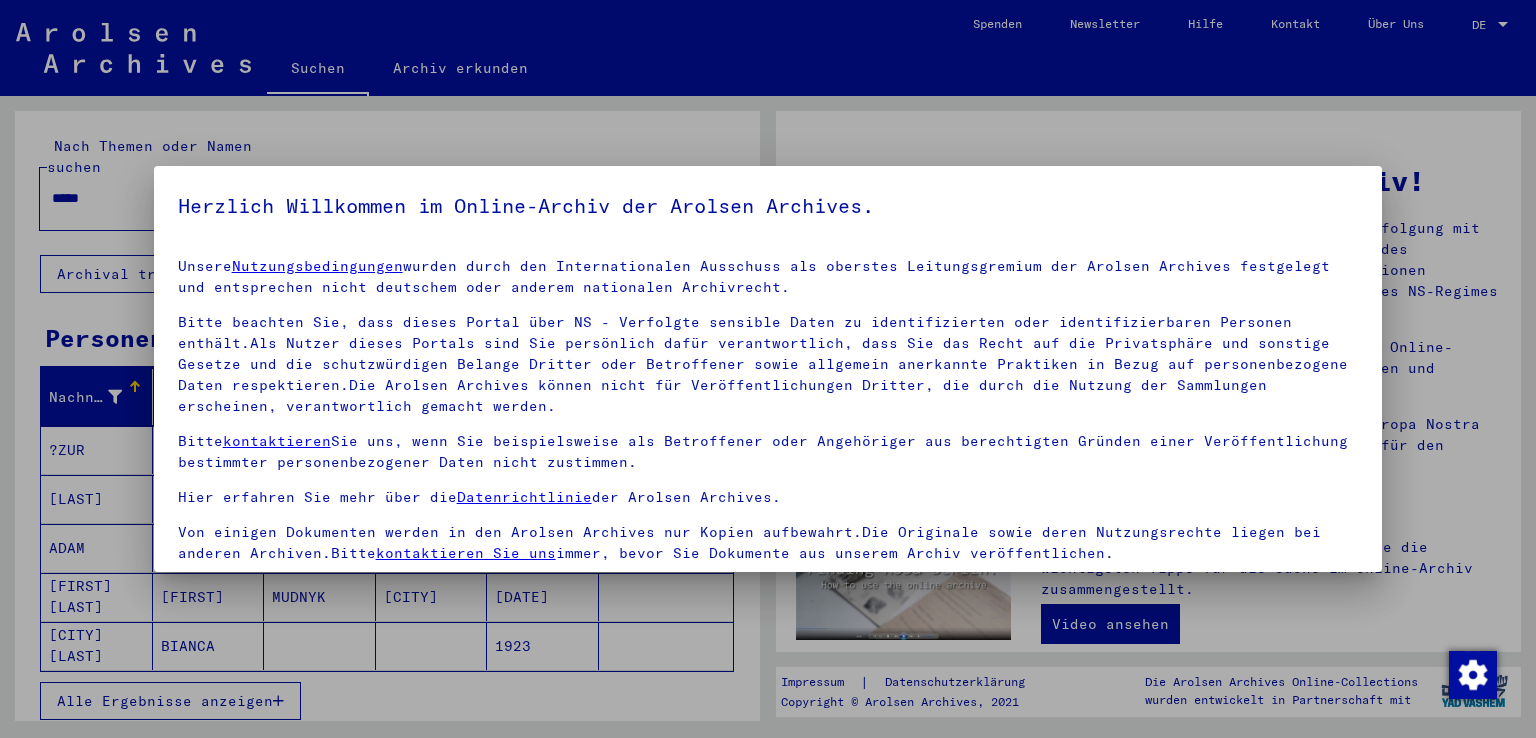 scroll, scrollTop: 0, scrollLeft: 0, axis: both 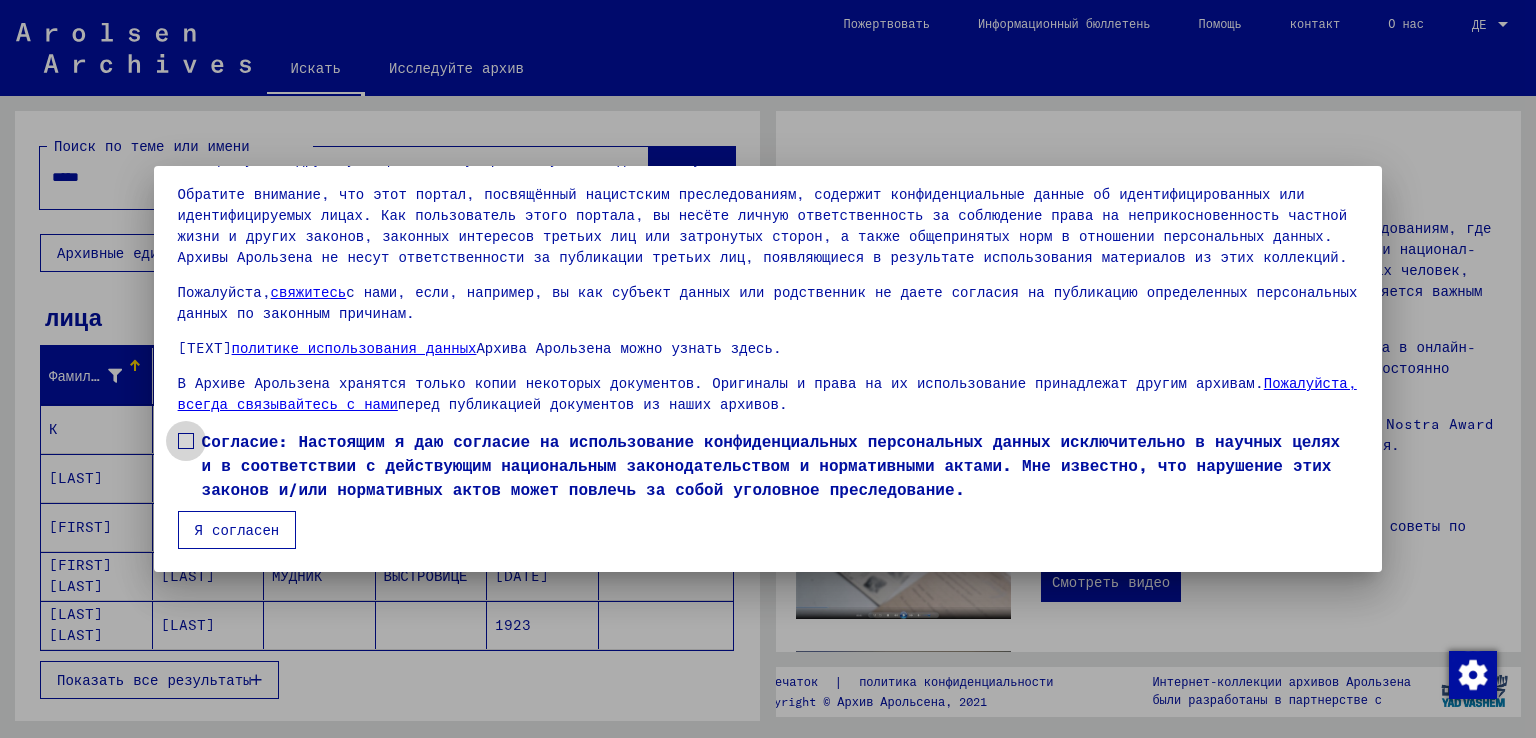 drag, startPoint x: 185, startPoint y: 430, endPoint x: 213, endPoint y: 474, distance: 52.153618 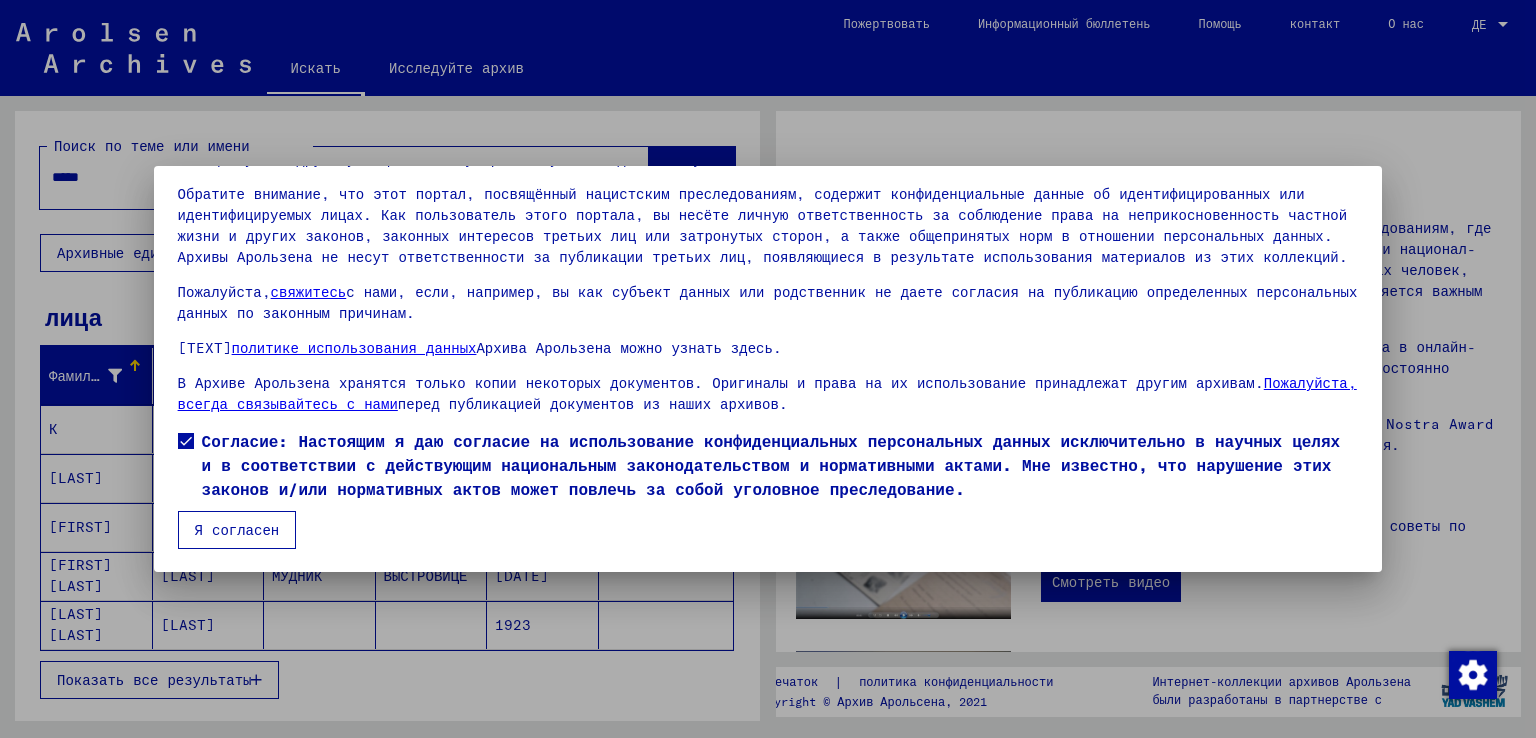 click on "Я согласен" at bounding box center [237, 530] 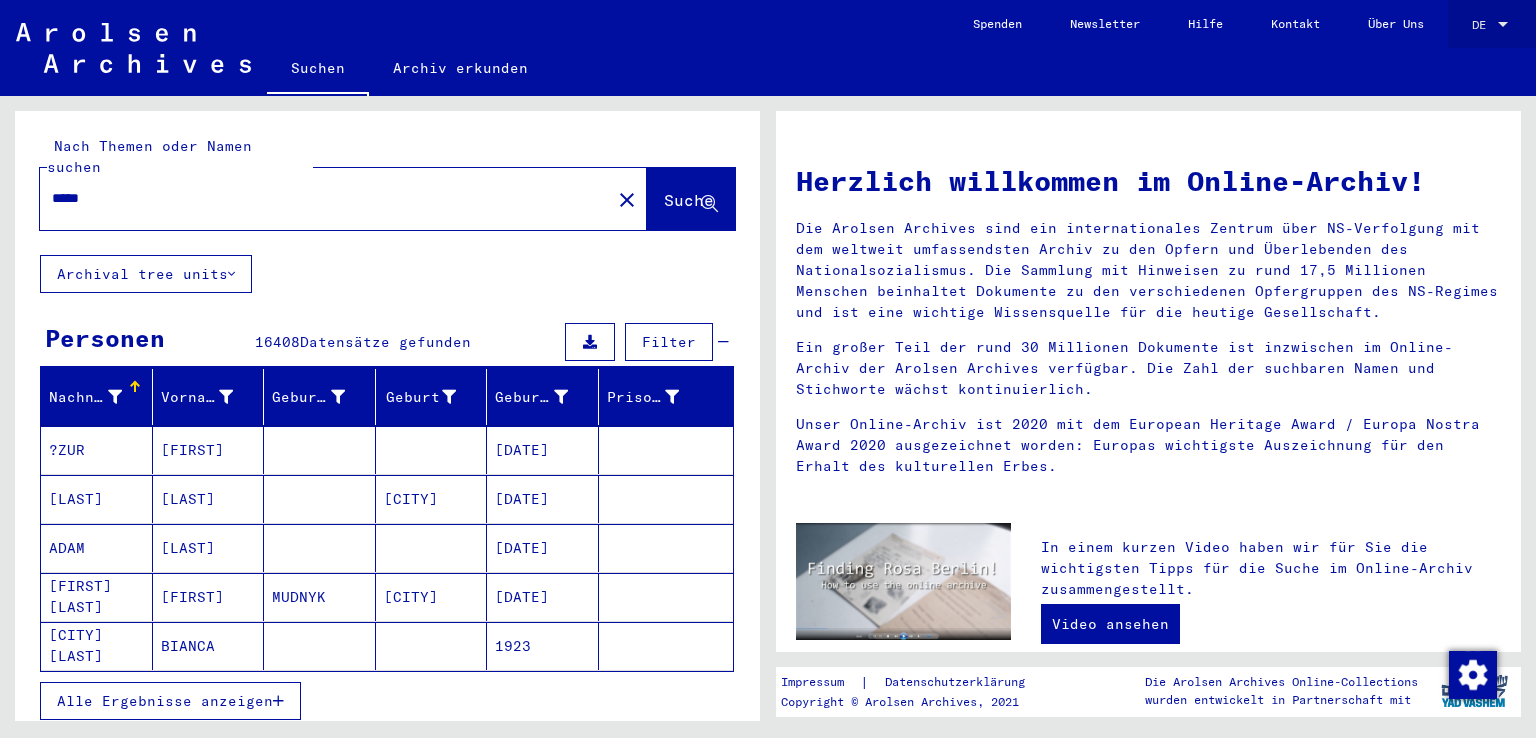 click on "DE" at bounding box center (1483, 25) 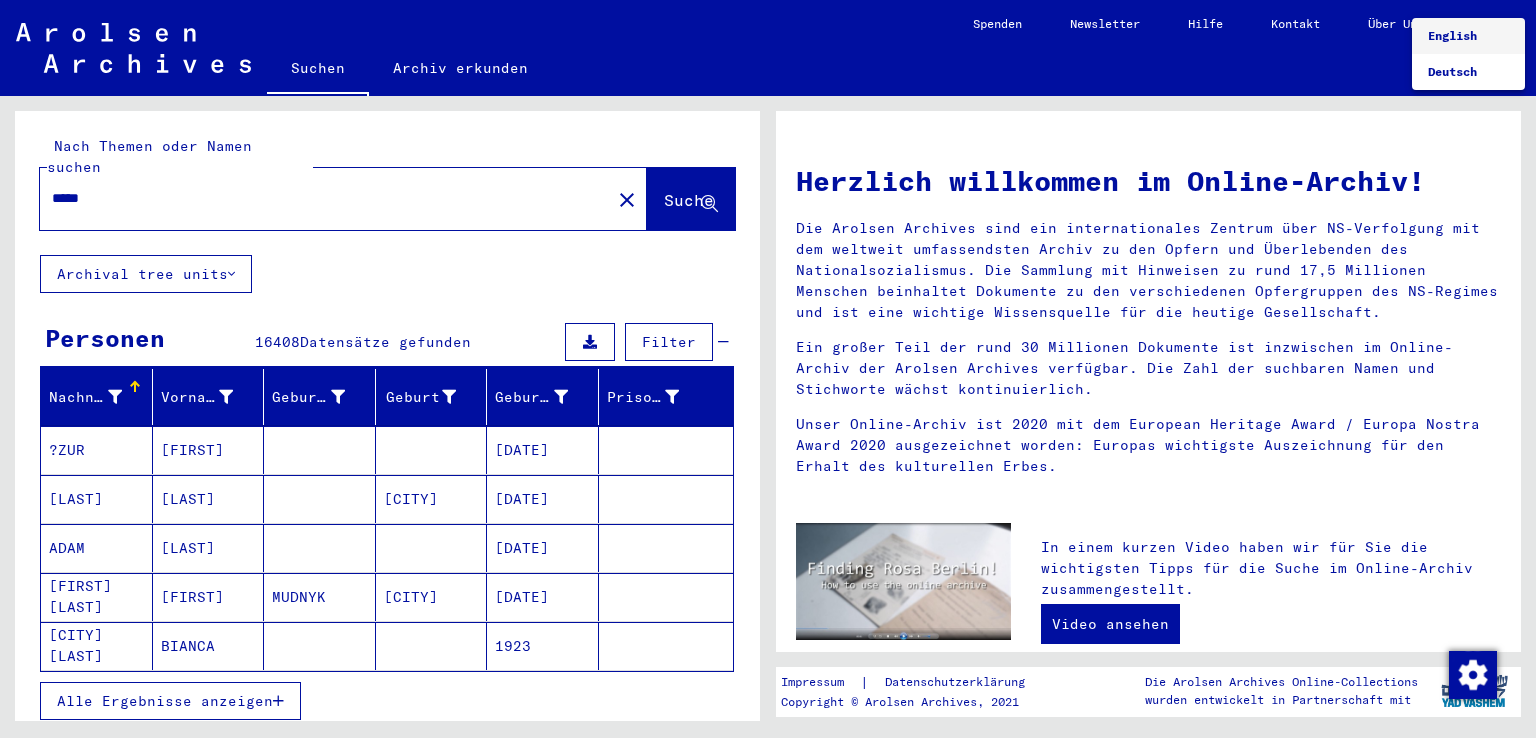 click on "English" at bounding box center (1468, 36) 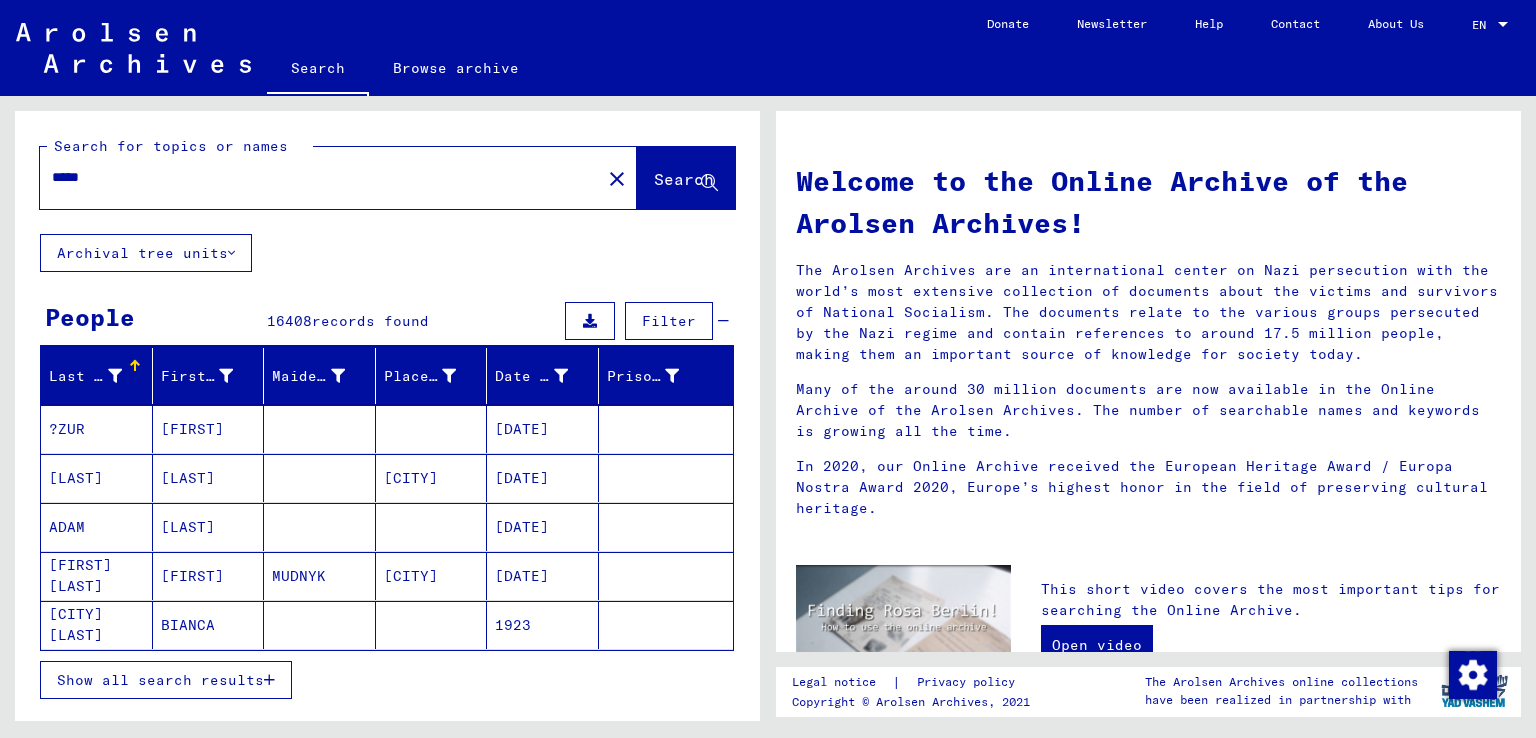 click on "*****" at bounding box center [314, 177] 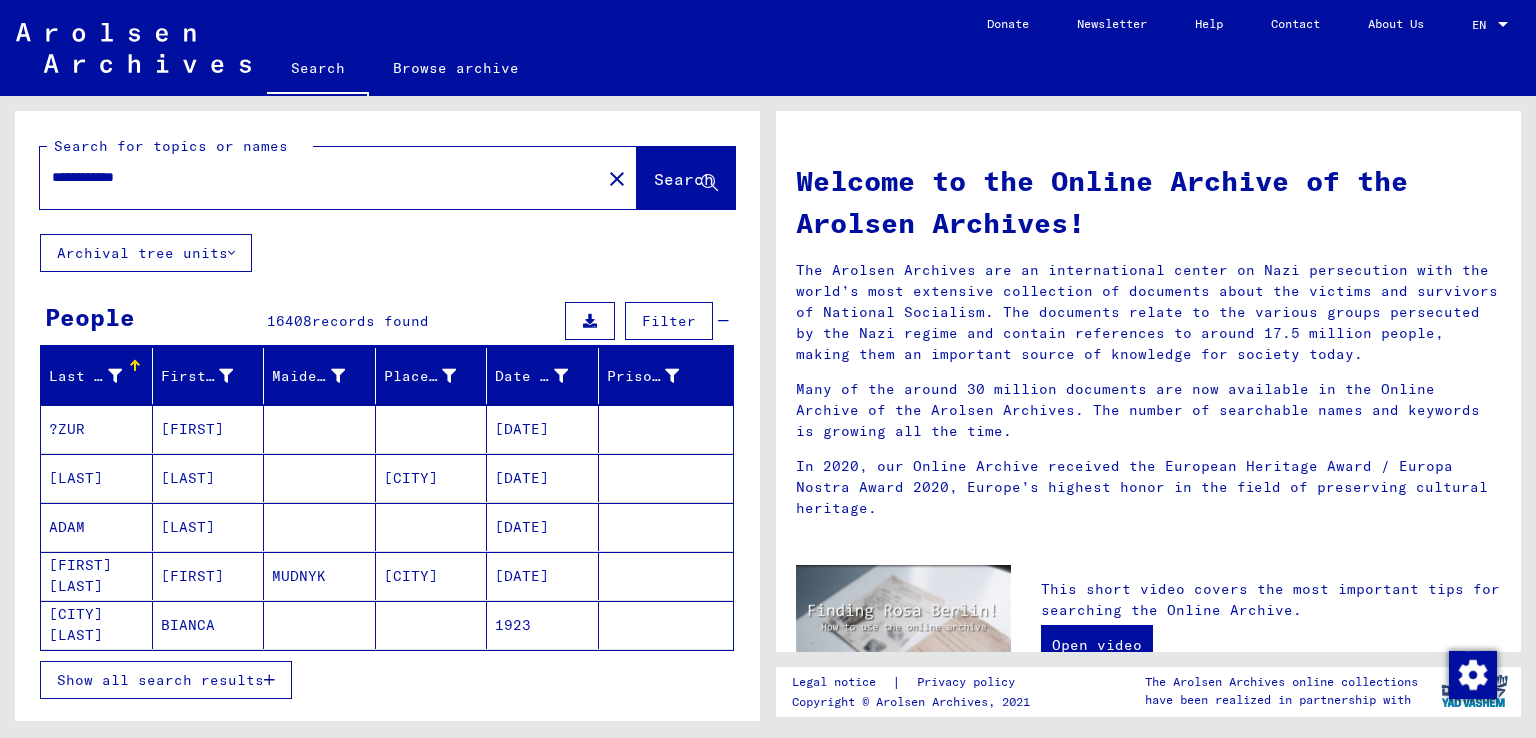 type on "**********" 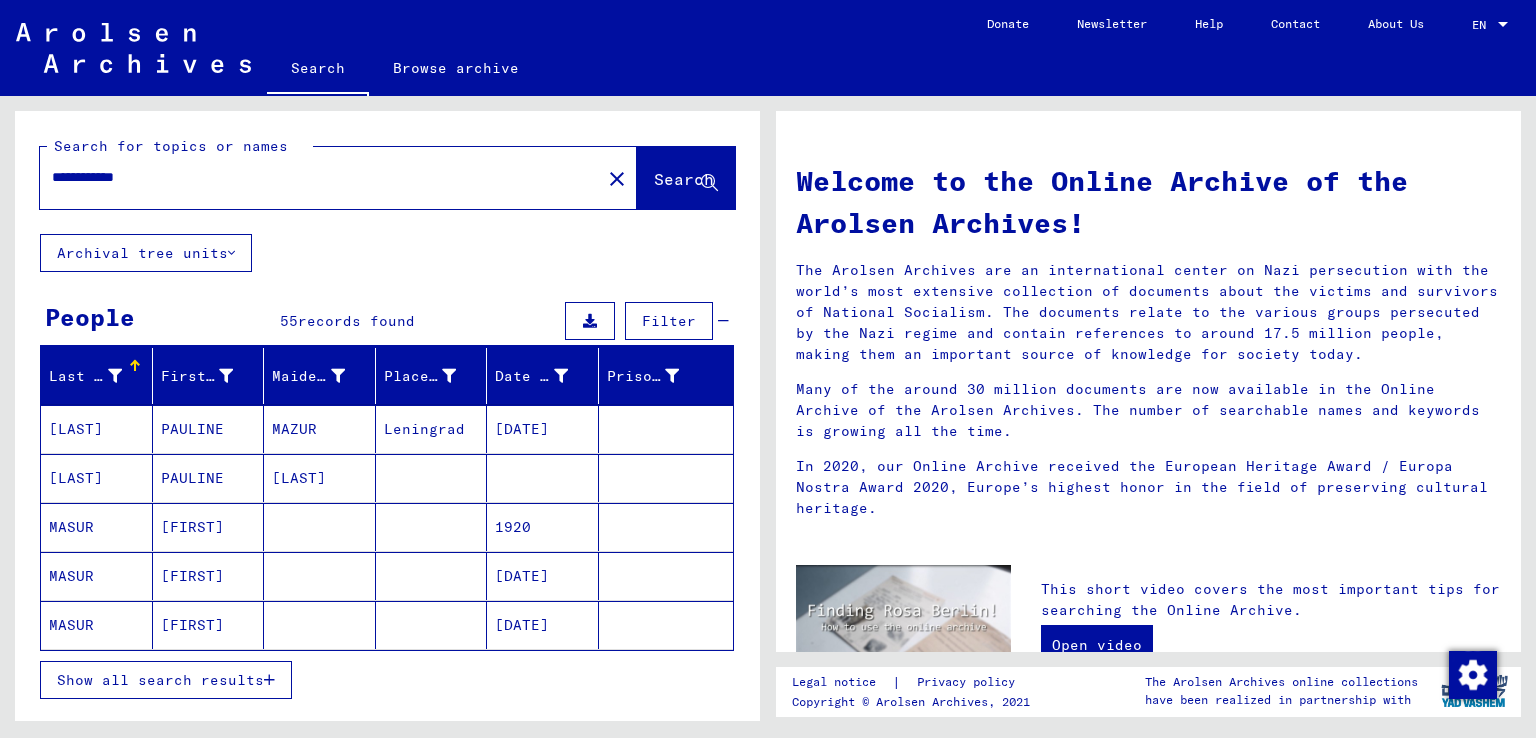 click on "[LAST]" at bounding box center (97, 478) 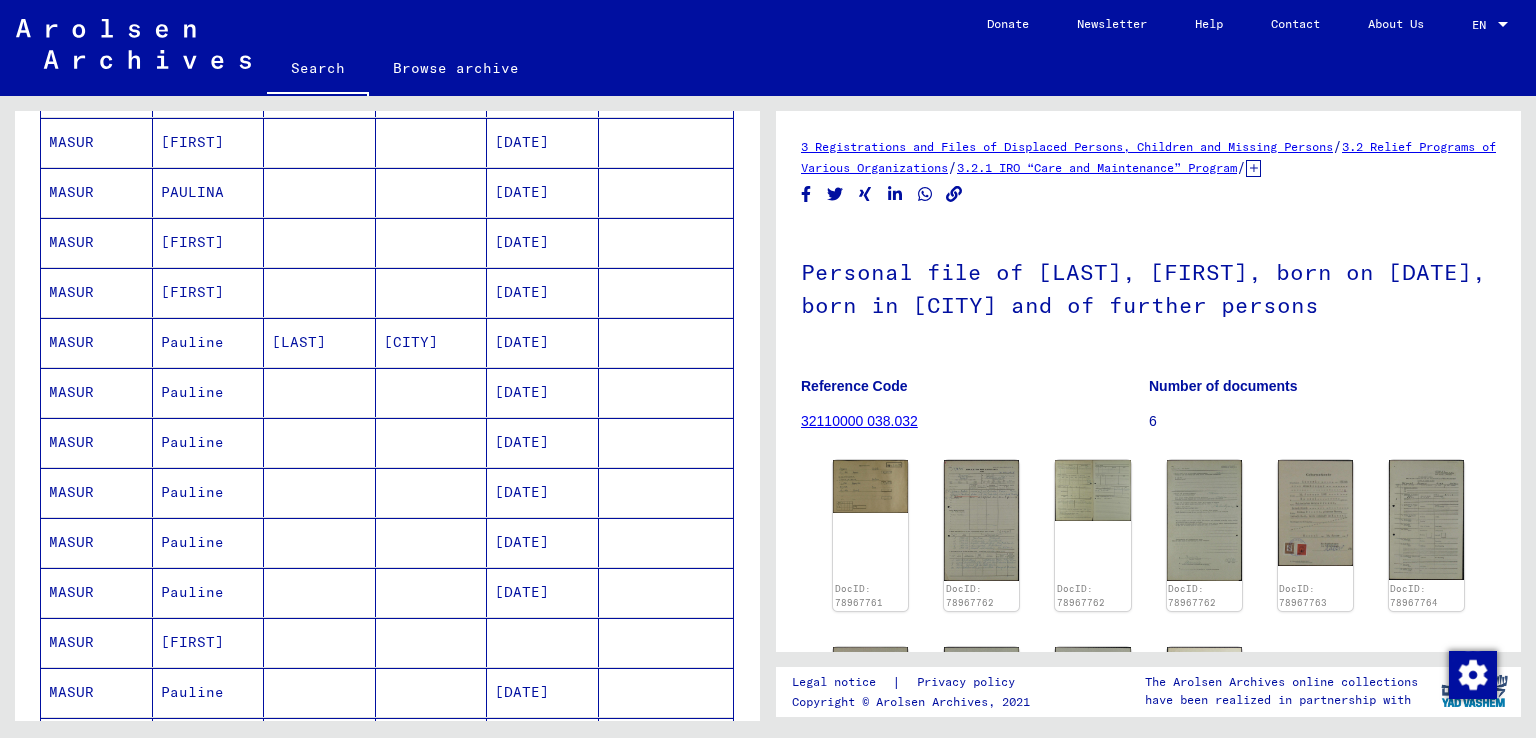 scroll, scrollTop: 500, scrollLeft: 0, axis: vertical 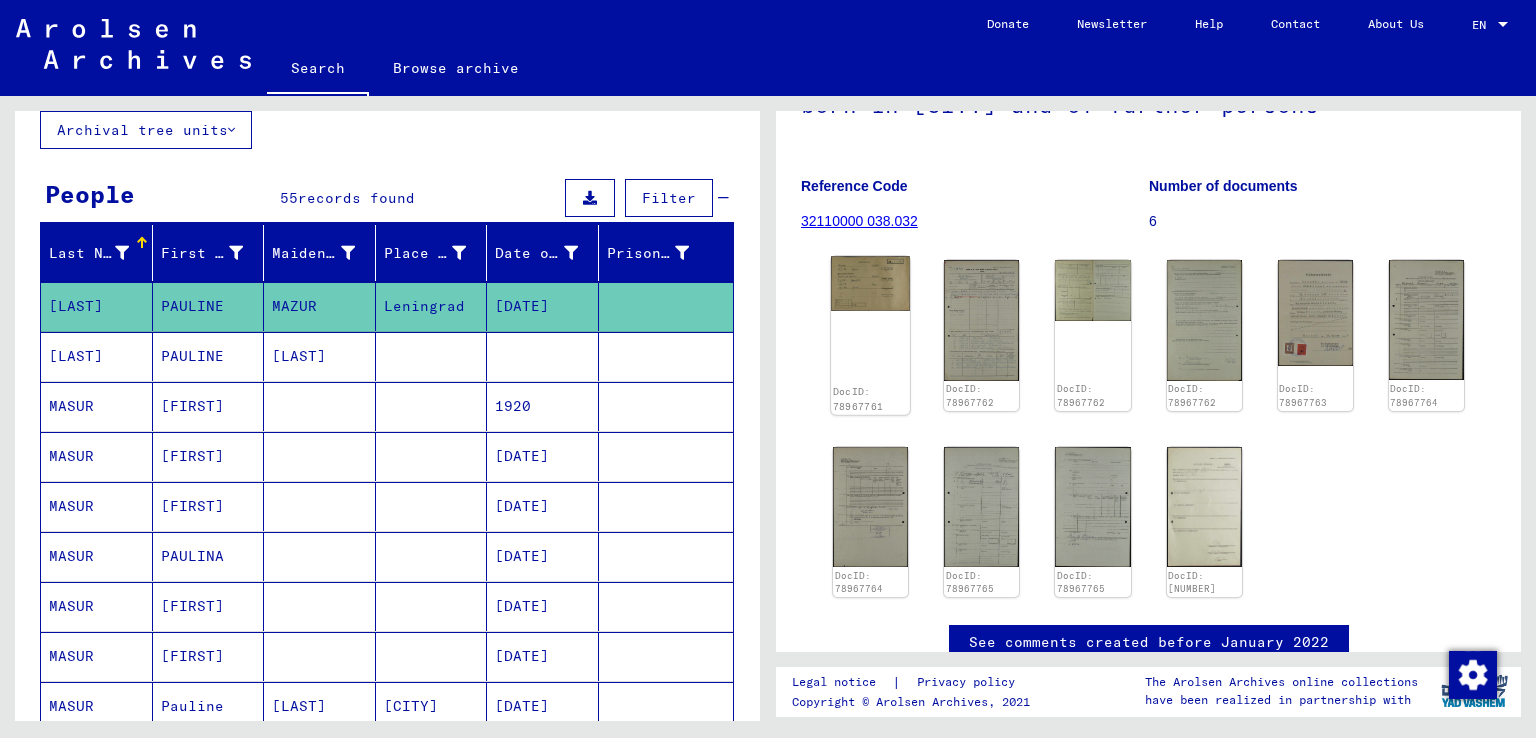 click 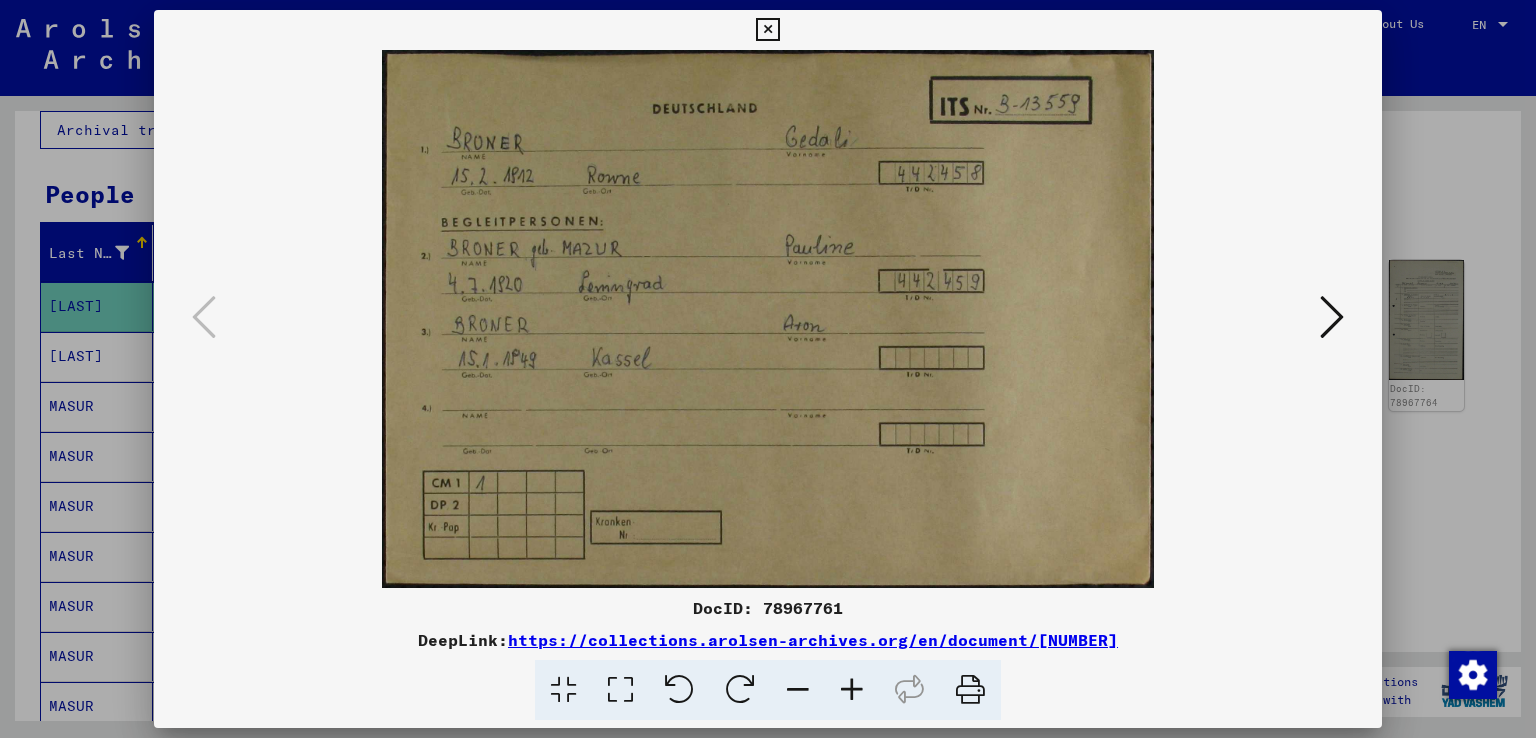 click at bounding box center (1332, 317) 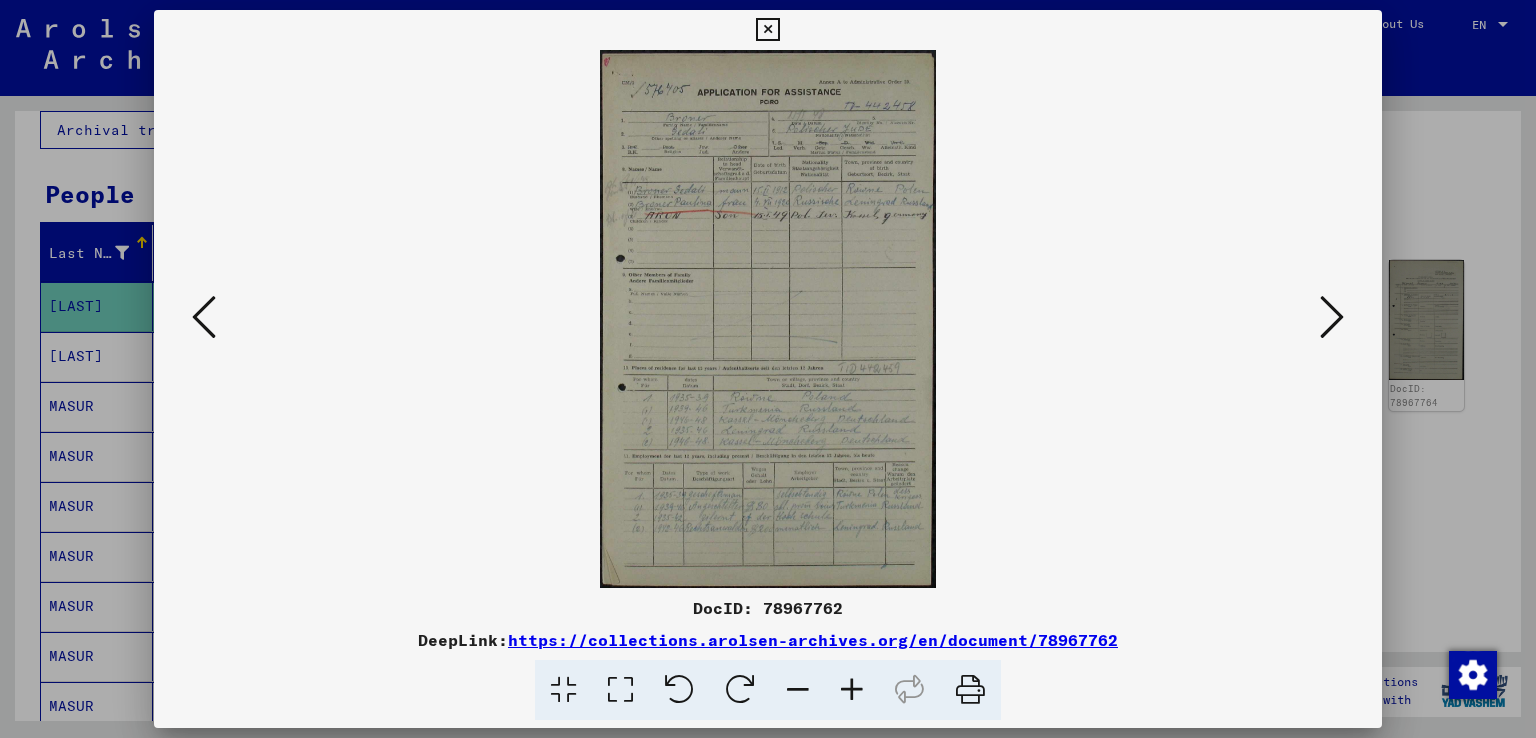 click at bounding box center [852, 690] 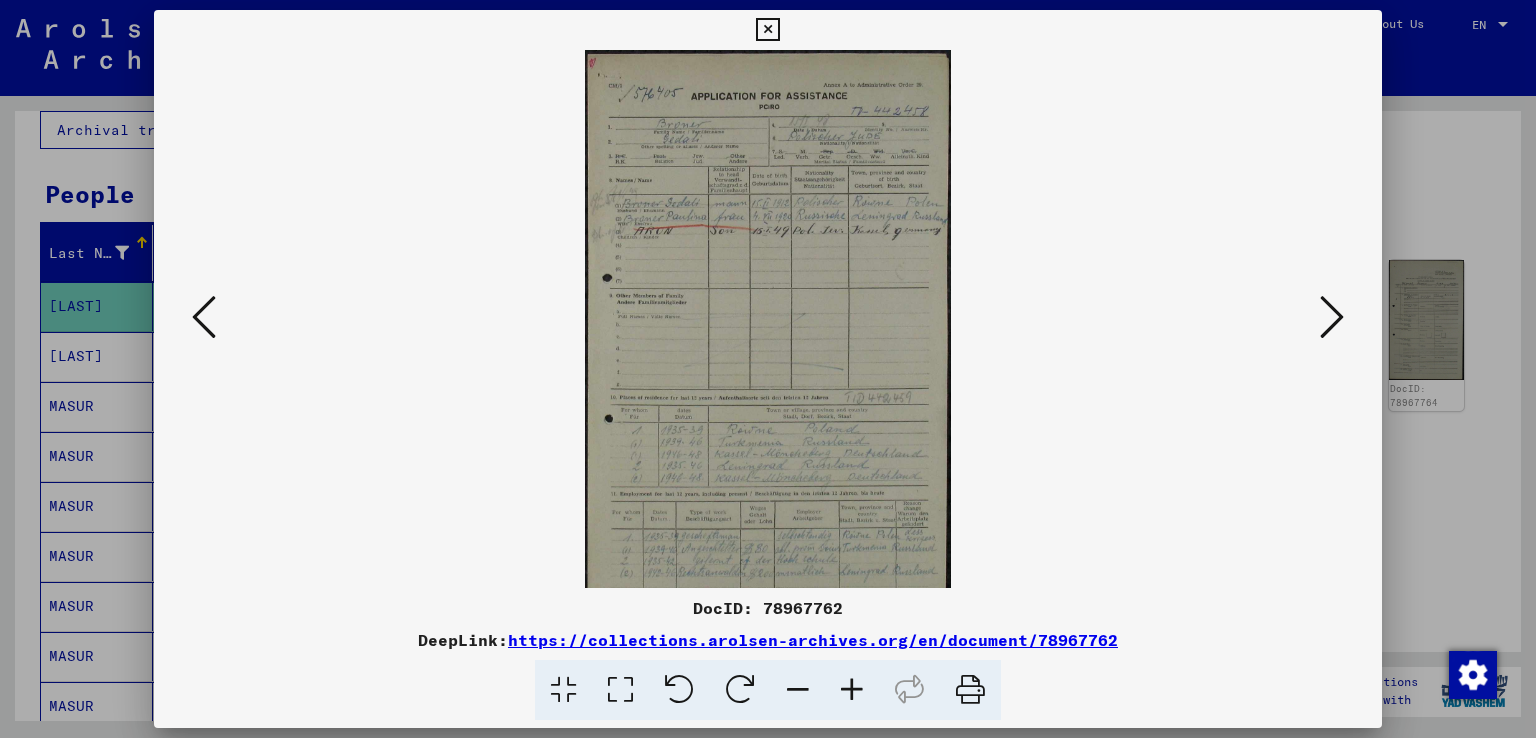 click at bounding box center (852, 690) 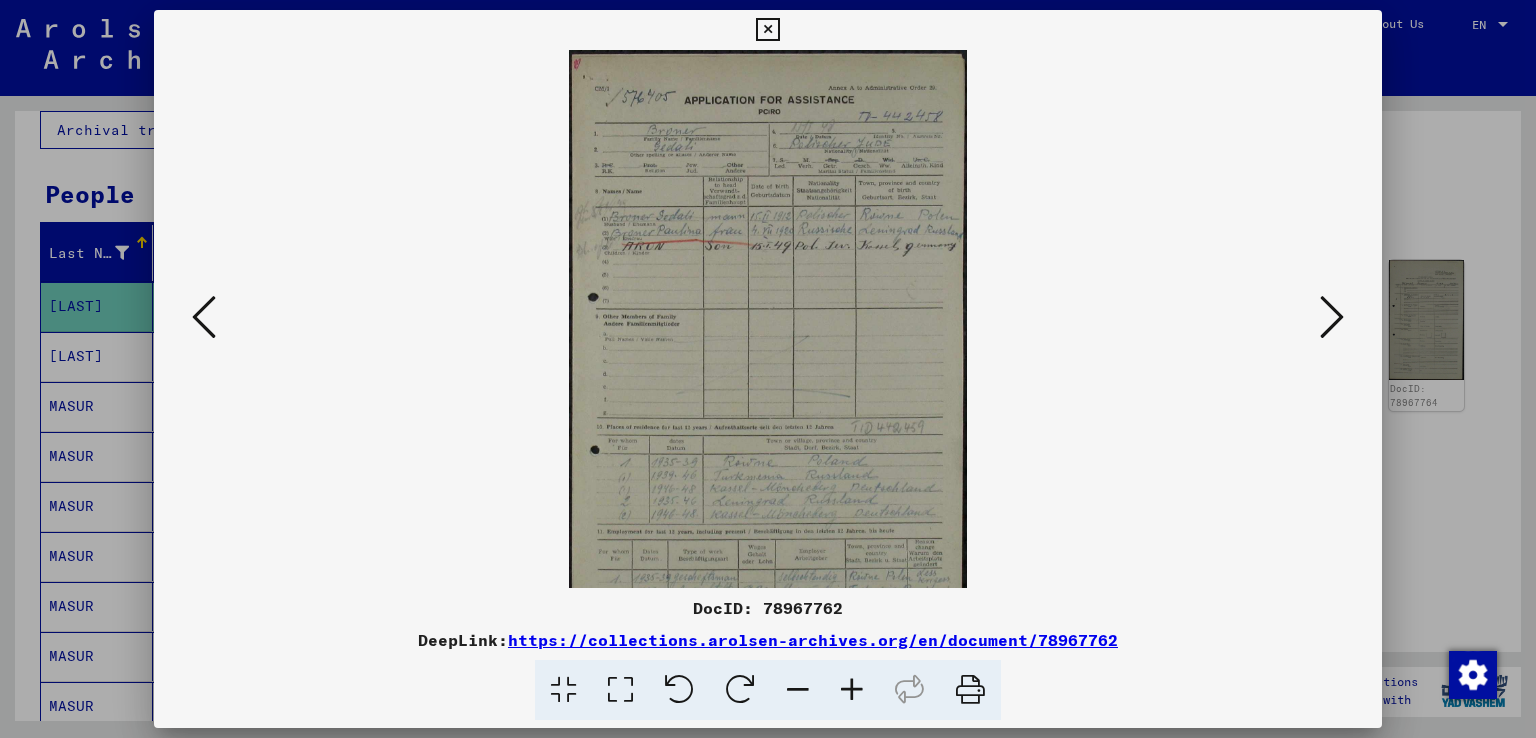 click at bounding box center [852, 690] 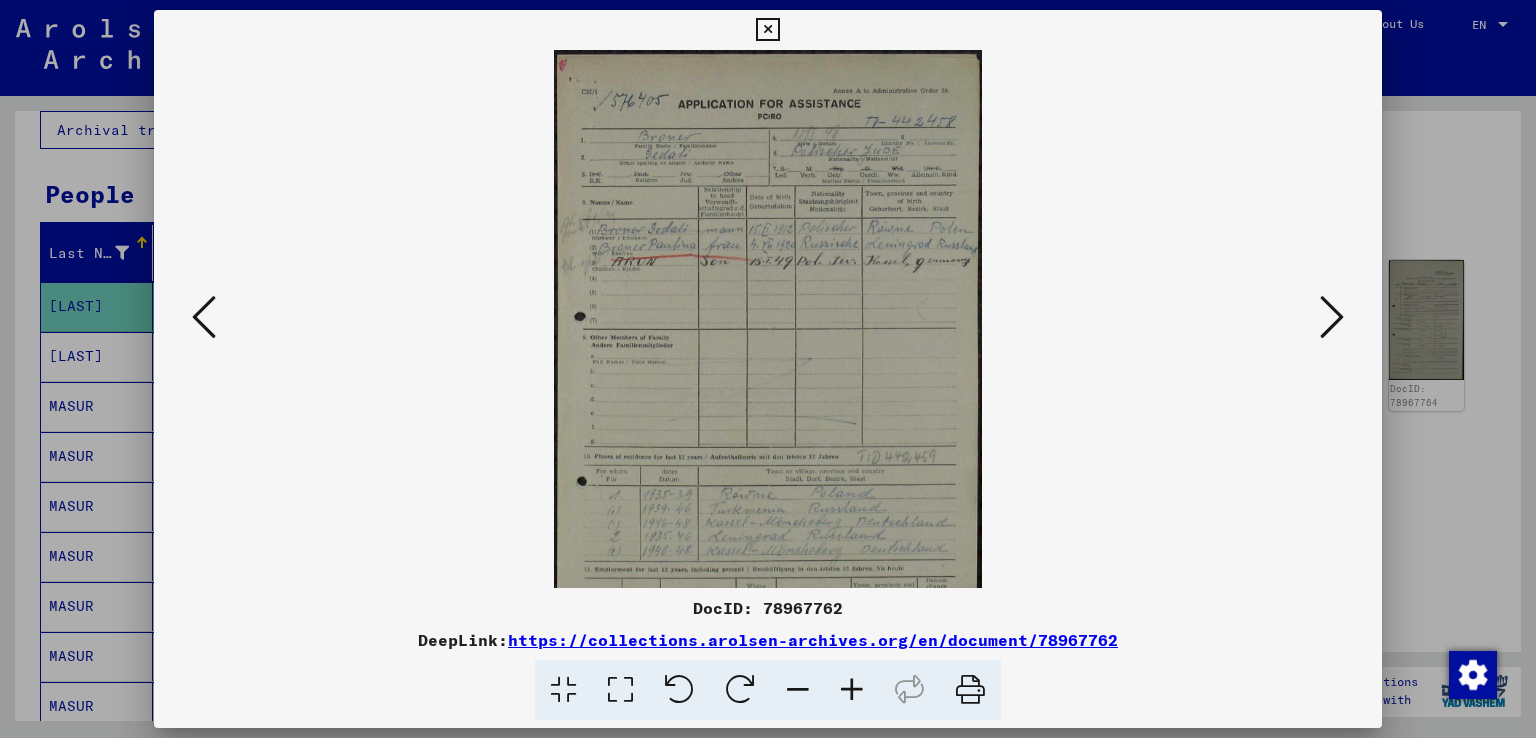 click at bounding box center [852, 690] 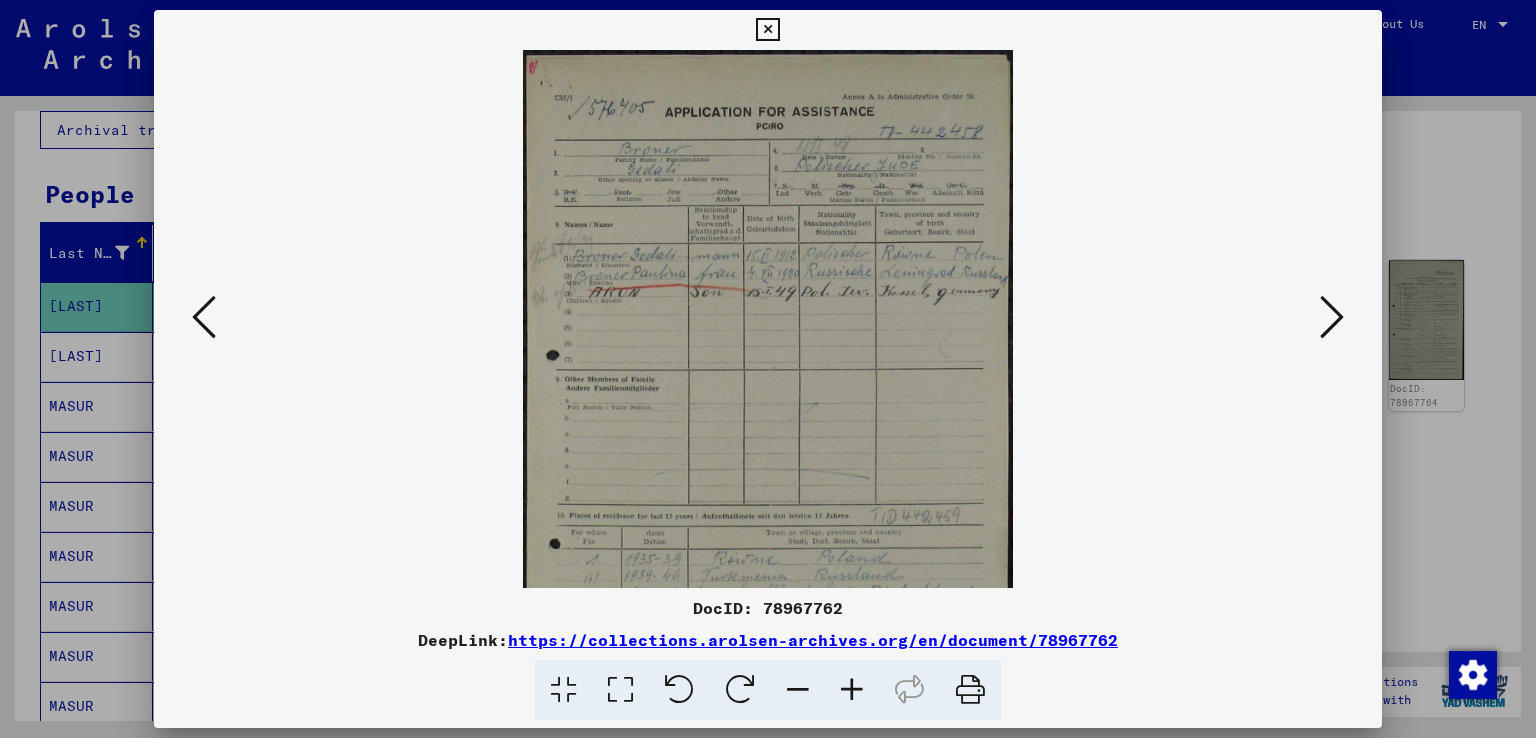 click at bounding box center (852, 690) 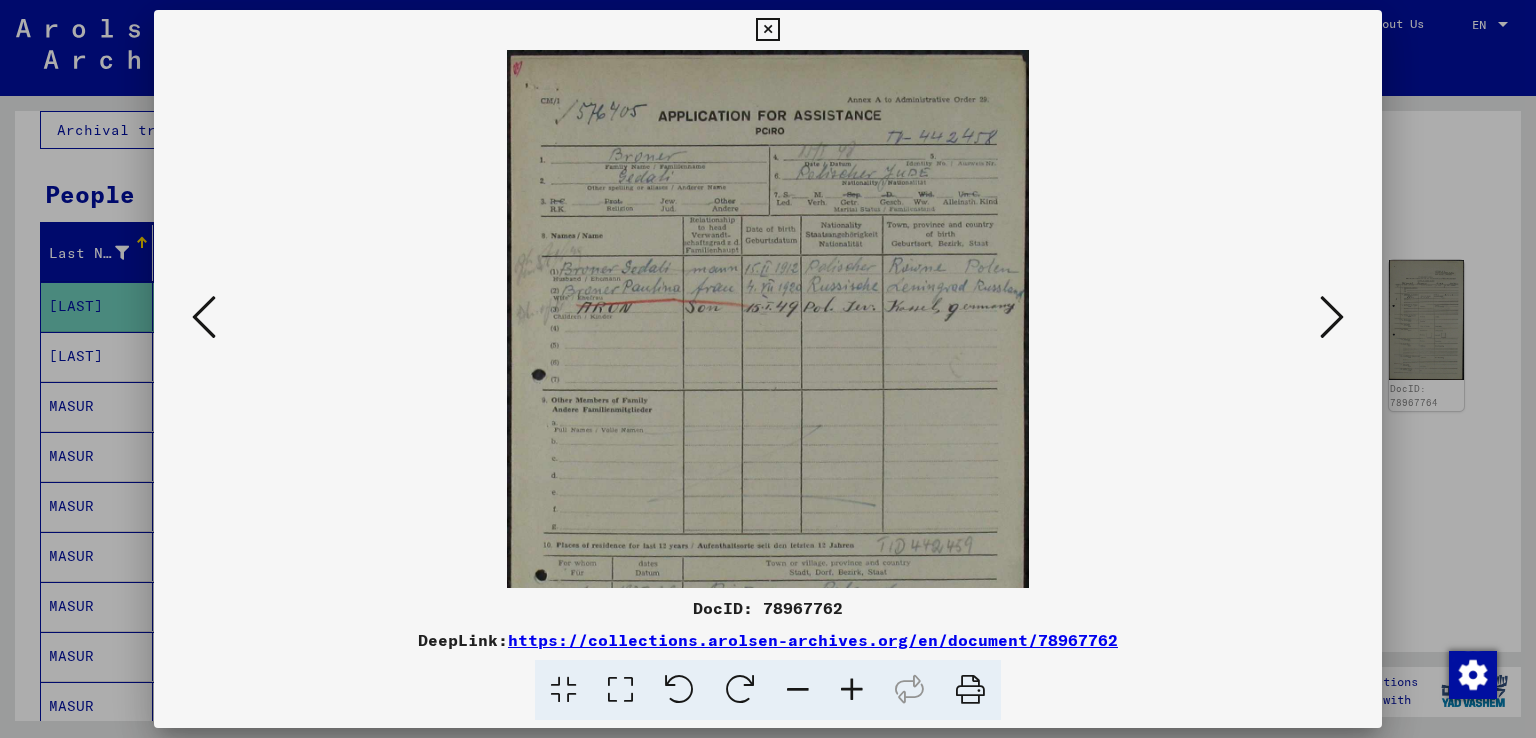 click at bounding box center (852, 690) 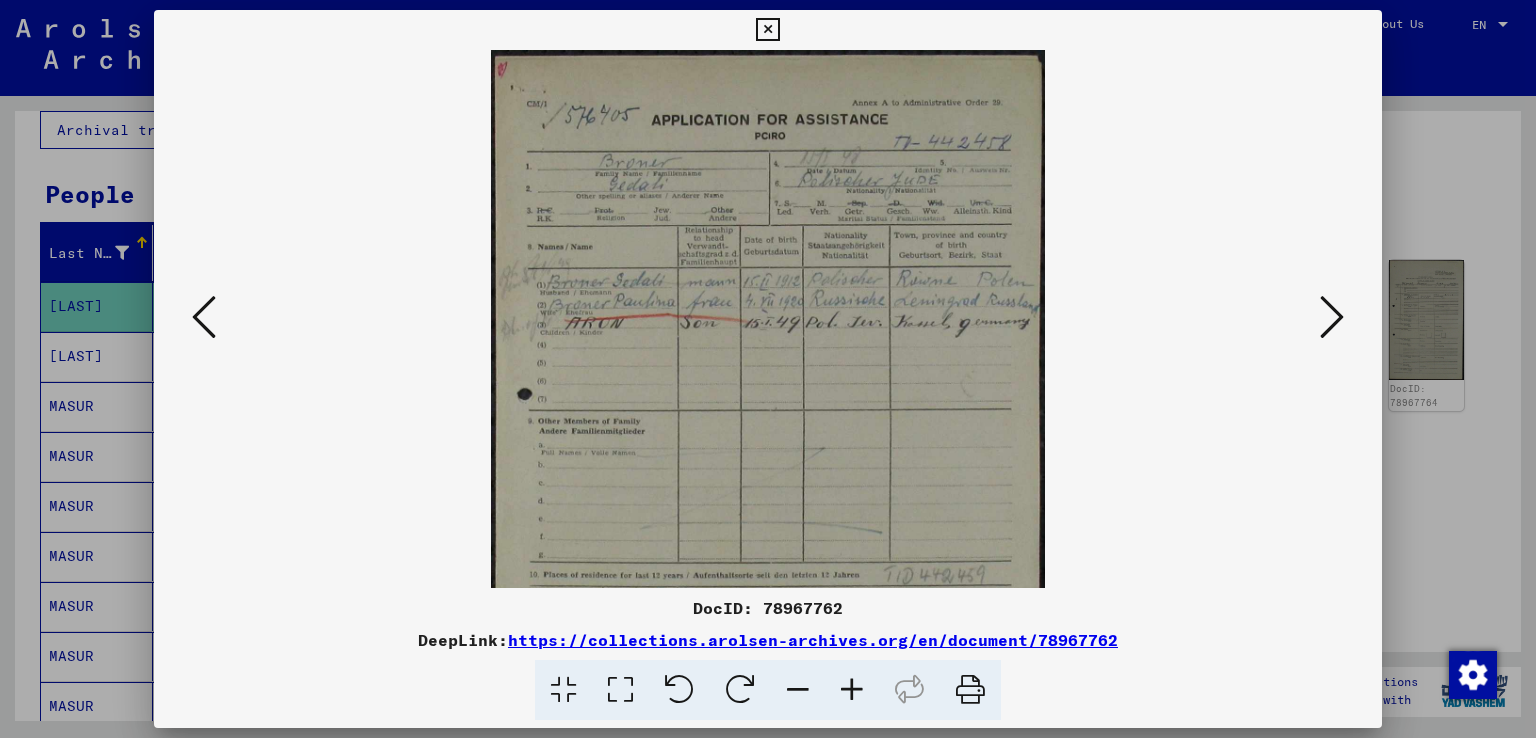 click at bounding box center [852, 690] 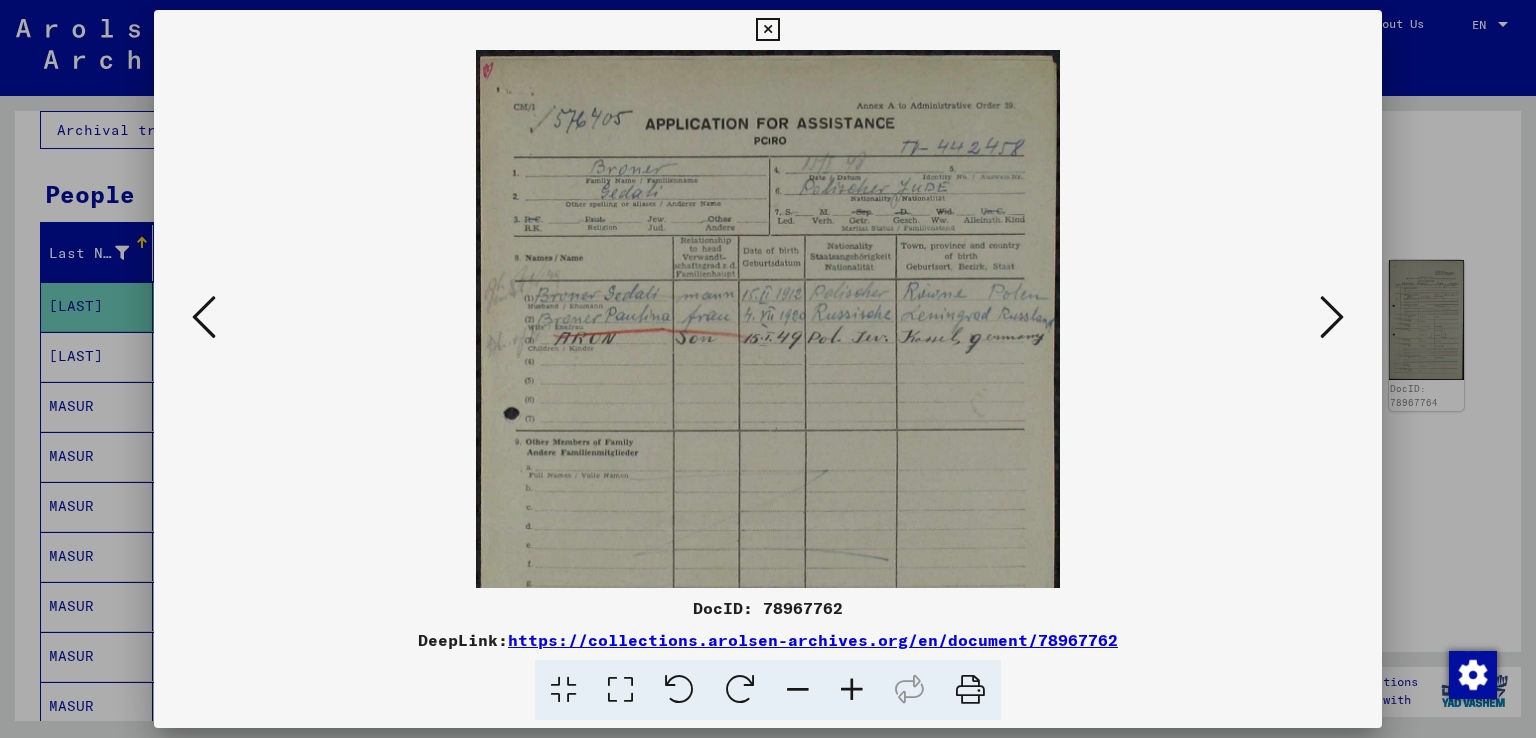 click at bounding box center [852, 690] 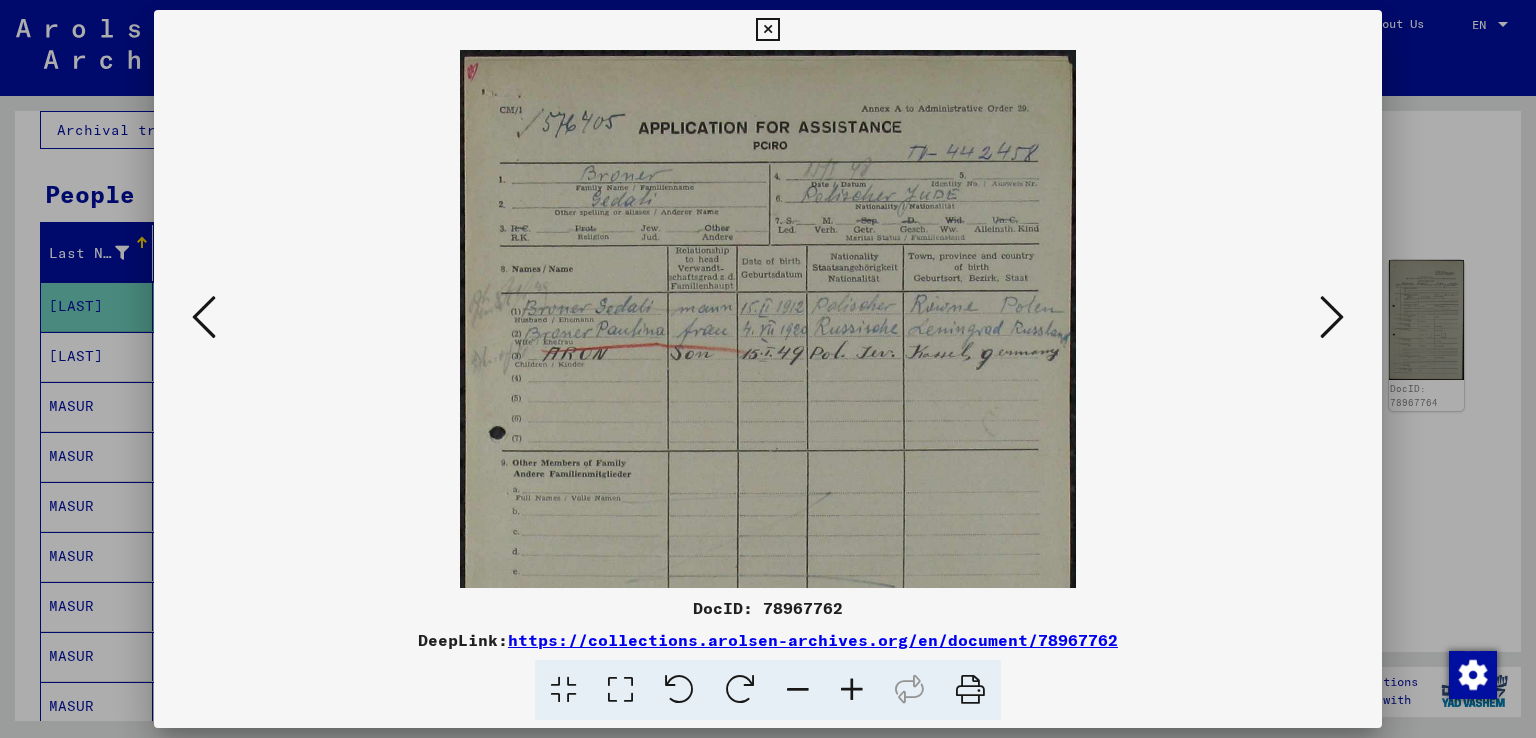 click at bounding box center [852, 690] 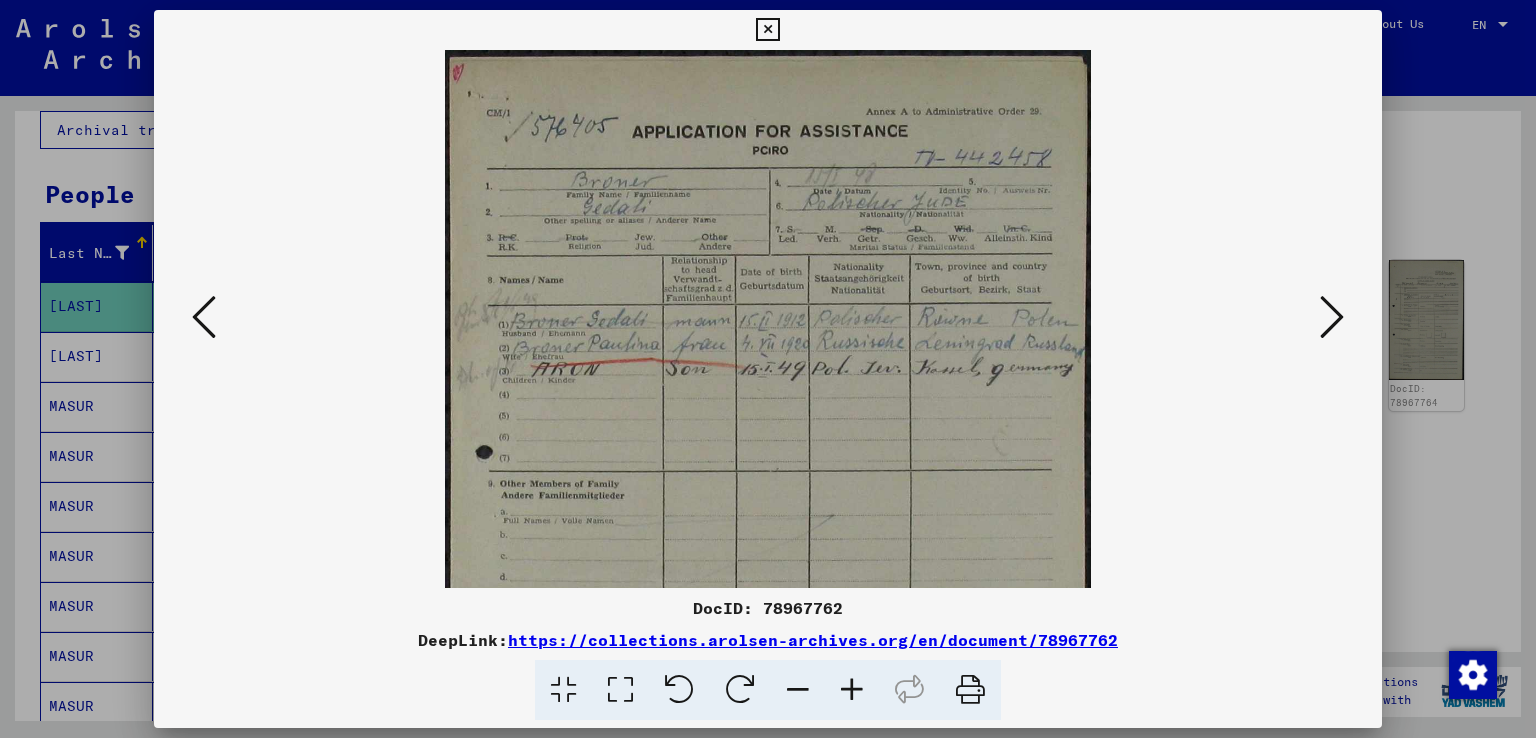 click at bounding box center [852, 690] 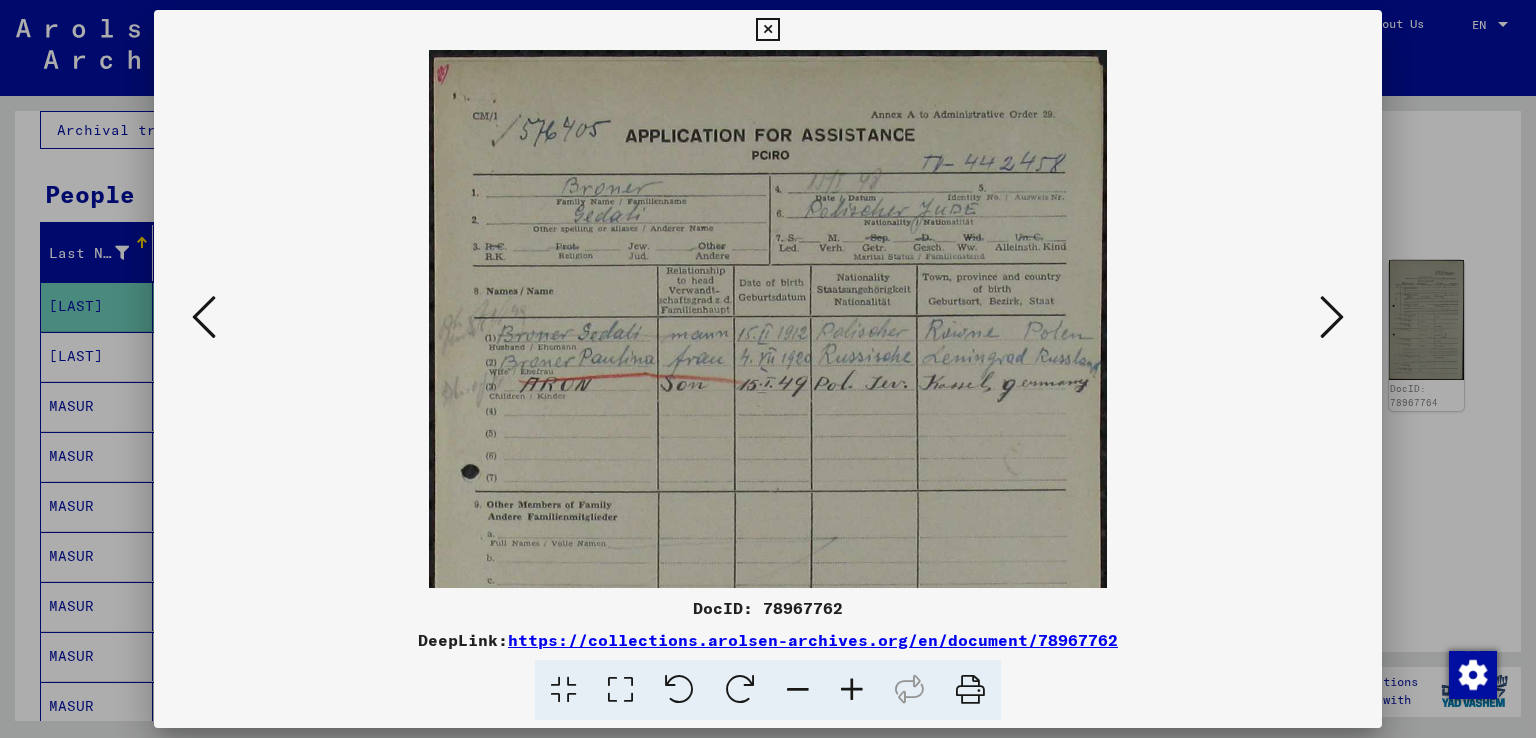 click at bounding box center [1332, 317] 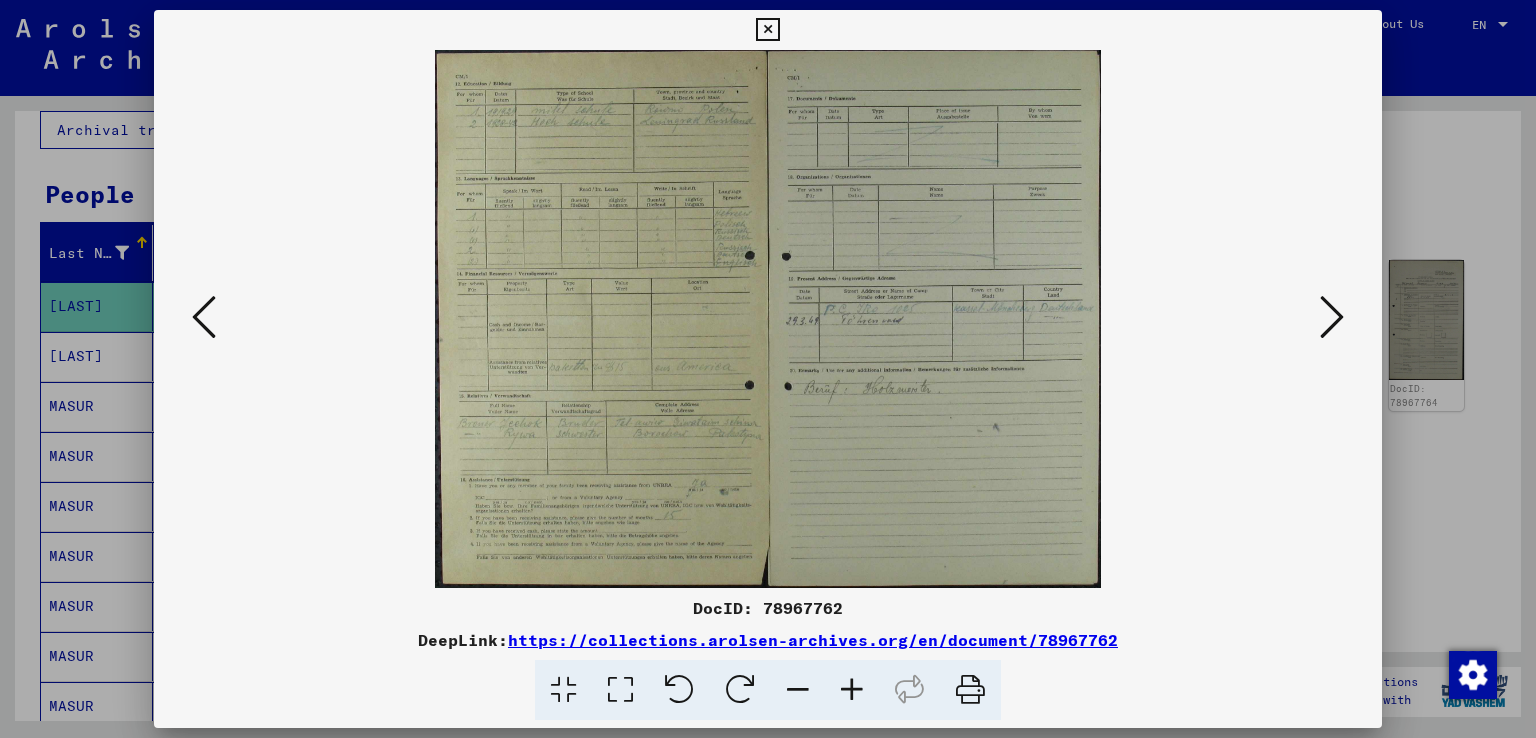 click at bounding box center [852, 690] 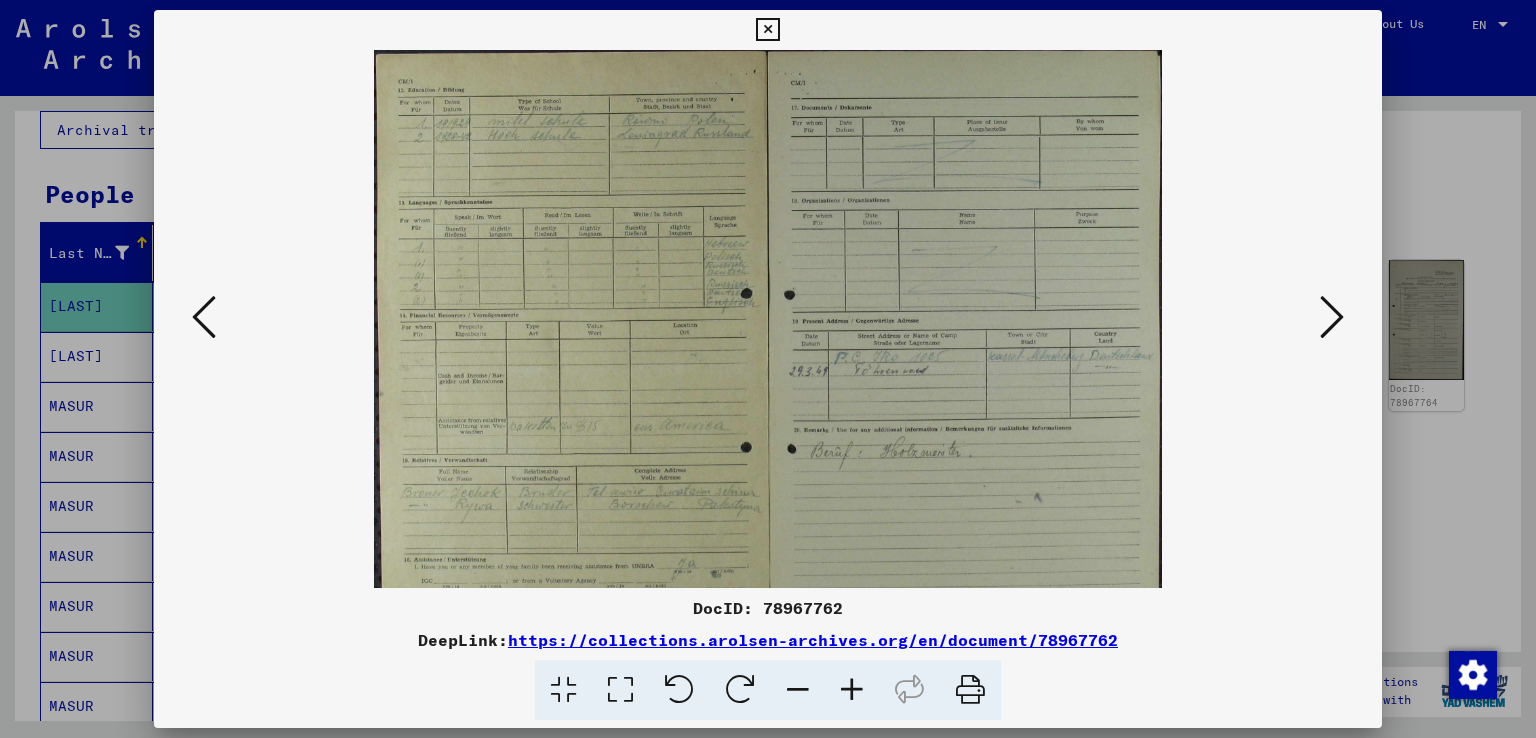 click at bounding box center [852, 690] 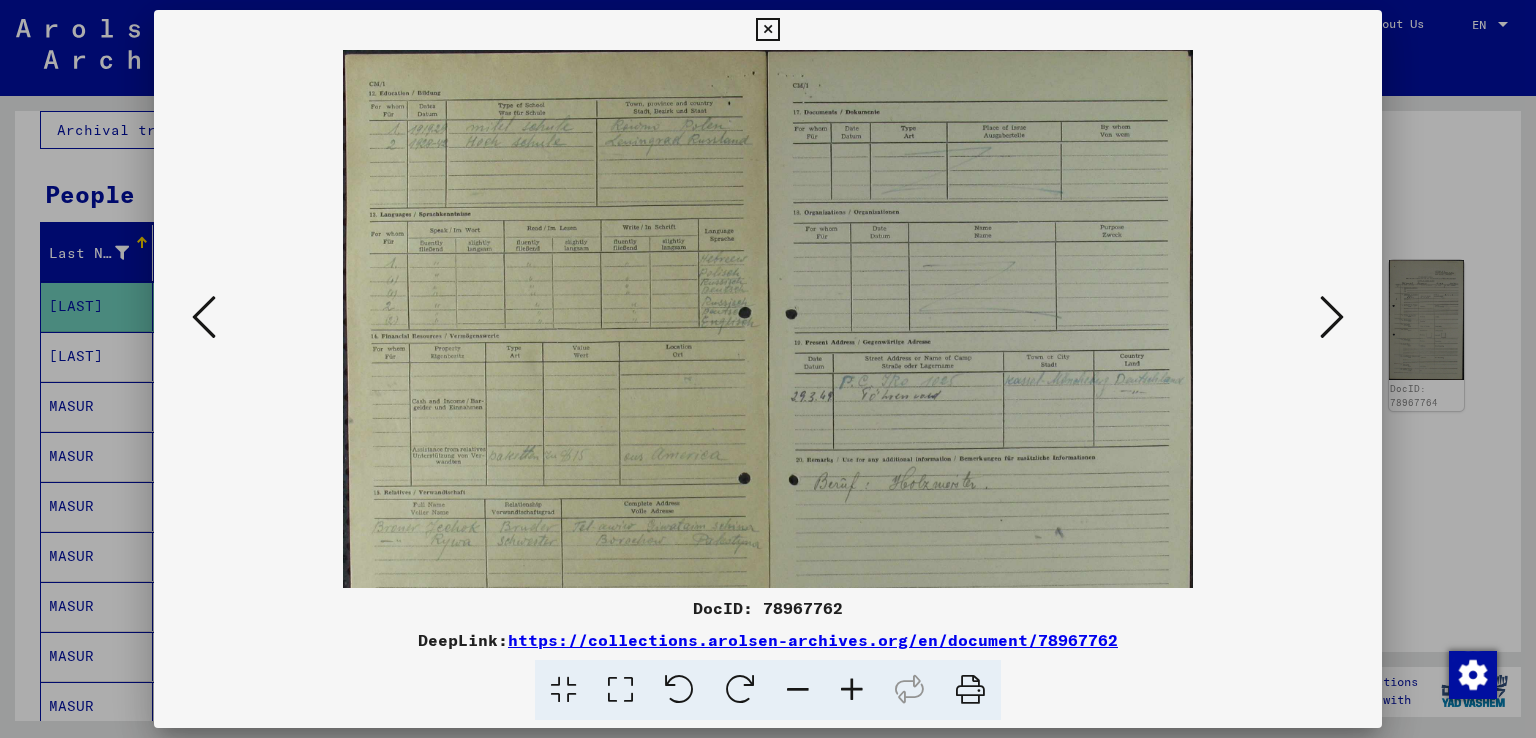 click at bounding box center [852, 690] 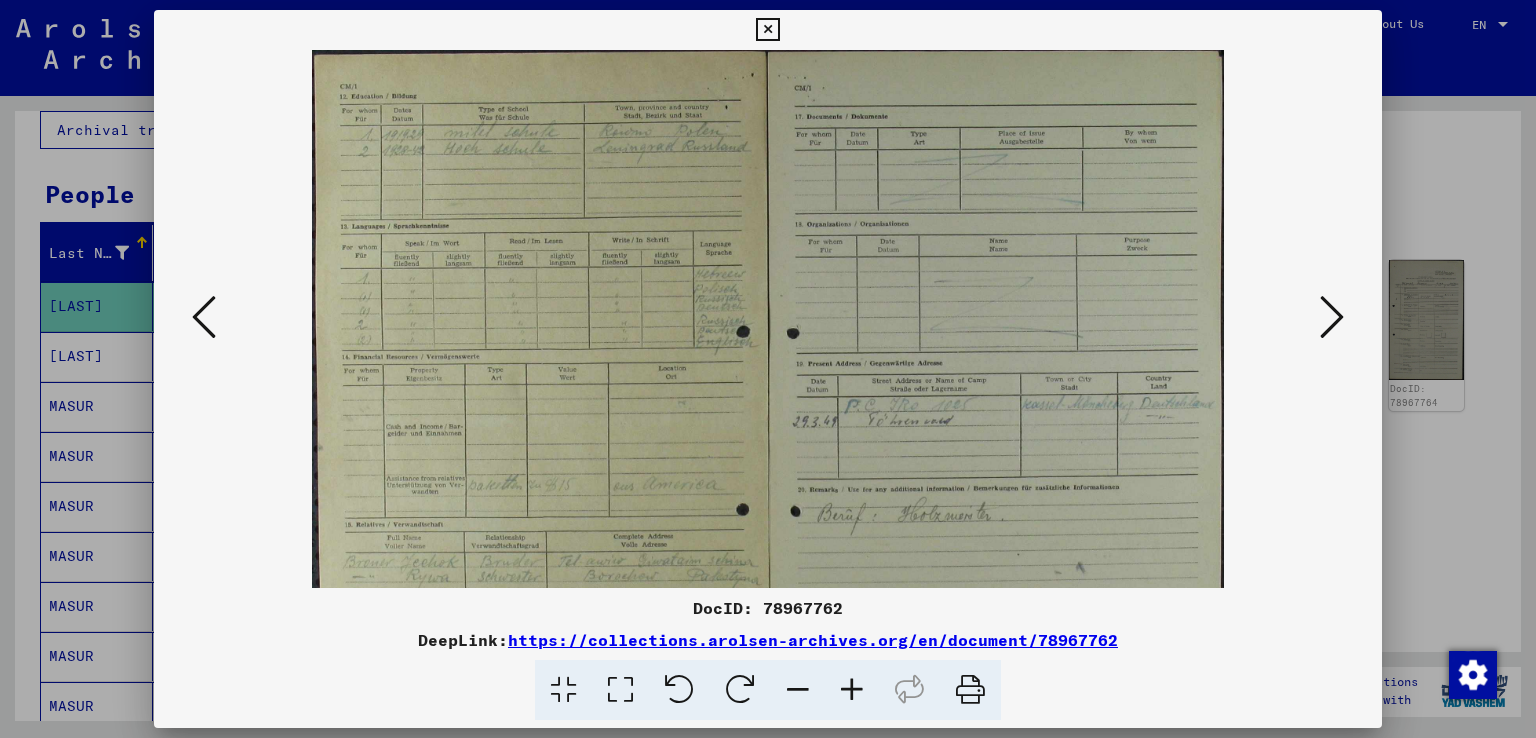 click at bounding box center (852, 690) 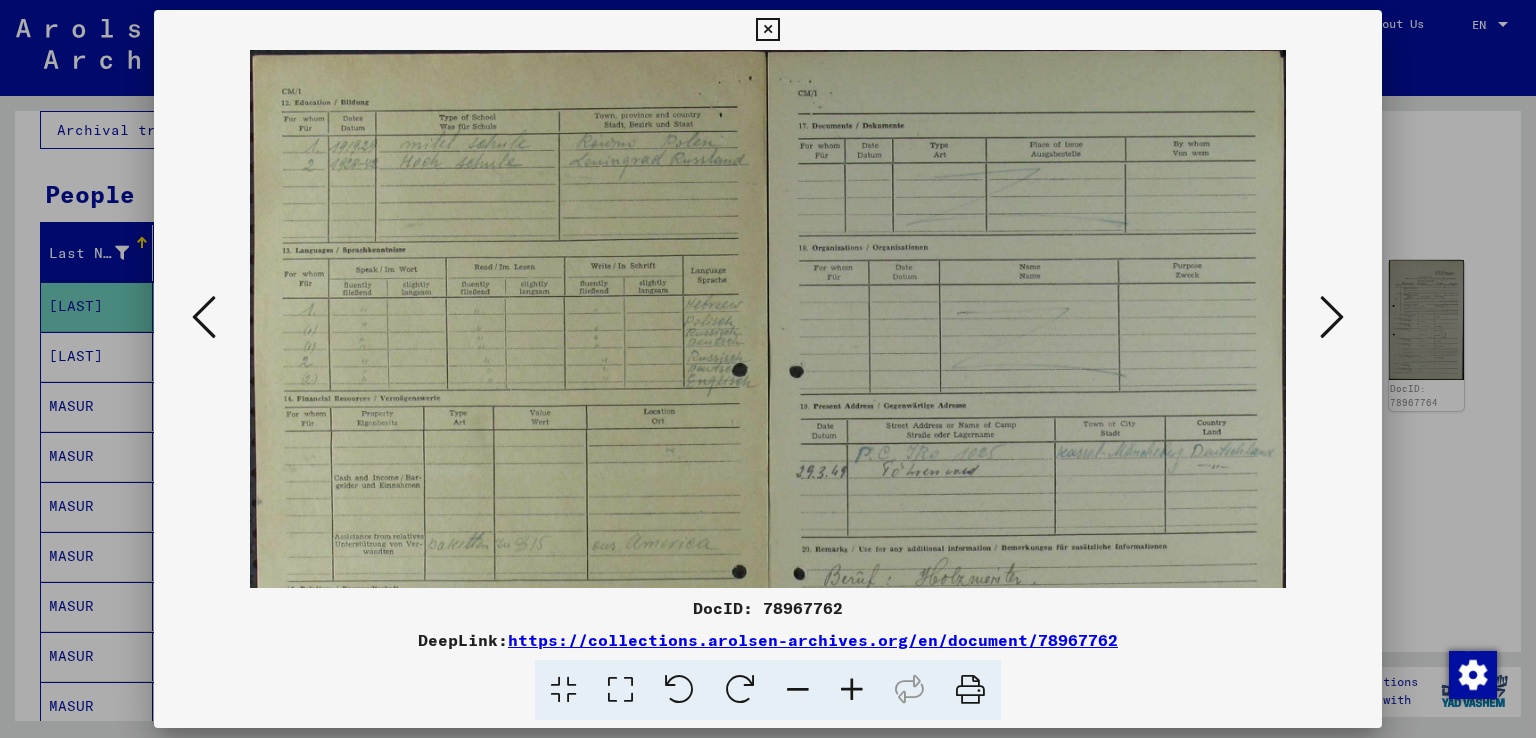 click at bounding box center (852, 690) 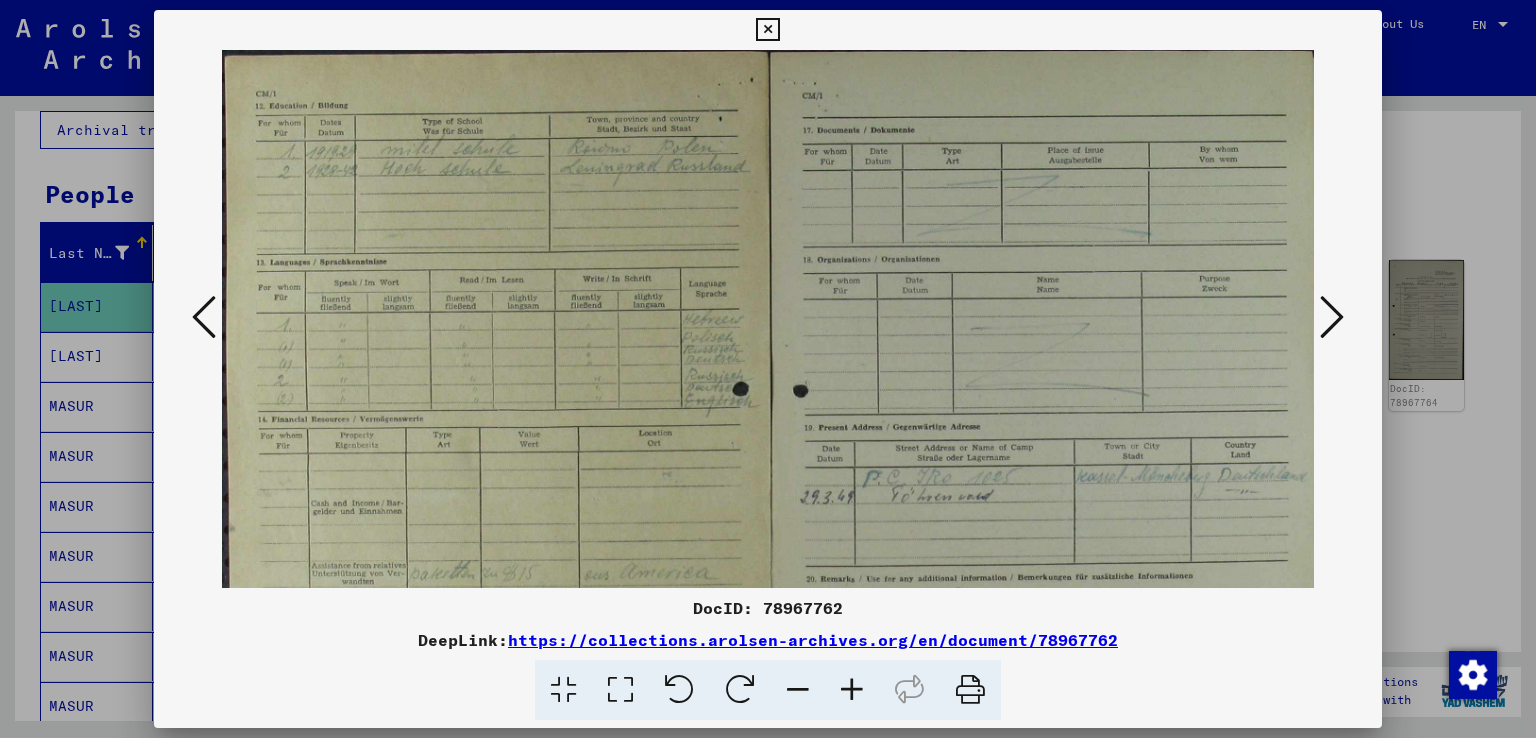 click at bounding box center [852, 690] 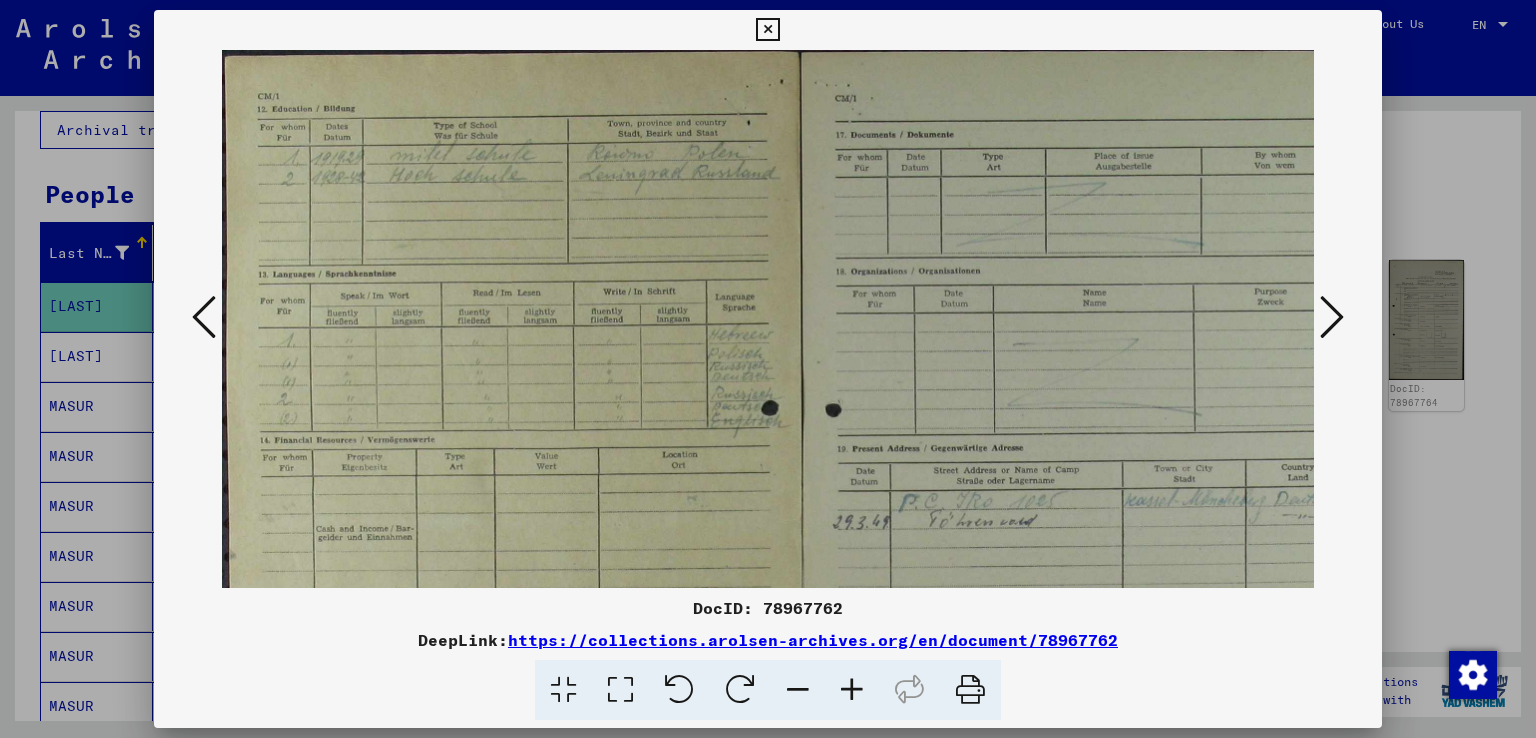 click at bounding box center (852, 690) 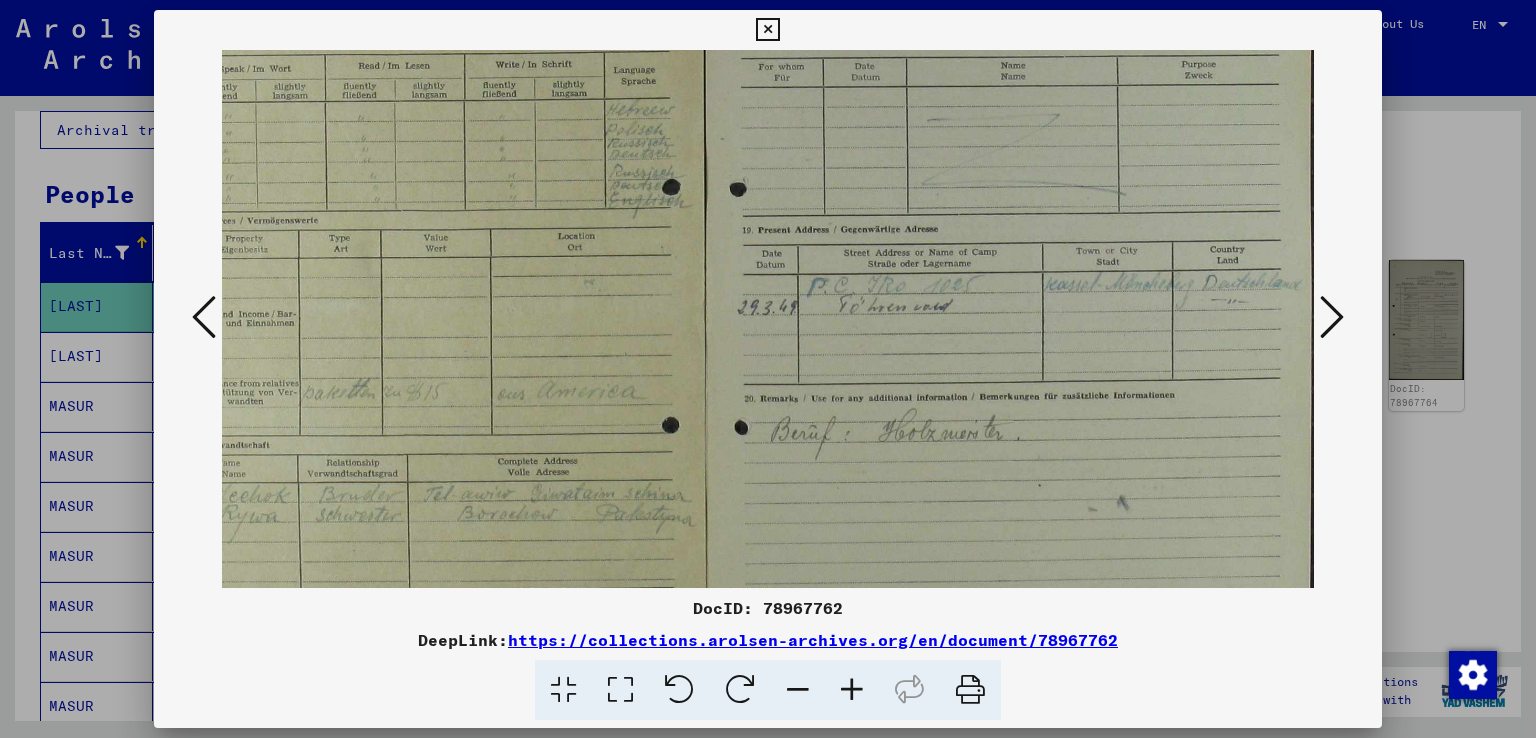 scroll, scrollTop: 243, scrollLeft: 128, axis: both 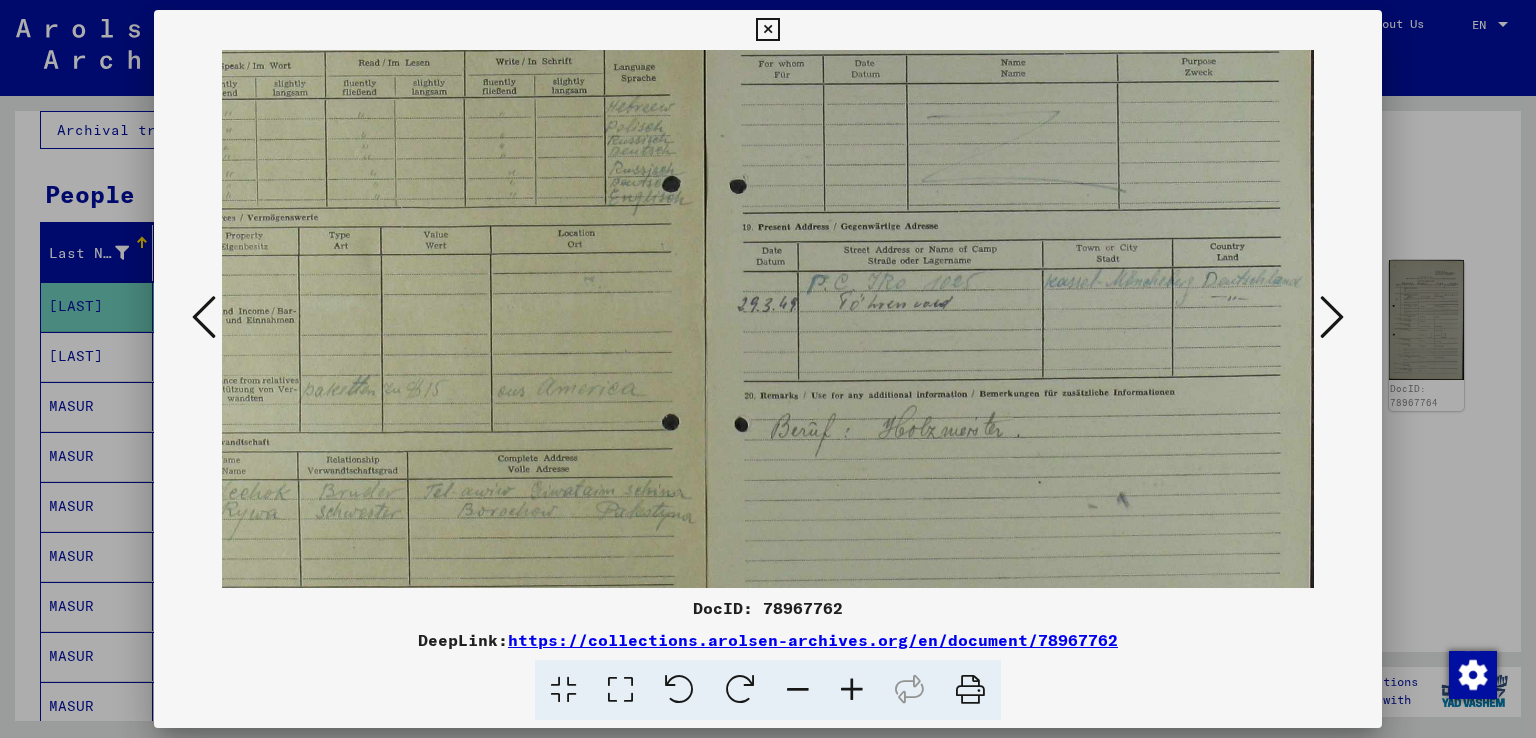 drag, startPoint x: 826, startPoint y: 478, endPoint x: 524, endPoint y: 249, distance: 379.00528 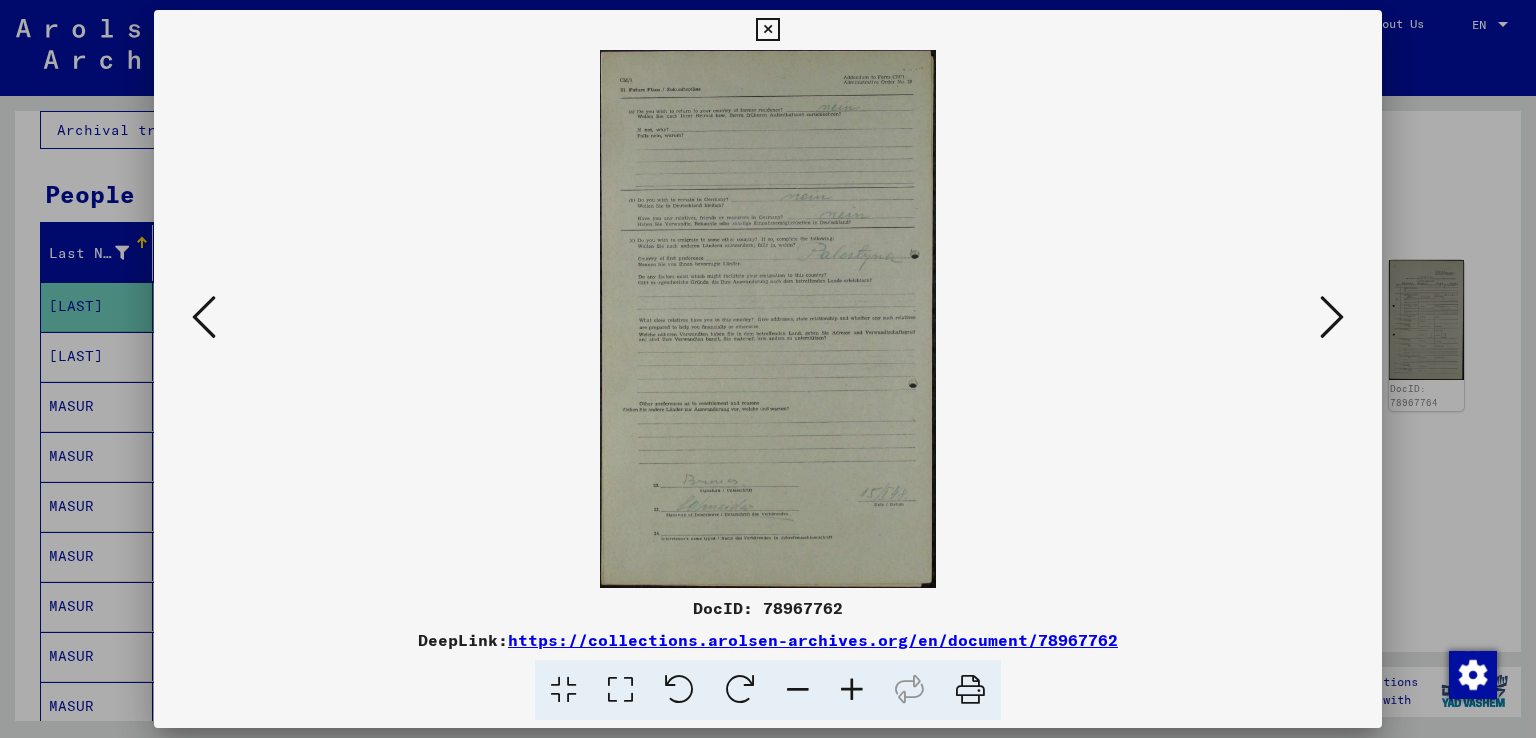 click at bounding box center (852, 690) 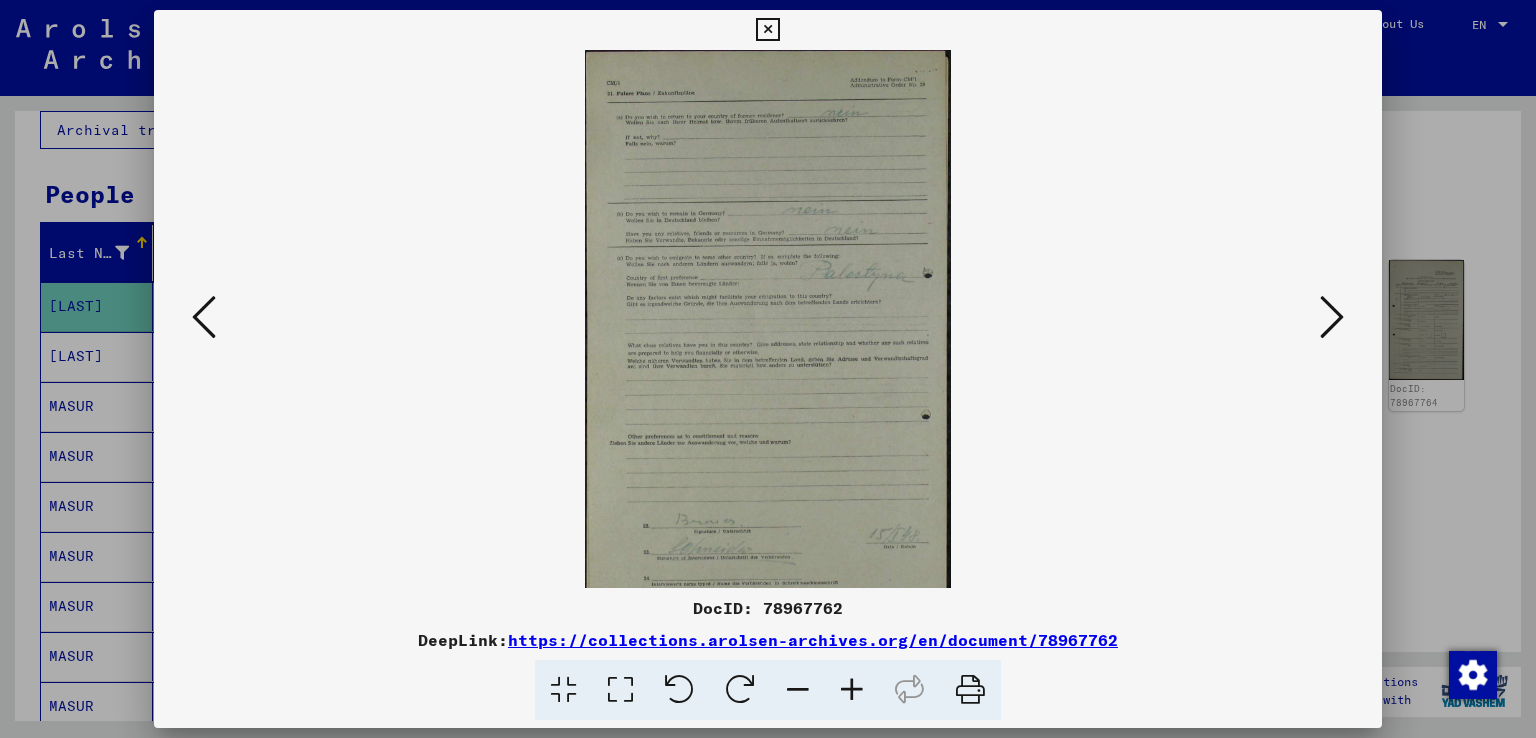 click at bounding box center [852, 690] 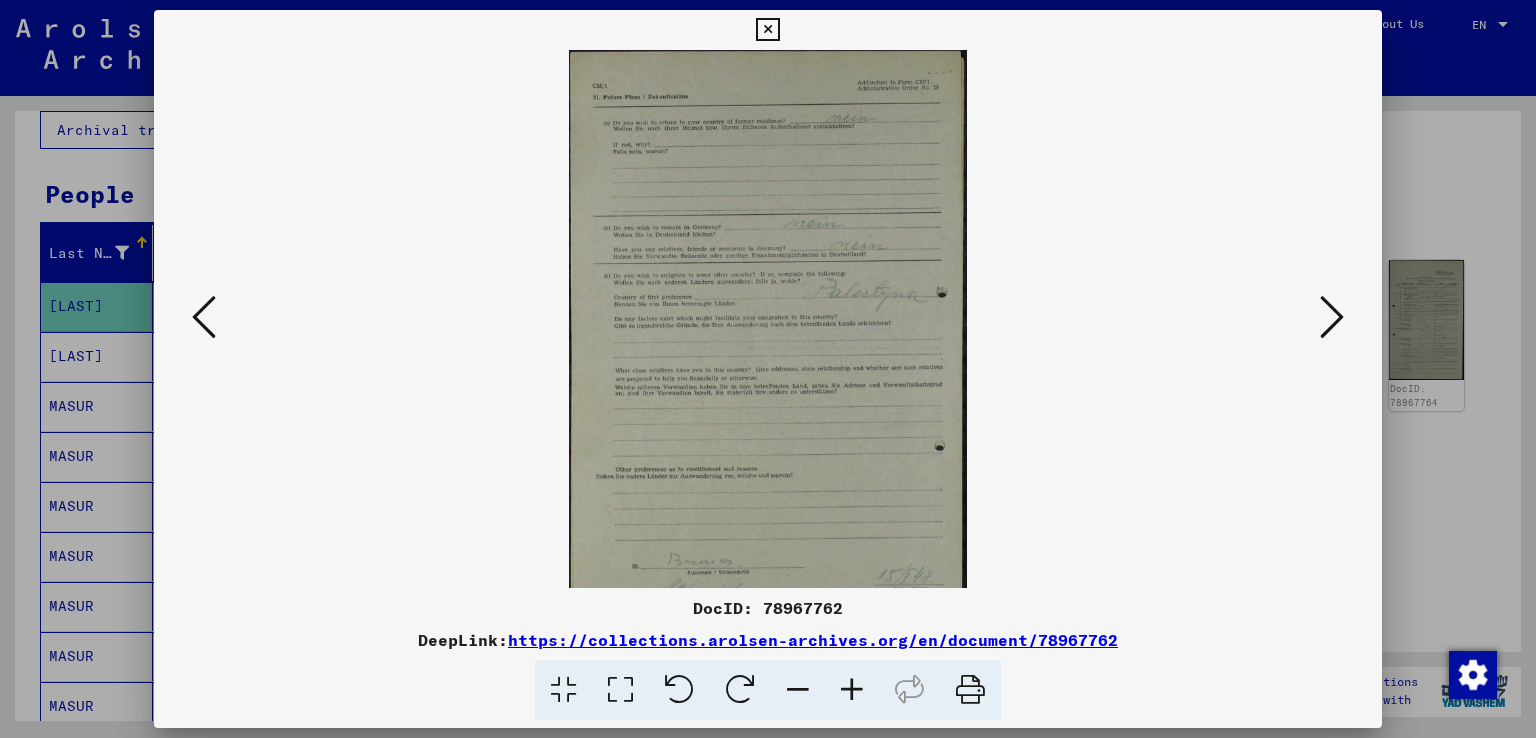 click at bounding box center [852, 690] 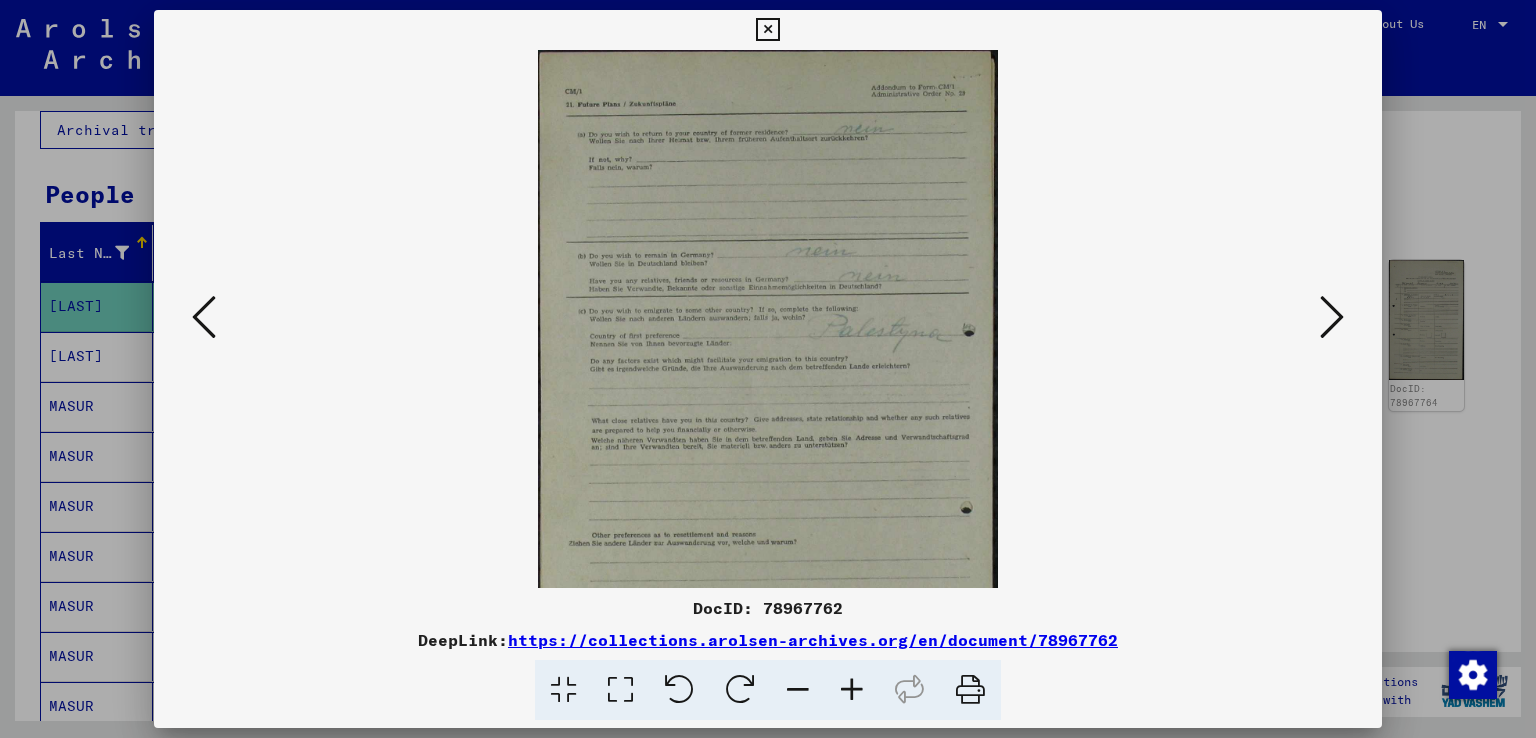 click at bounding box center [852, 690] 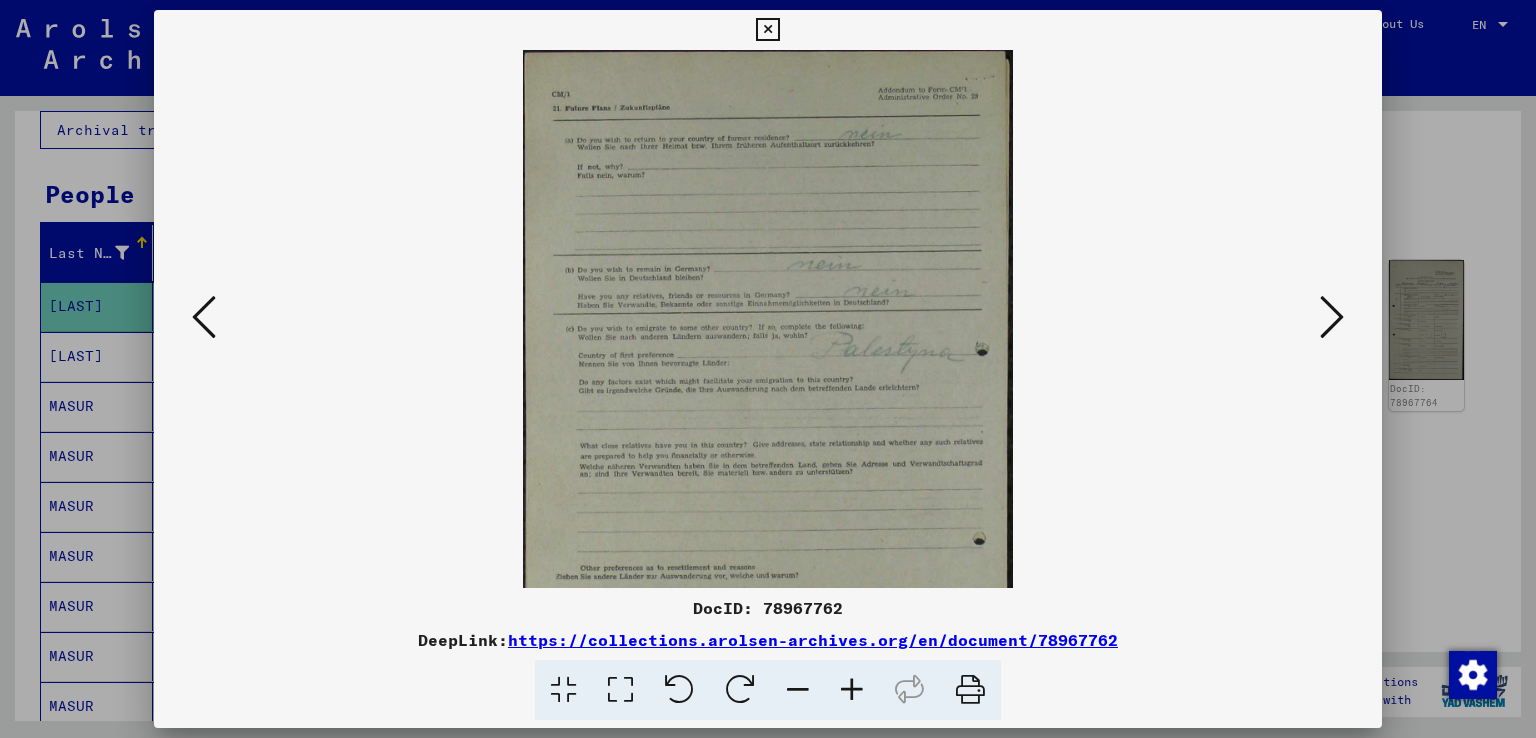 click at bounding box center [852, 690] 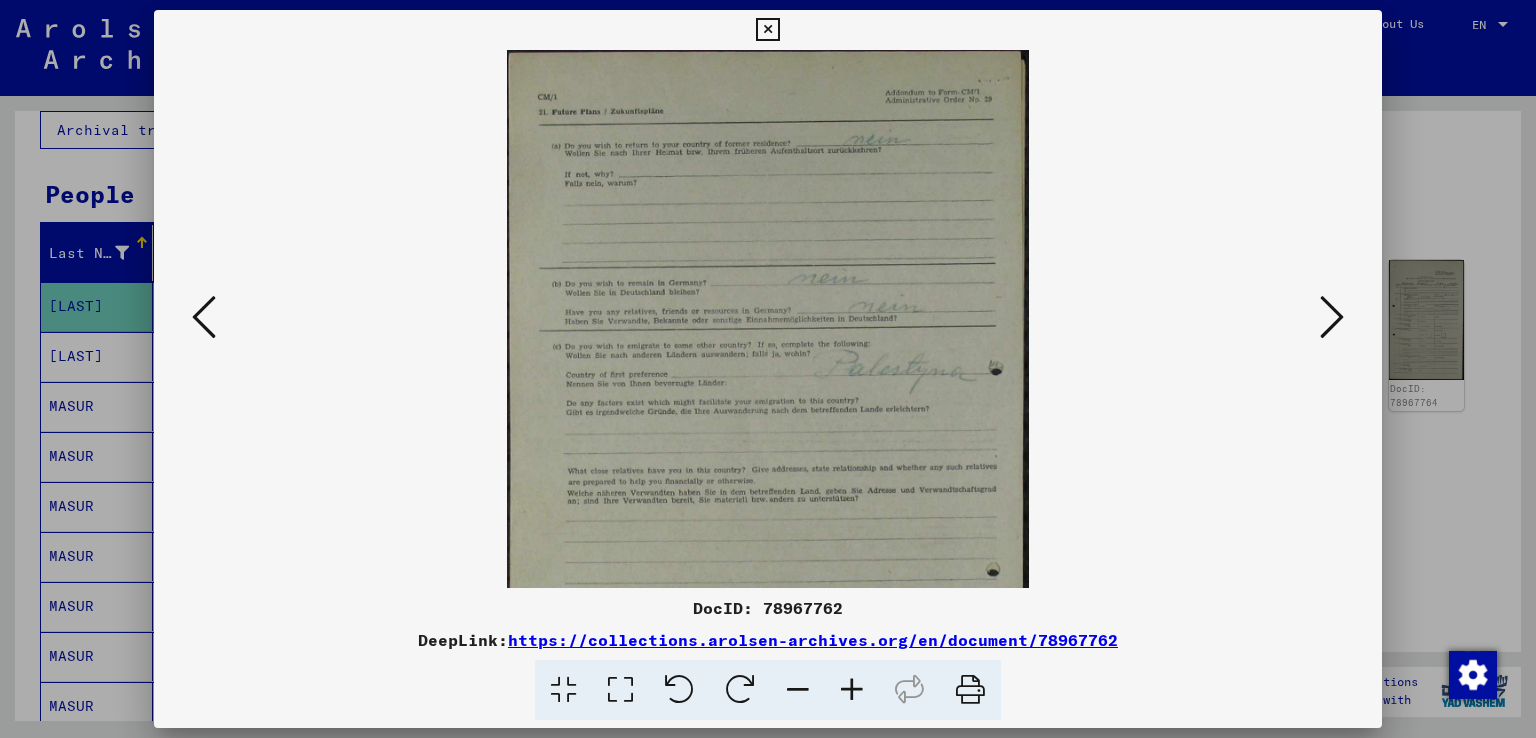 click at bounding box center [852, 690] 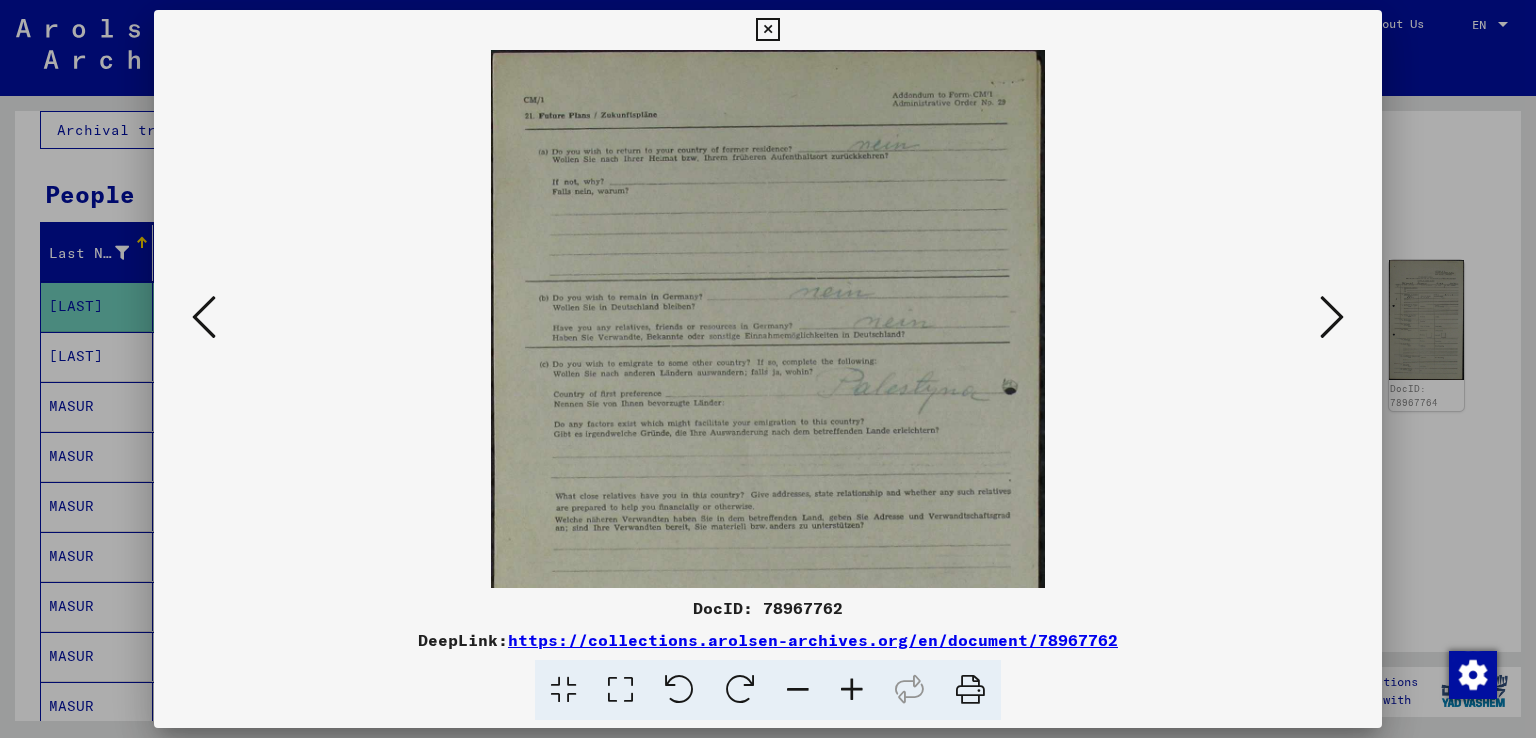 click at bounding box center (852, 690) 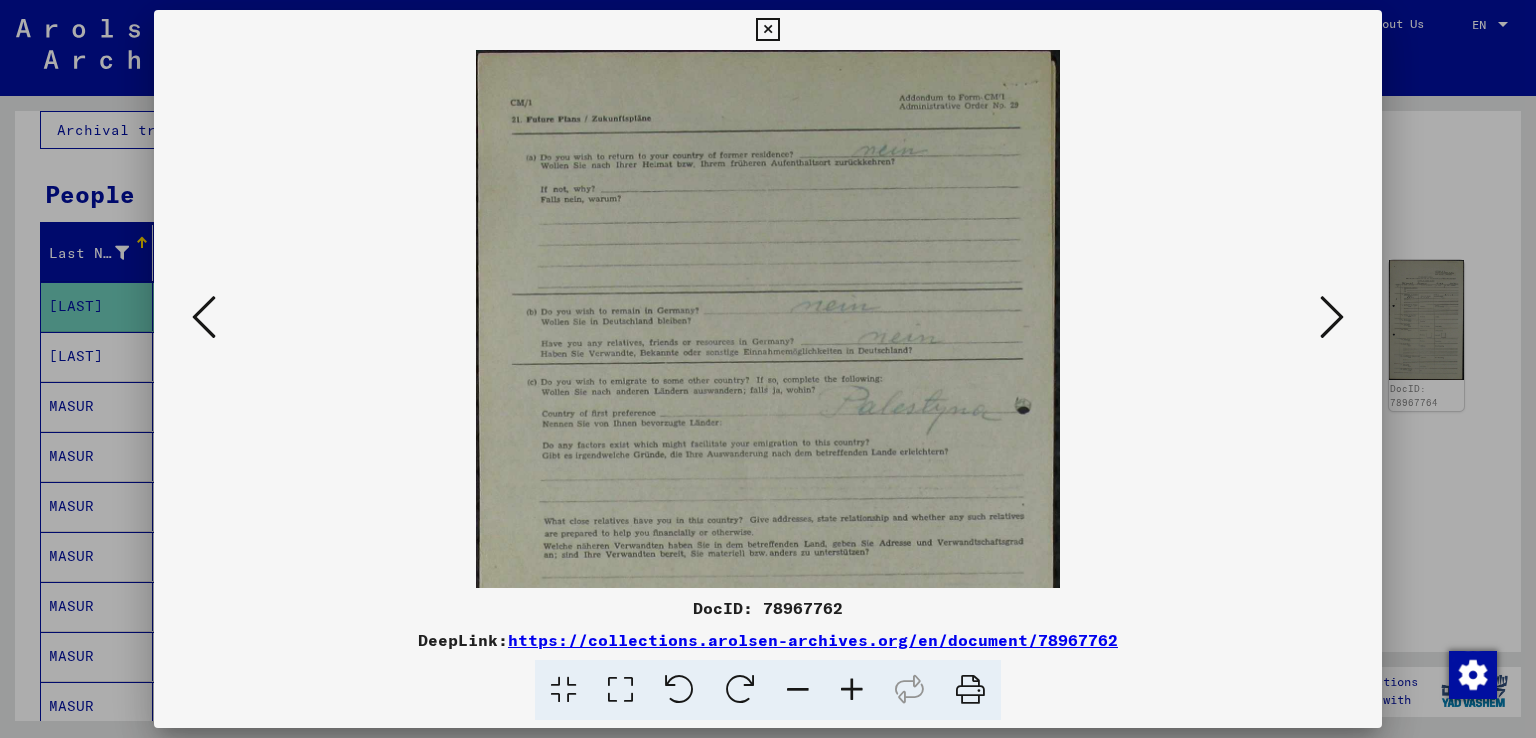 click at bounding box center [852, 690] 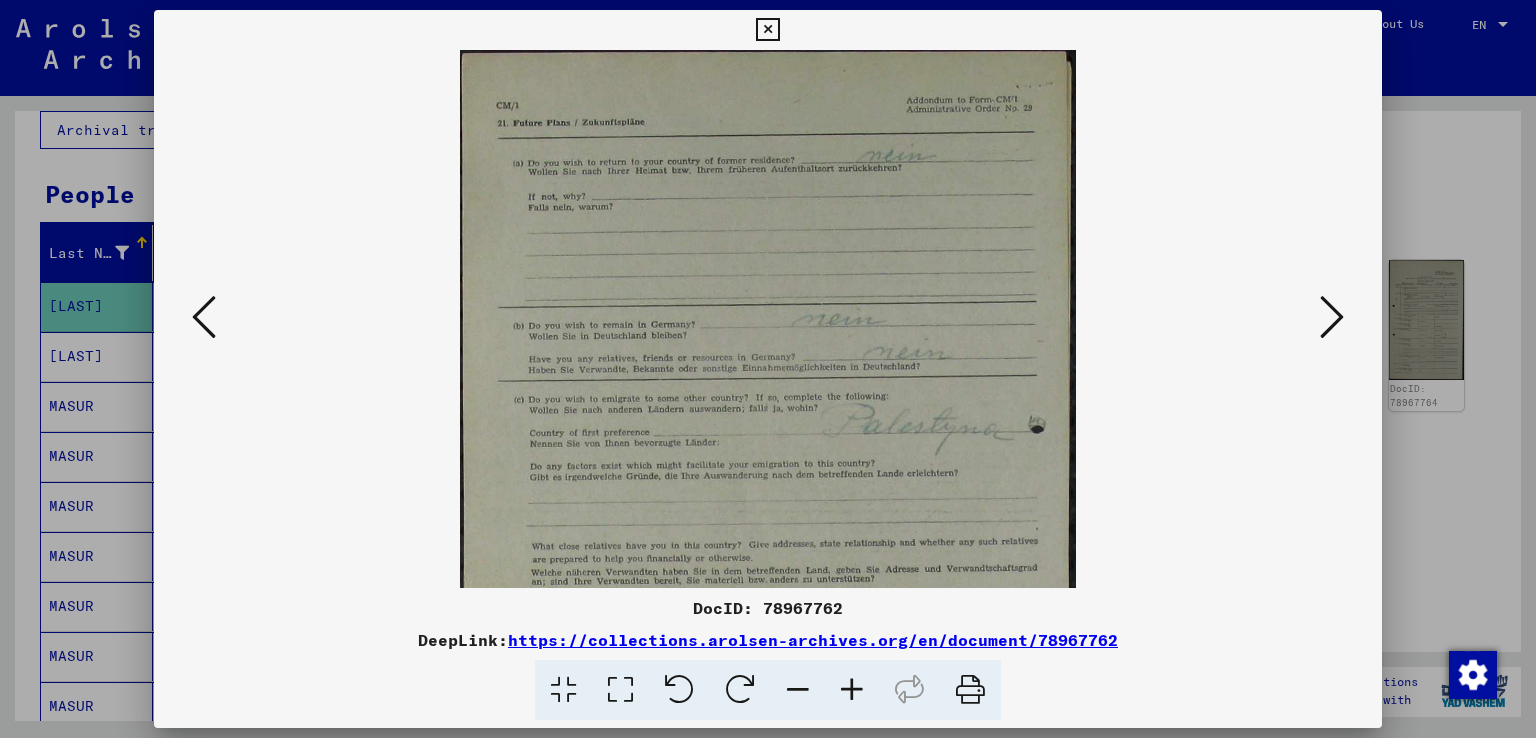 click at bounding box center [1332, 317] 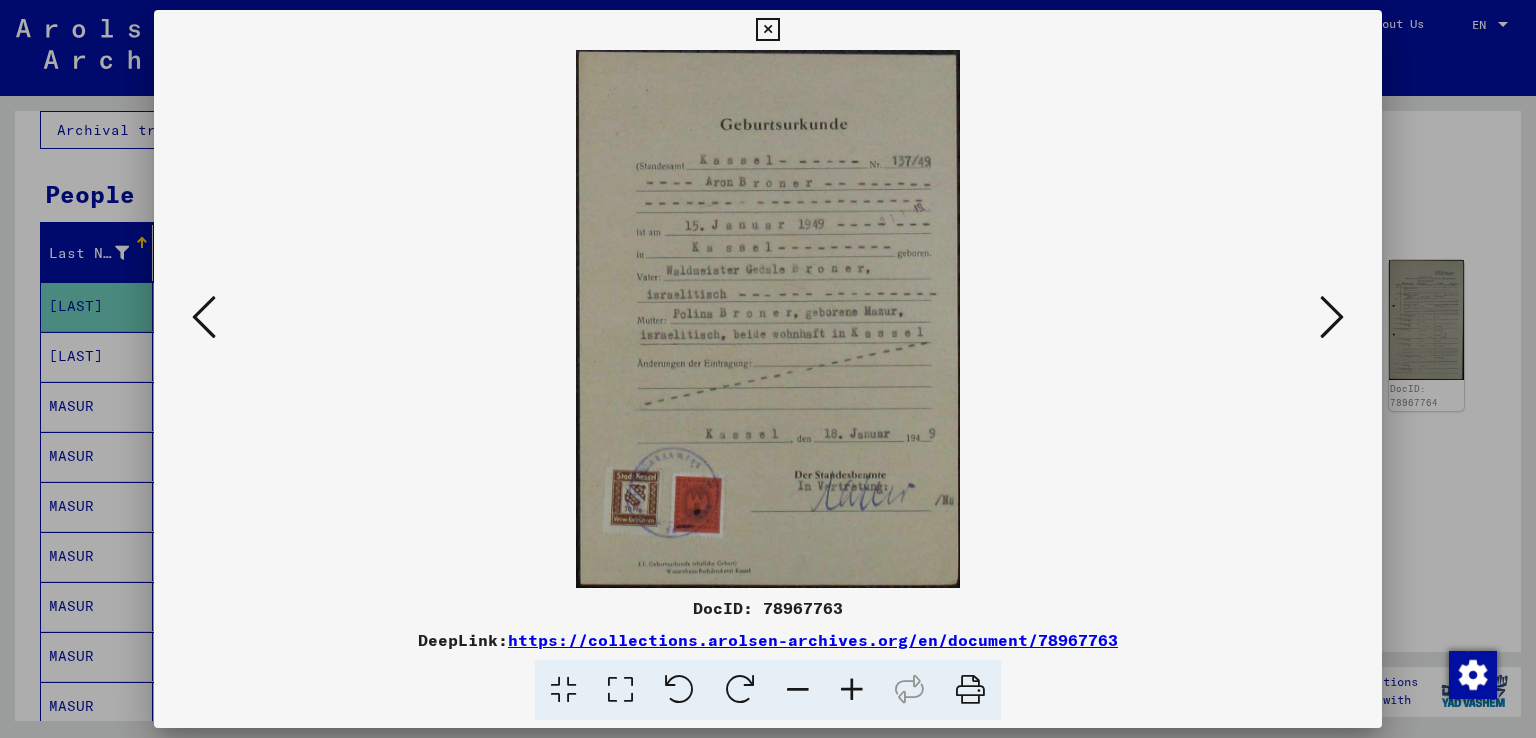 click at bounding box center [852, 690] 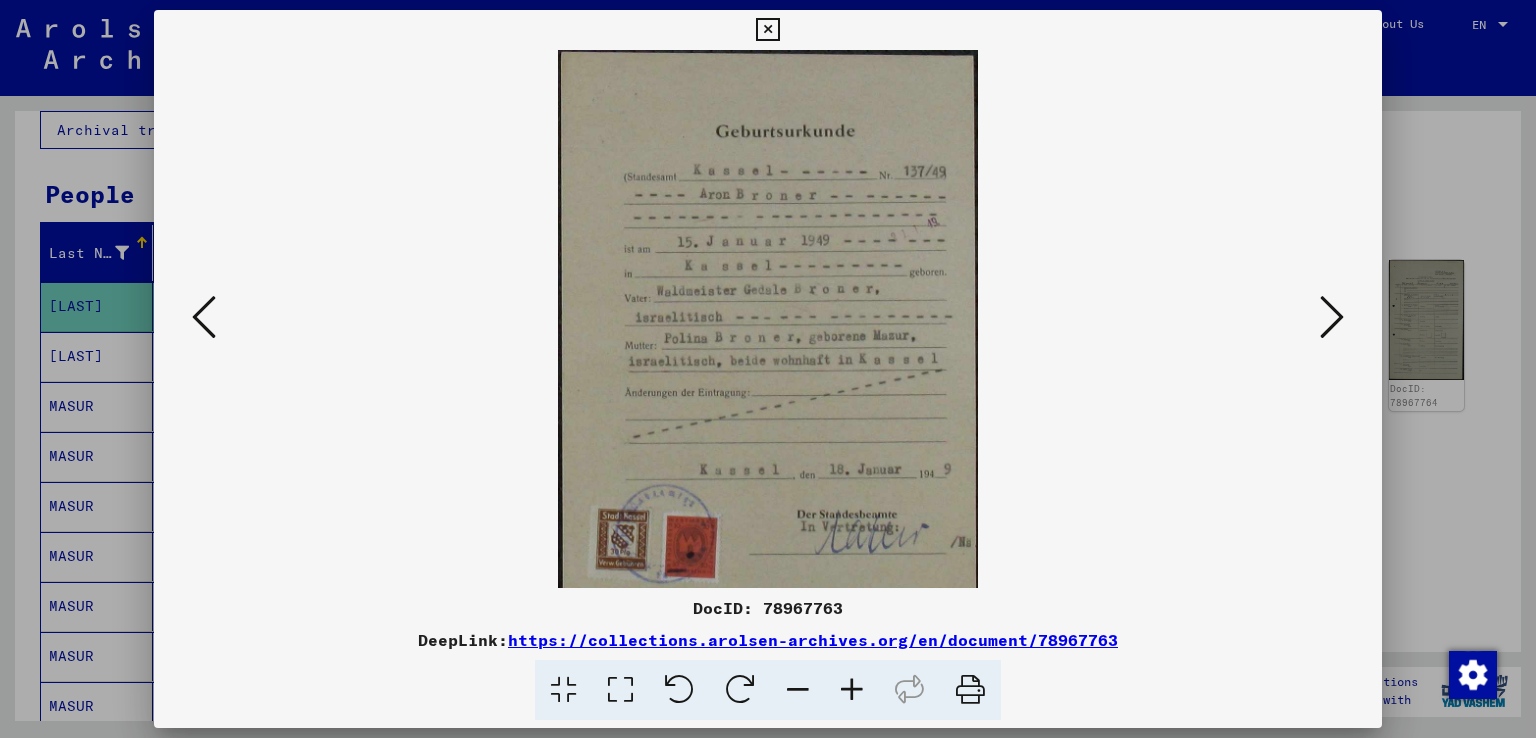 click at bounding box center [852, 690] 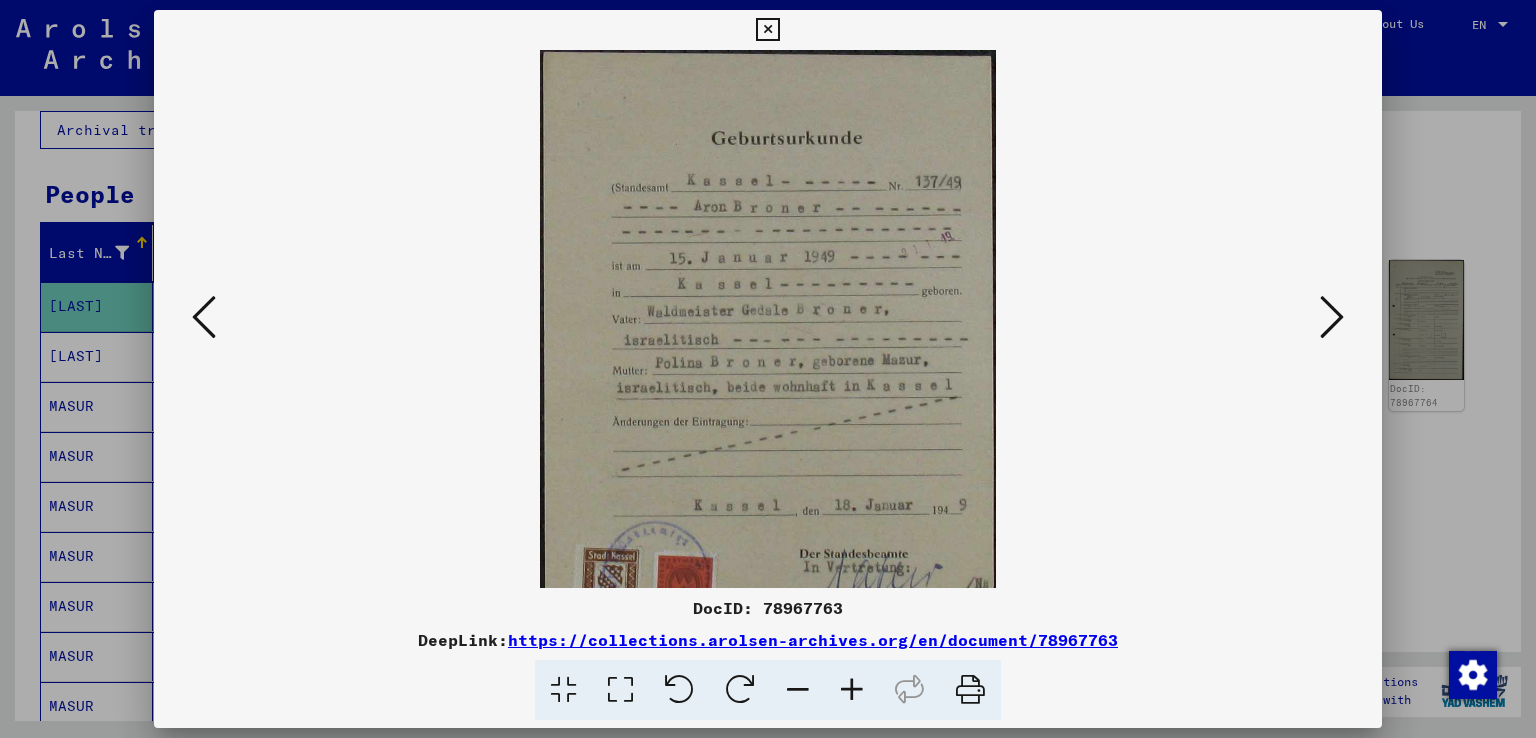 click at bounding box center (852, 690) 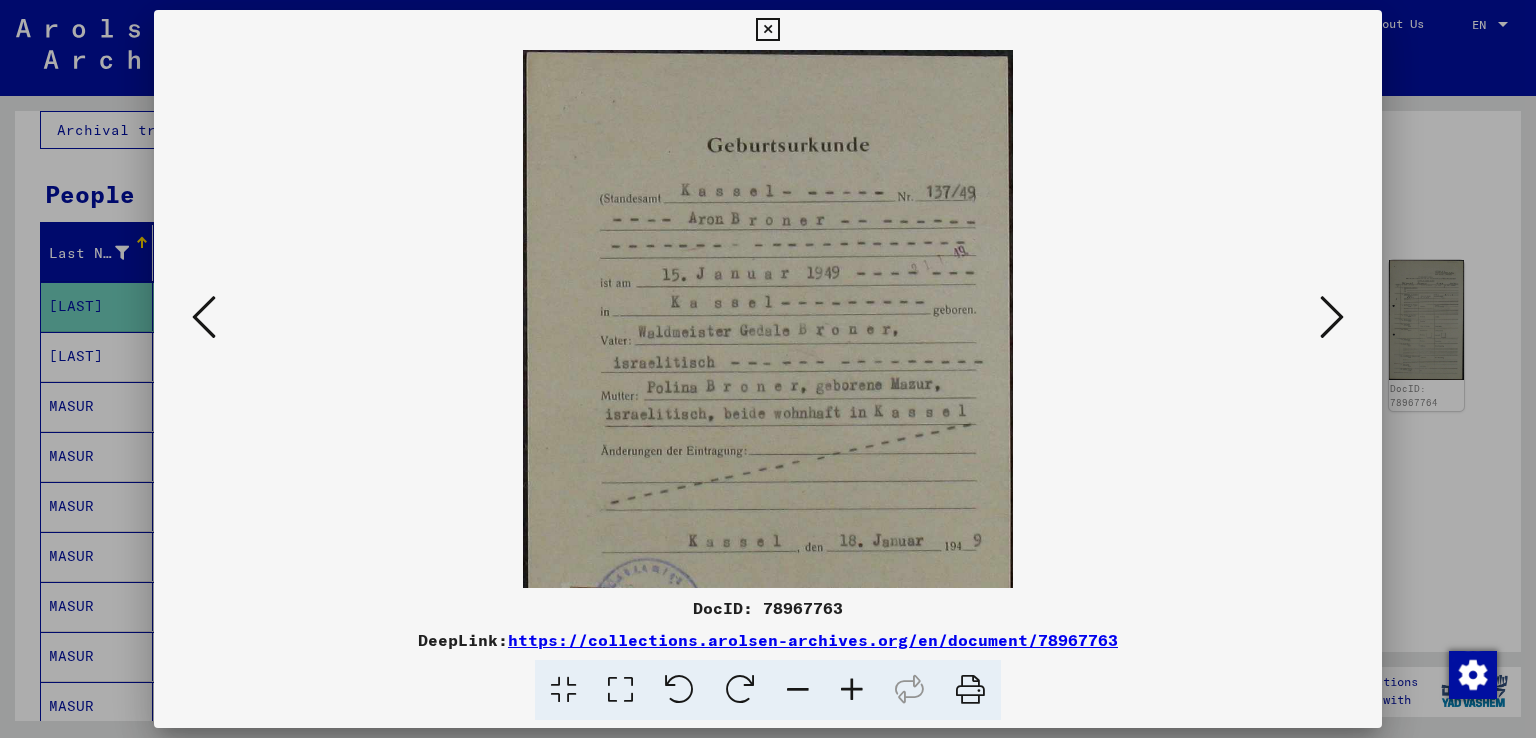 click at bounding box center (204, 317) 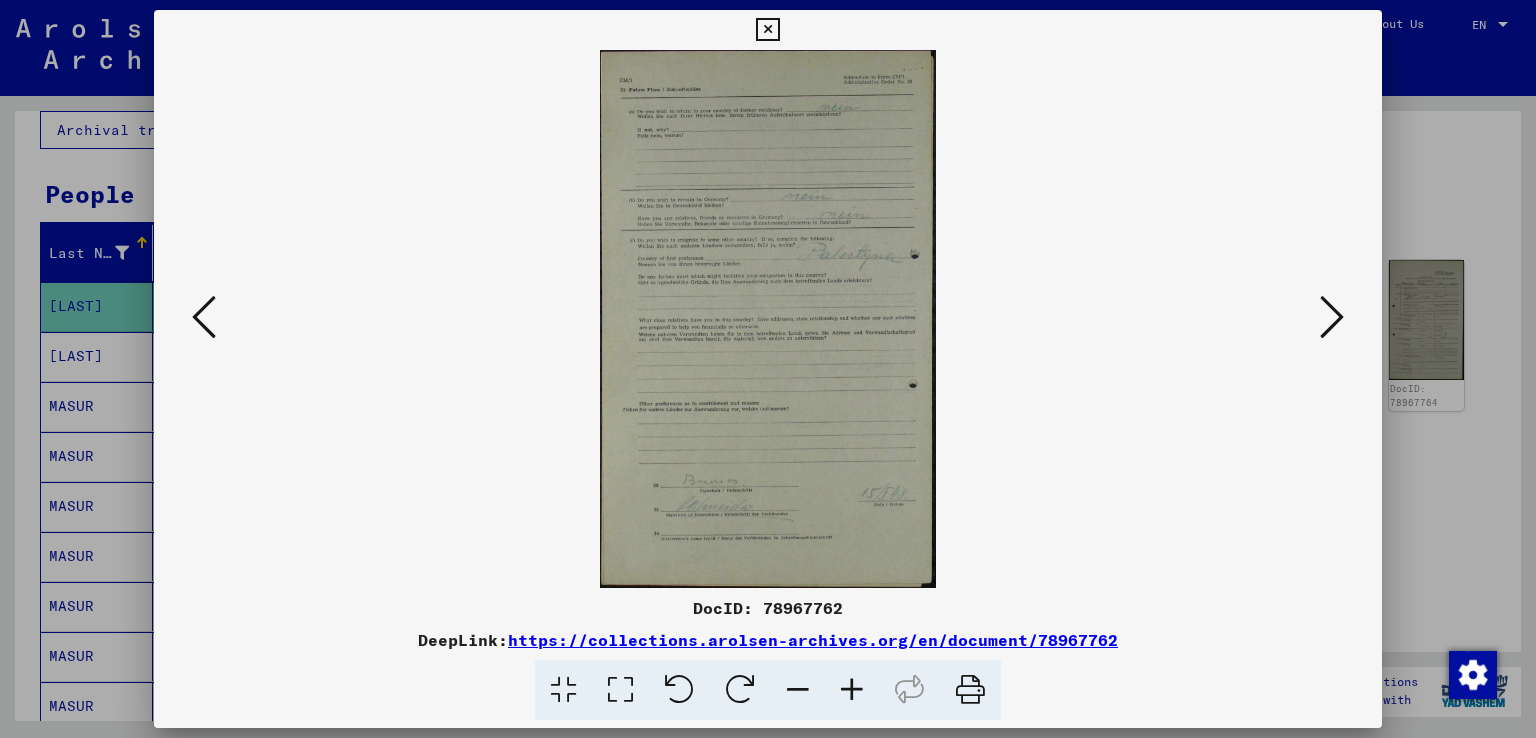 click at bounding box center [204, 317] 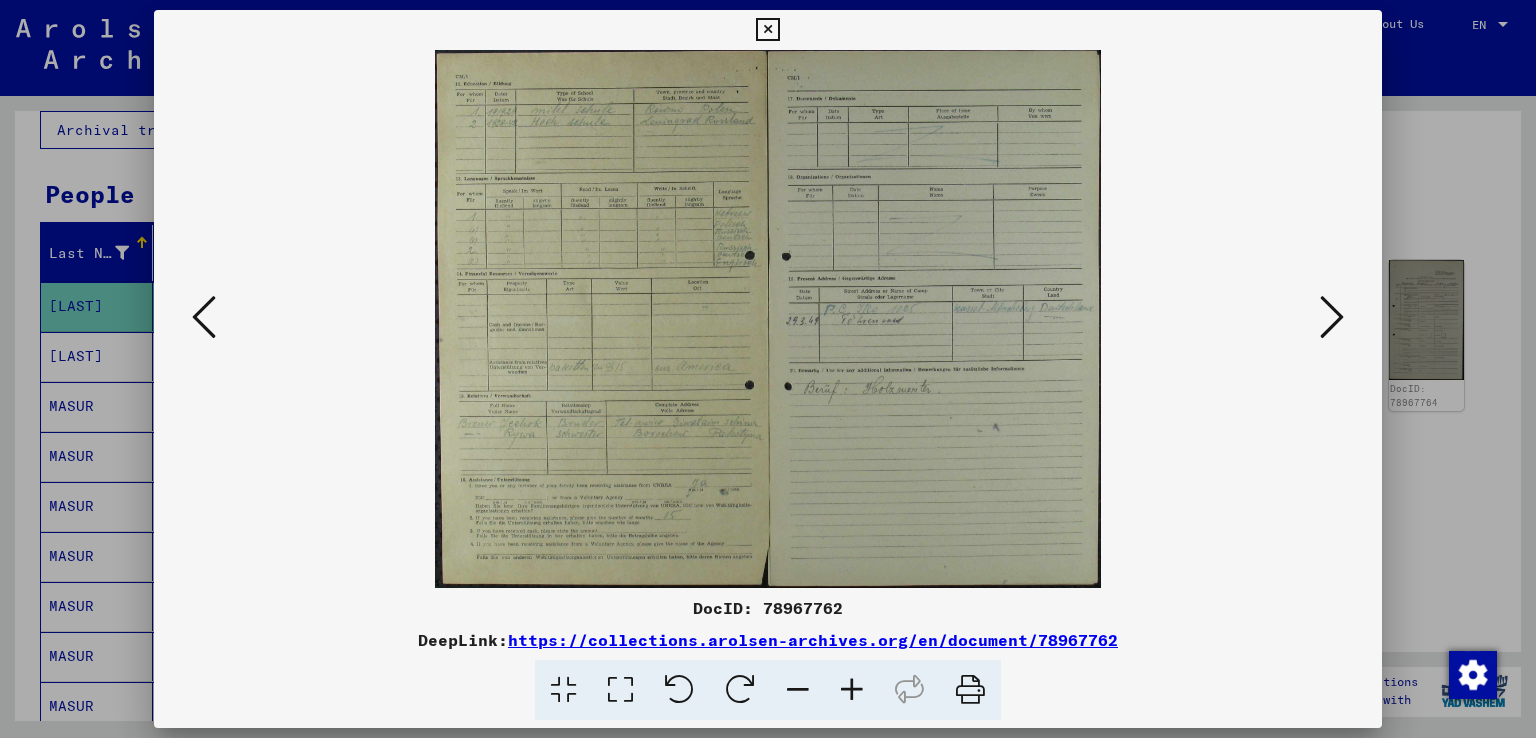 click at bounding box center [204, 317] 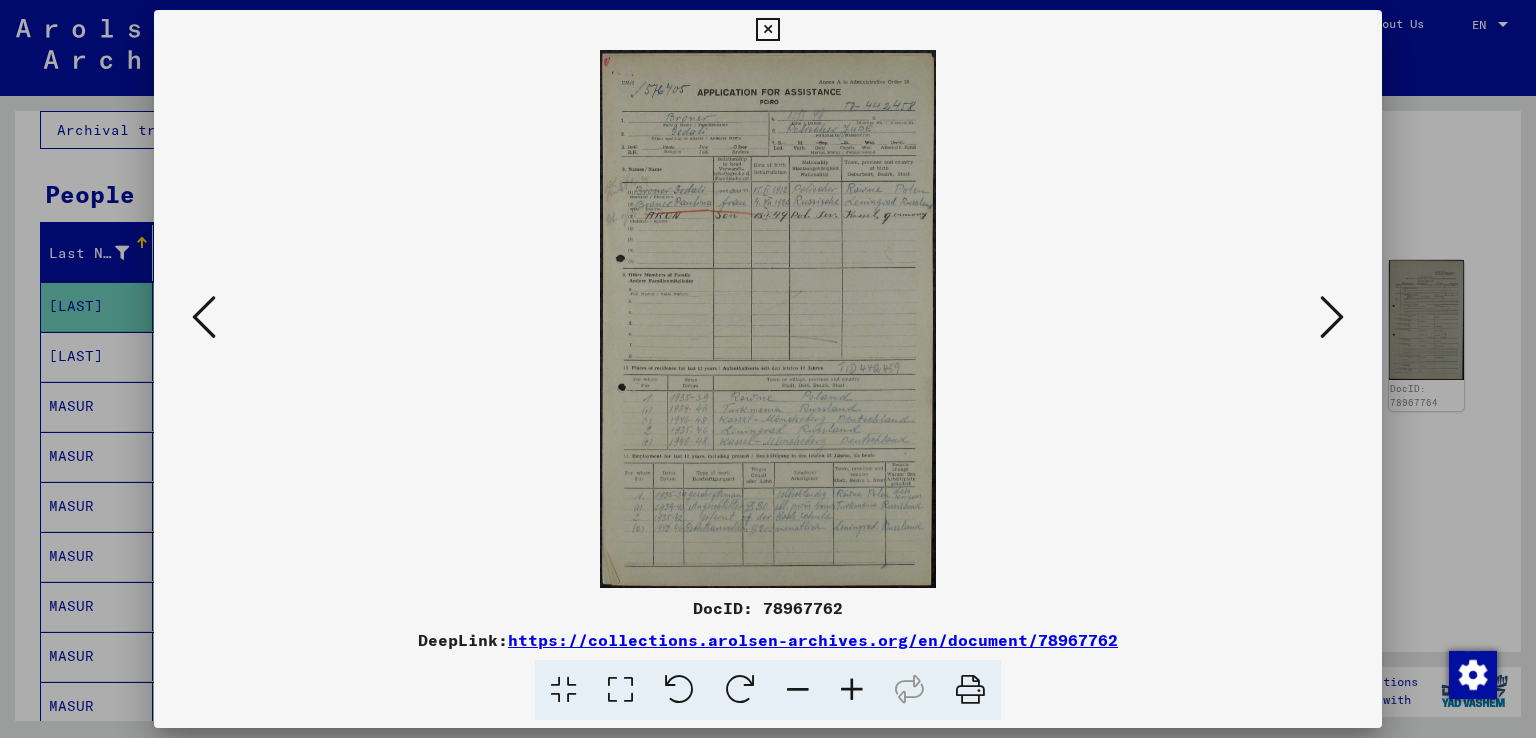 click at bounding box center [204, 317] 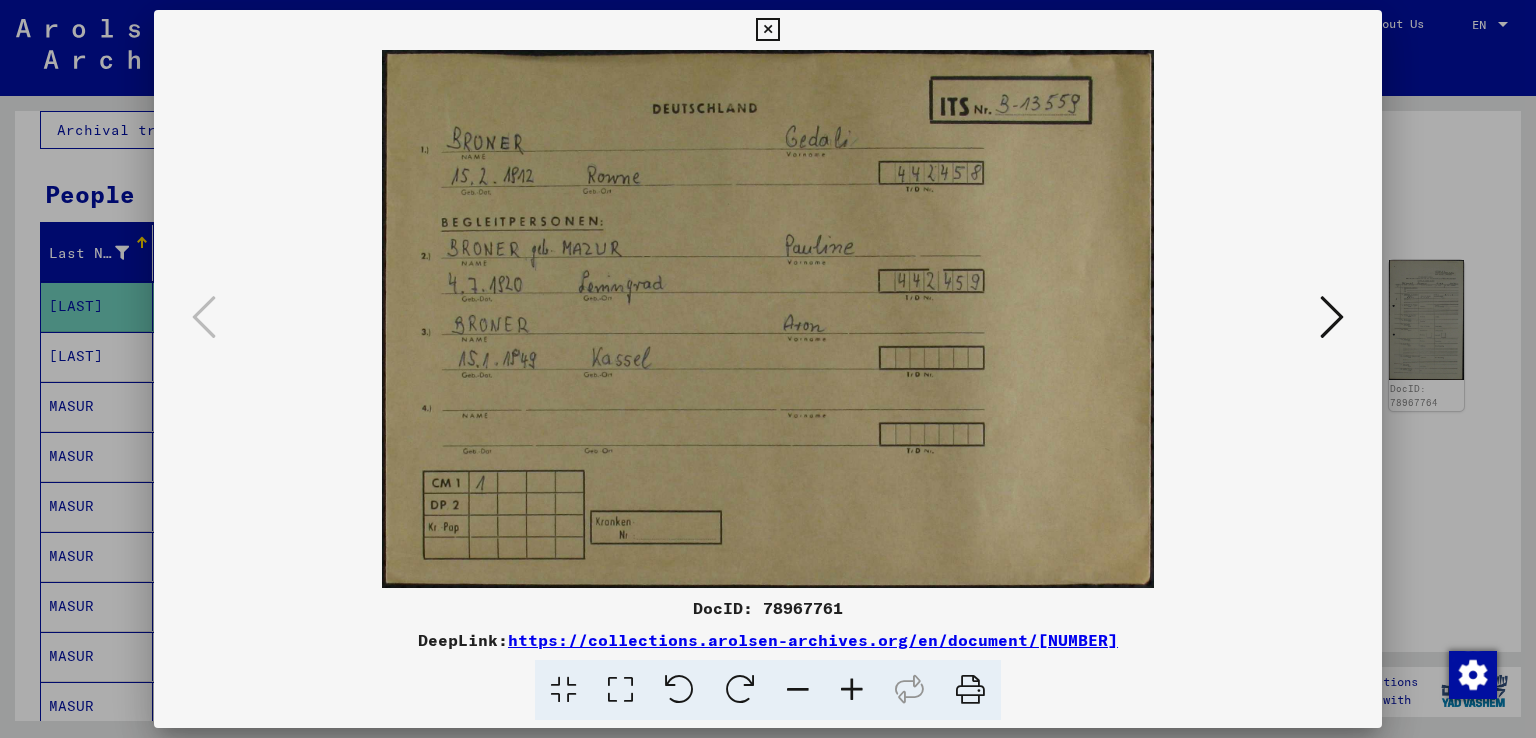 click at bounding box center [1332, 317] 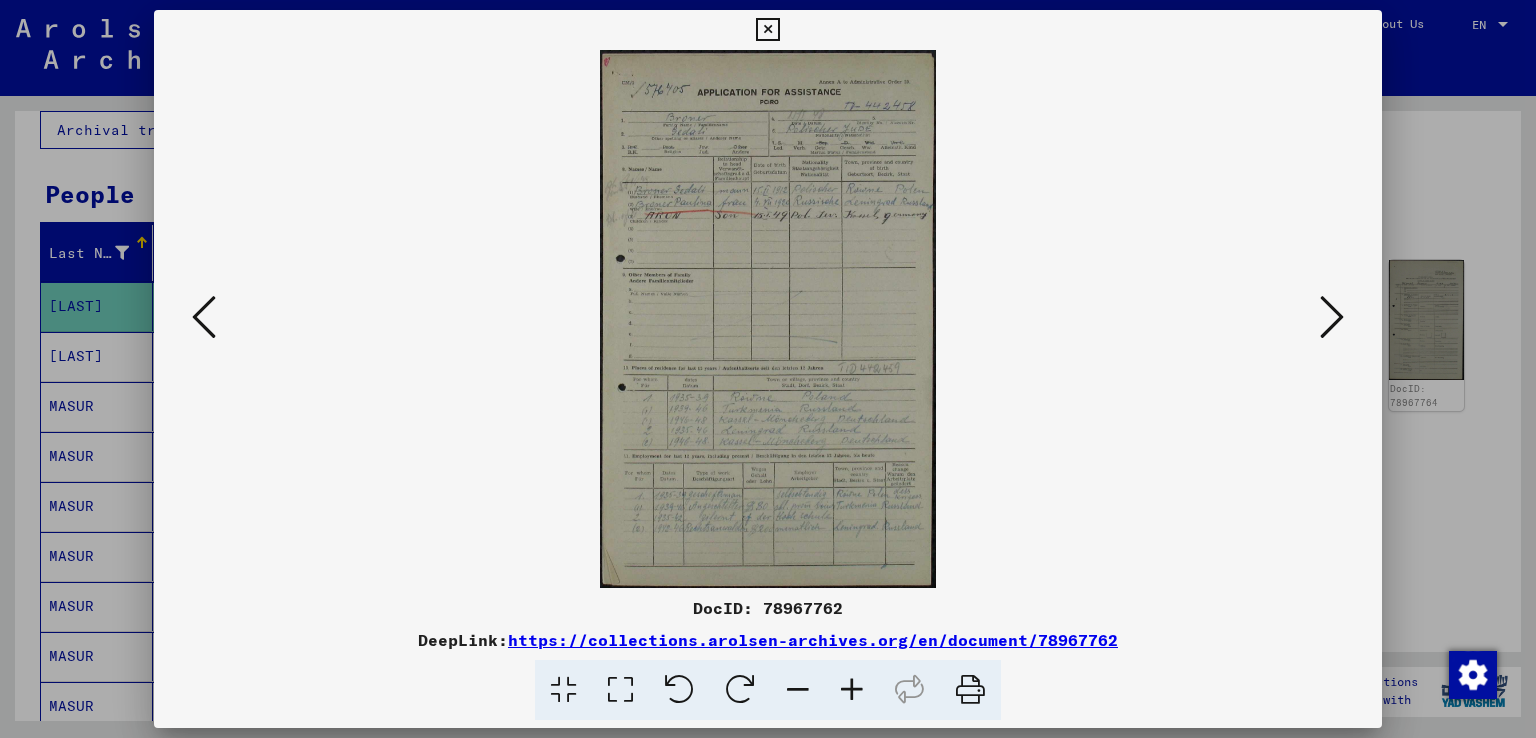 click at bounding box center (852, 690) 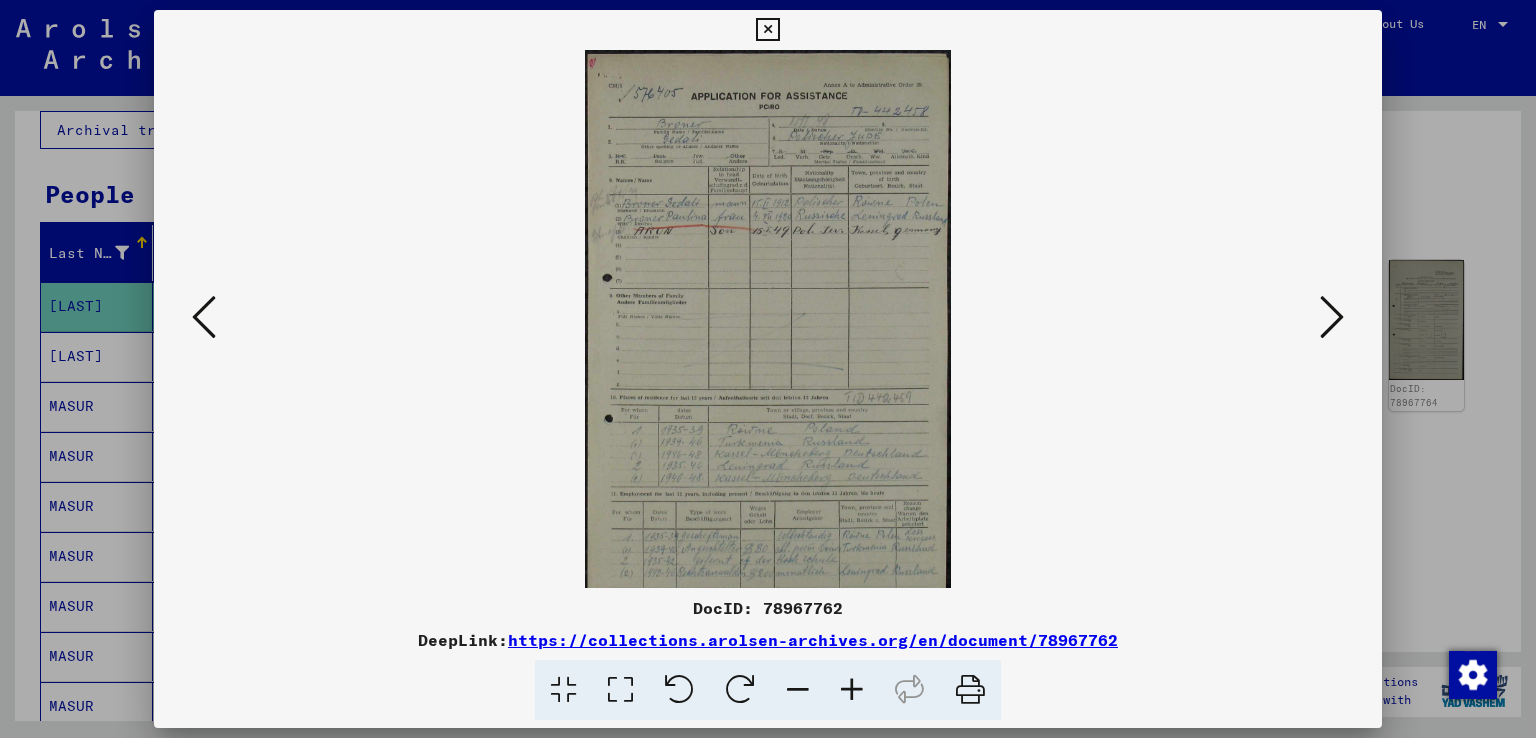 click at bounding box center [852, 690] 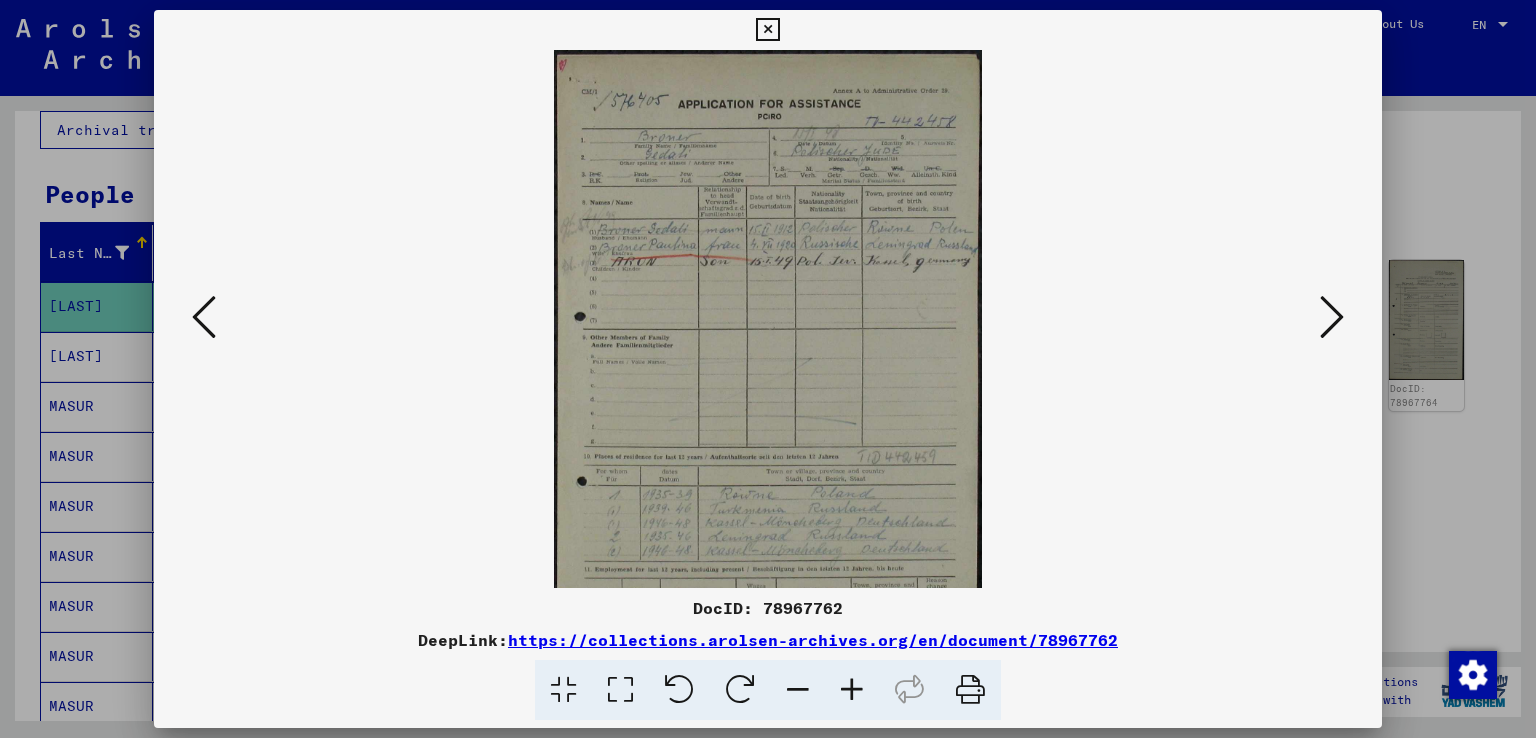 click at bounding box center [852, 690] 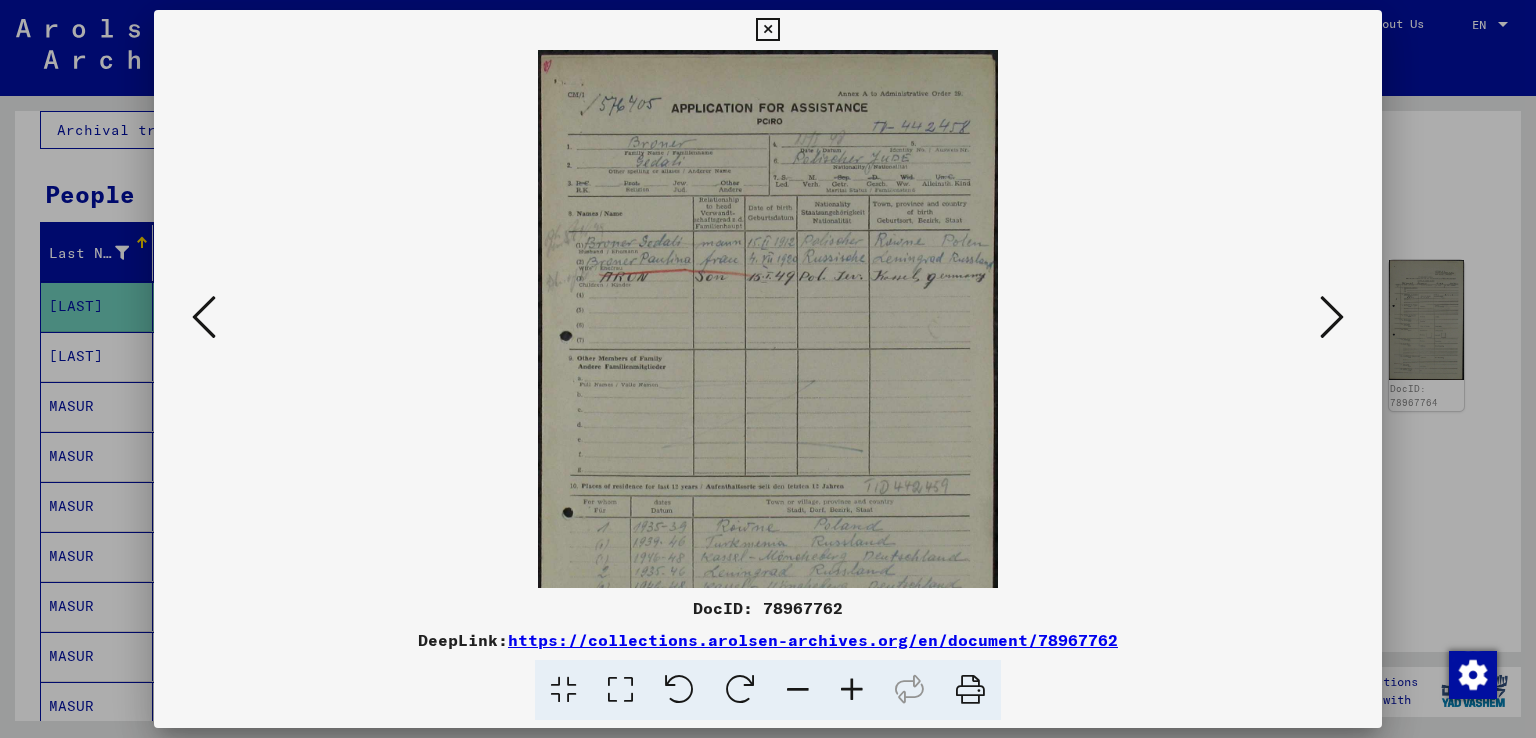click at bounding box center [852, 690] 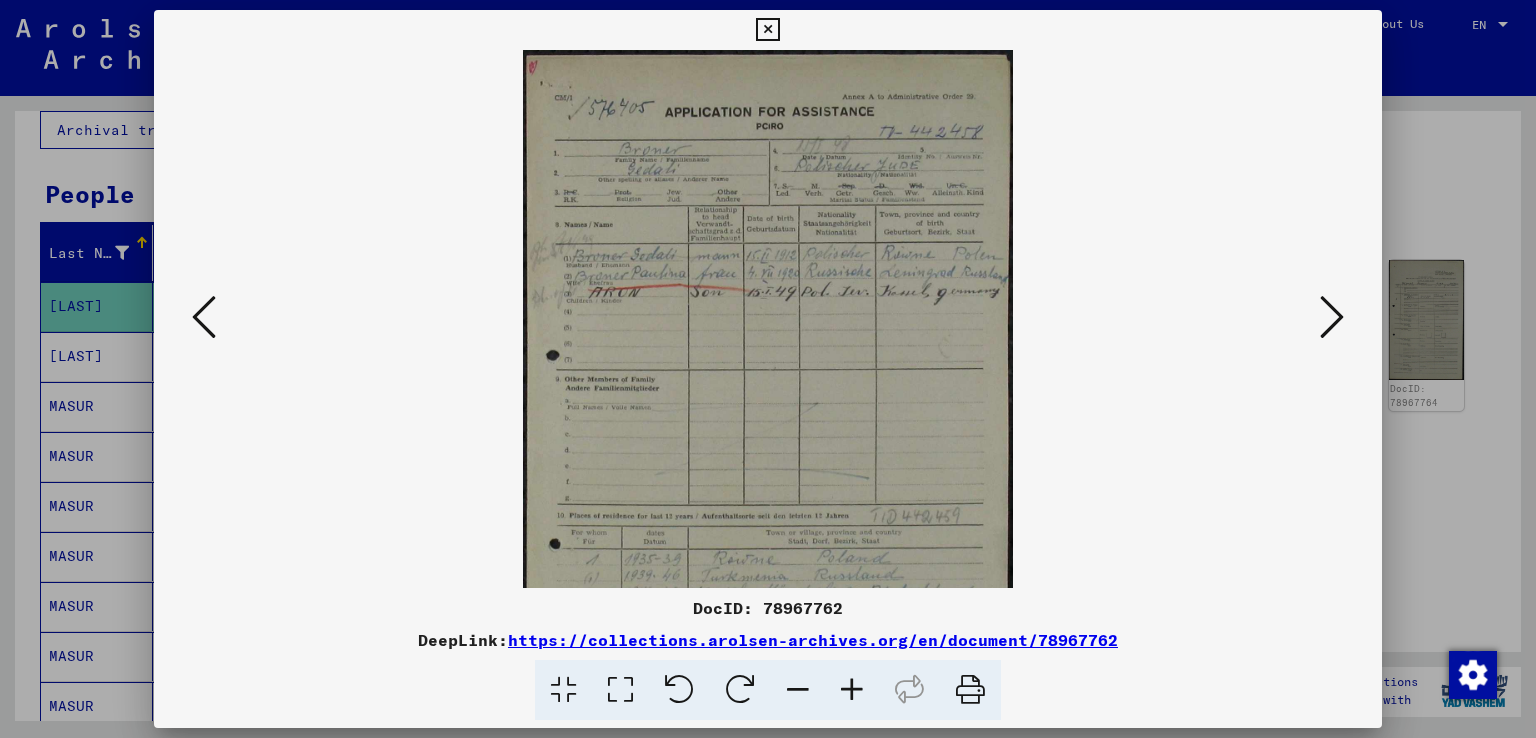 click at bounding box center [852, 690] 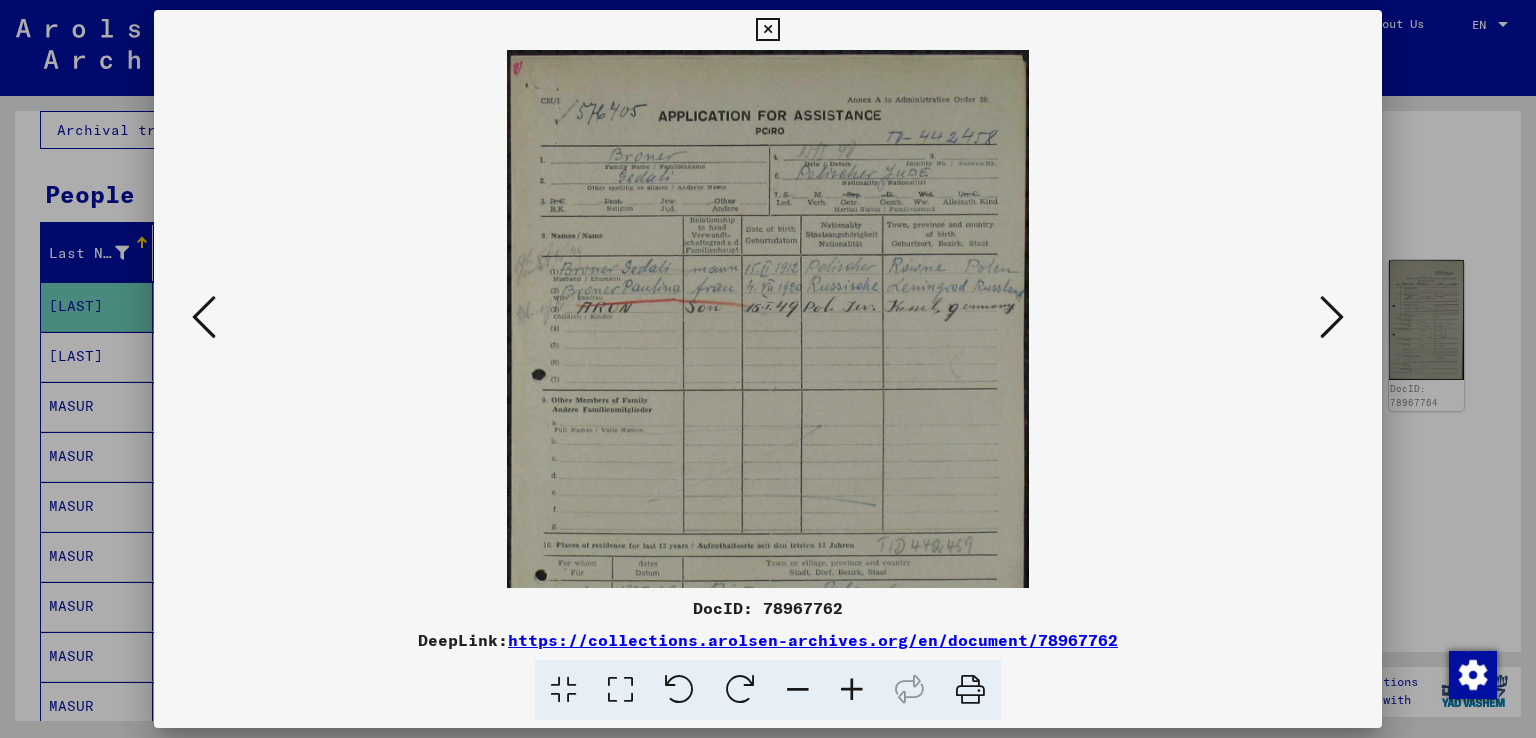 click at bounding box center (204, 317) 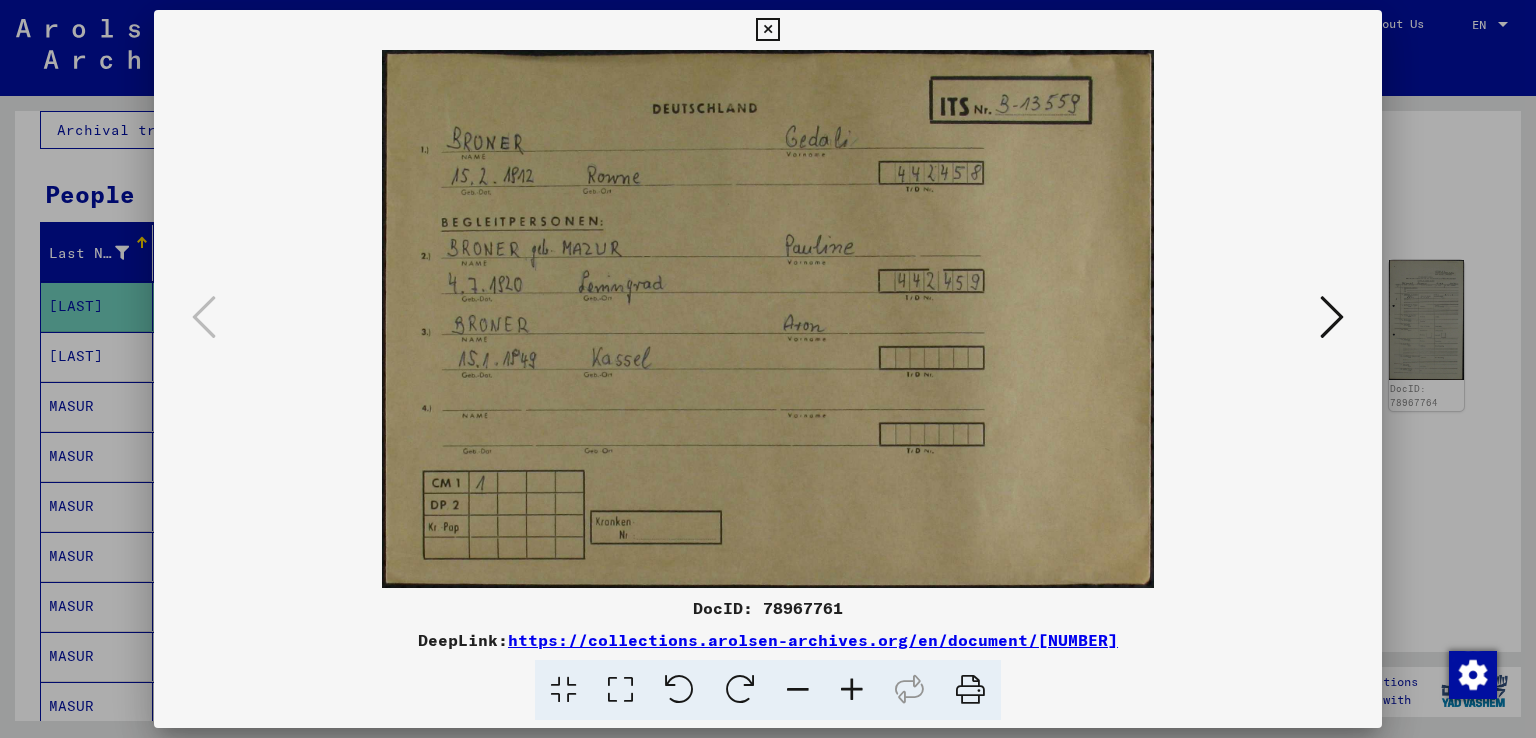 click at bounding box center (1332, 317) 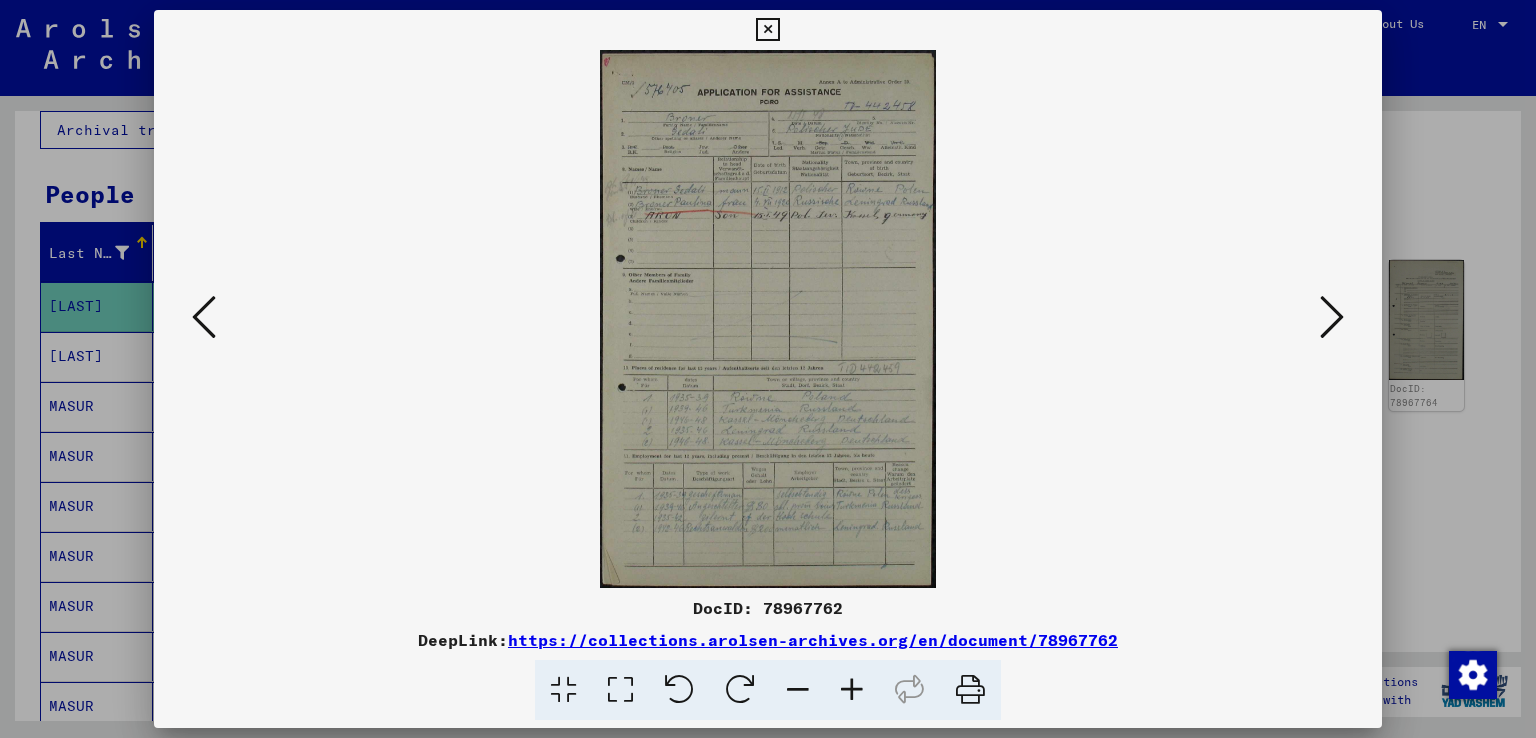 click at bounding box center [852, 690] 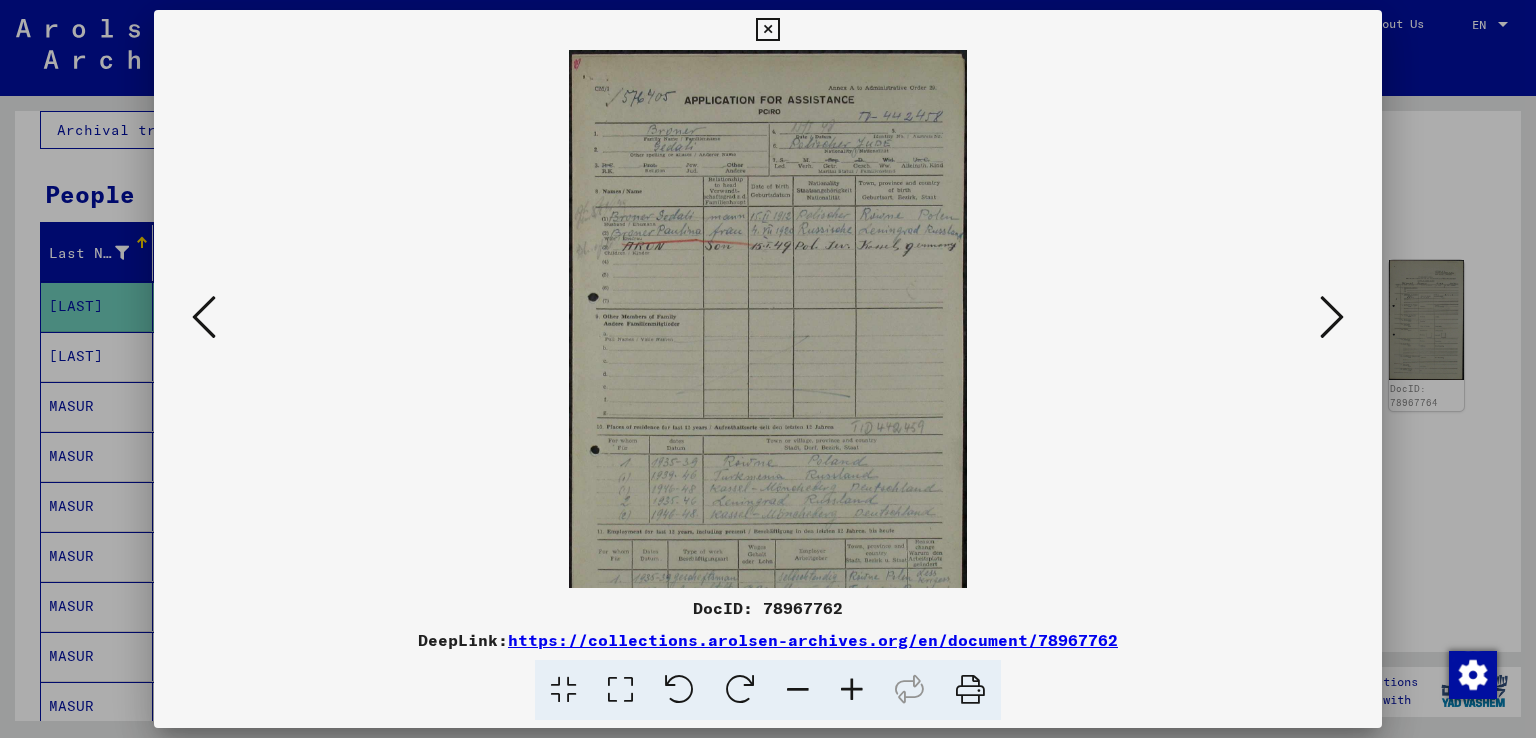 click at bounding box center (852, 690) 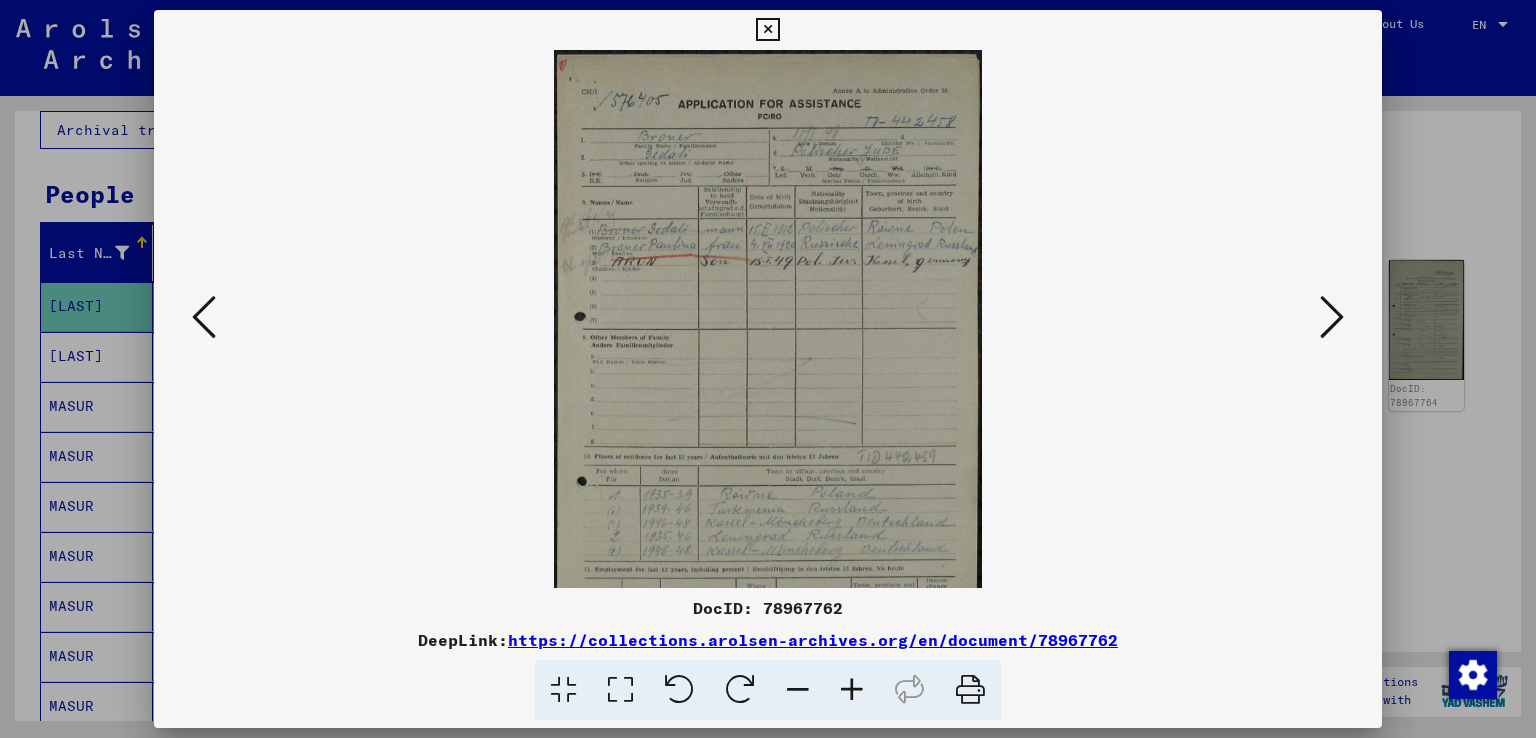 click at bounding box center (852, 690) 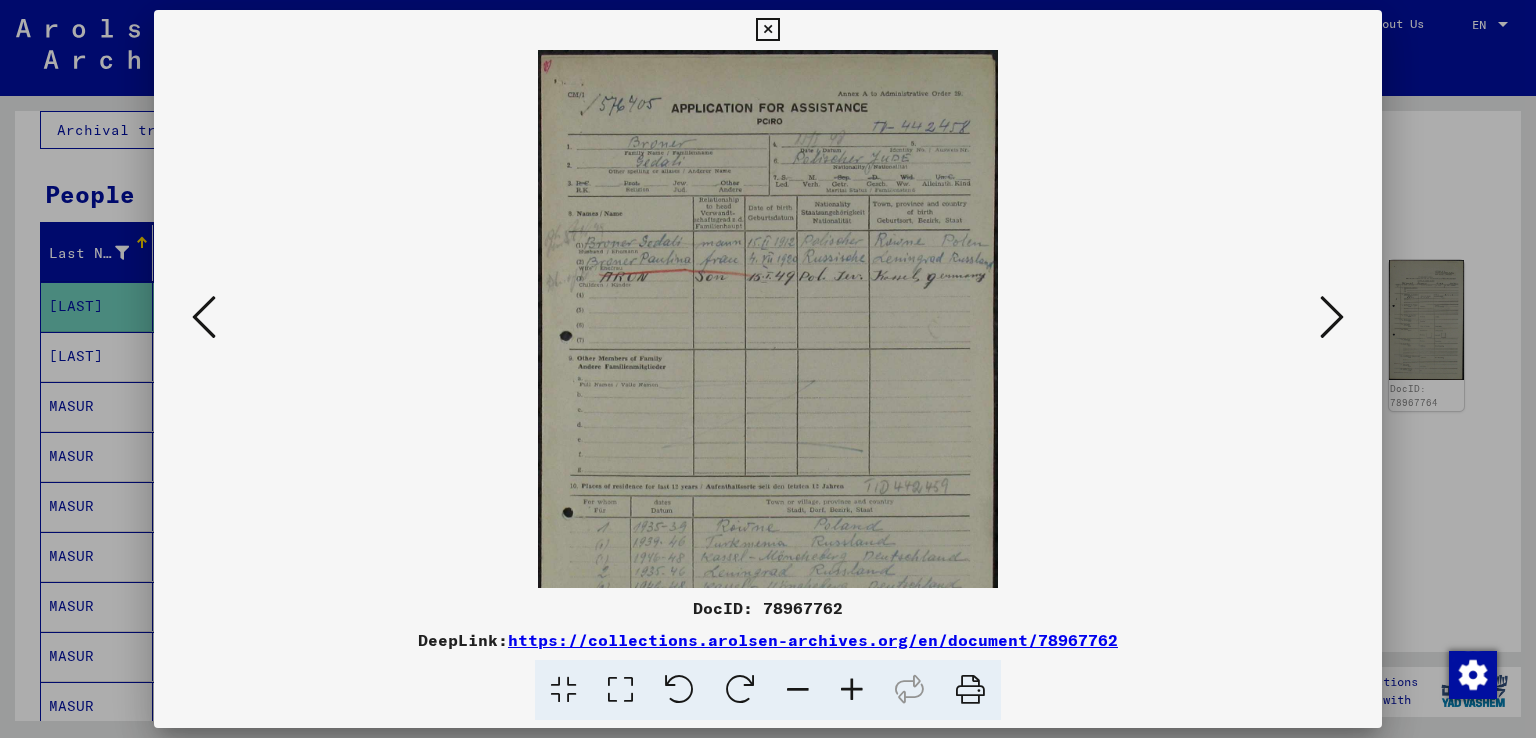 click at bounding box center (852, 690) 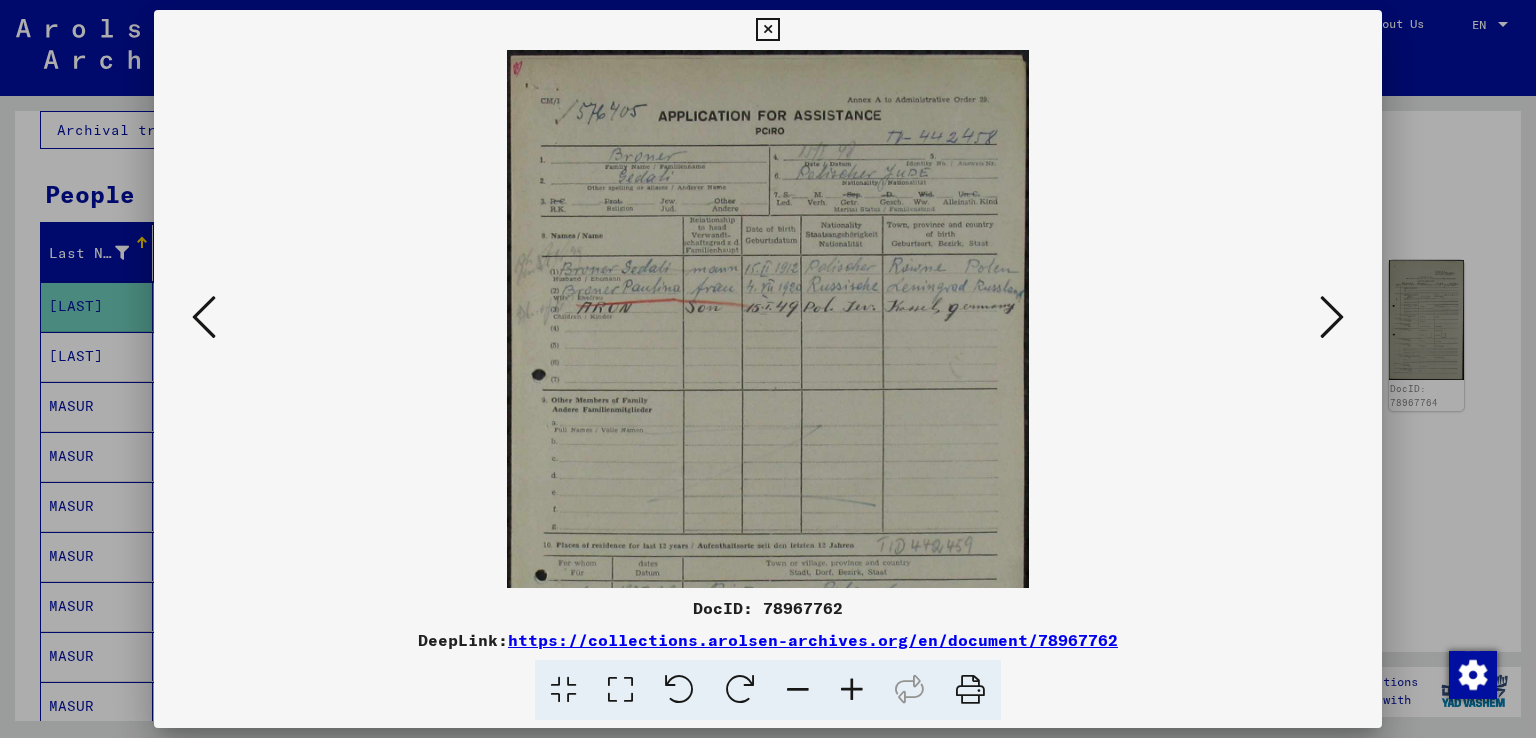 click at bounding box center [852, 690] 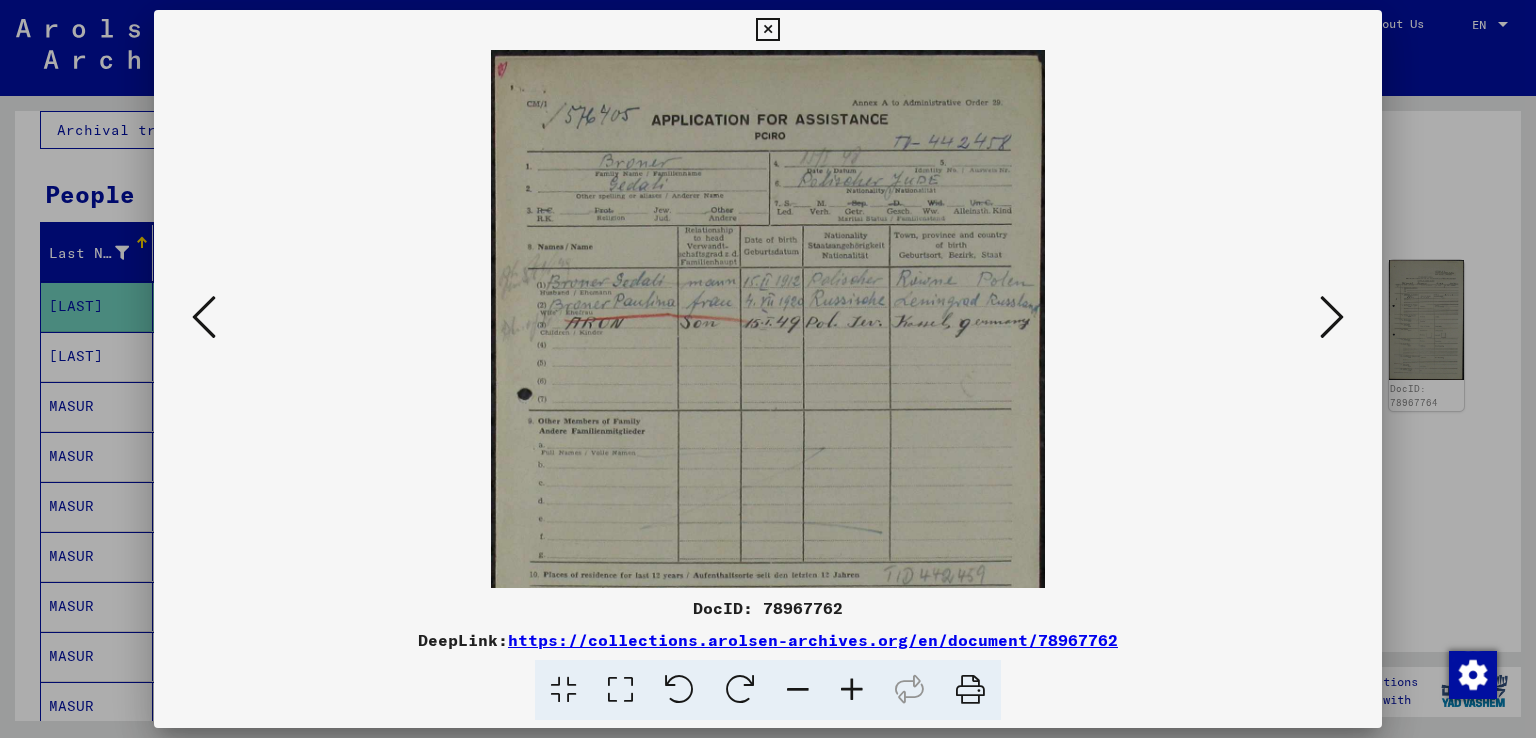 click at bounding box center (852, 690) 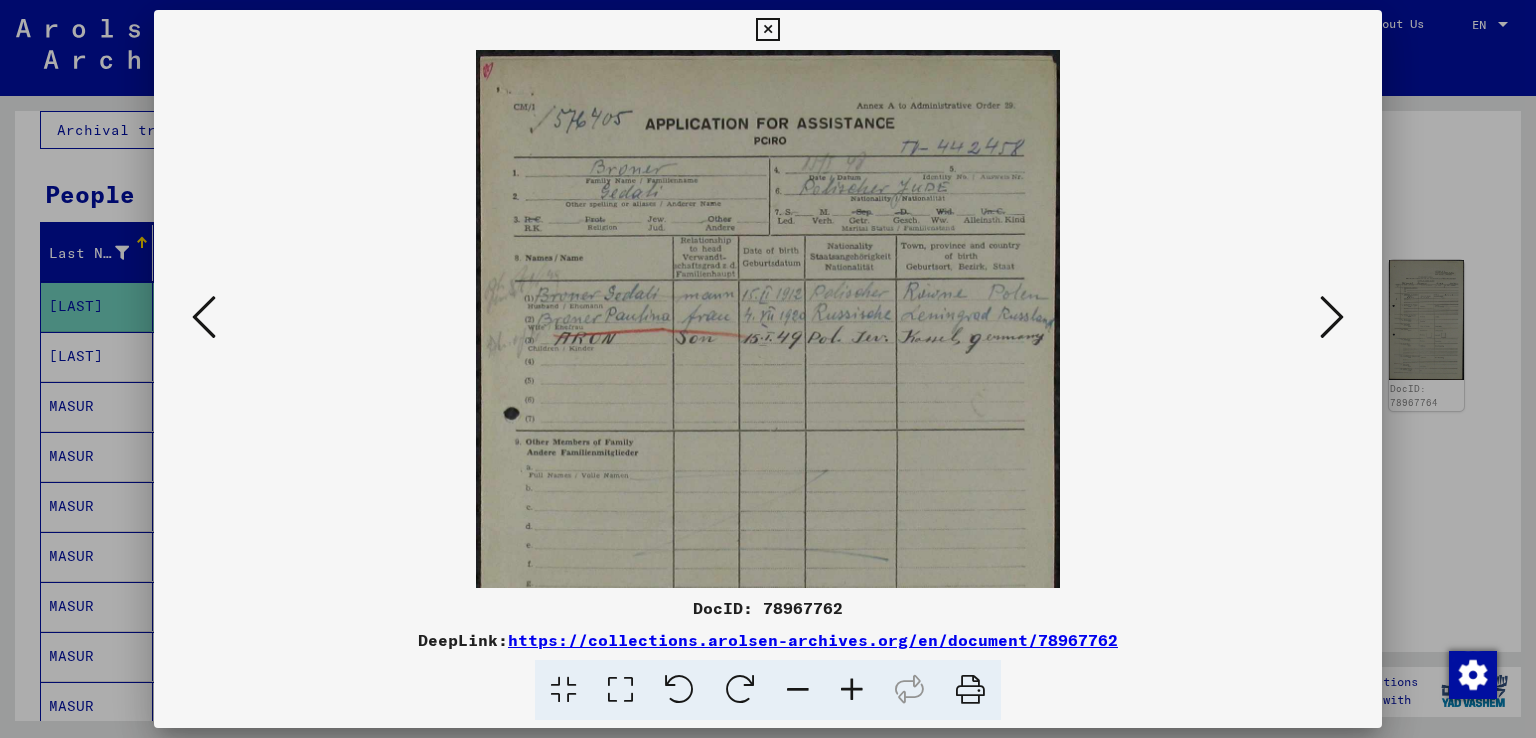 click at bounding box center (852, 690) 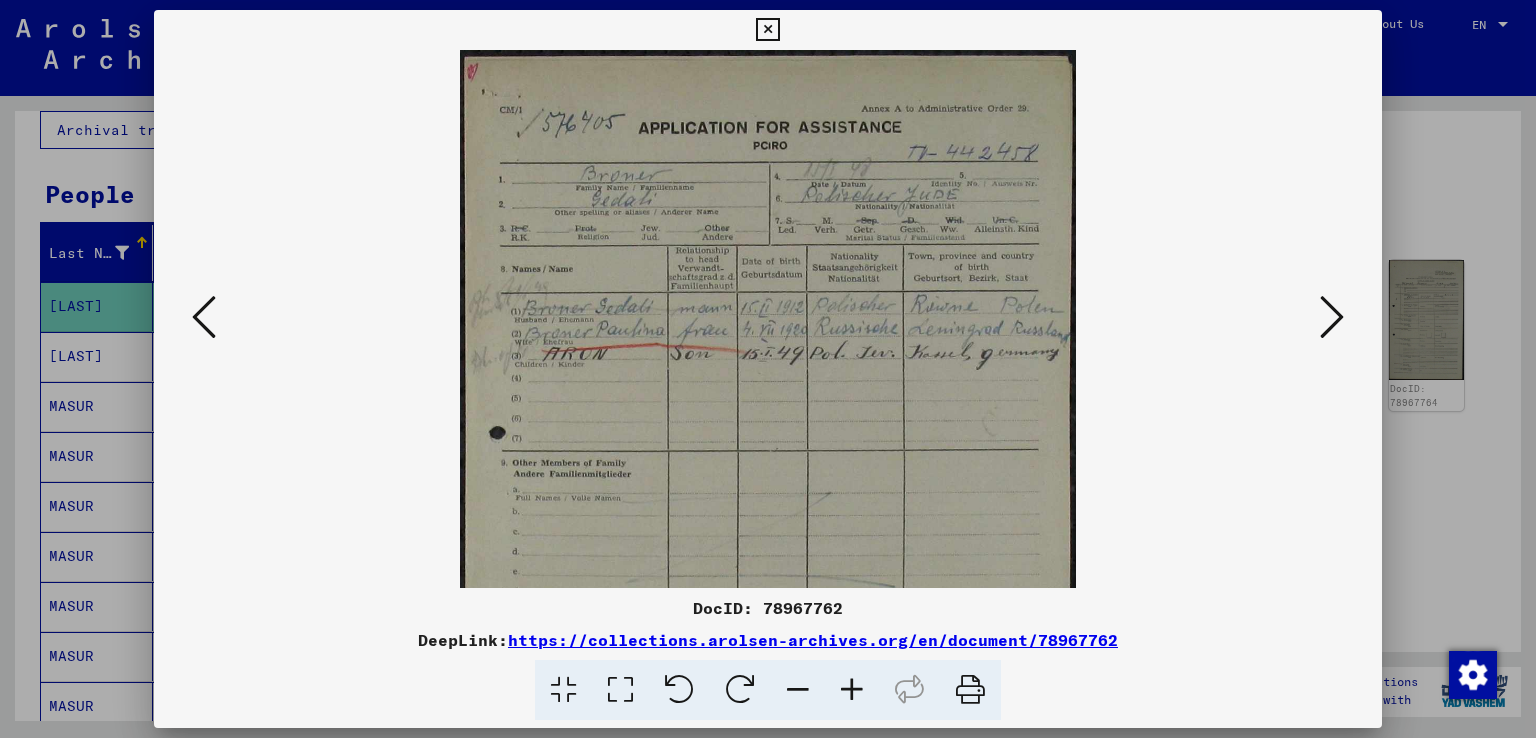 click at bounding box center (1332, 317) 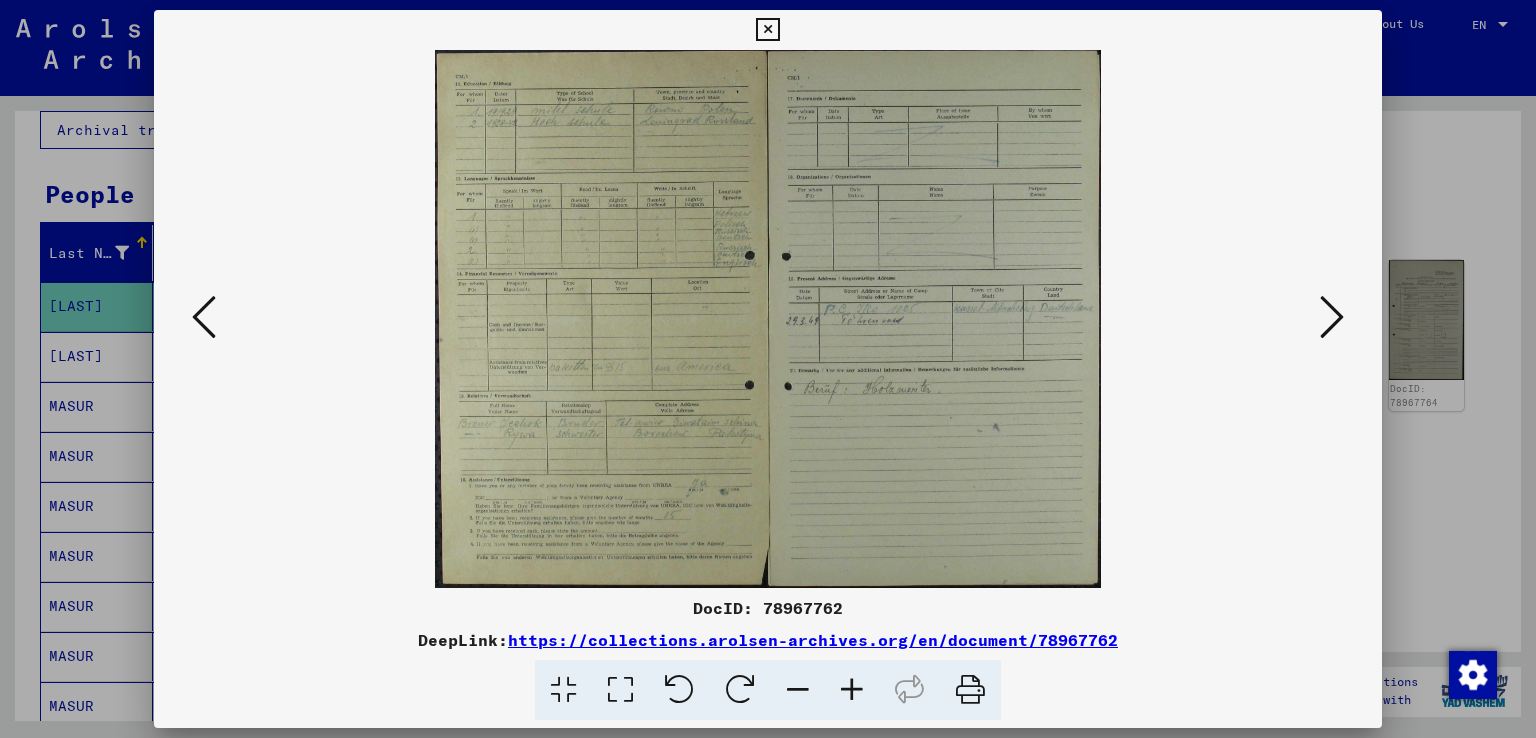 click at bounding box center [1332, 317] 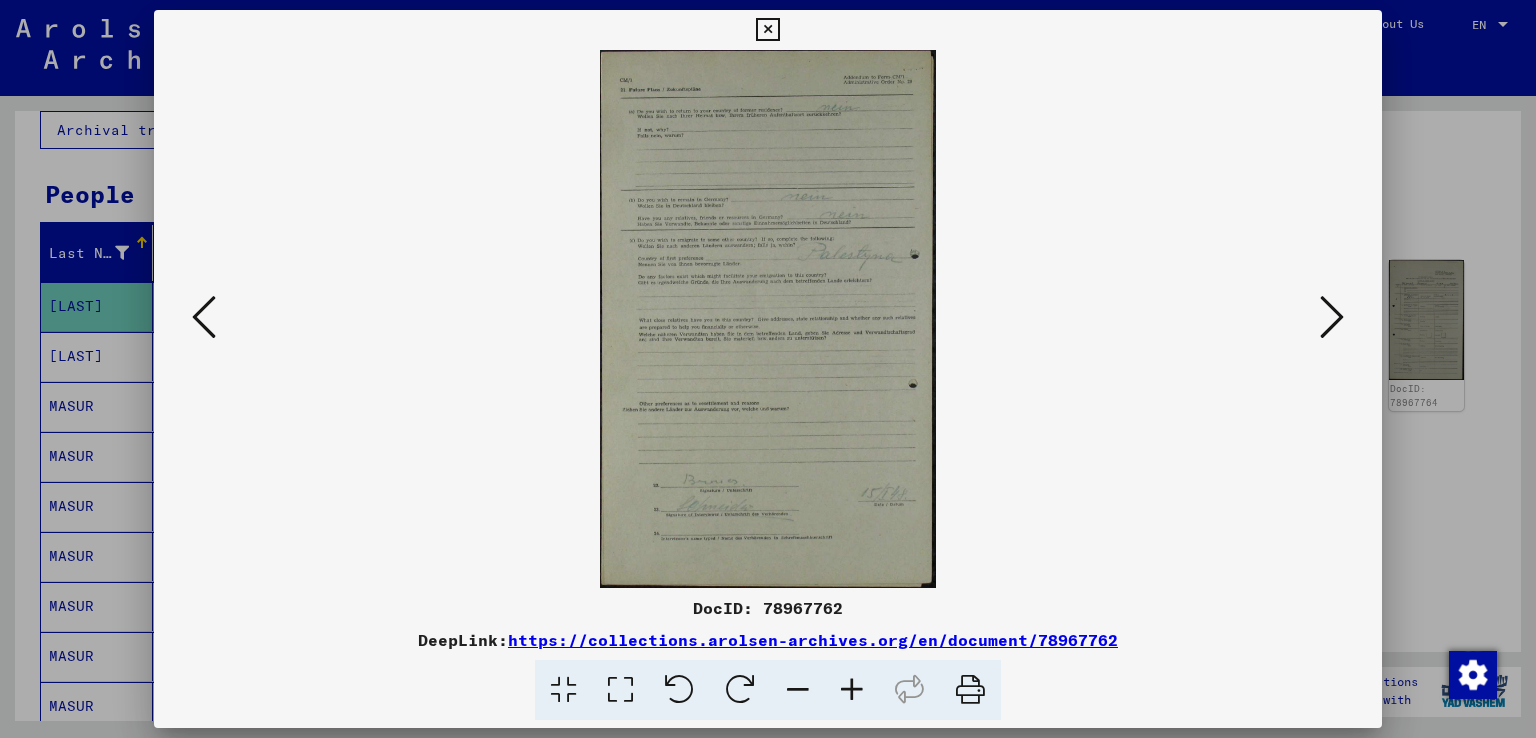 click at bounding box center (1332, 317) 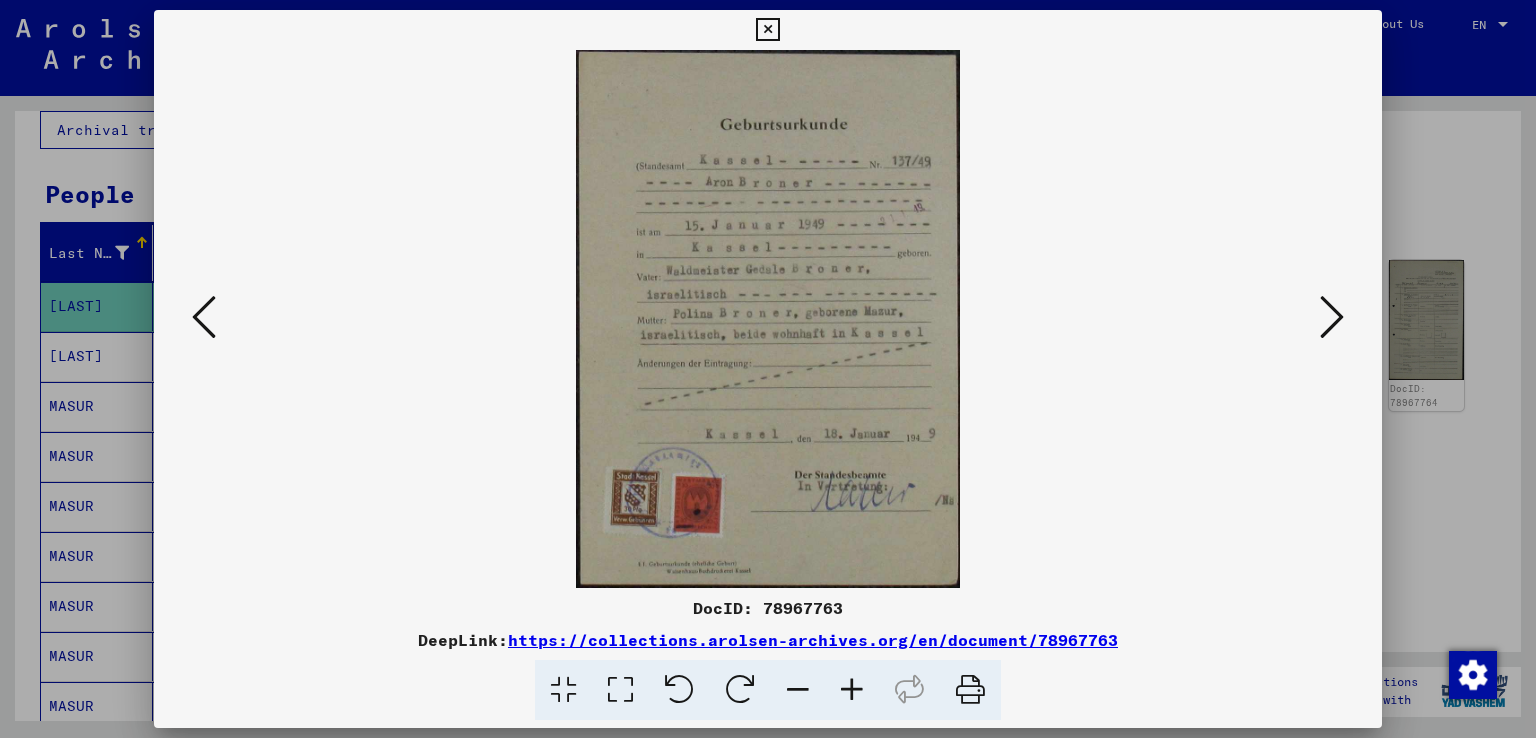click at bounding box center (1332, 317) 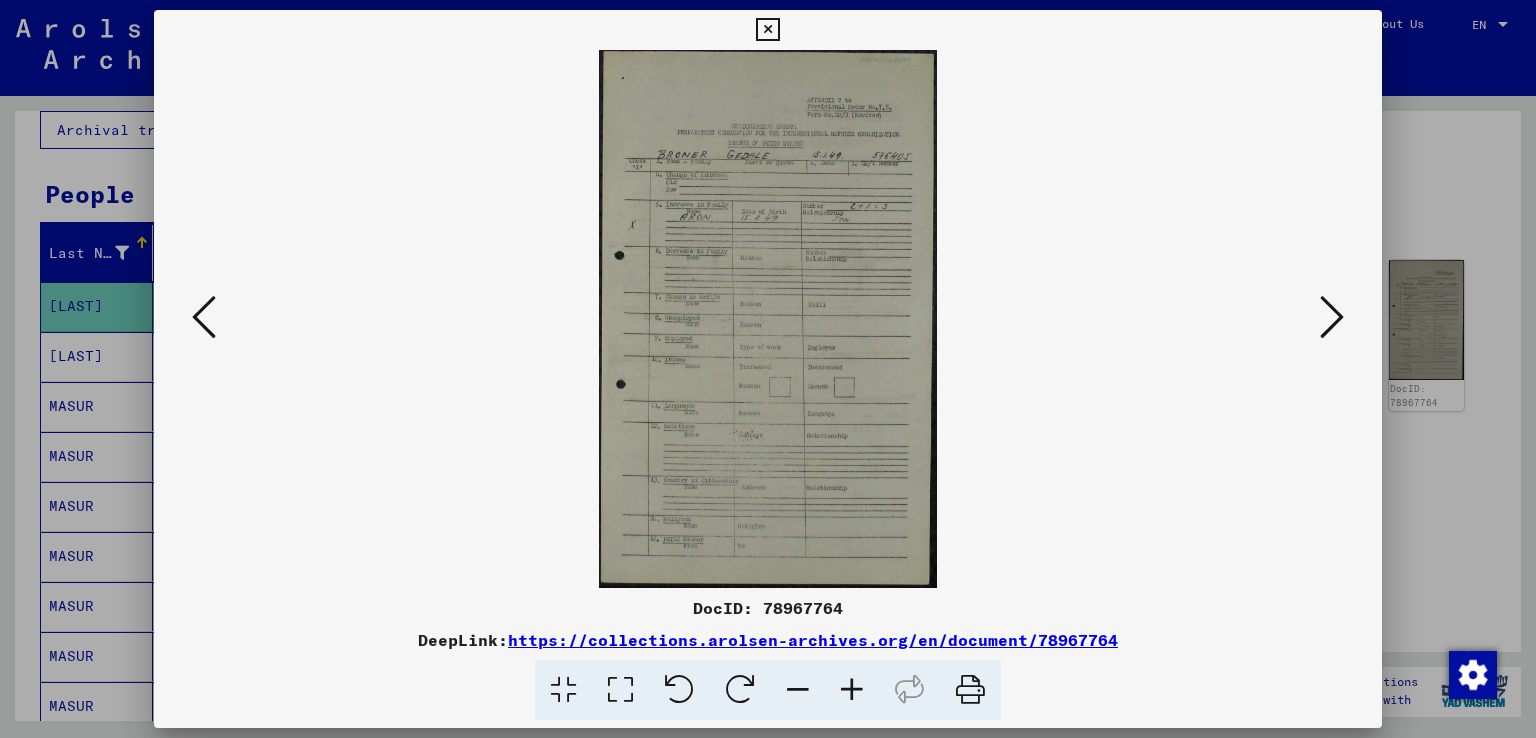 click at bounding box center [1332, 317] 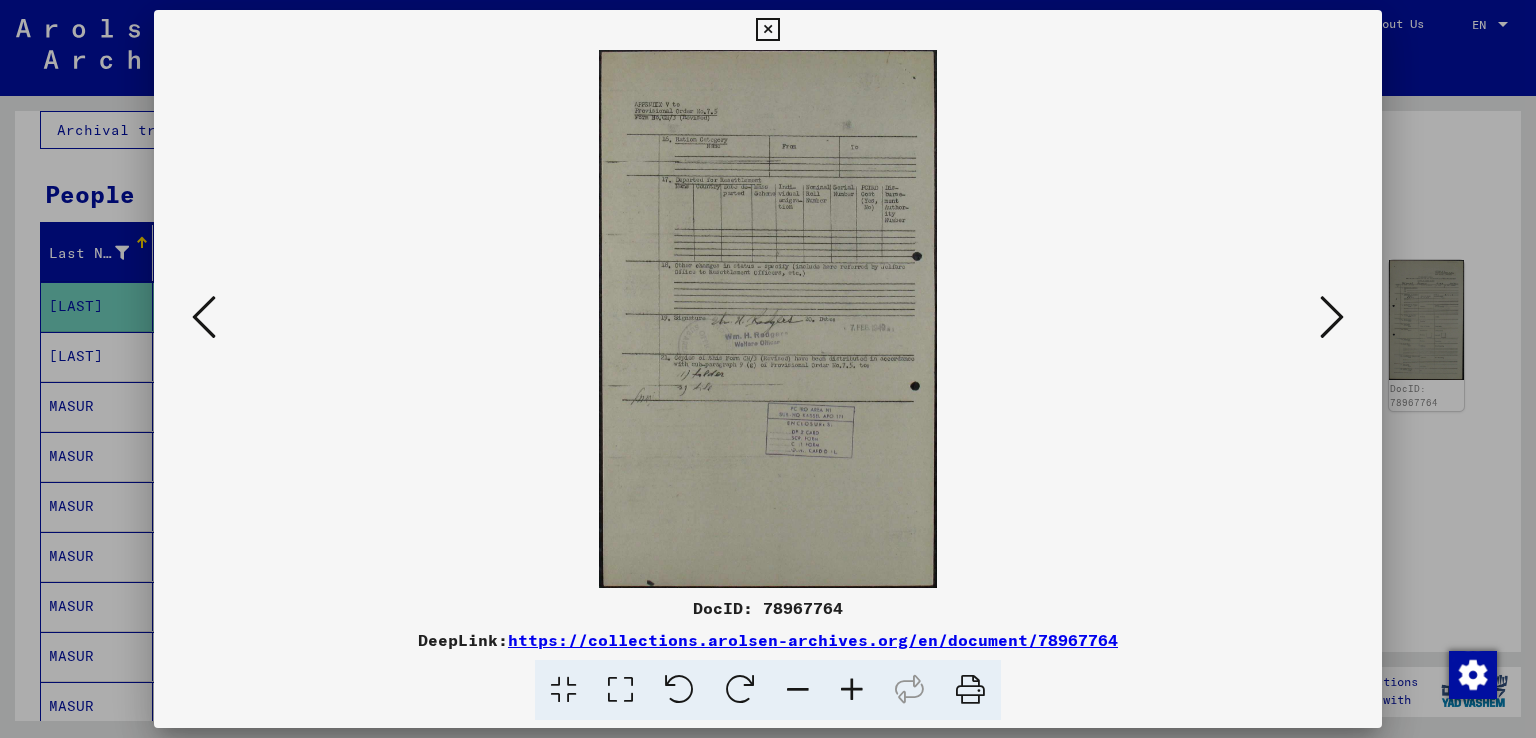 click at bounding box center [1332, 317] 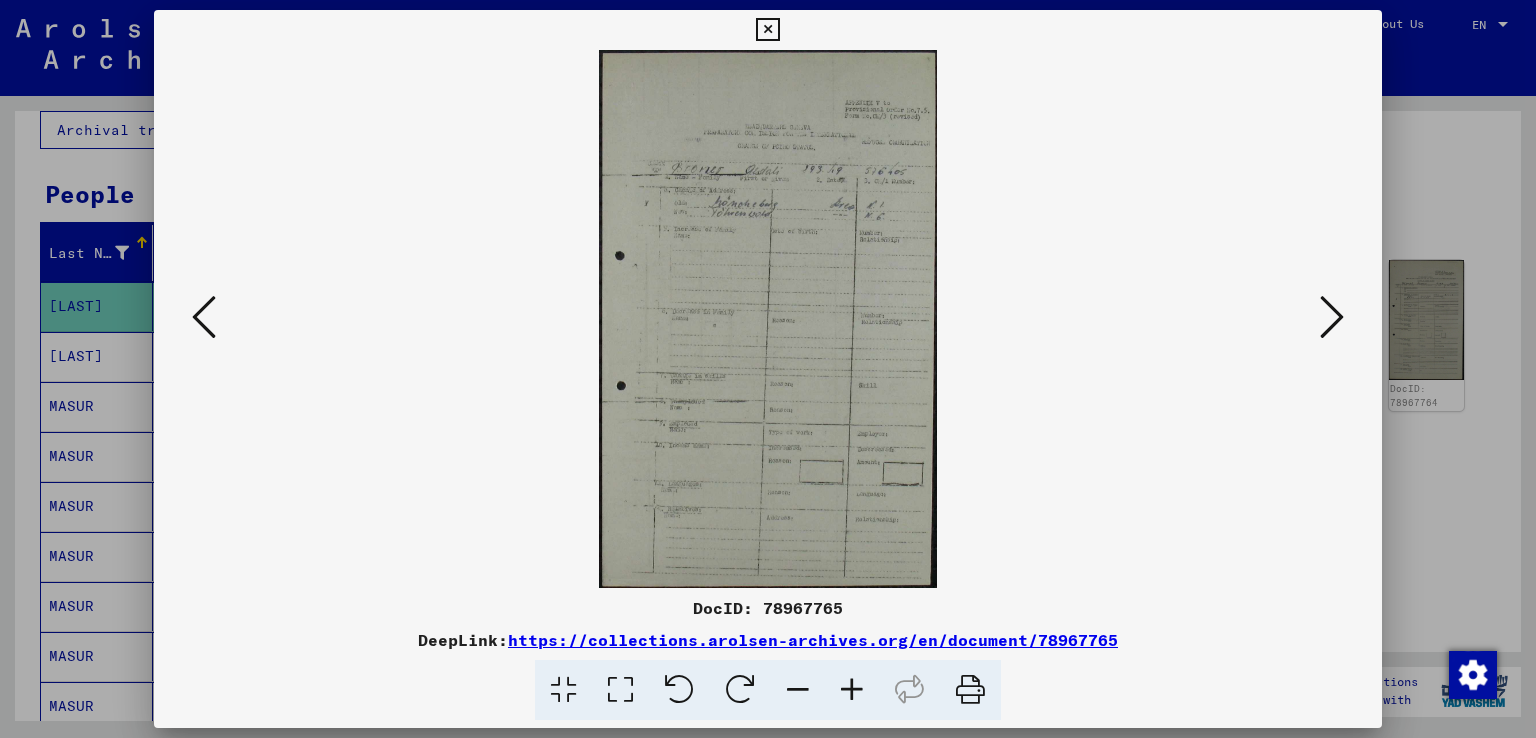 click at bounding box center [1332, 317] 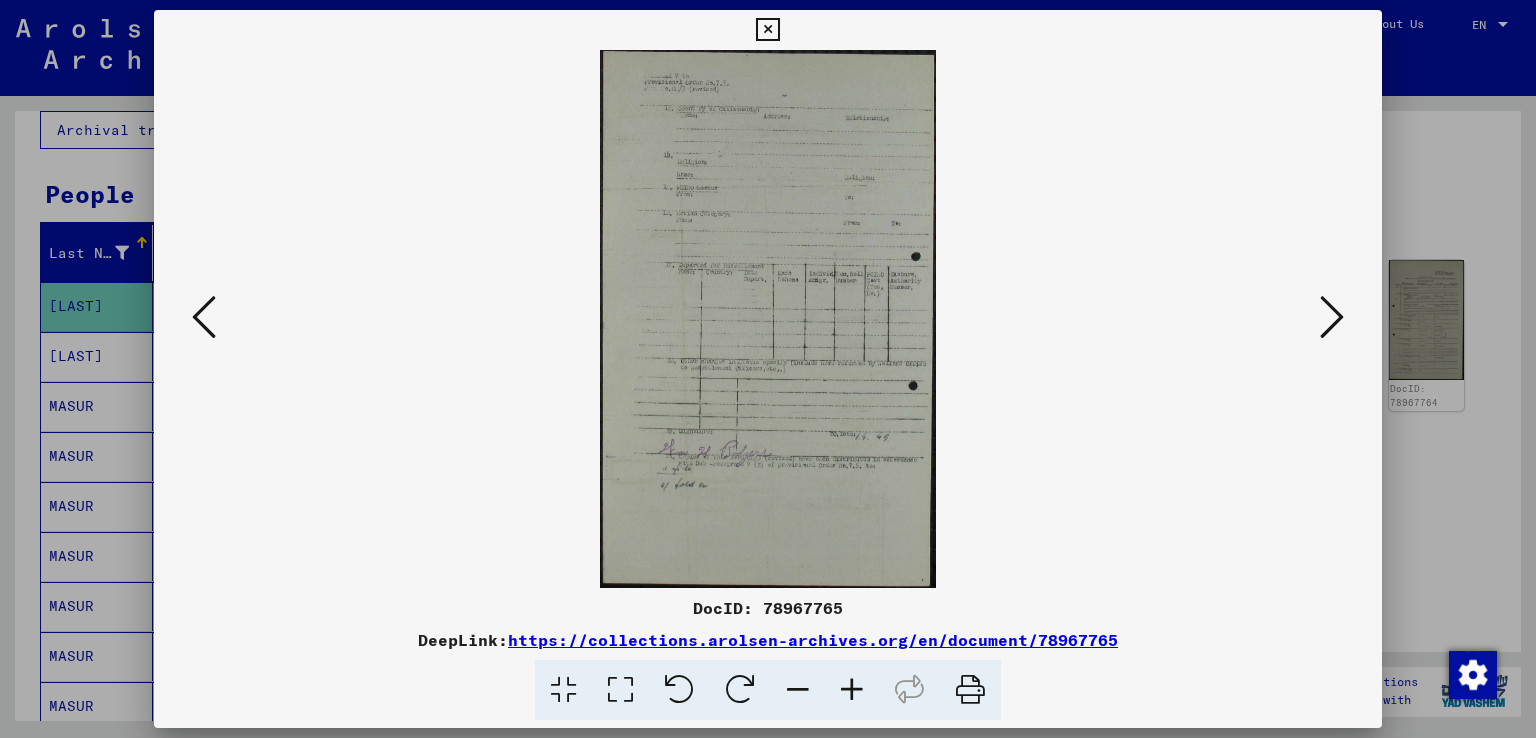 click at bounding box center [1332, 317] 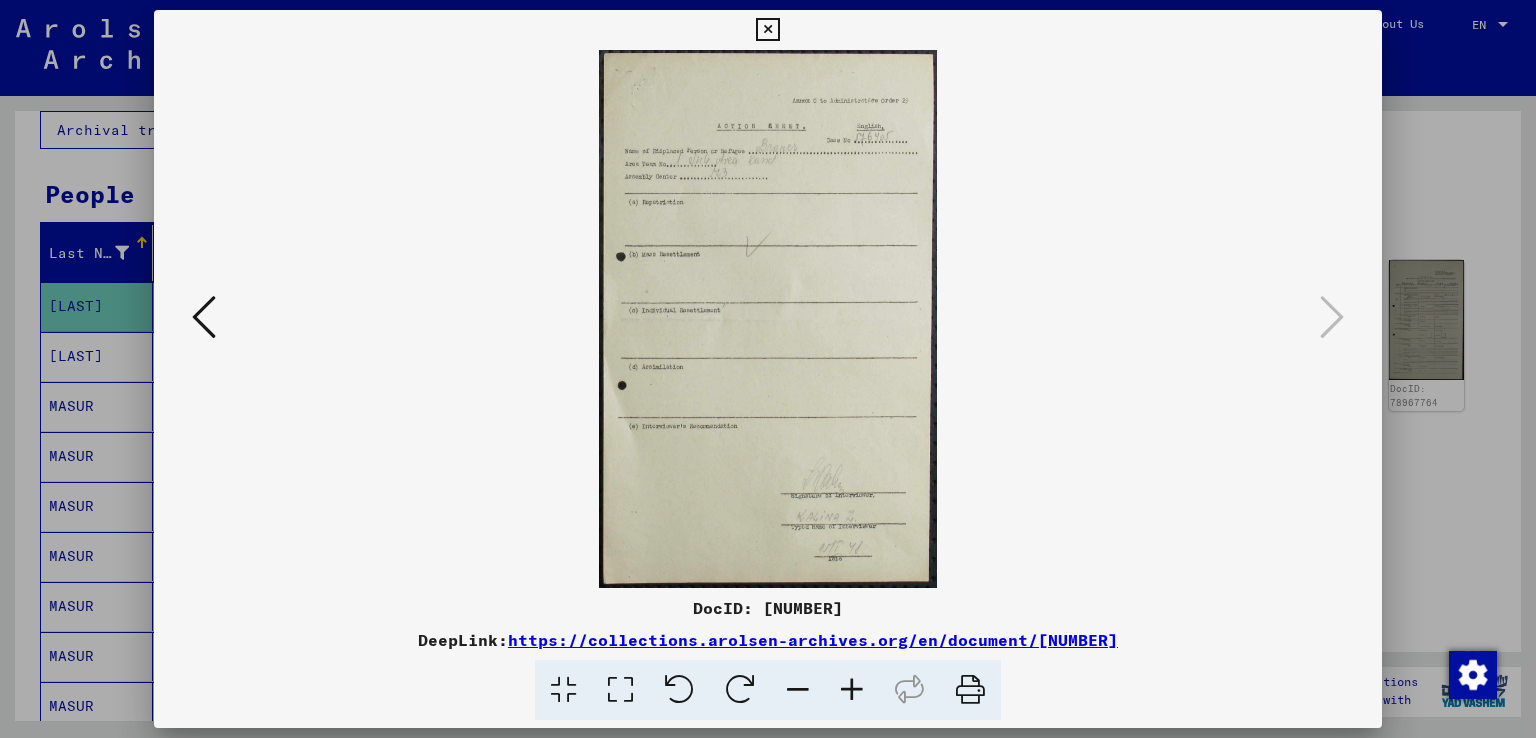 click at bounding box center [204, 317] 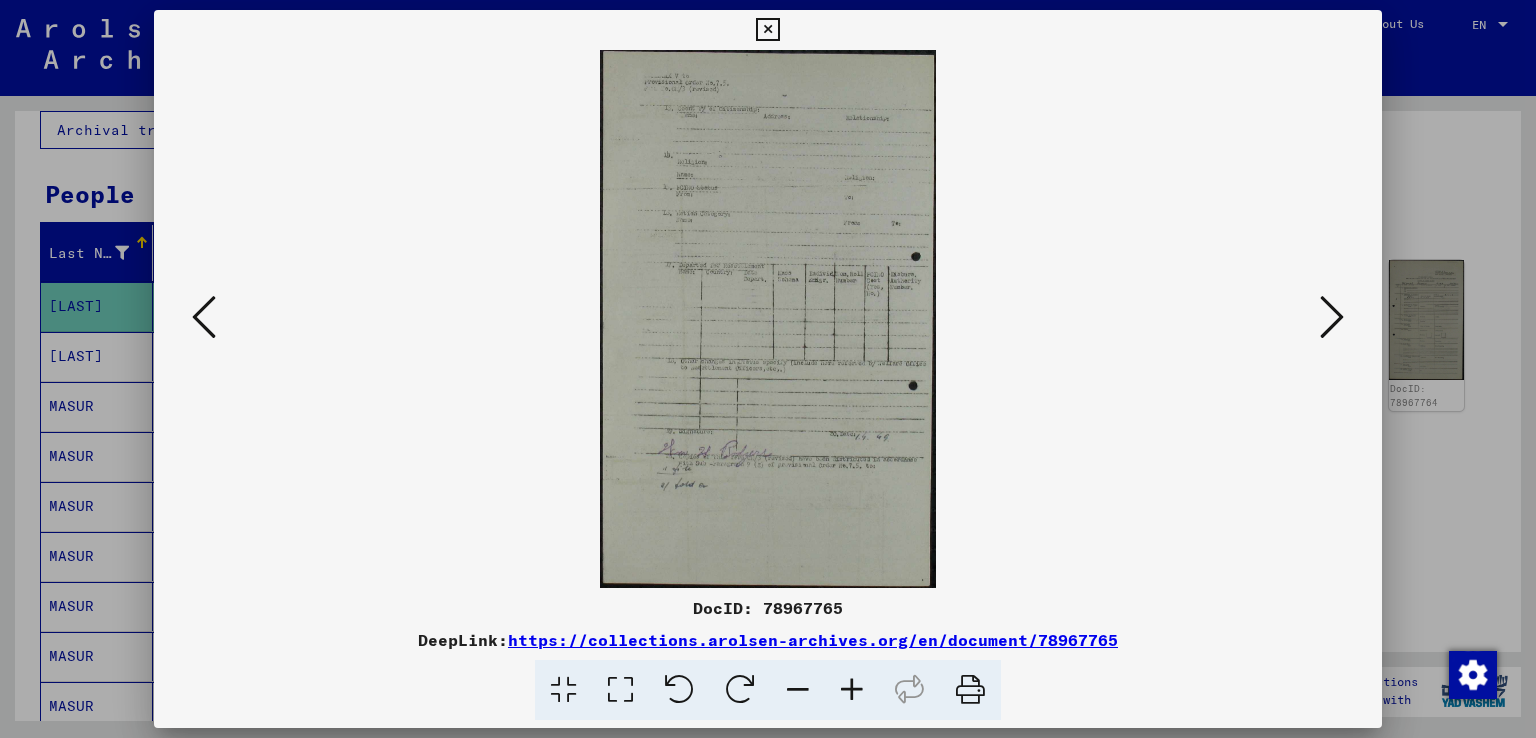 click at bounding box center (204, 317) 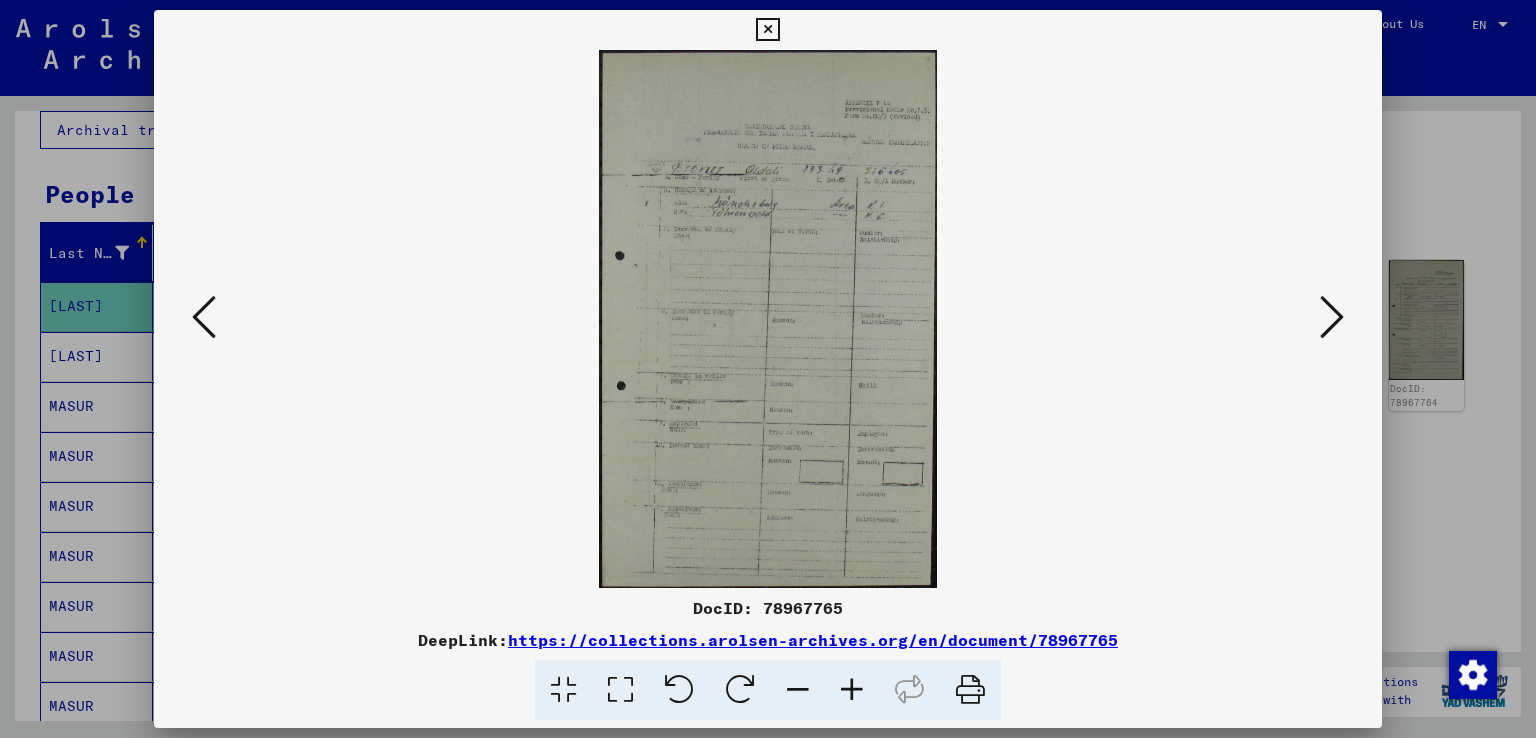 click at bounding box center (204, 317) 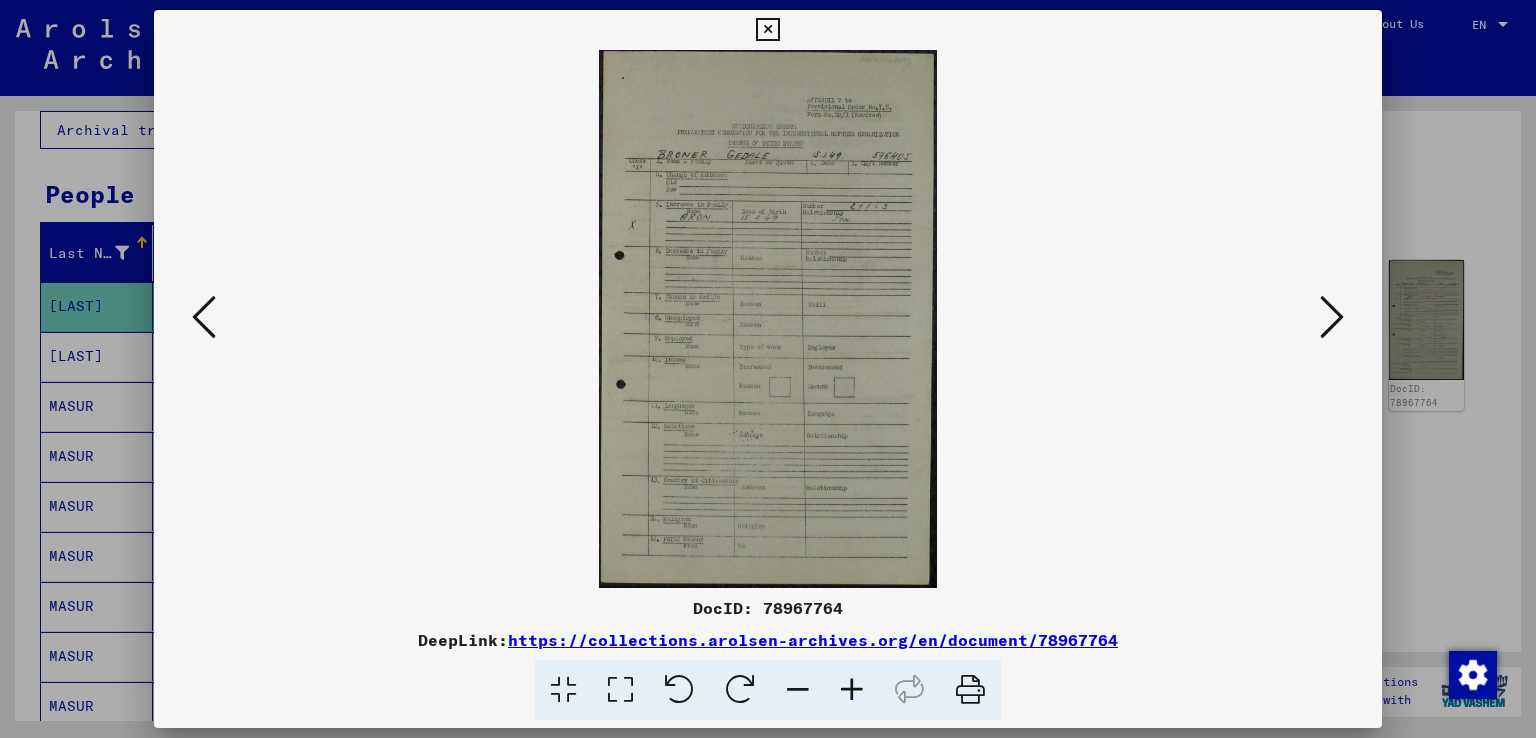 click at bounding box center (204, 317) 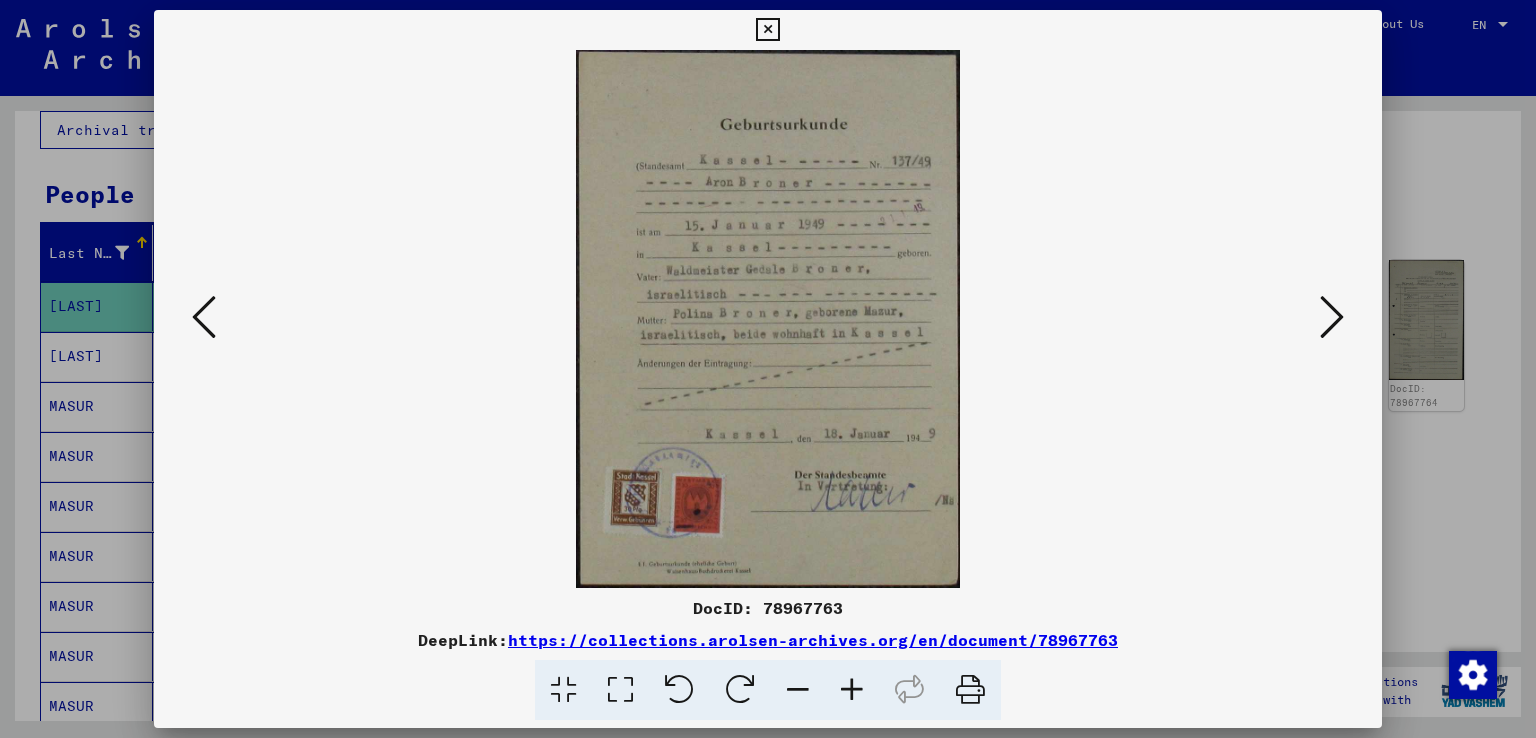 click at bounding box center [204, 317] 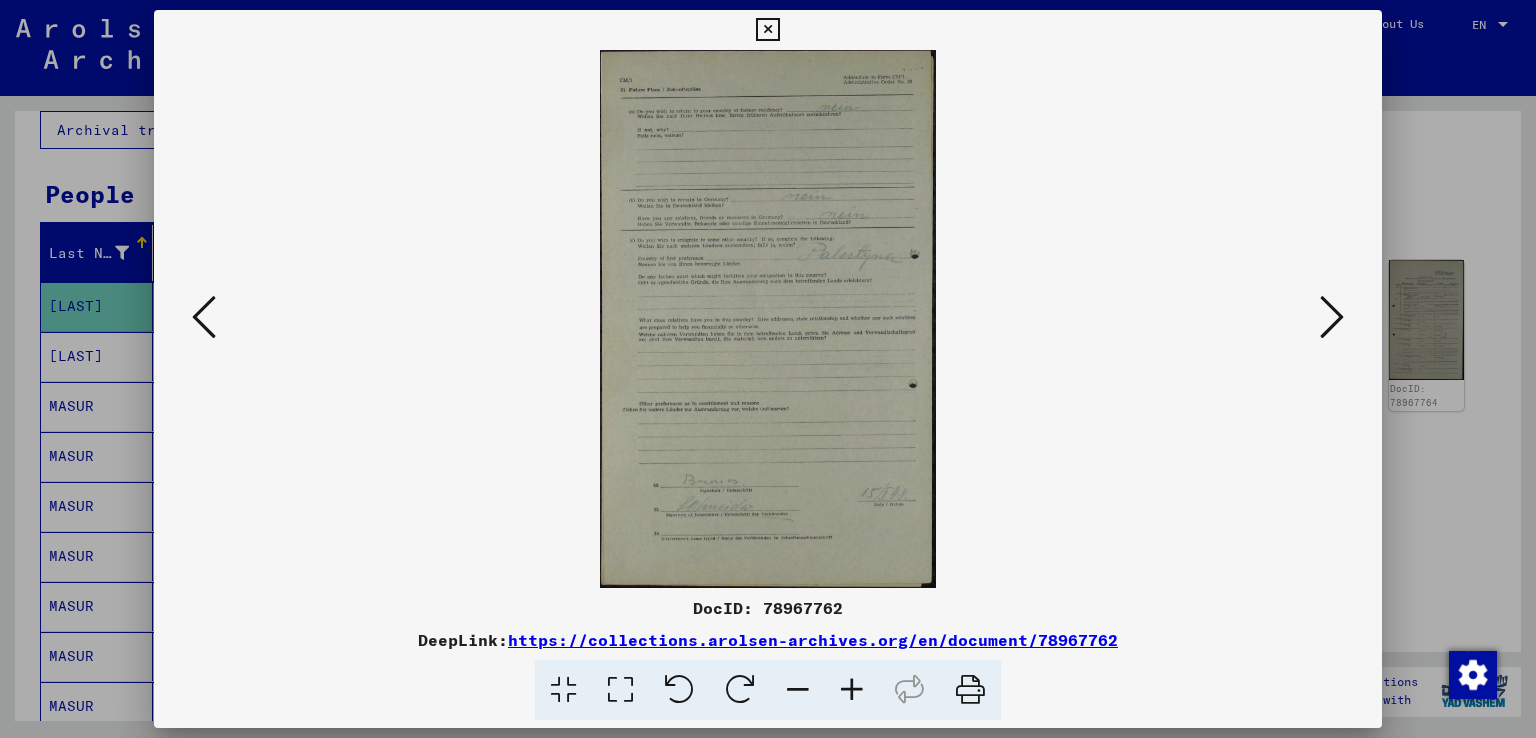 click at bounding box center [1332, 317] 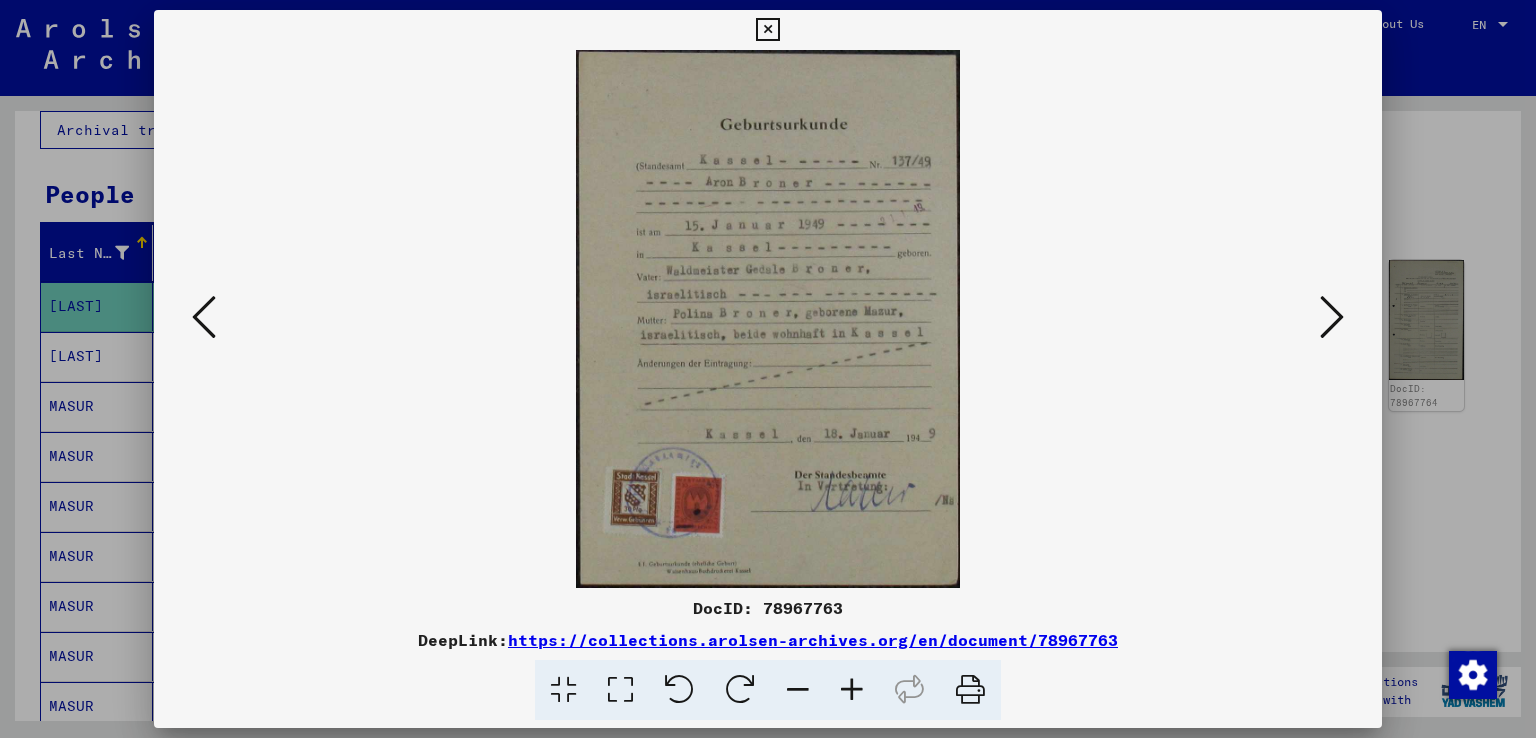 click at bounding box center (852, 690) 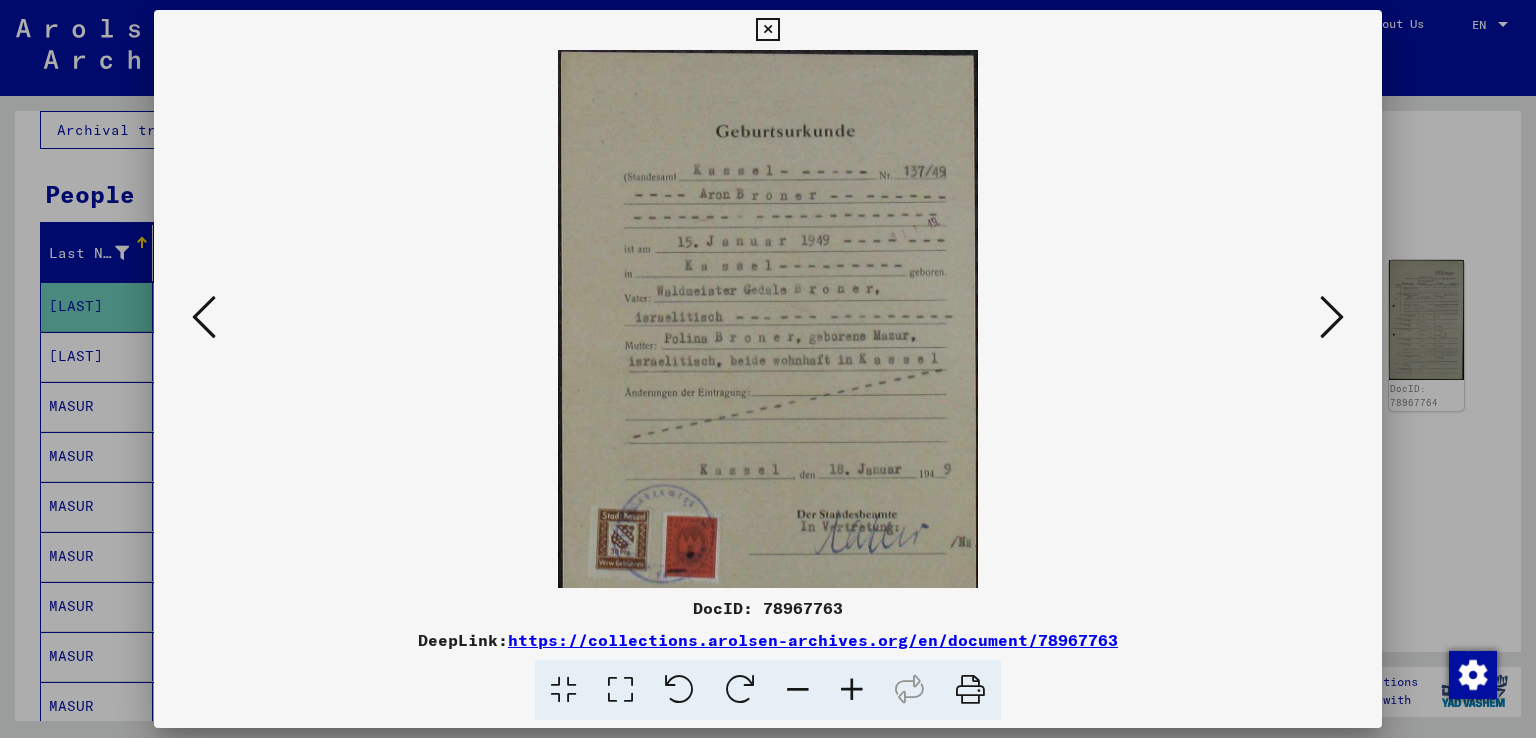 click at bounding box center [852, 690] 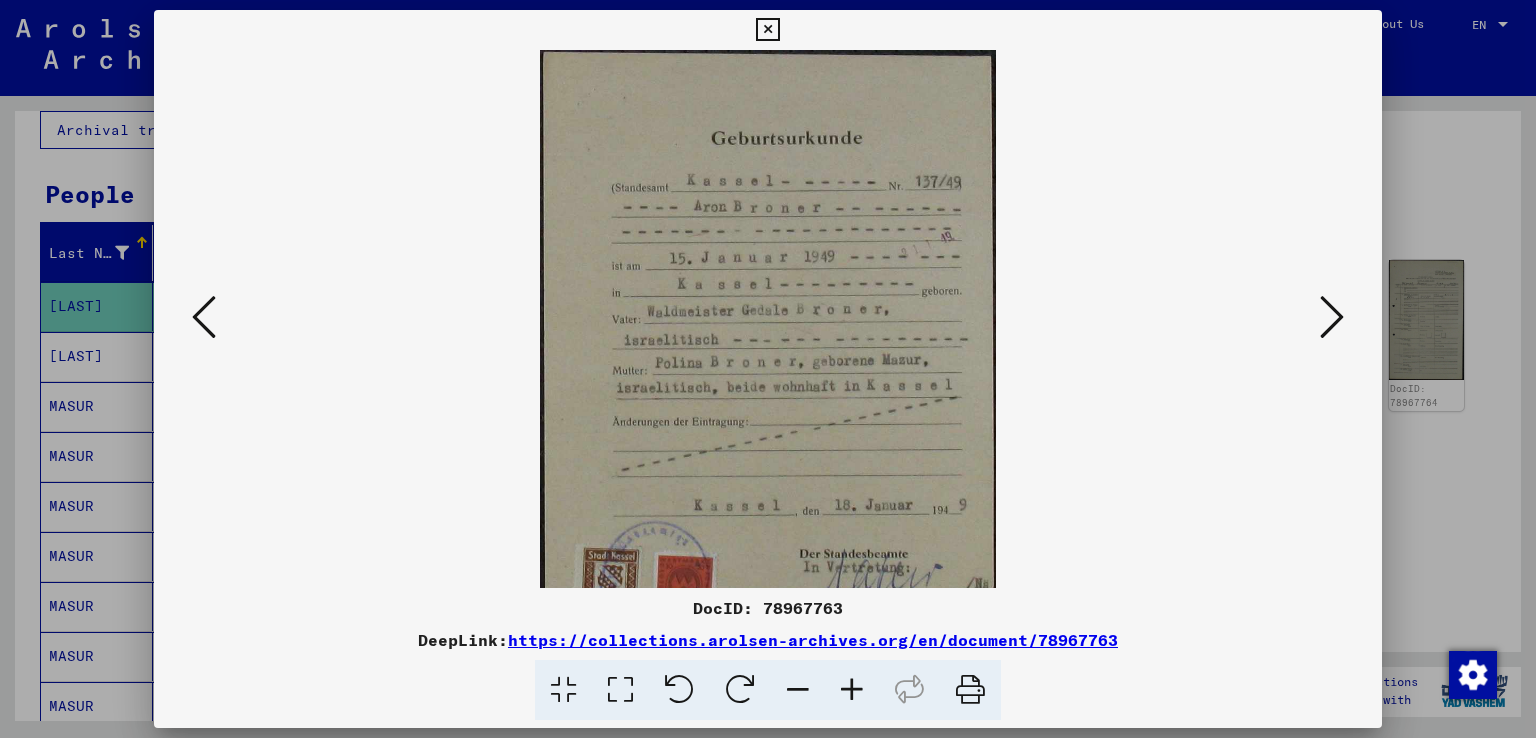 click at bounding box center [852, 690] 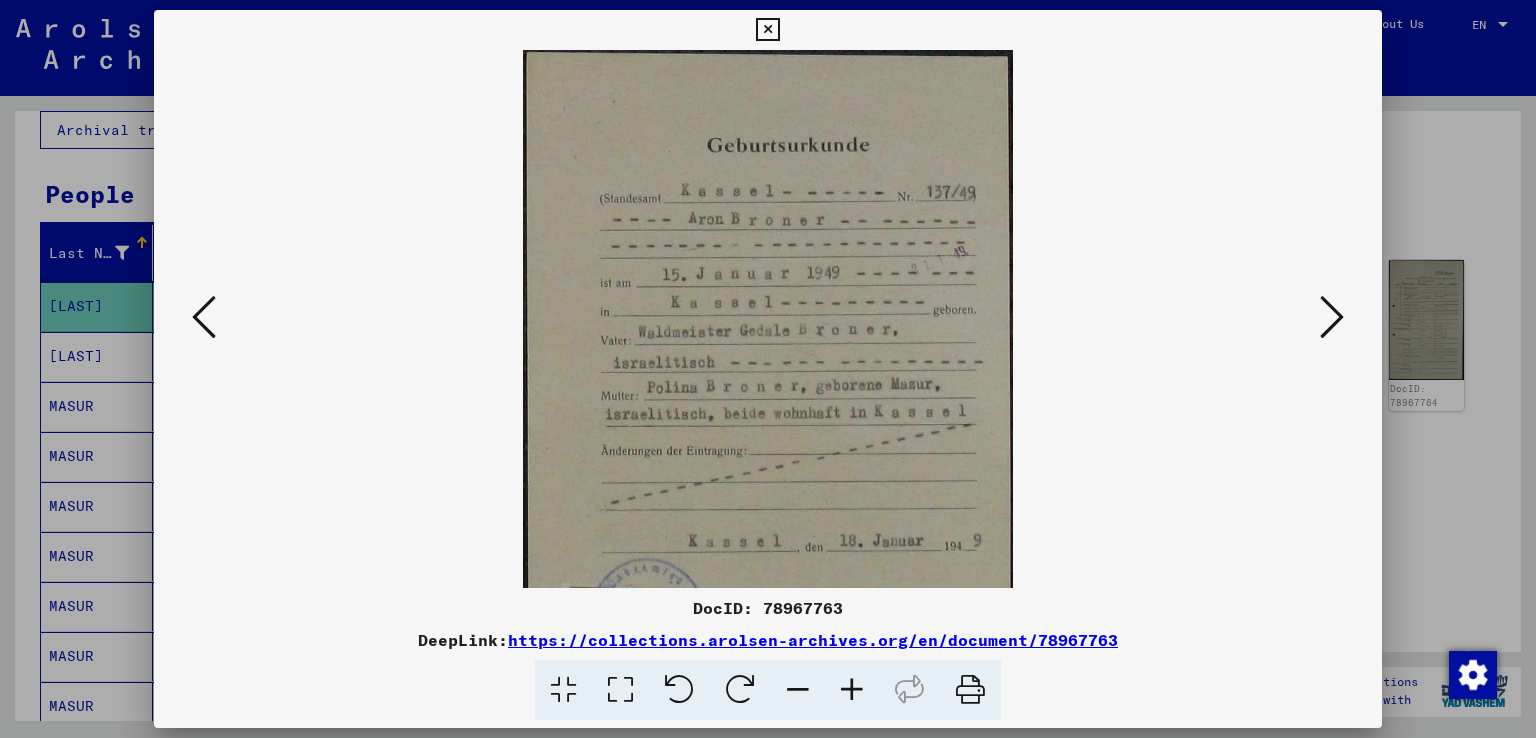 click at bounding box center [1332, 317] 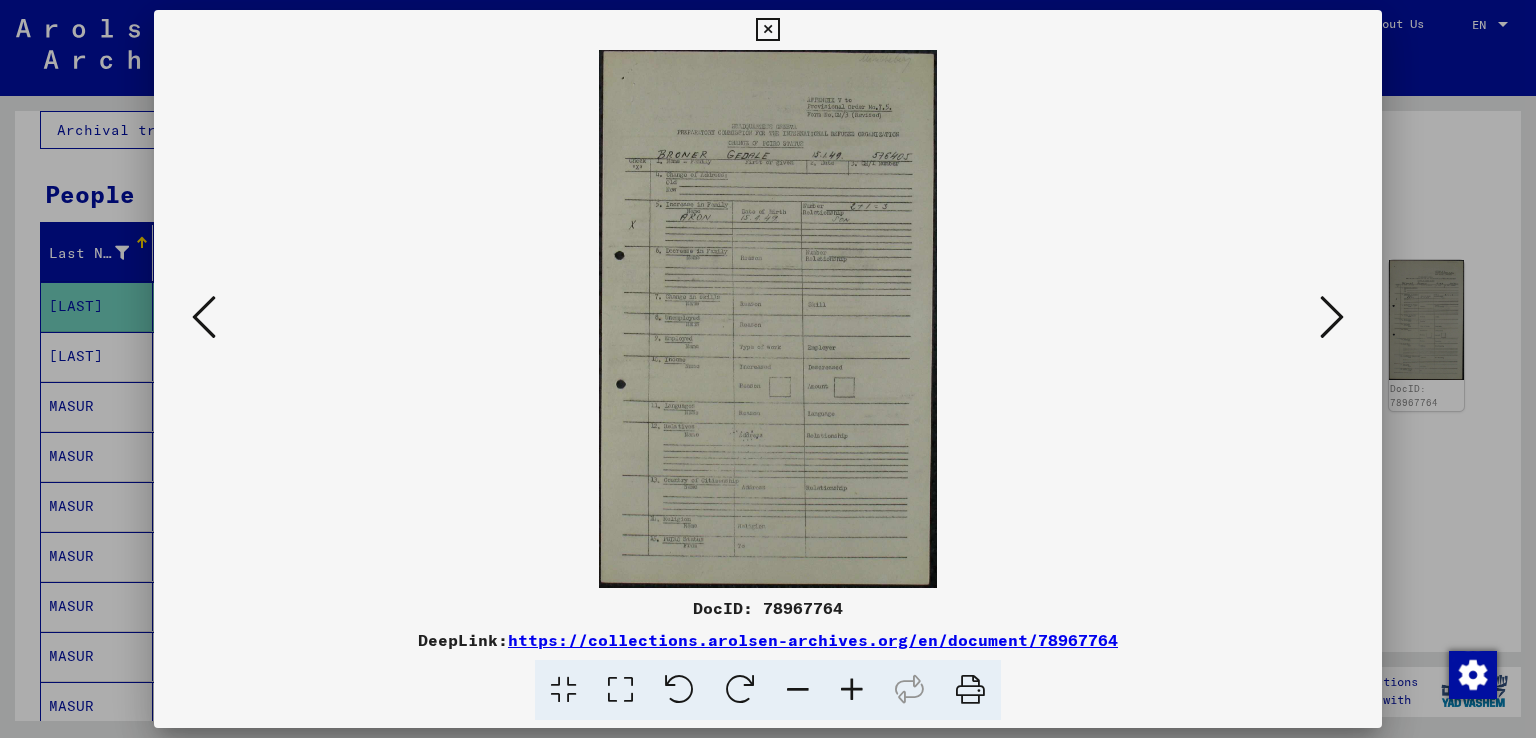 click at bounding box center [852, 690] 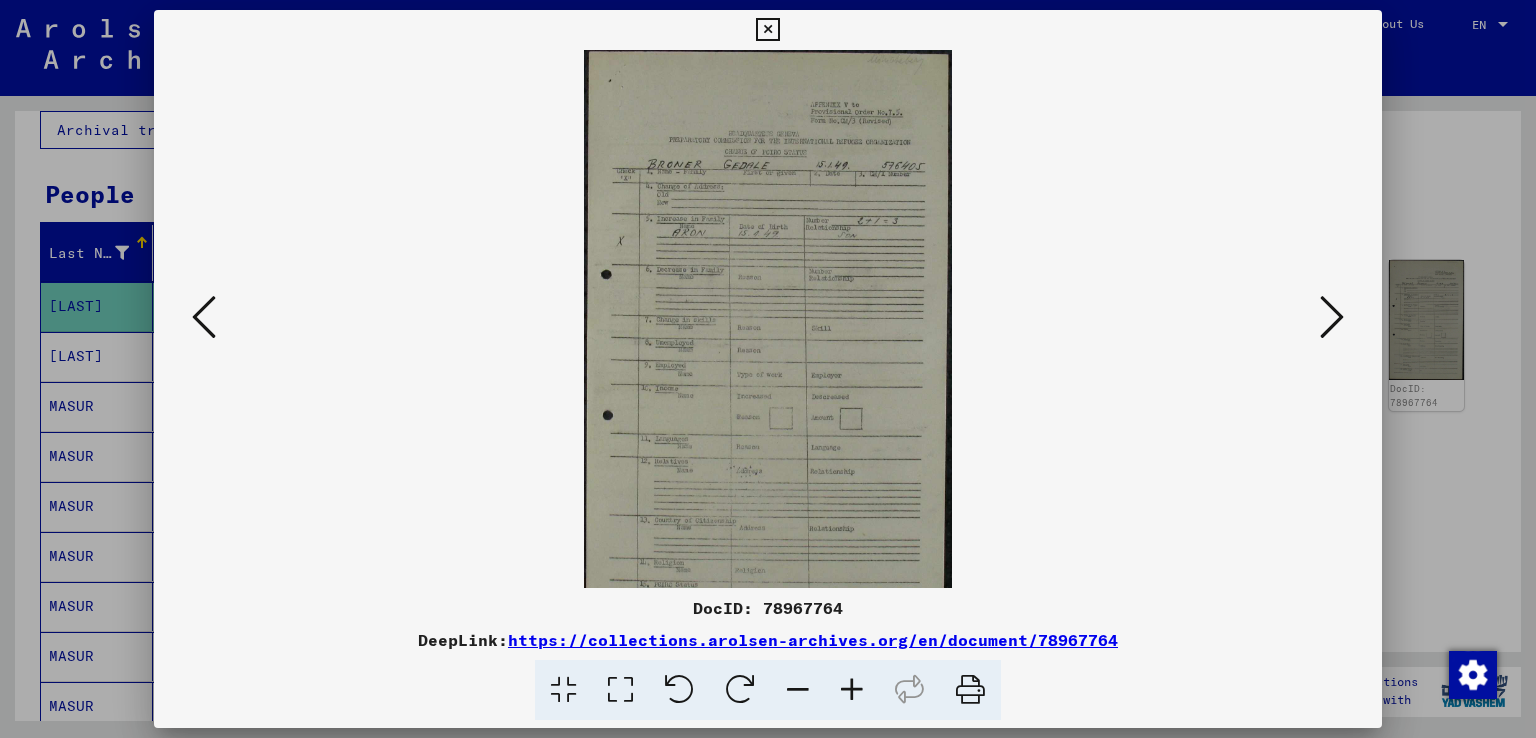 click at bounding box center (852, 690) 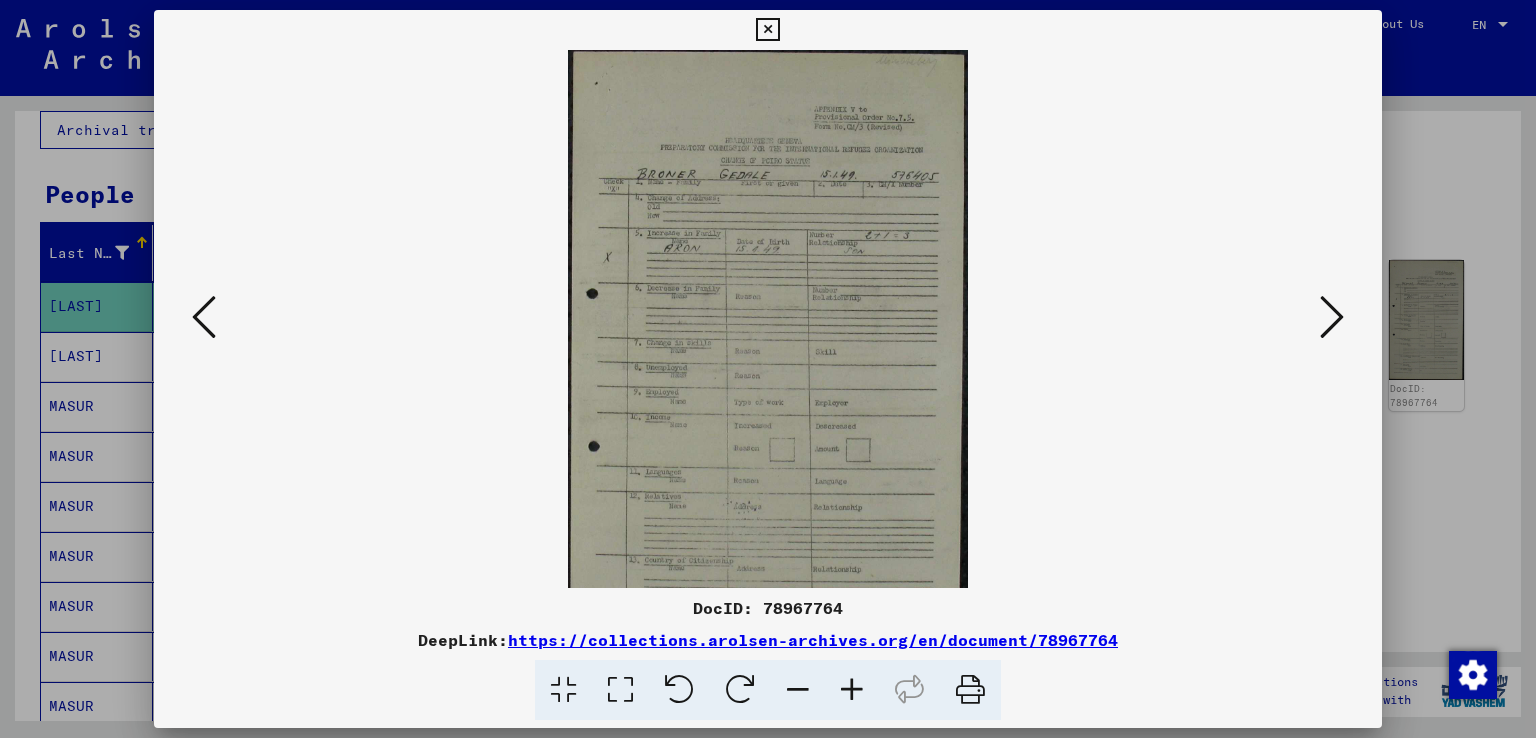 click at bounding box center [852, 690] 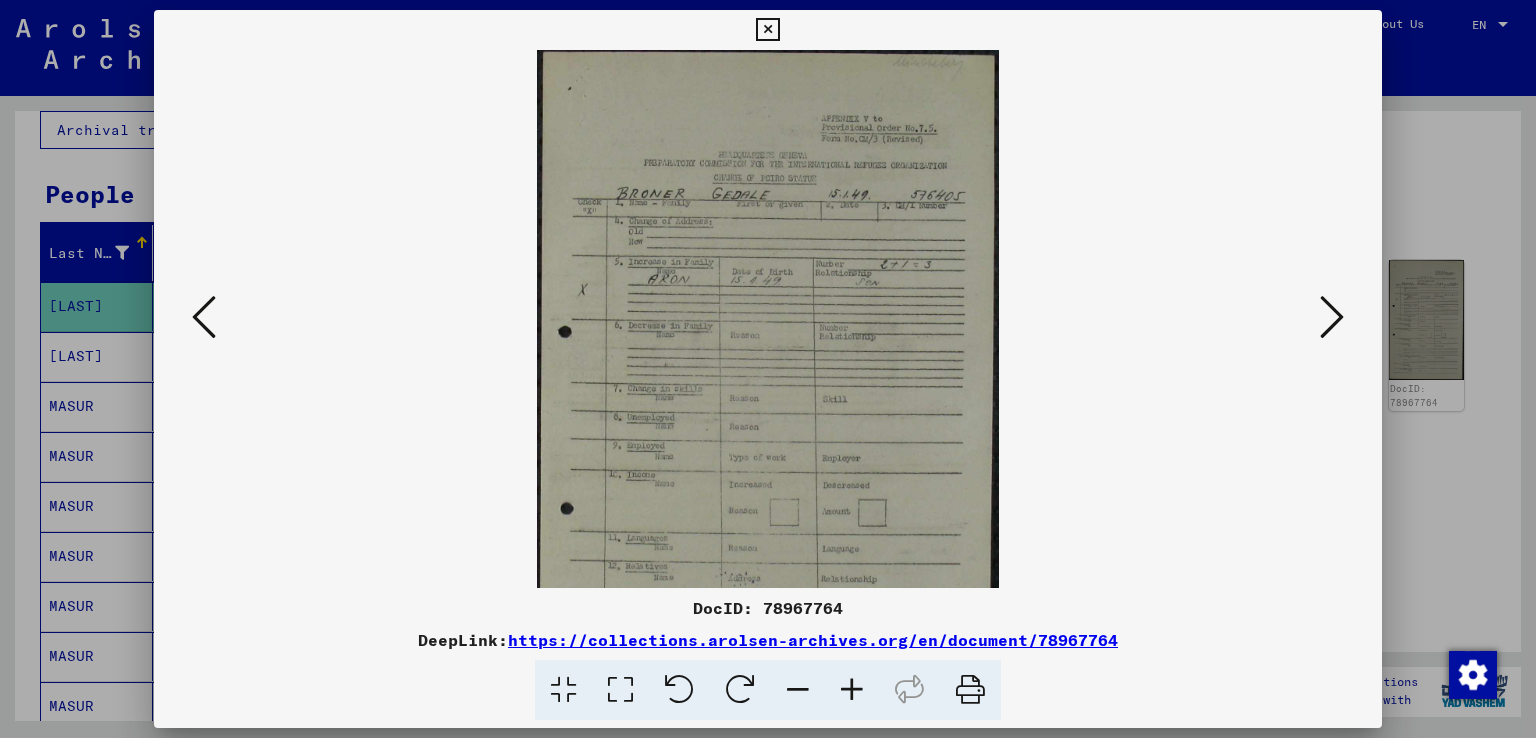 click at bounding box center (852, 690) 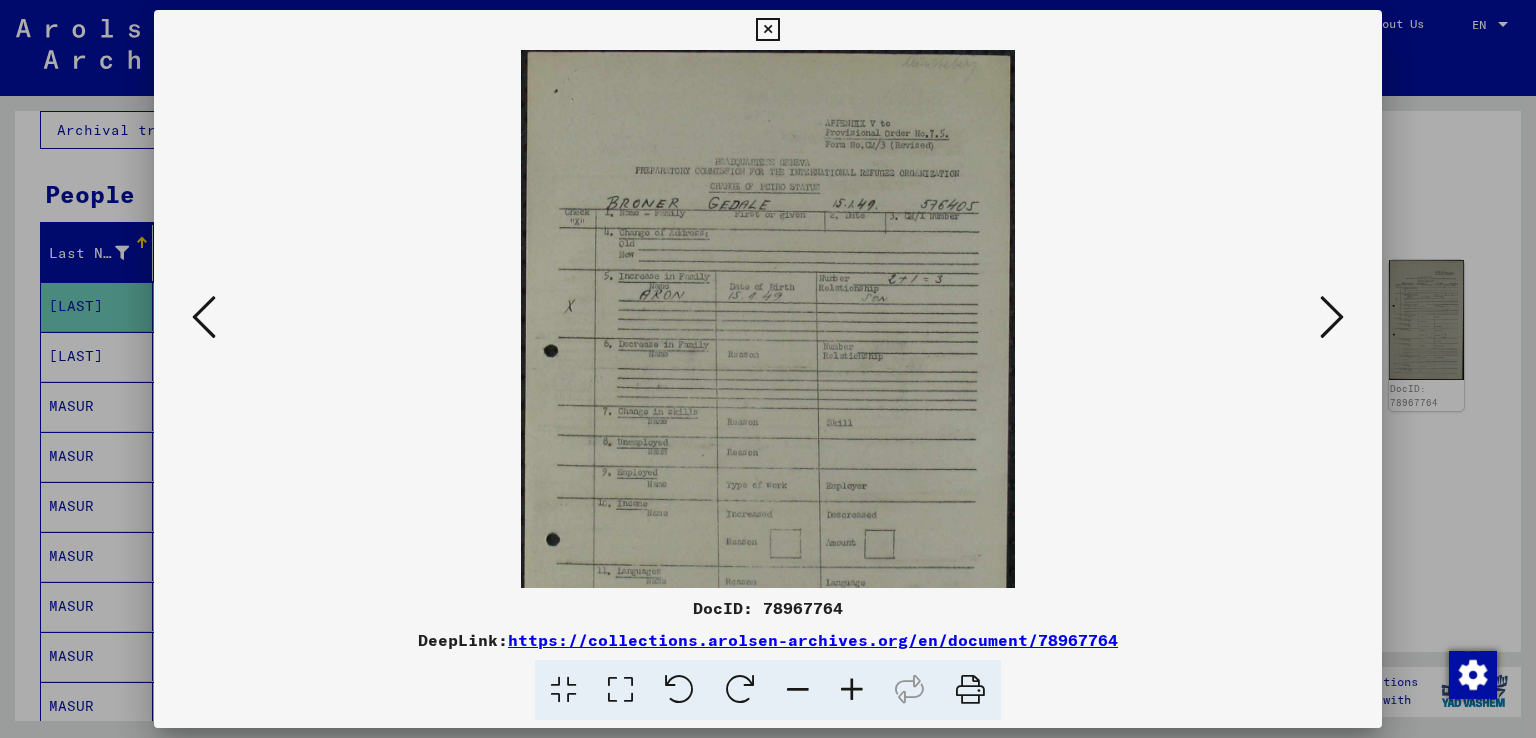 click at bounding box center [852, 690] 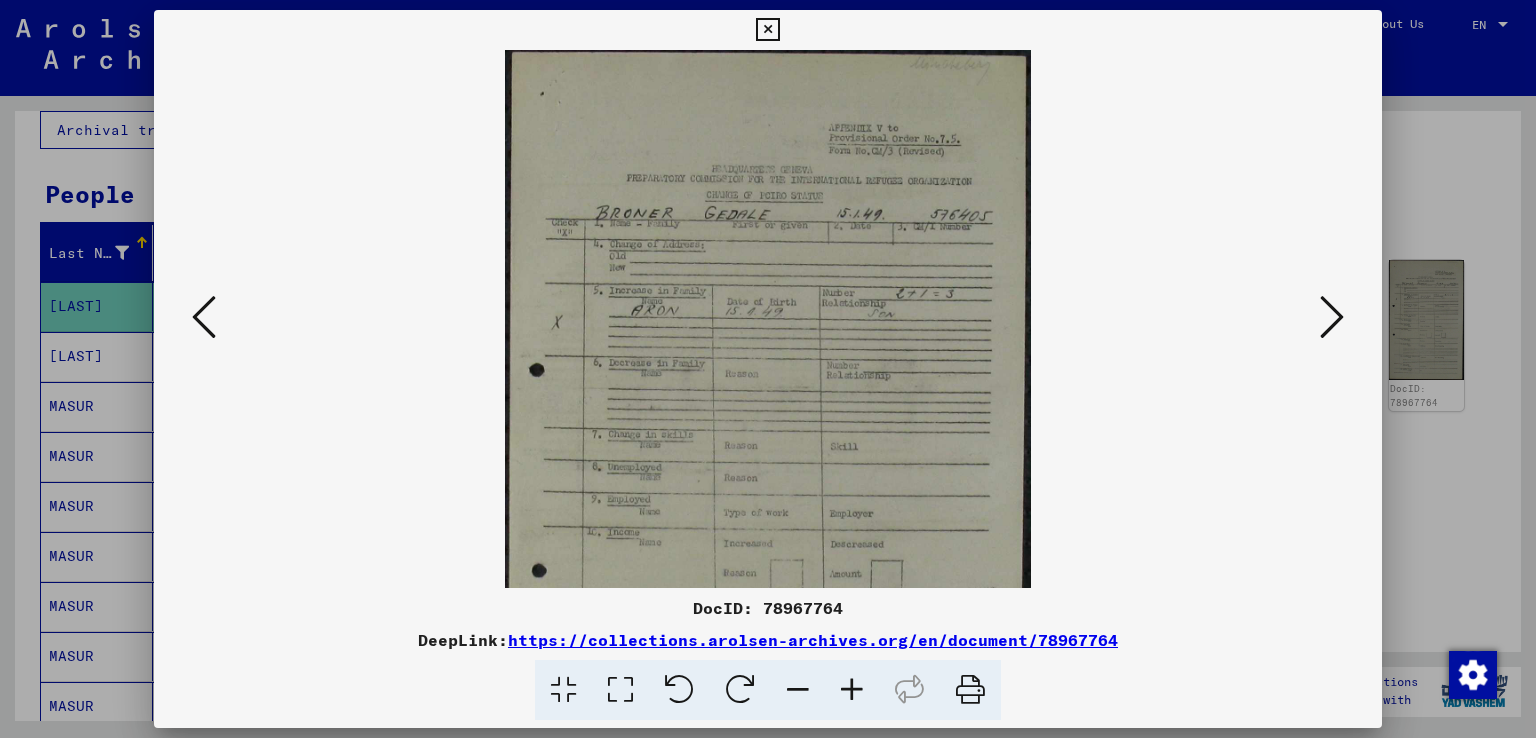click at bounding box center (852, 690) 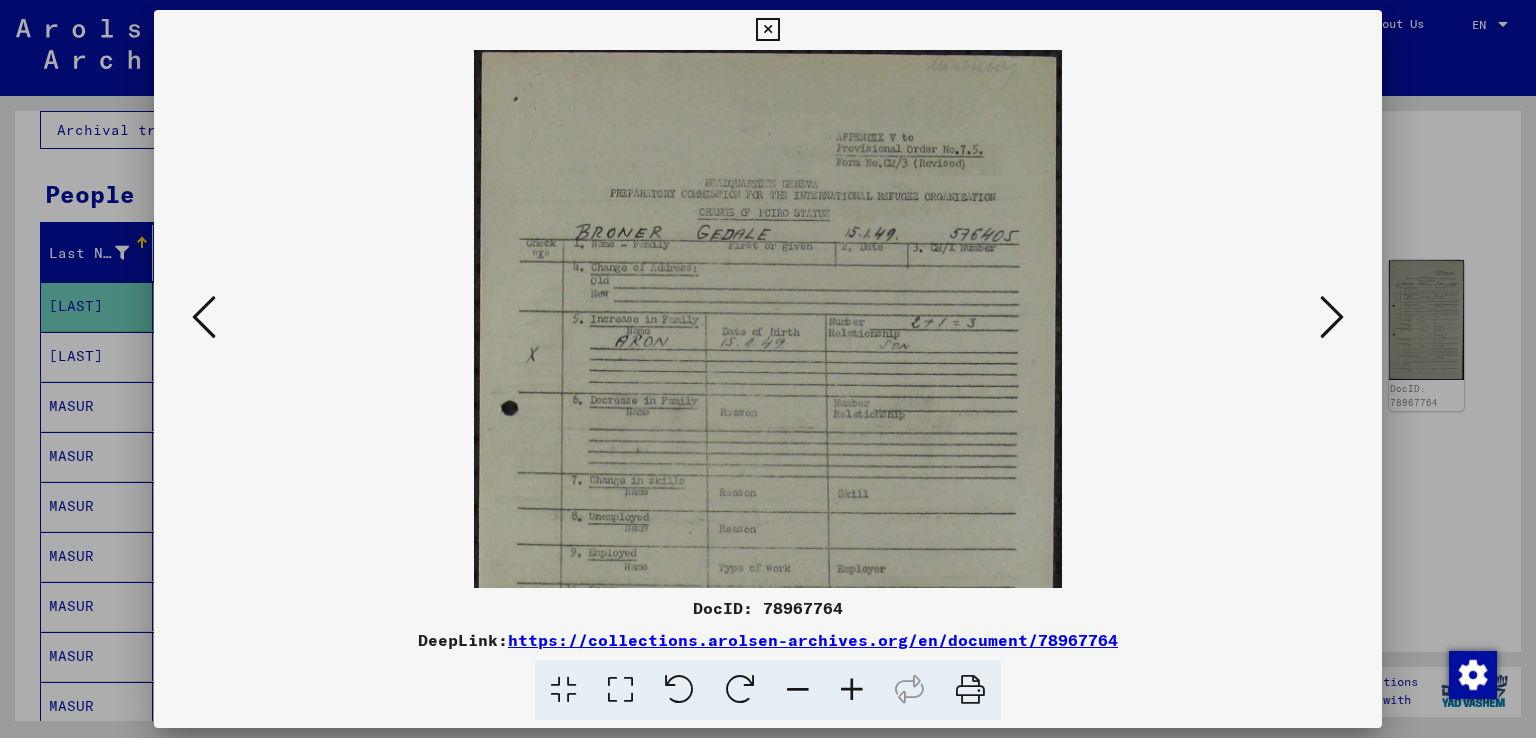 click at bounding box center [852, 690] 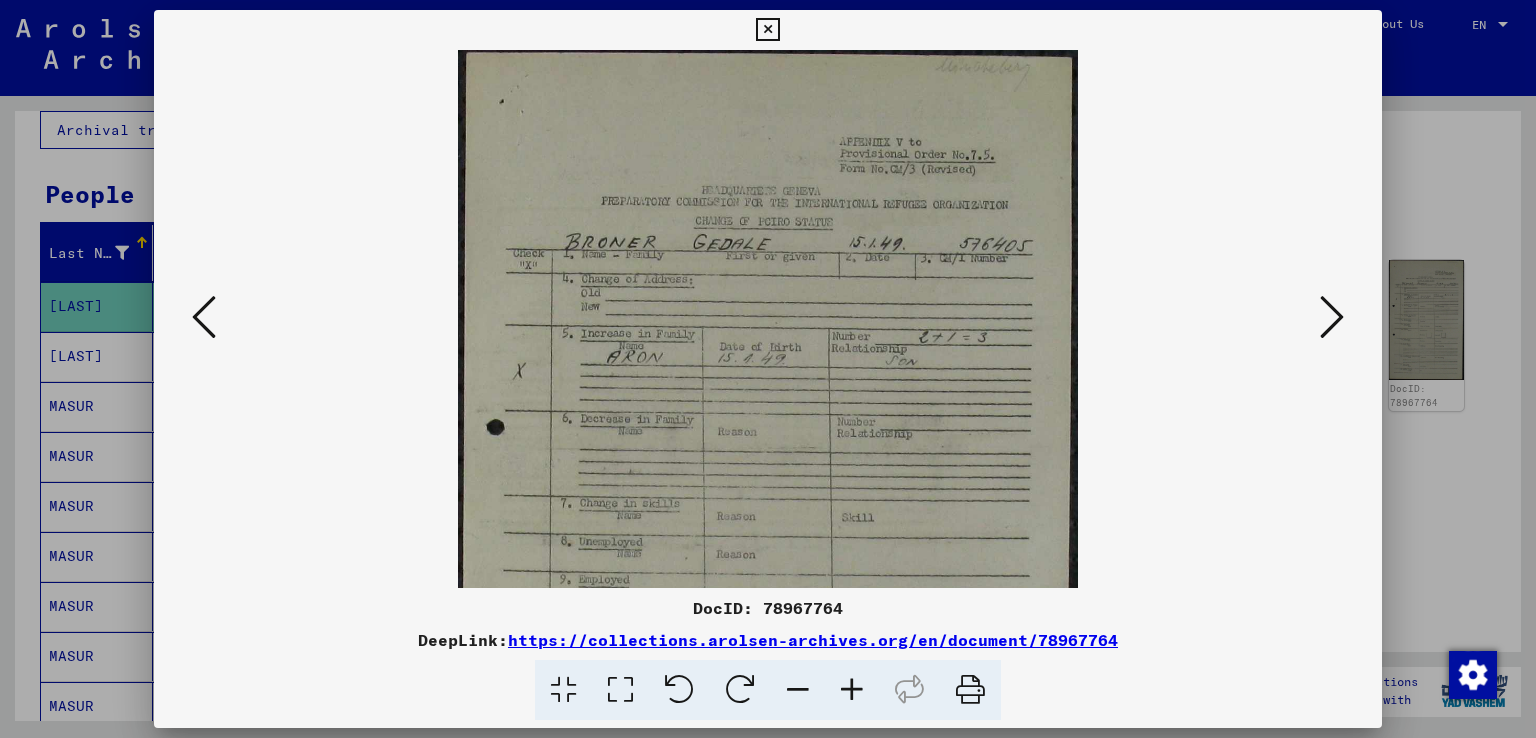 click at bounding box center [852, 690] 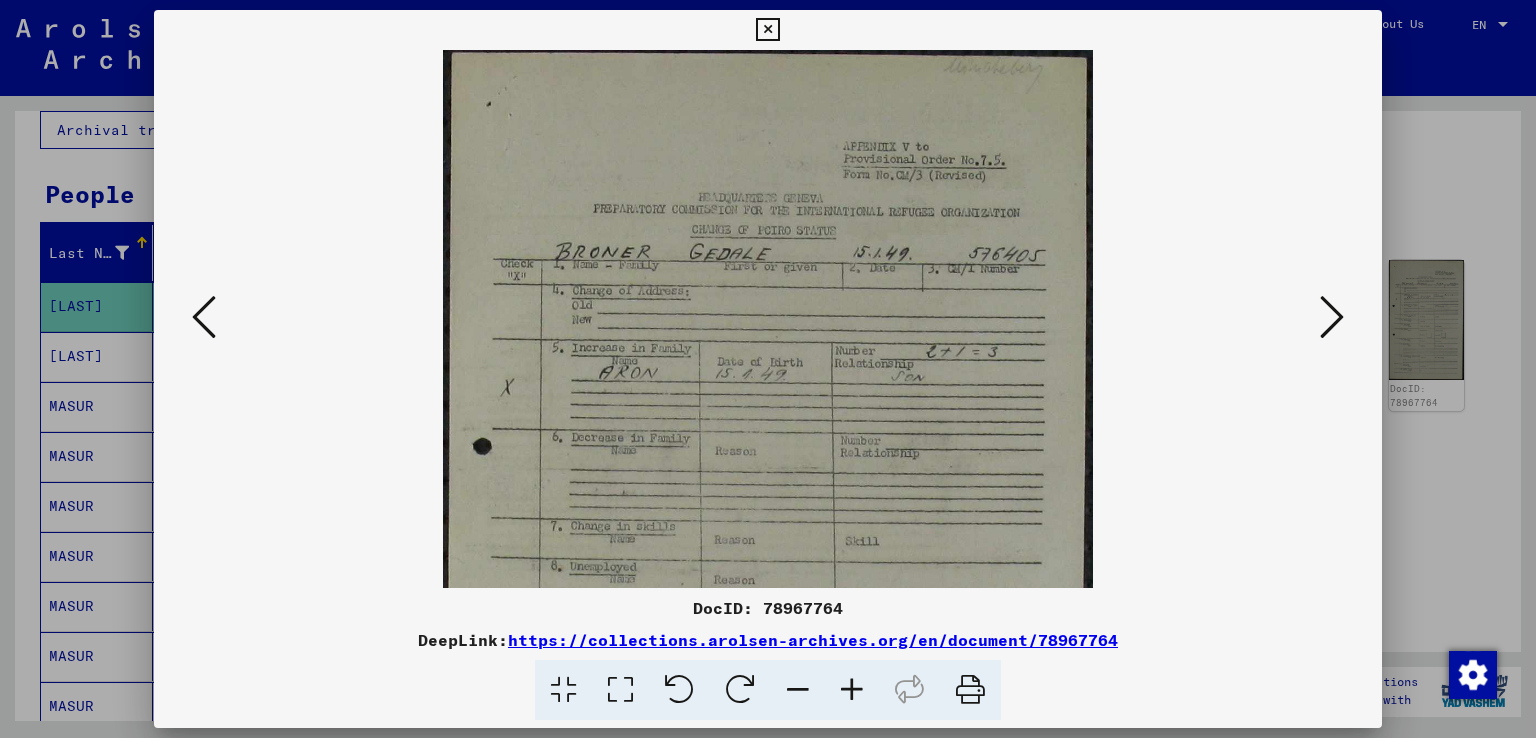 click at bounding box center [852, 690] 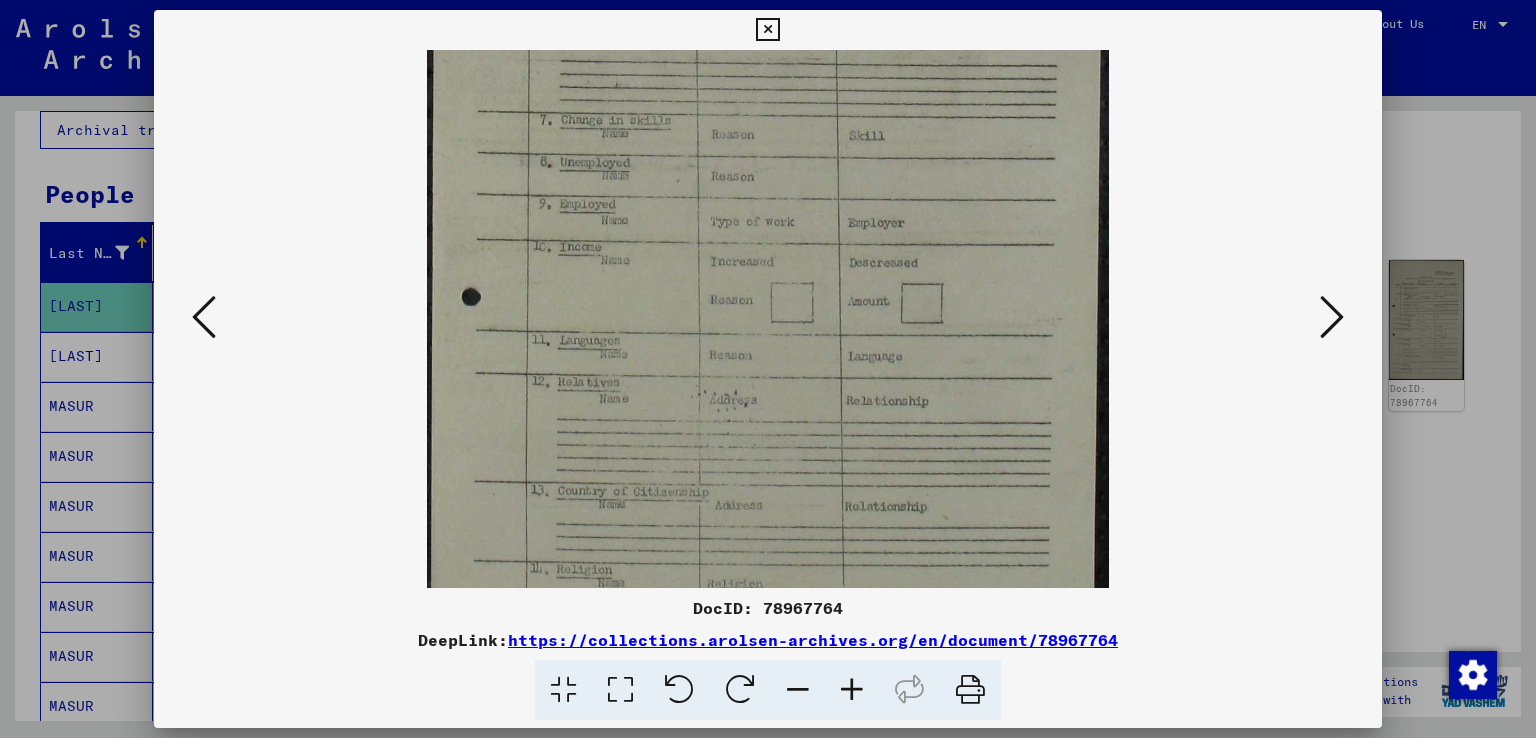 scroll, scrollTop: 434, scrollLeft: 0, axis: vertical 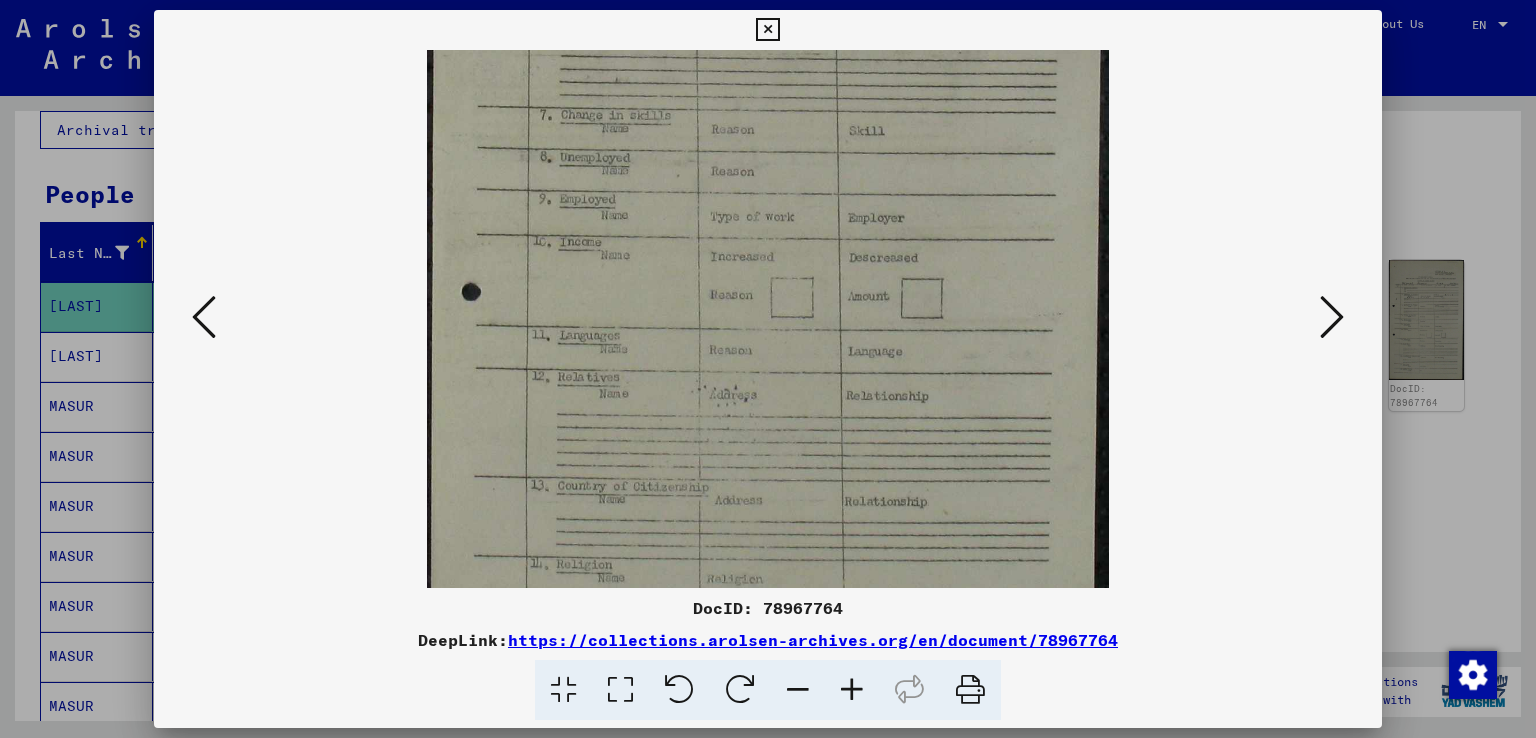 drag, startPoint x: 884, startPoint y: 507, endPoint x: 889, endPoint y: 88, distance: 419.02985 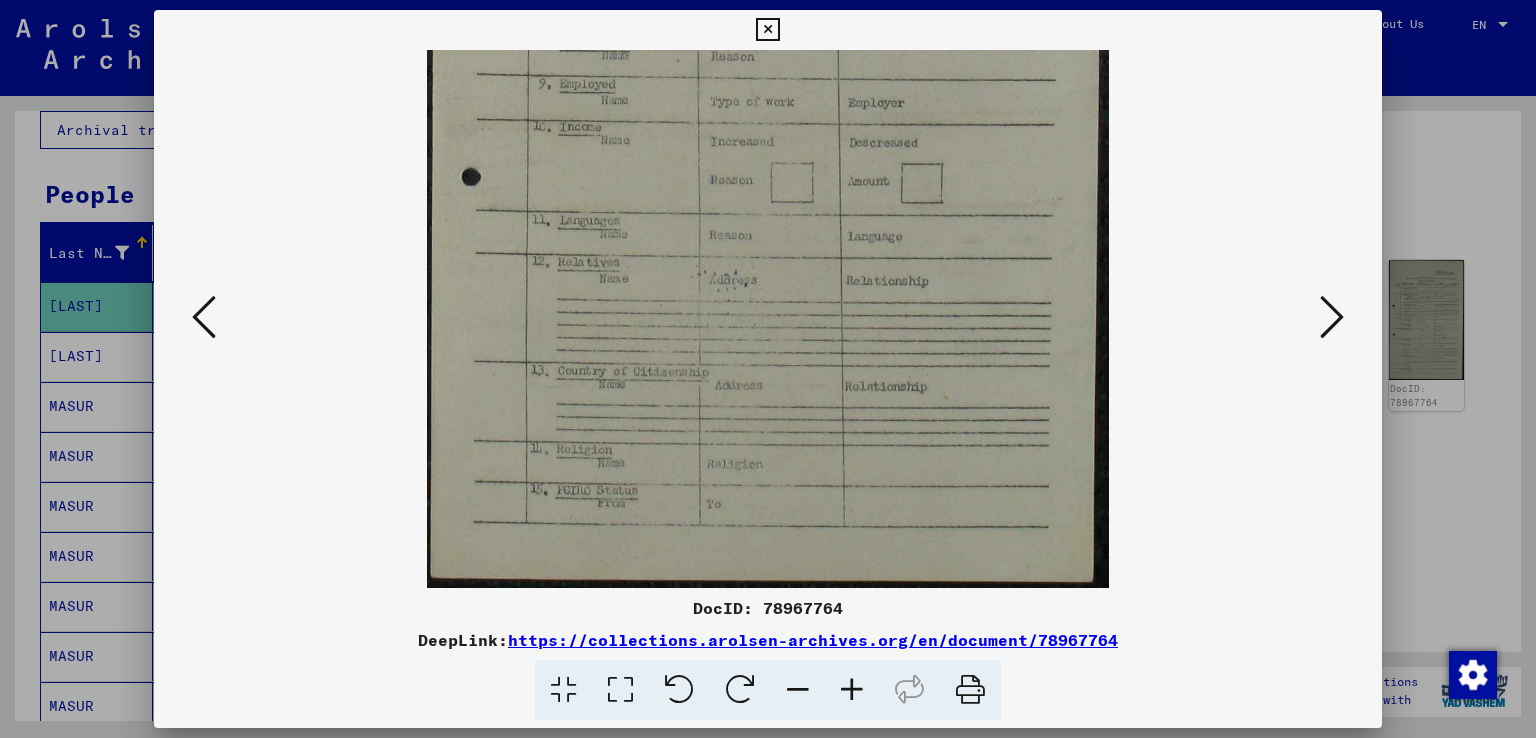 drag, startPoint x: 866, startPoint y: 303, endPoint x: 878, endPoint y: 118, distance: 185.38878 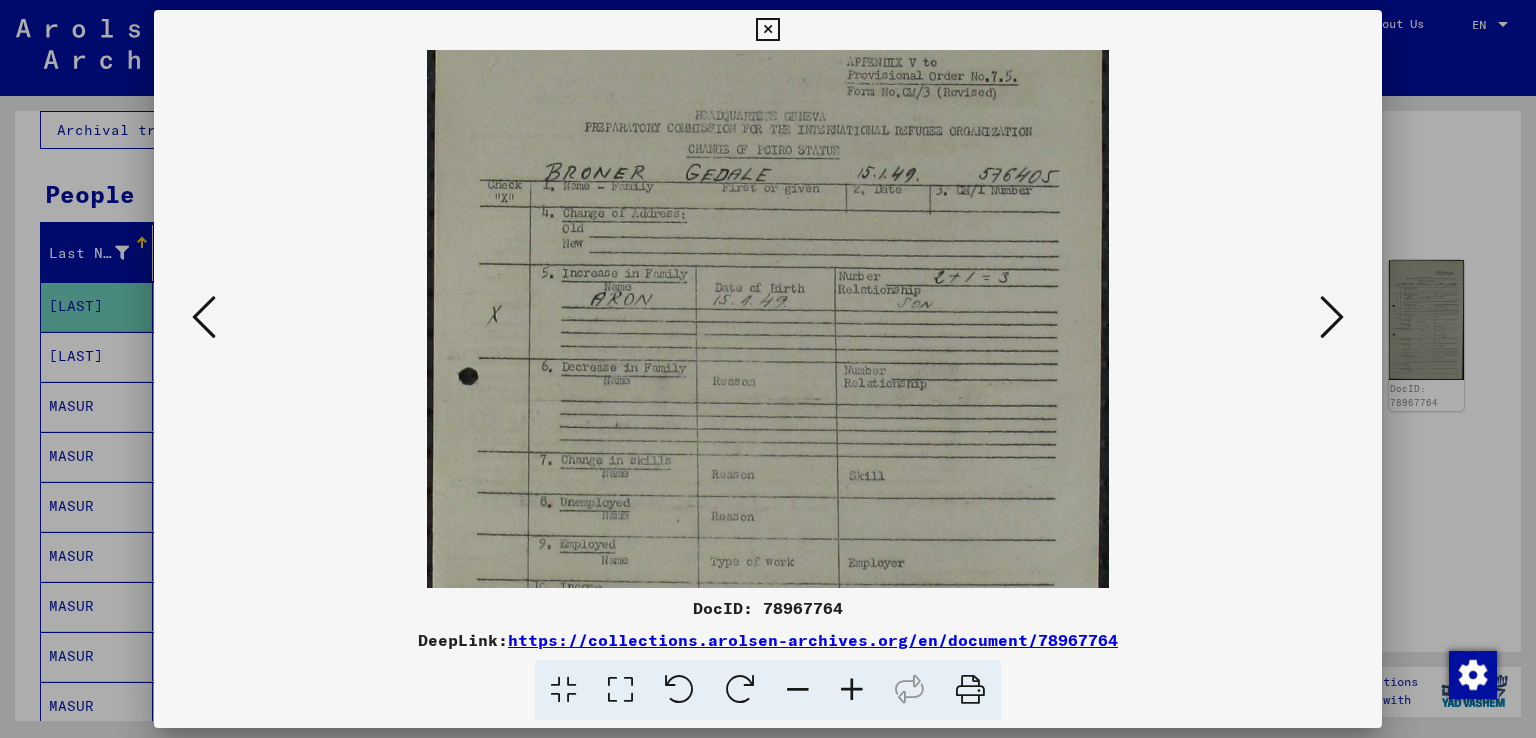 scroll, scrollTop: 0, scrollLeft: 0, axis: both 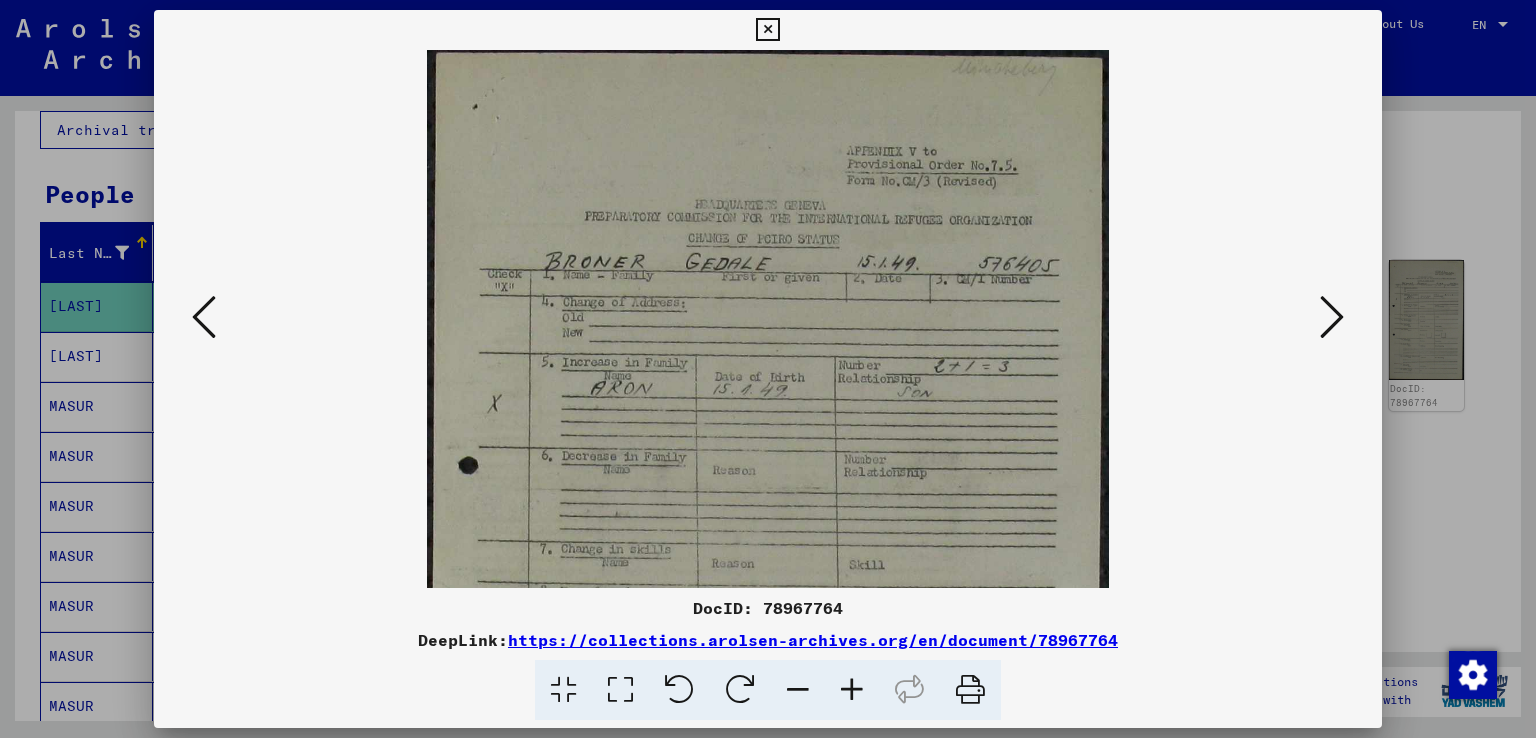 drag, startPoint x: 878, startPoint y: 118, endPoint x: 782, endPoint y: 687, distance: 577.04156 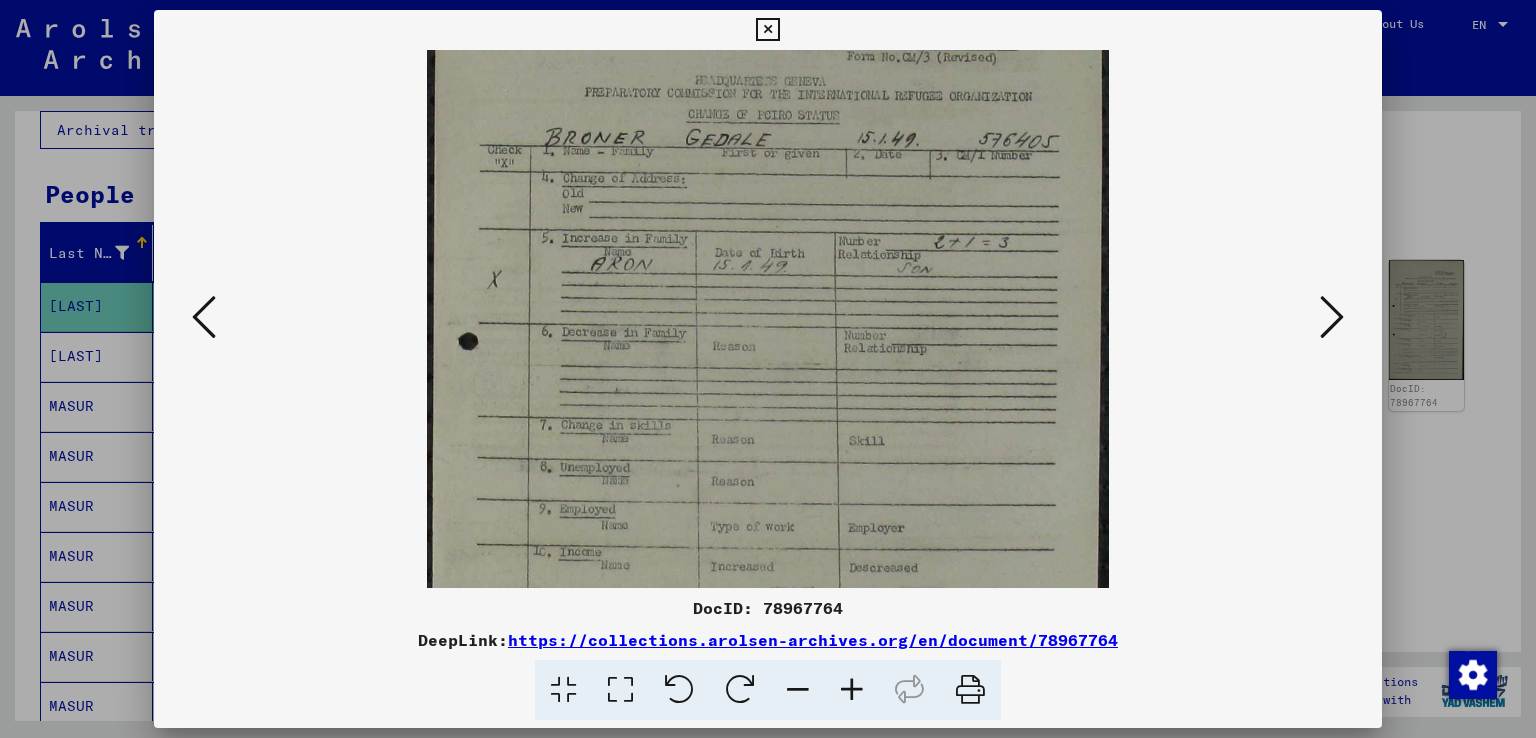 drag, startPoint x: 868, startPoint y: 523, endPoint x: 882, endPoint y: 461, distance: 63.560993 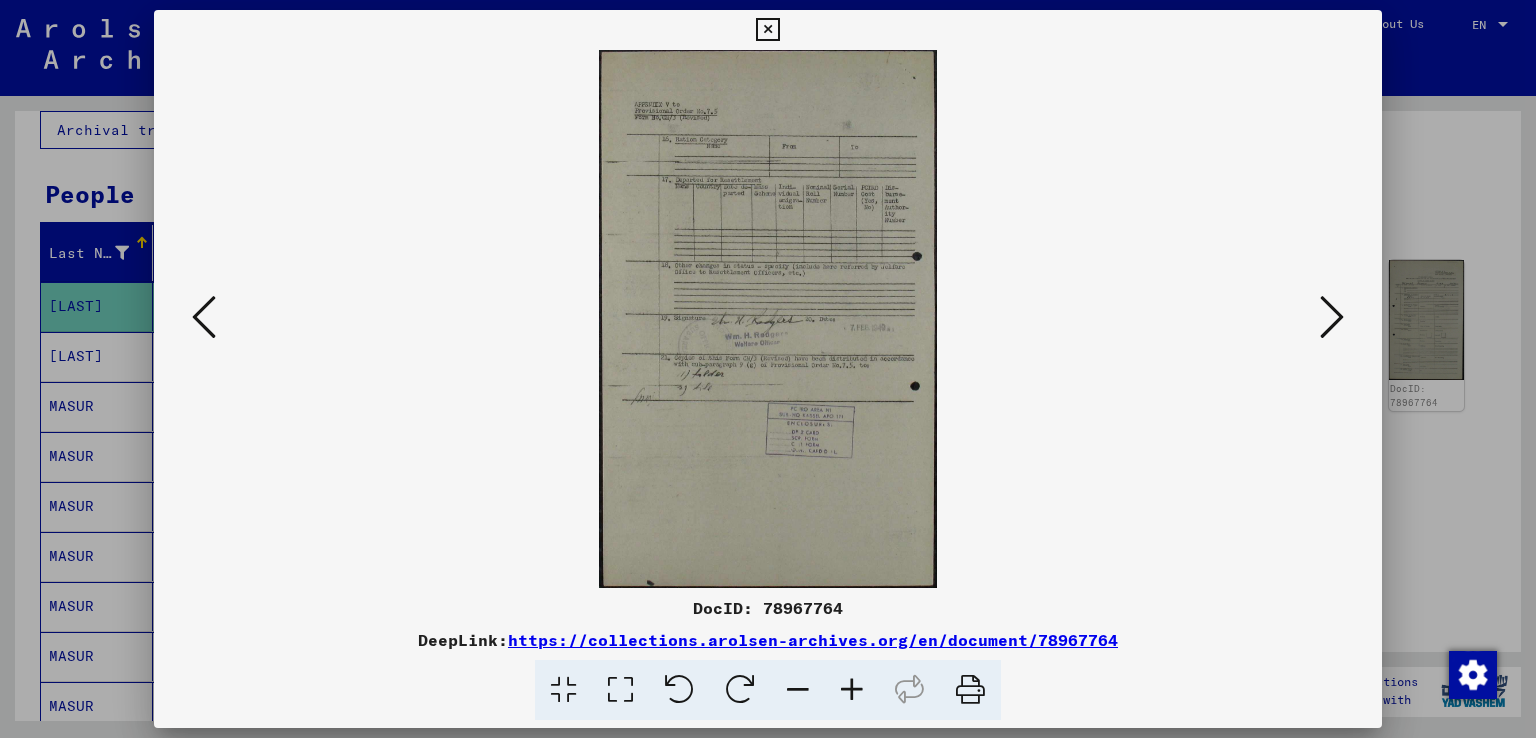 click at bounding box center [852, 690] 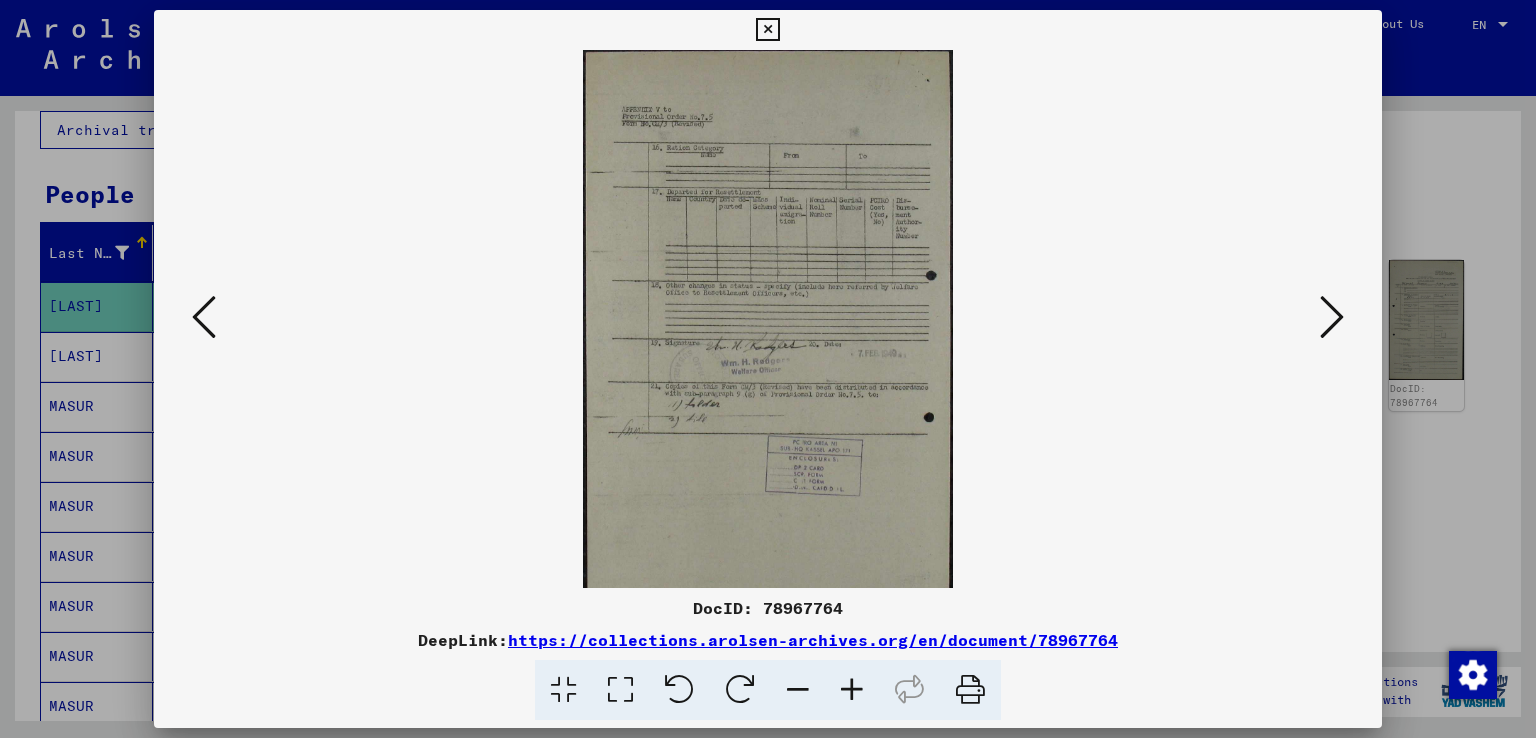 click at bounding box center [852, 690] 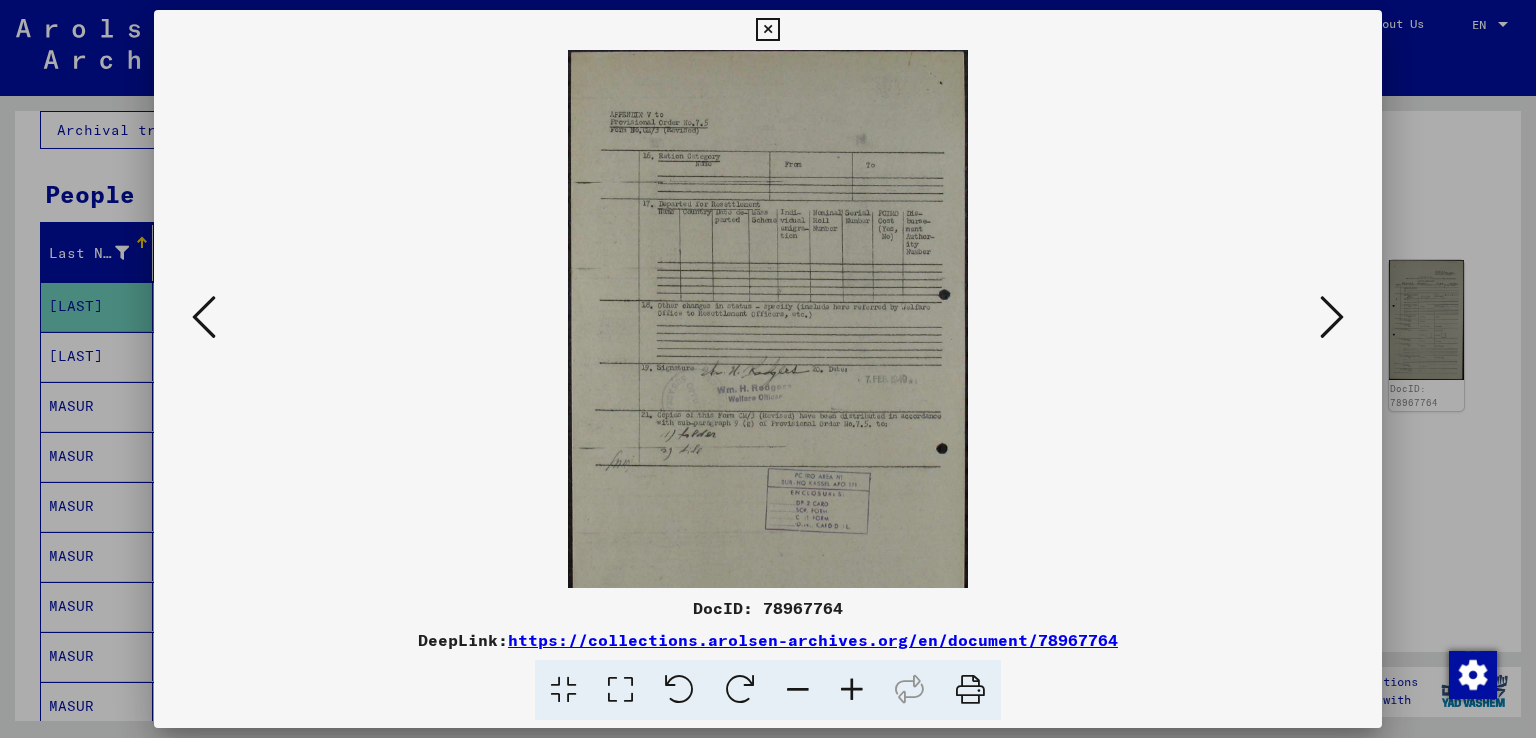 click at bounding box center (852, 690) 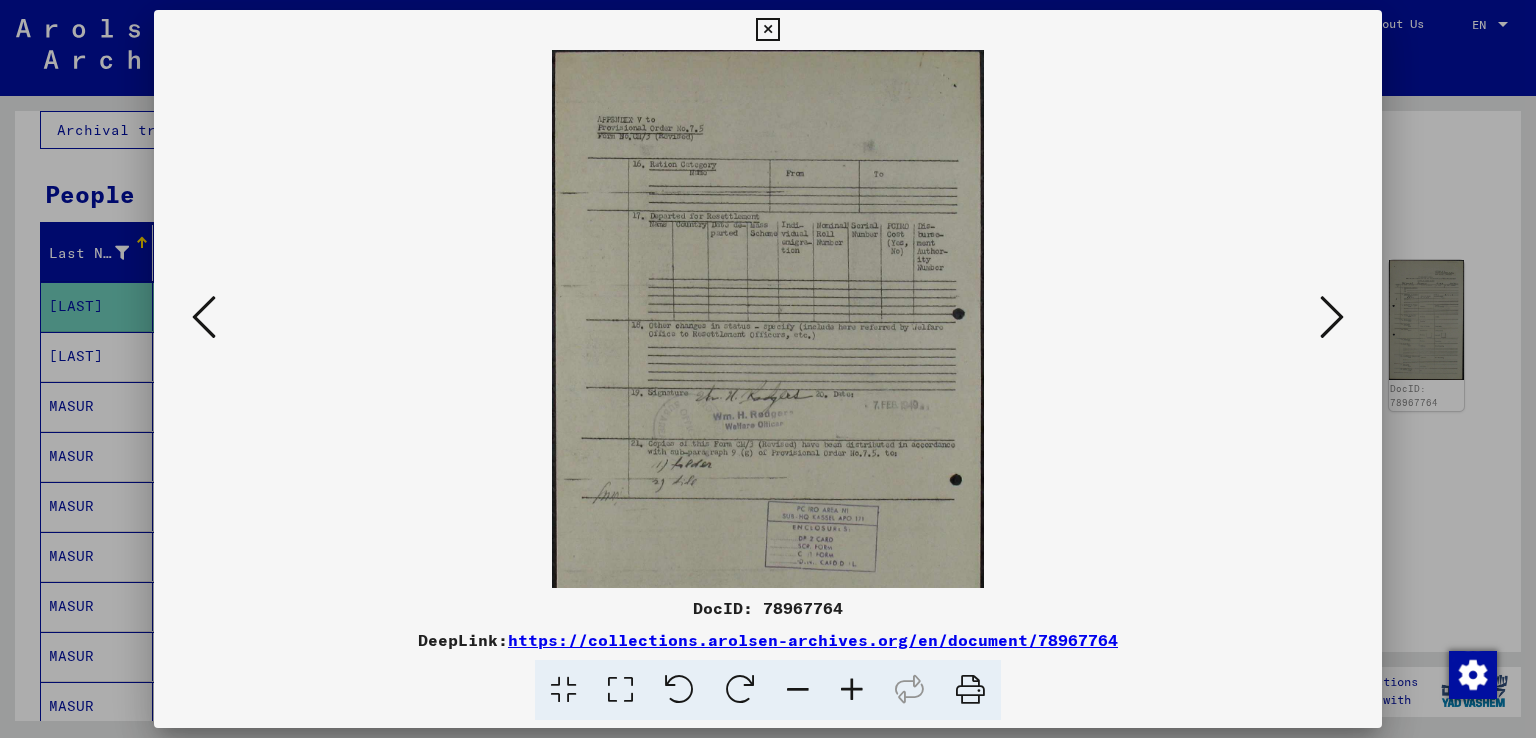 click at bounding box center (852, 690) 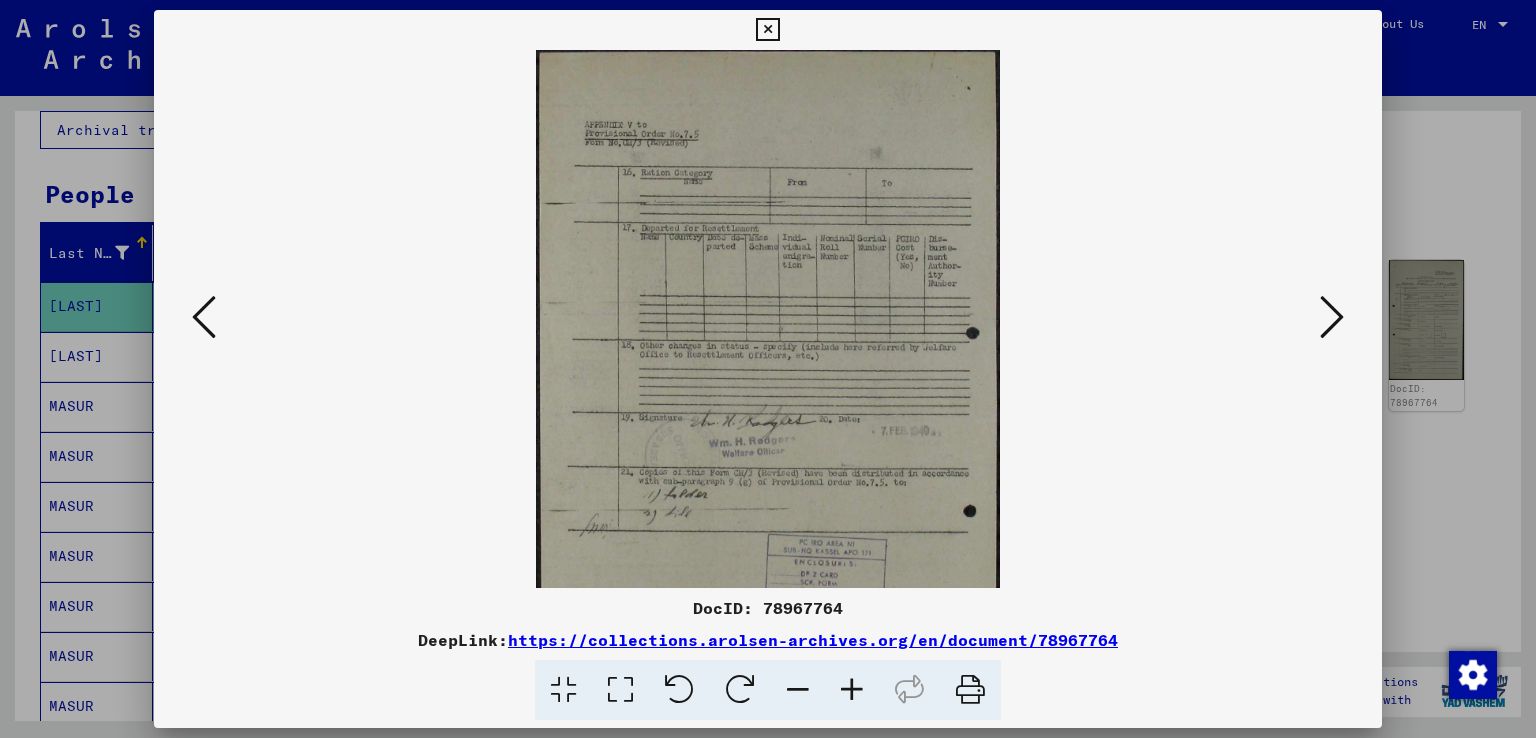 click at bounding box center [852, 690] 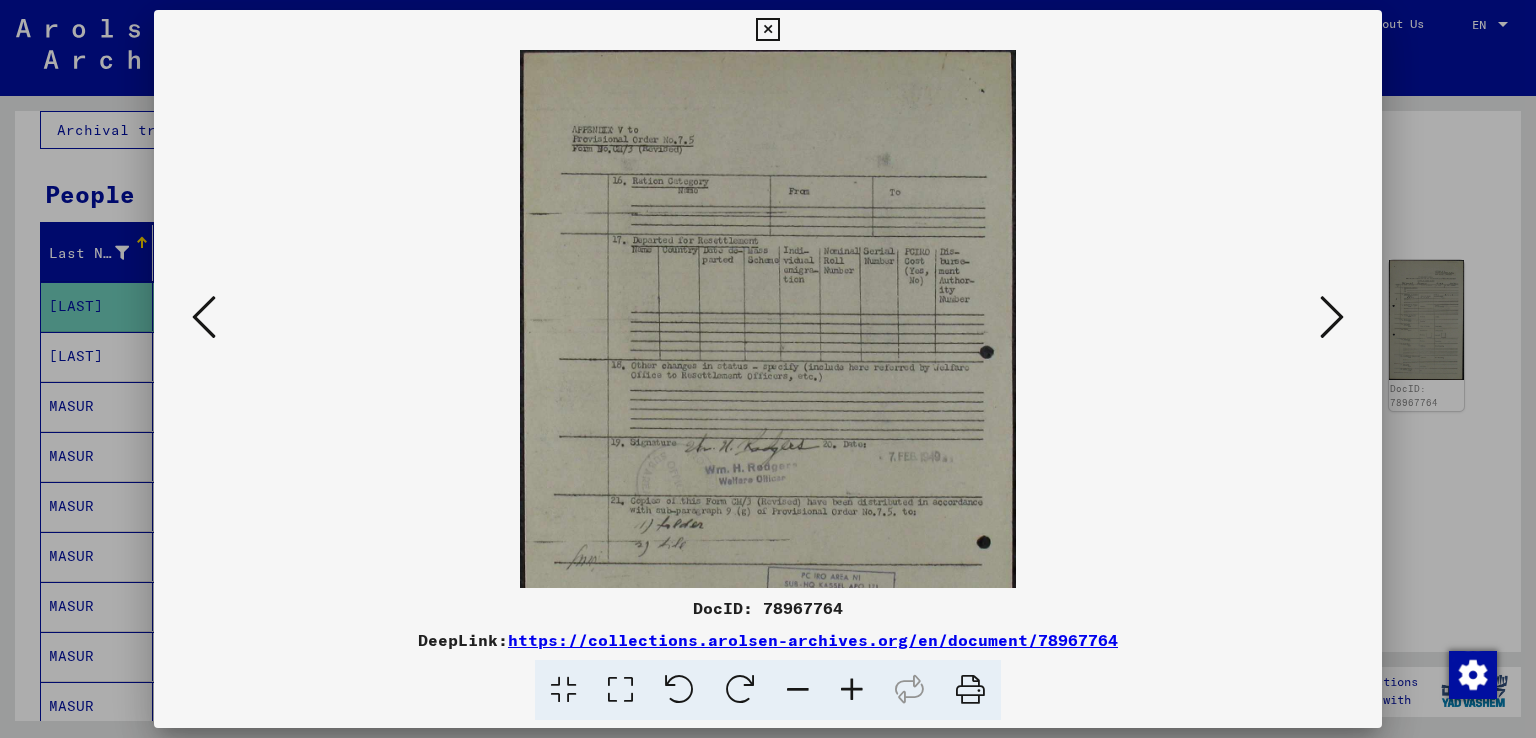 click at bounding box center [852, 690] 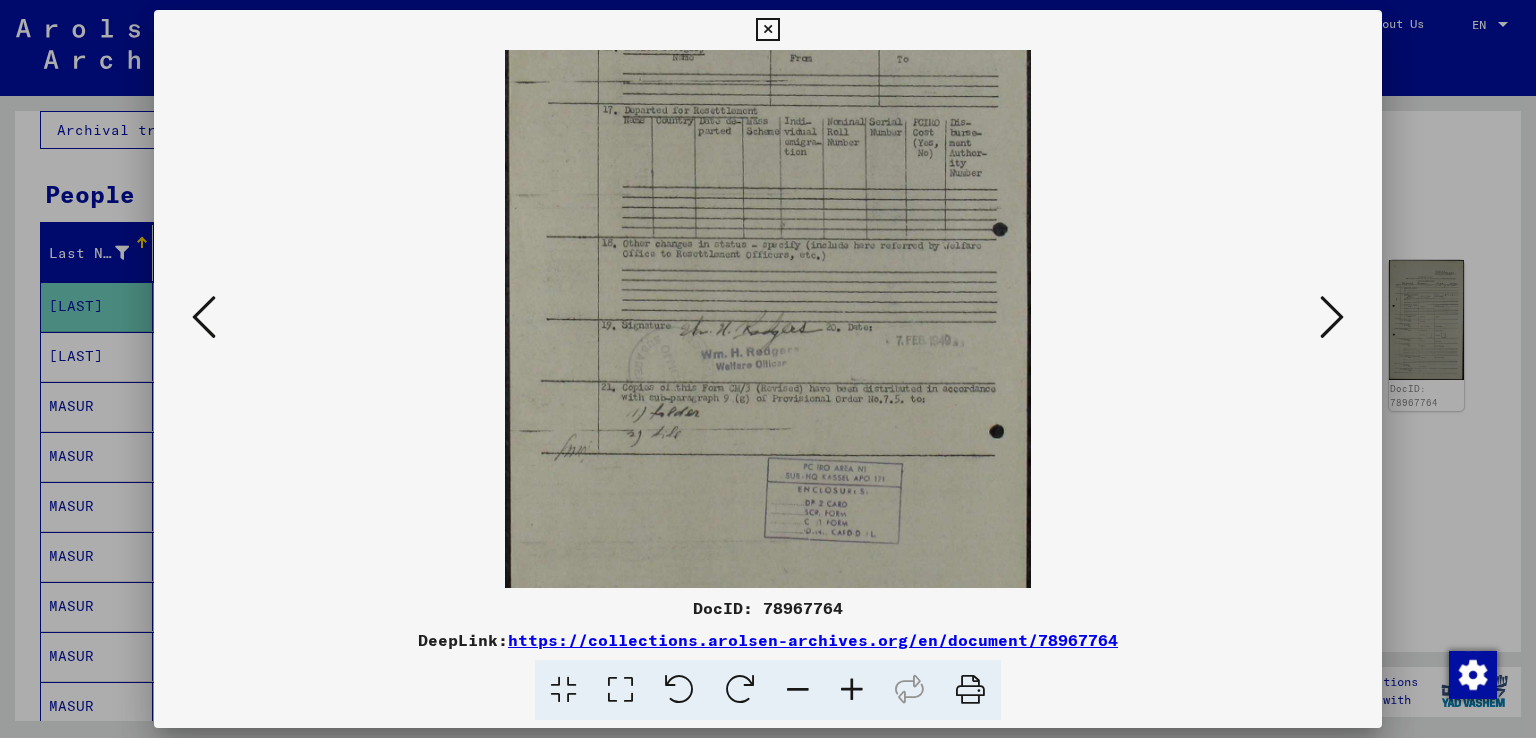 scroll, scrollTop: 144, scrollLeft: 0, axis: vertical 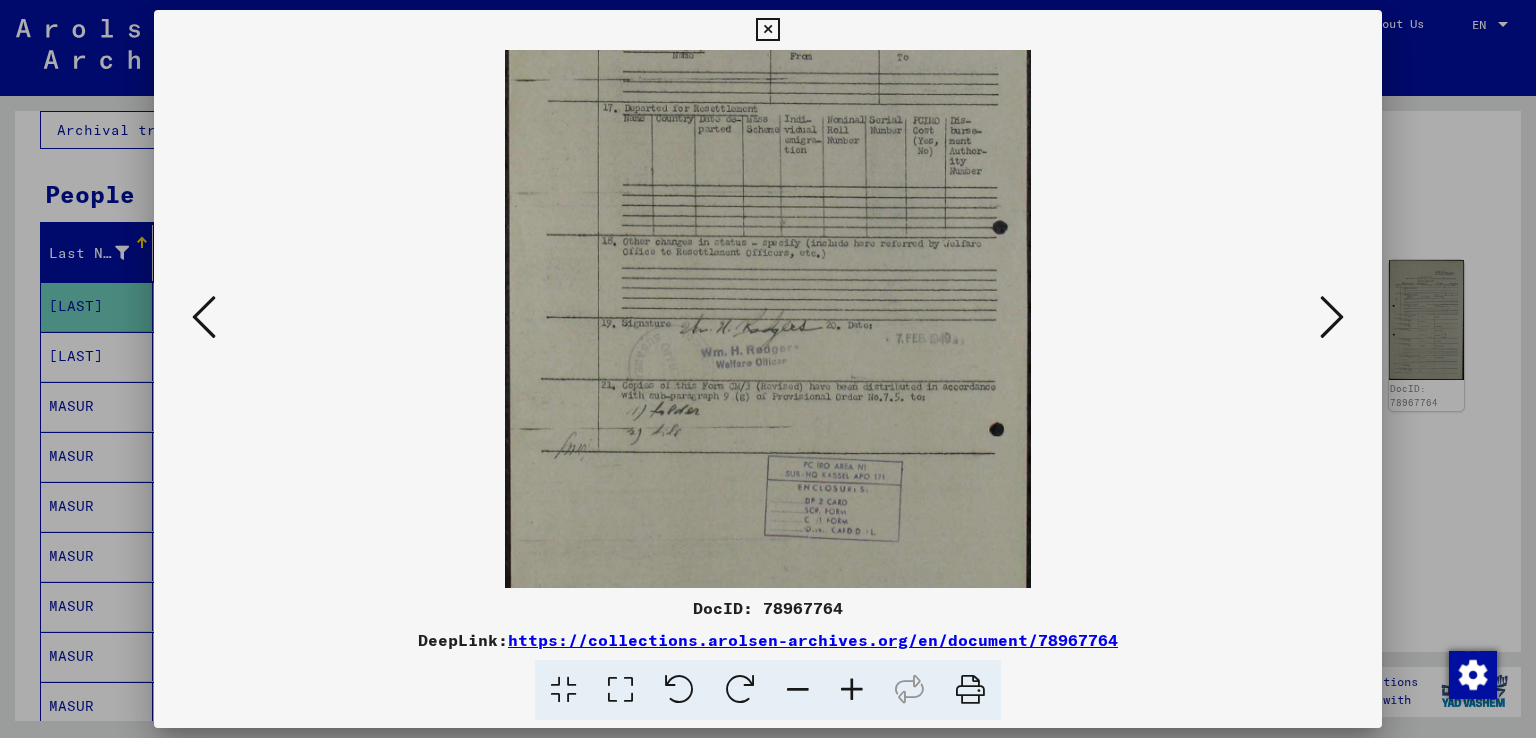 drag, startPoint x: 832, startPoint y: 526, endPoint x: 869, endPoint y: 384, distance: 146.74127 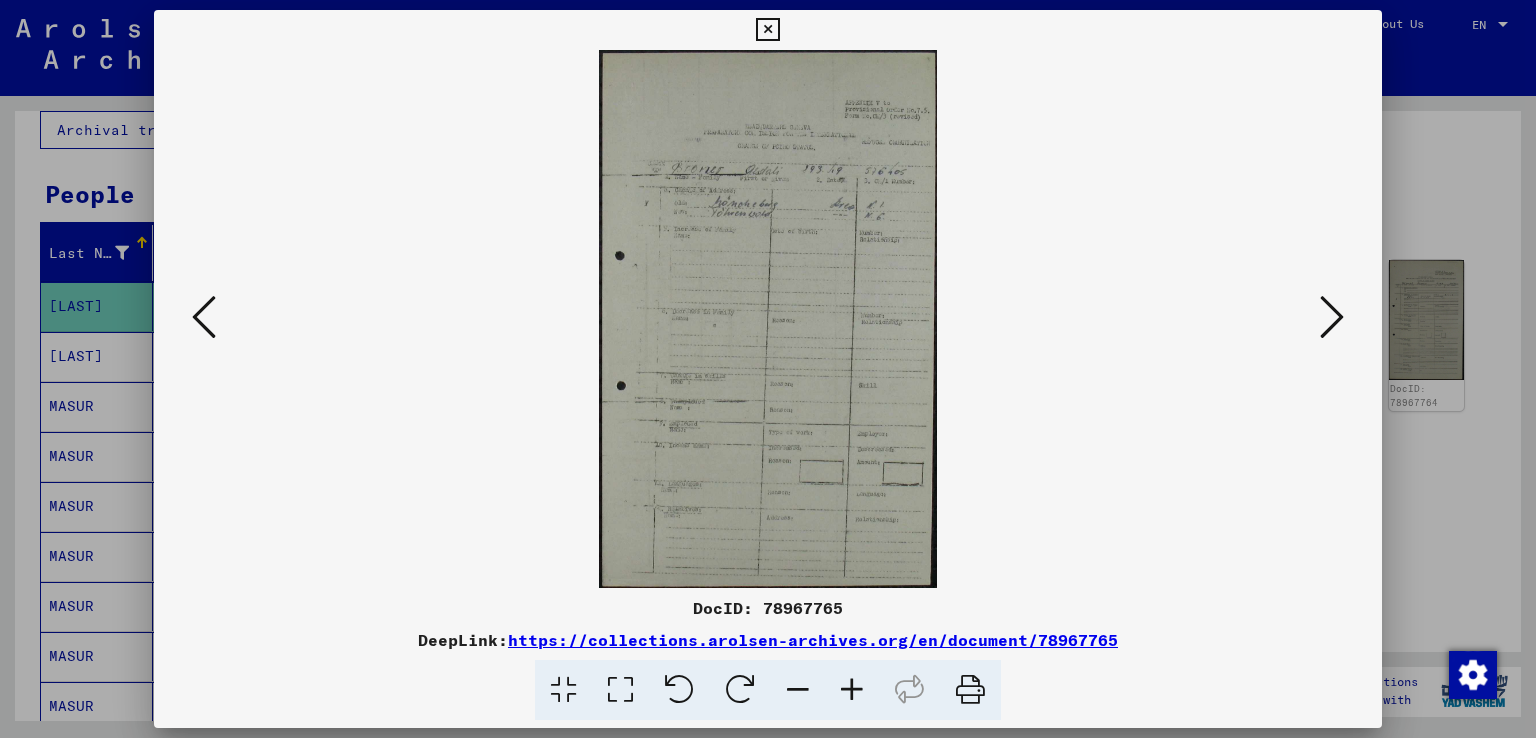scroll, scrollTop: 0, scrollLeft: 0, axis: both 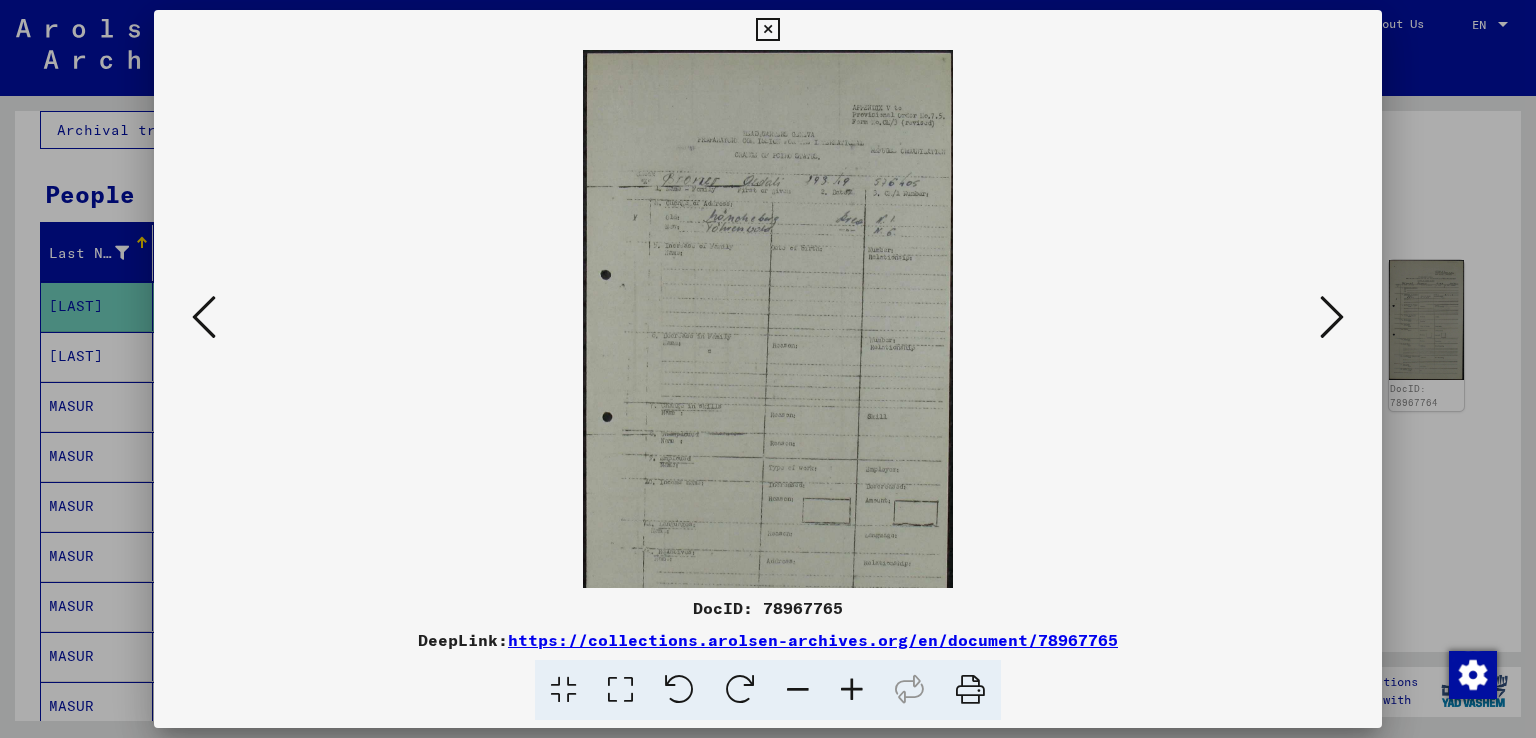 click at bounding box center [852, 690] 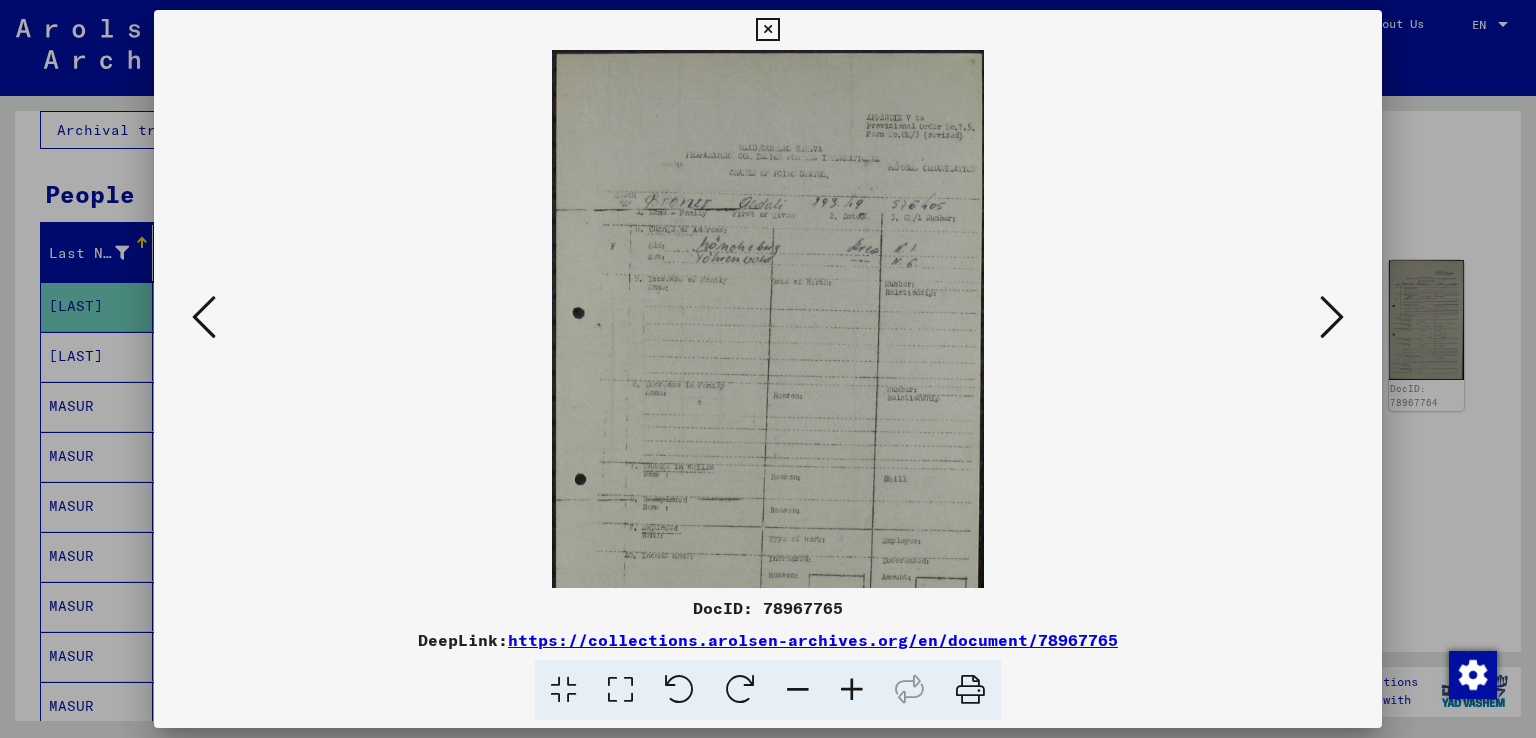 click at bounding box center [852, 690] 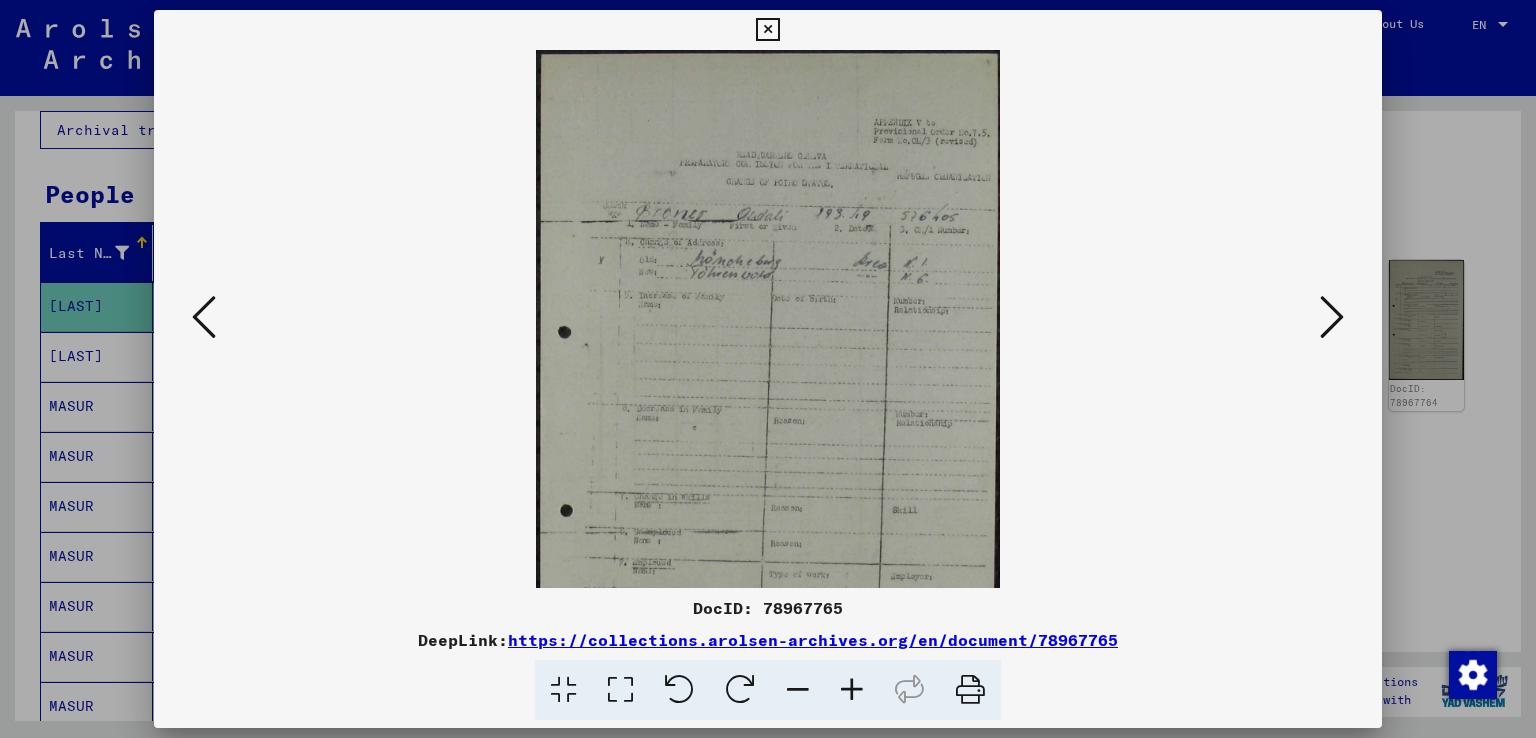 click at bounding box center [852, 690] 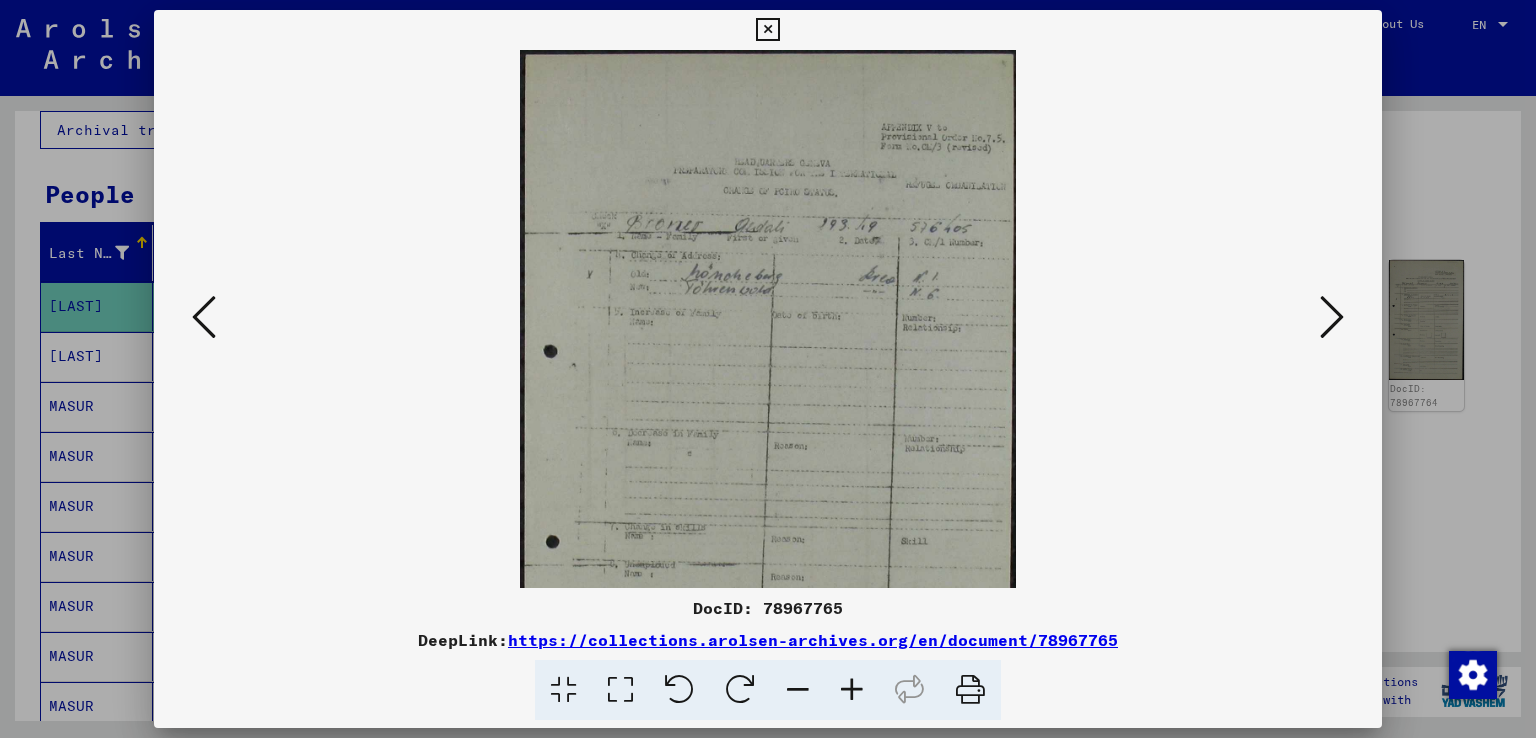 click at bounding box center (852, 690) 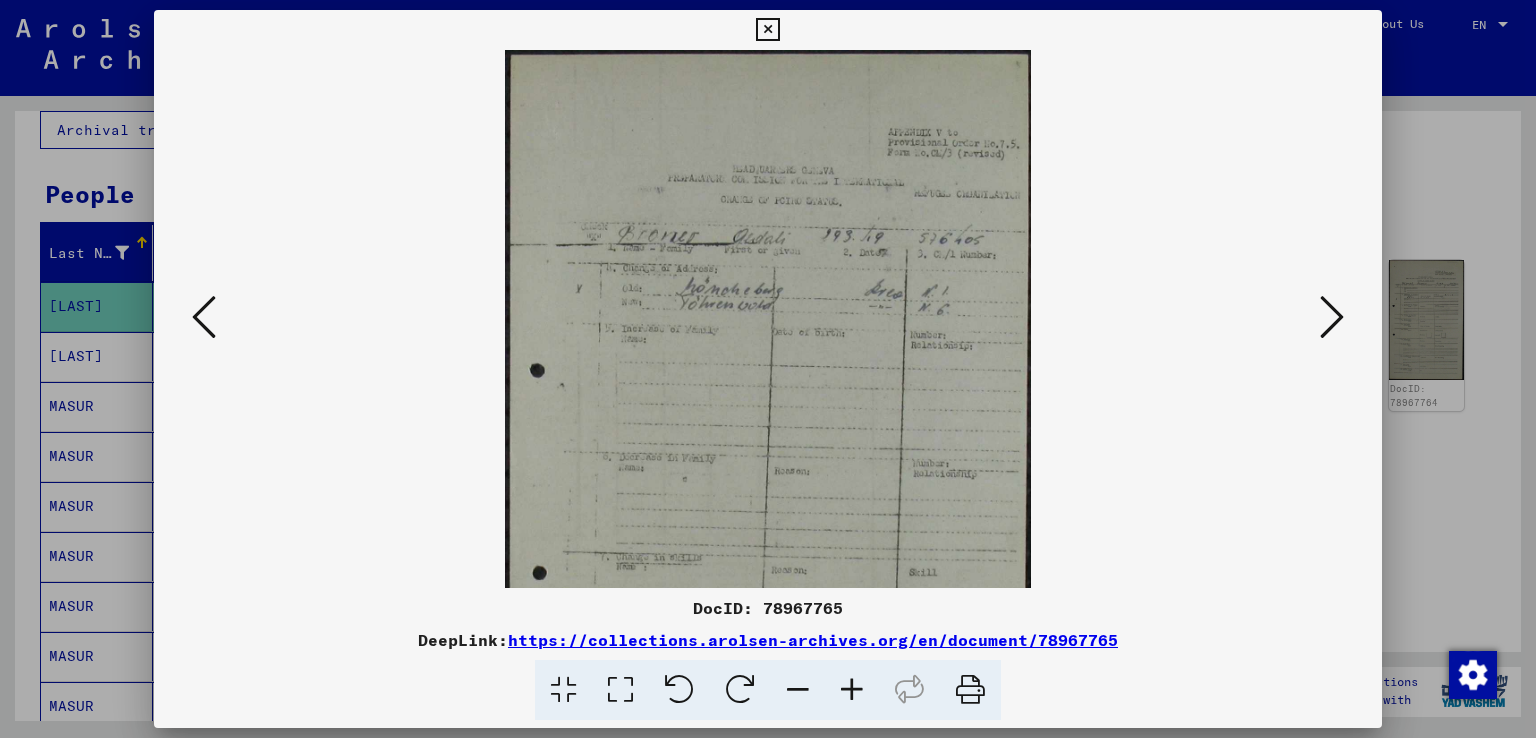 click at bounding box center (852, 690) 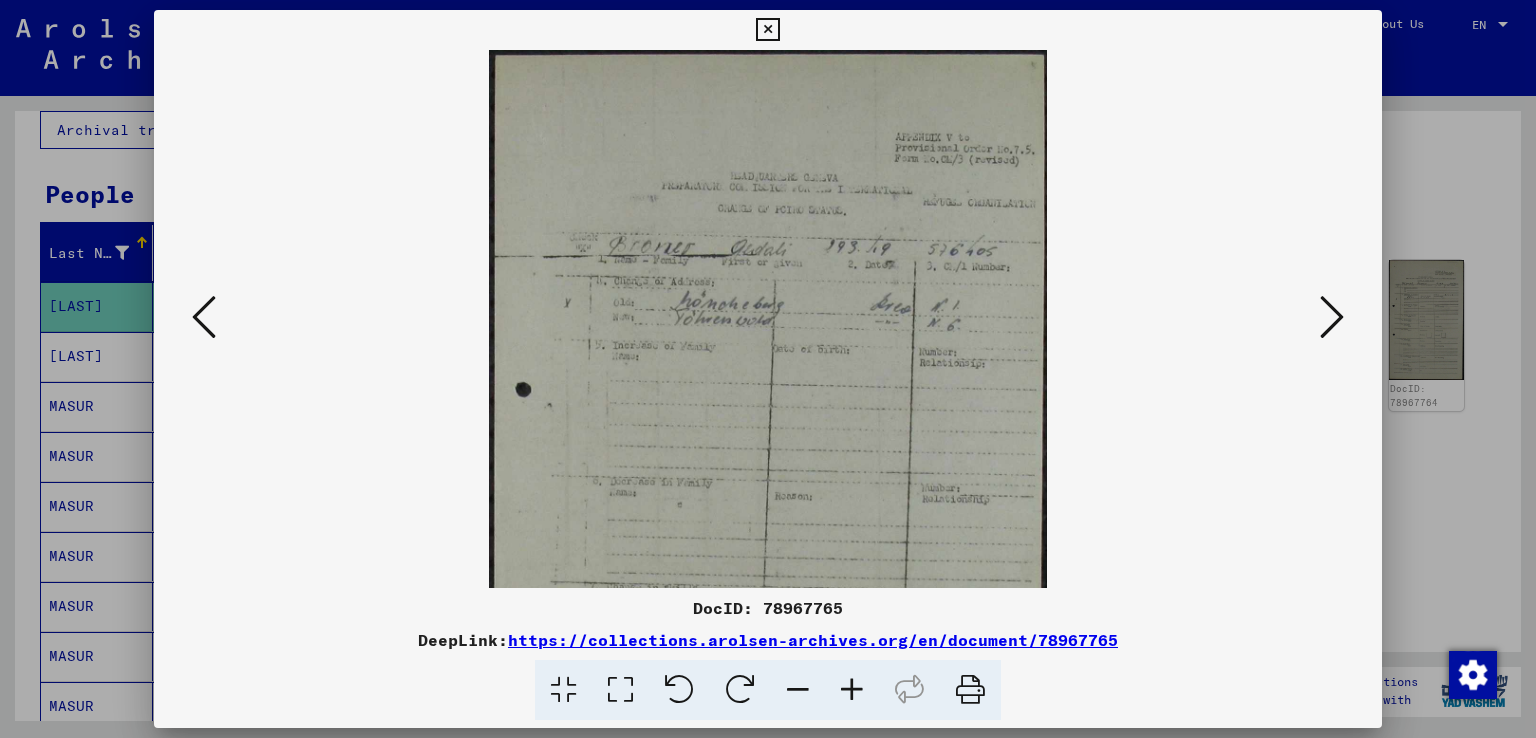 click at bounding box center [852, 690] 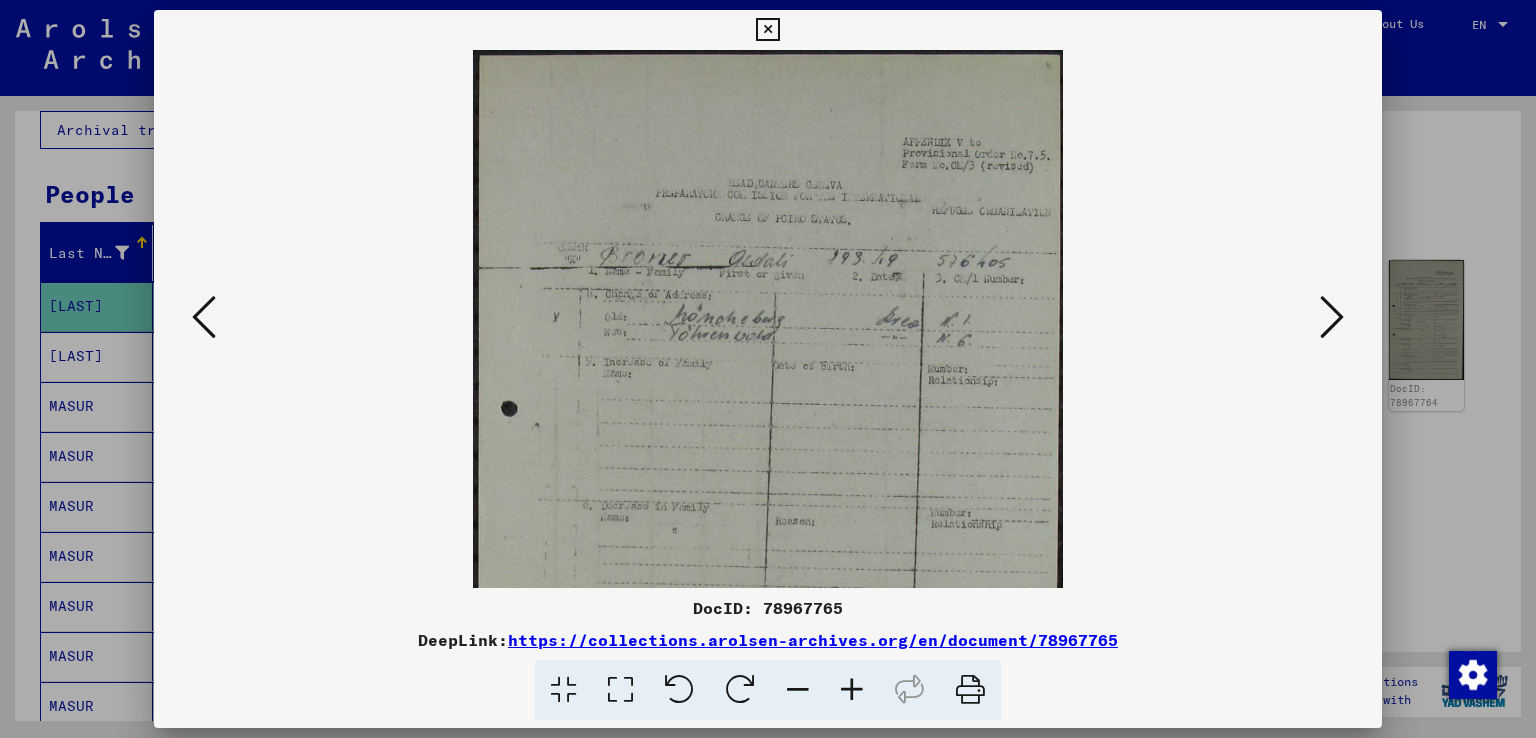 click at bounding box center [768, 319] 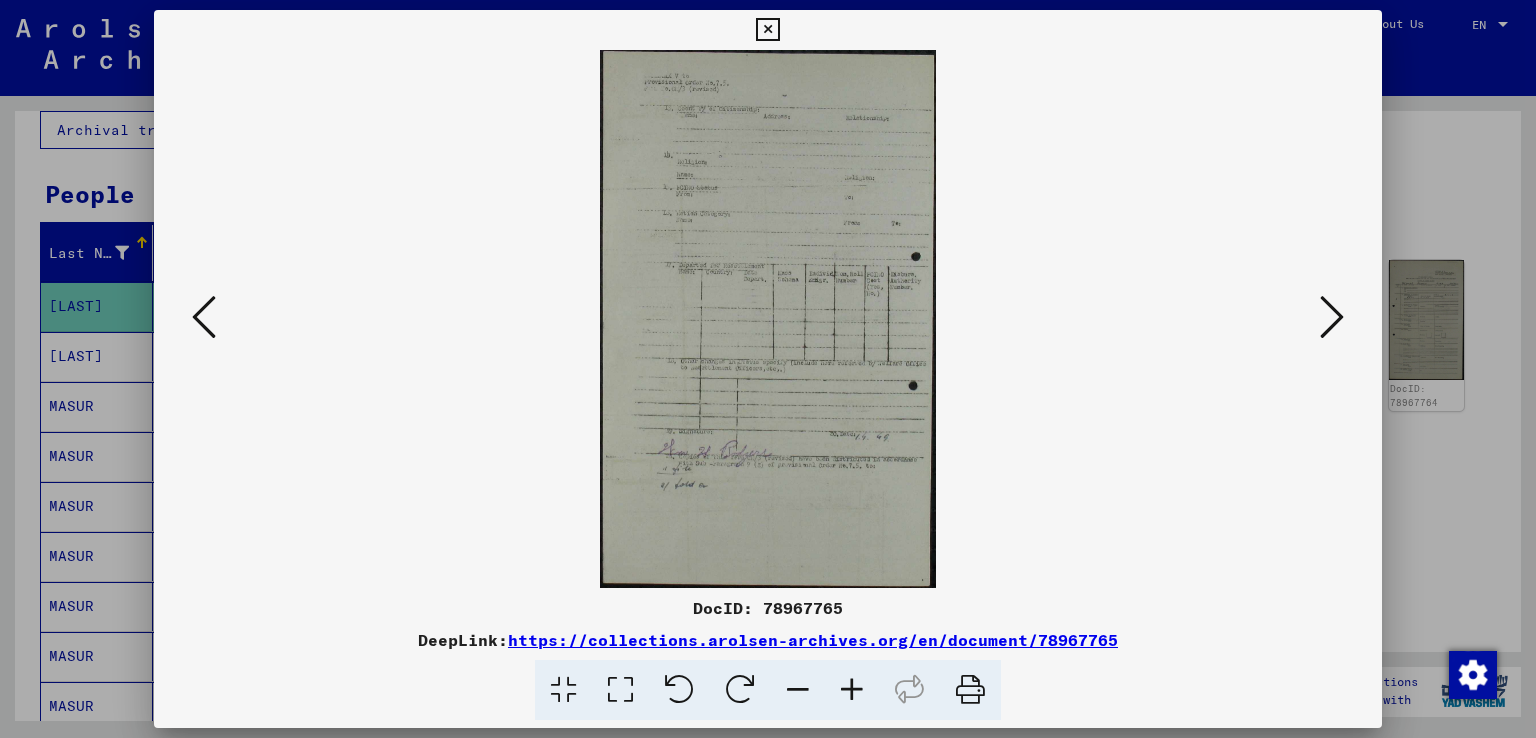 click at bounding box center [1332, 317] 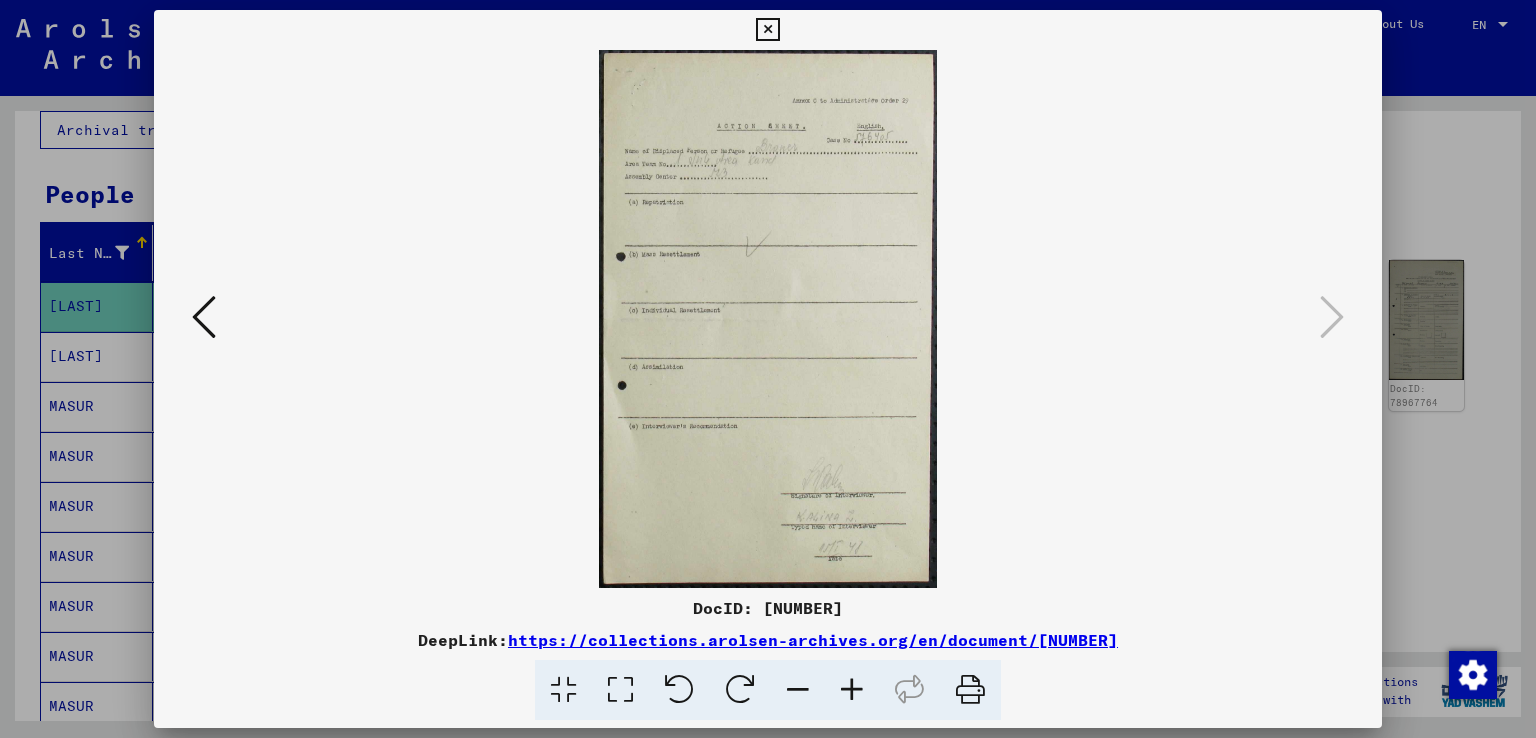 click at bounding box center (767, 30) 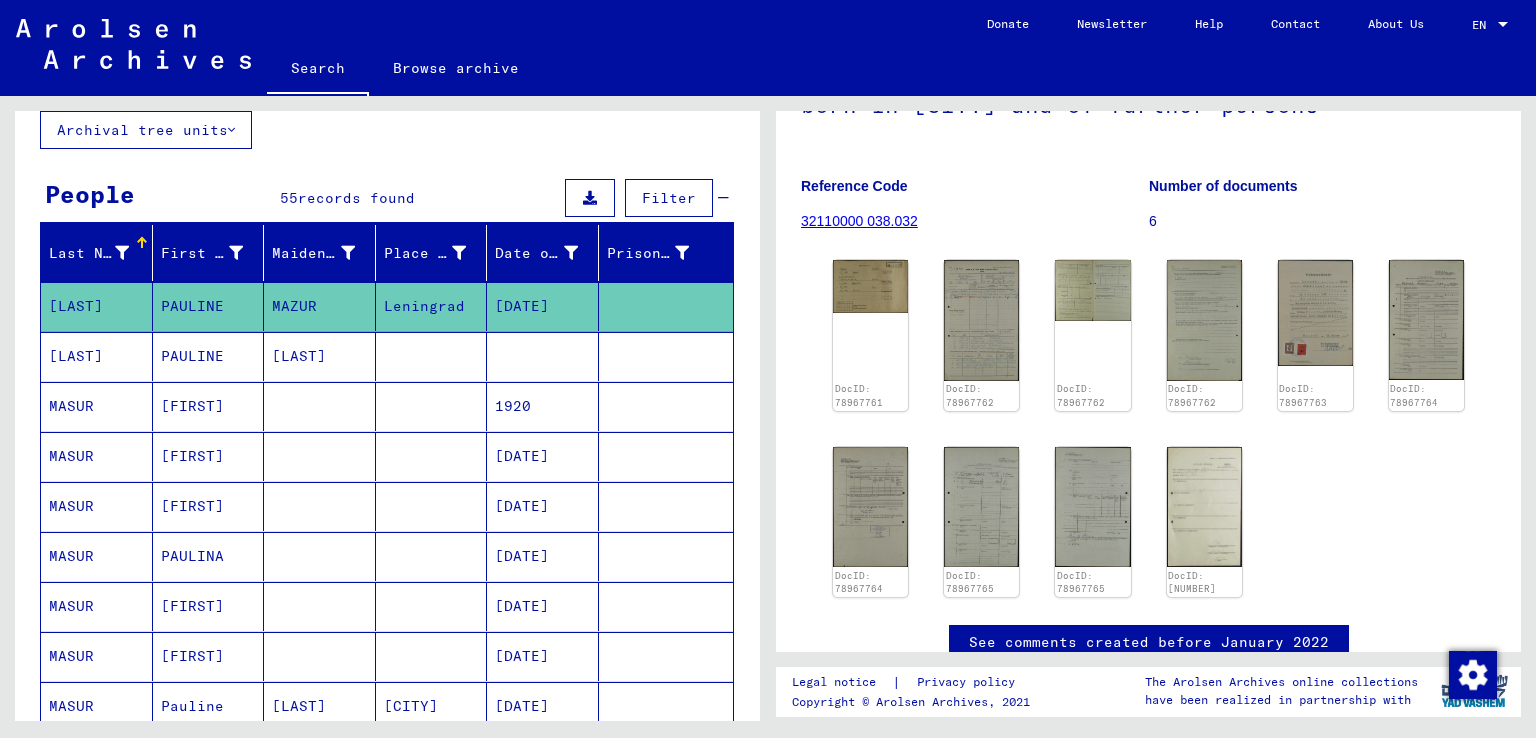 drag, startPoint x: 78, startPoint y: 306, endPoint x: 450, endPoint y: 149, distance: 403.77344 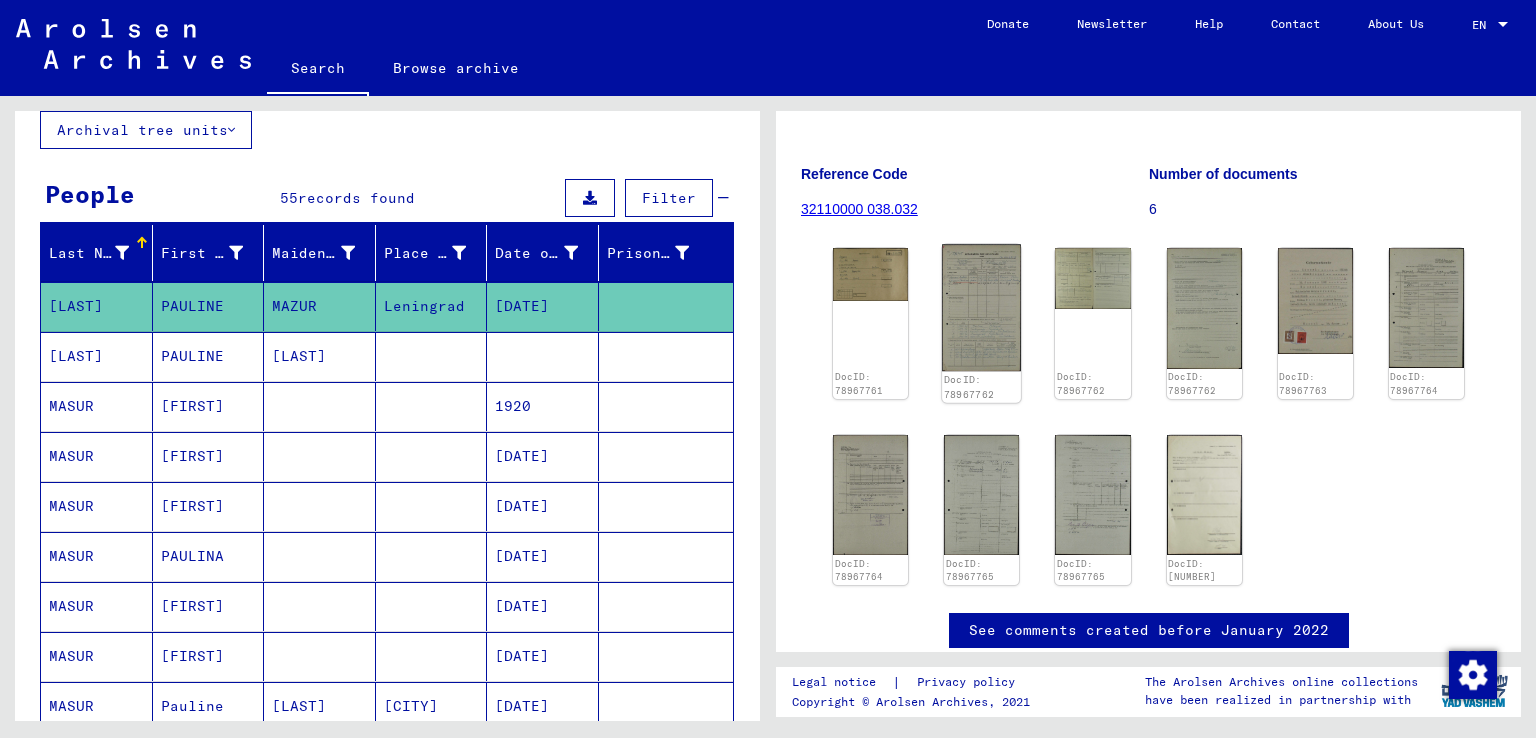 scroll, scrollTop: 200, scrollLeft: 0, axis: vertical 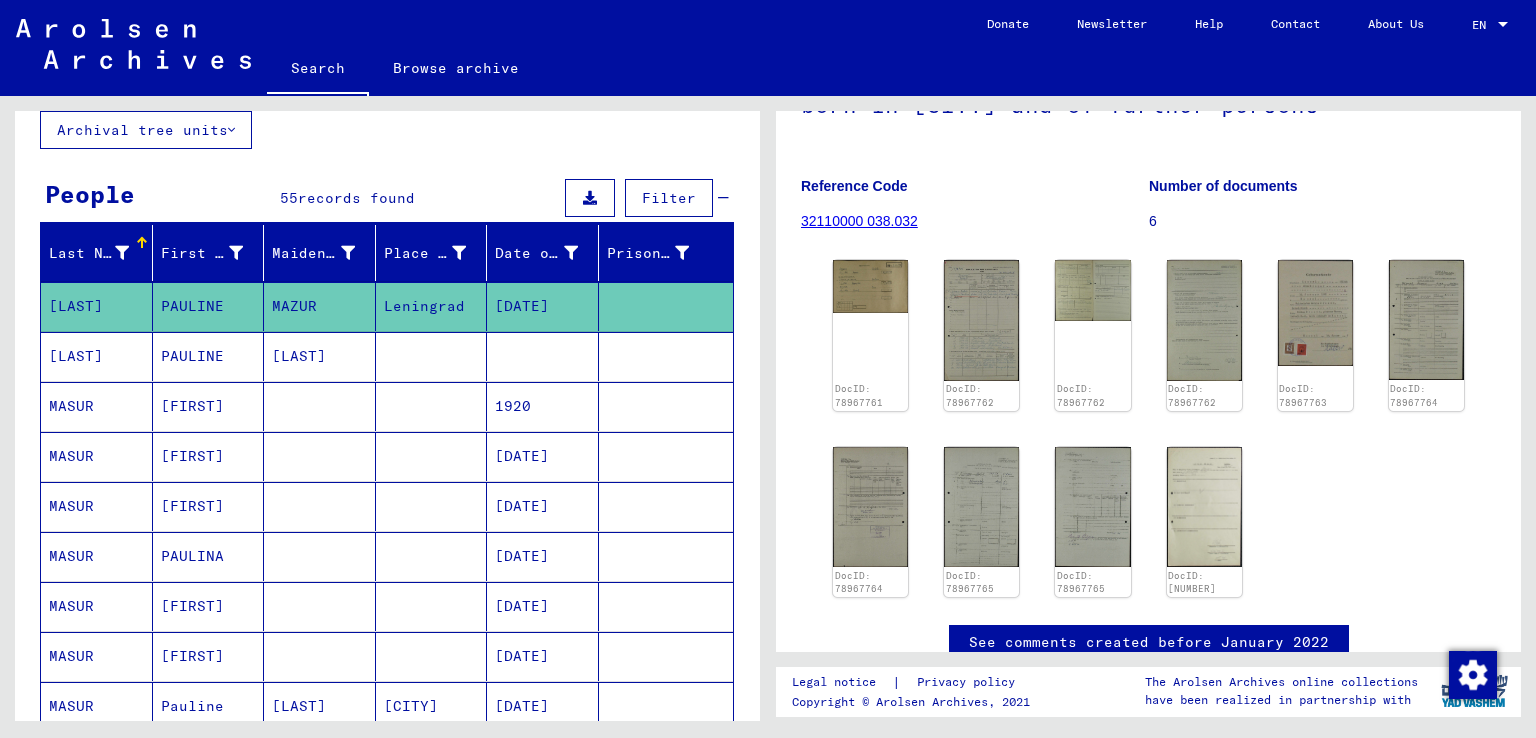click on "MASUR" at bounding box center (97, 456) 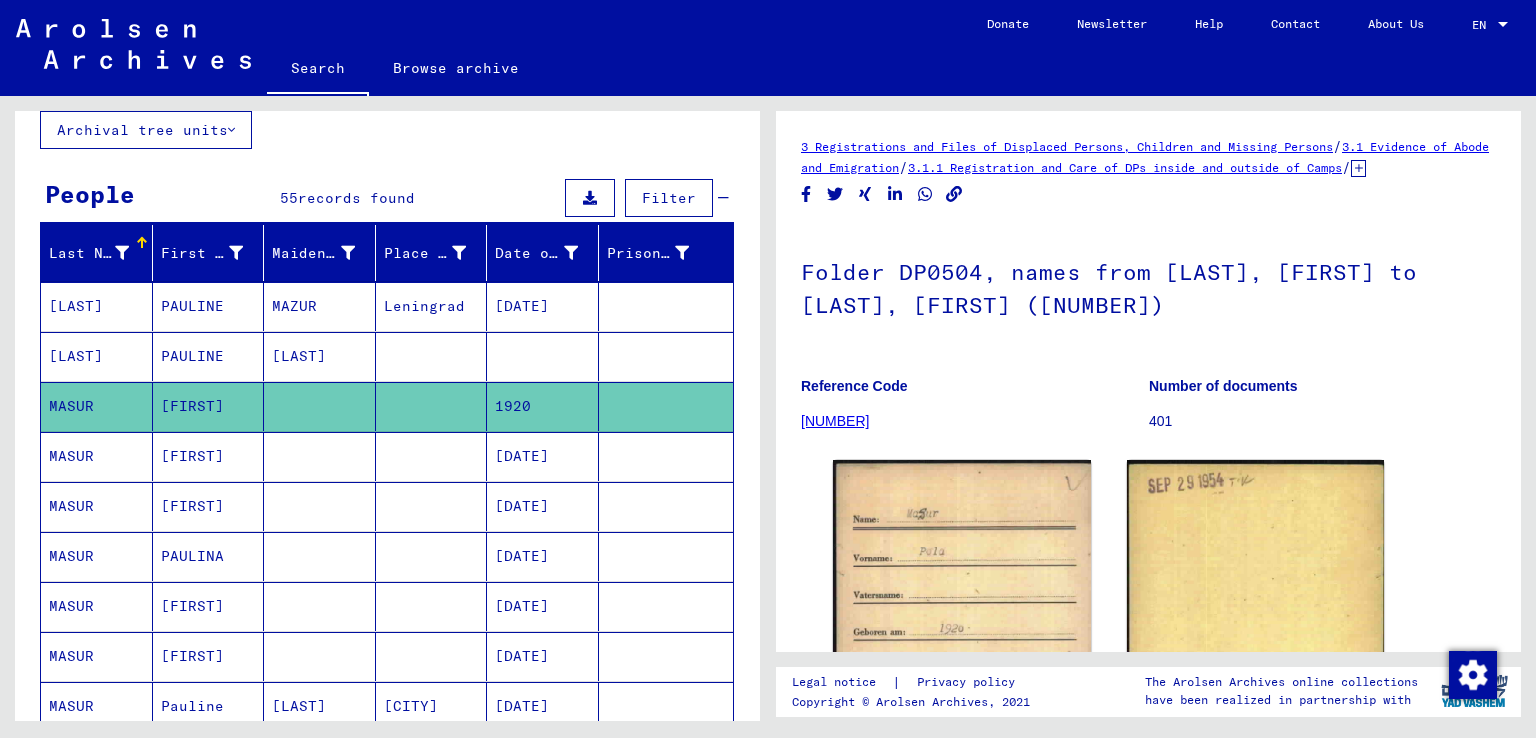 scroll, scrollTop: 0, scrollLeft: 0, axis: both 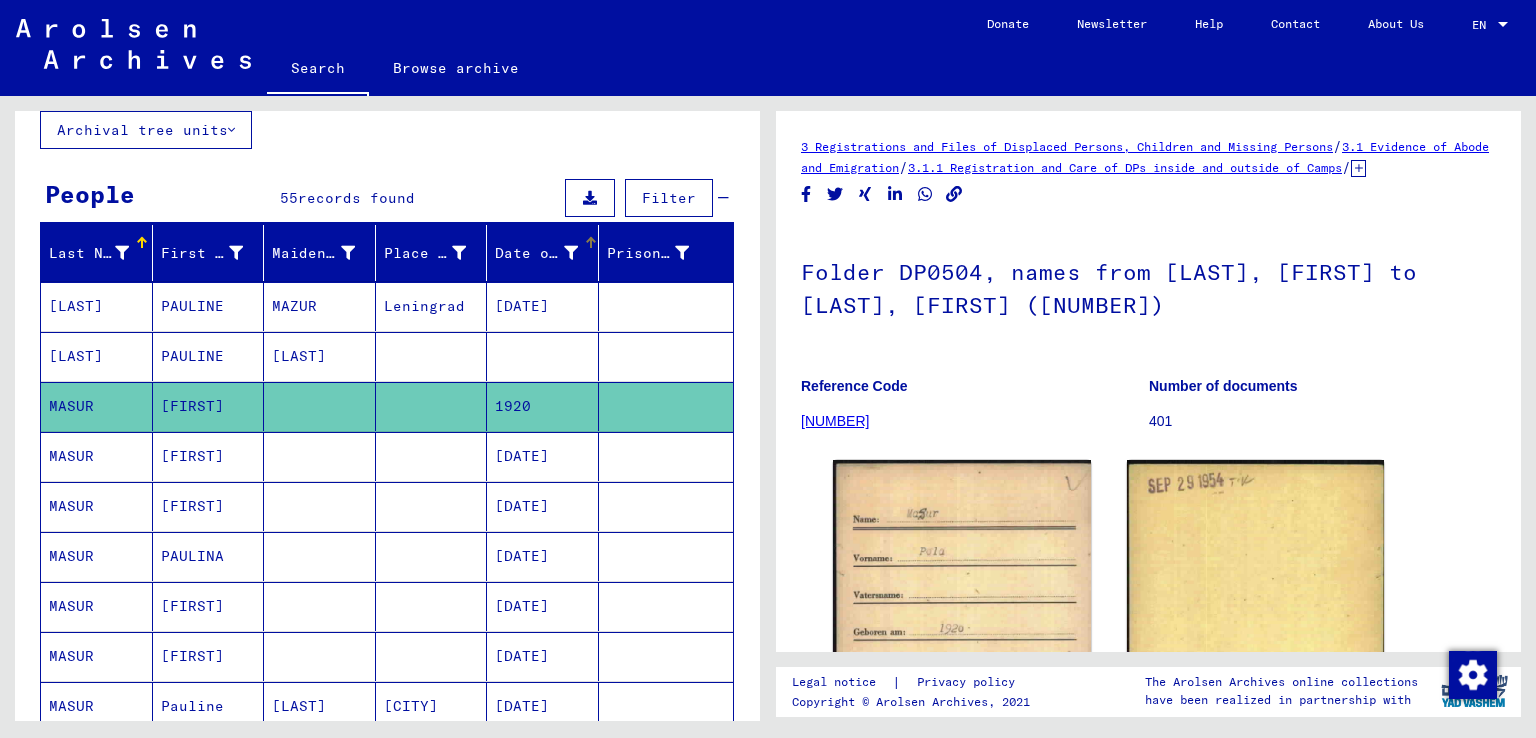 click at bounding box center [571, 253] 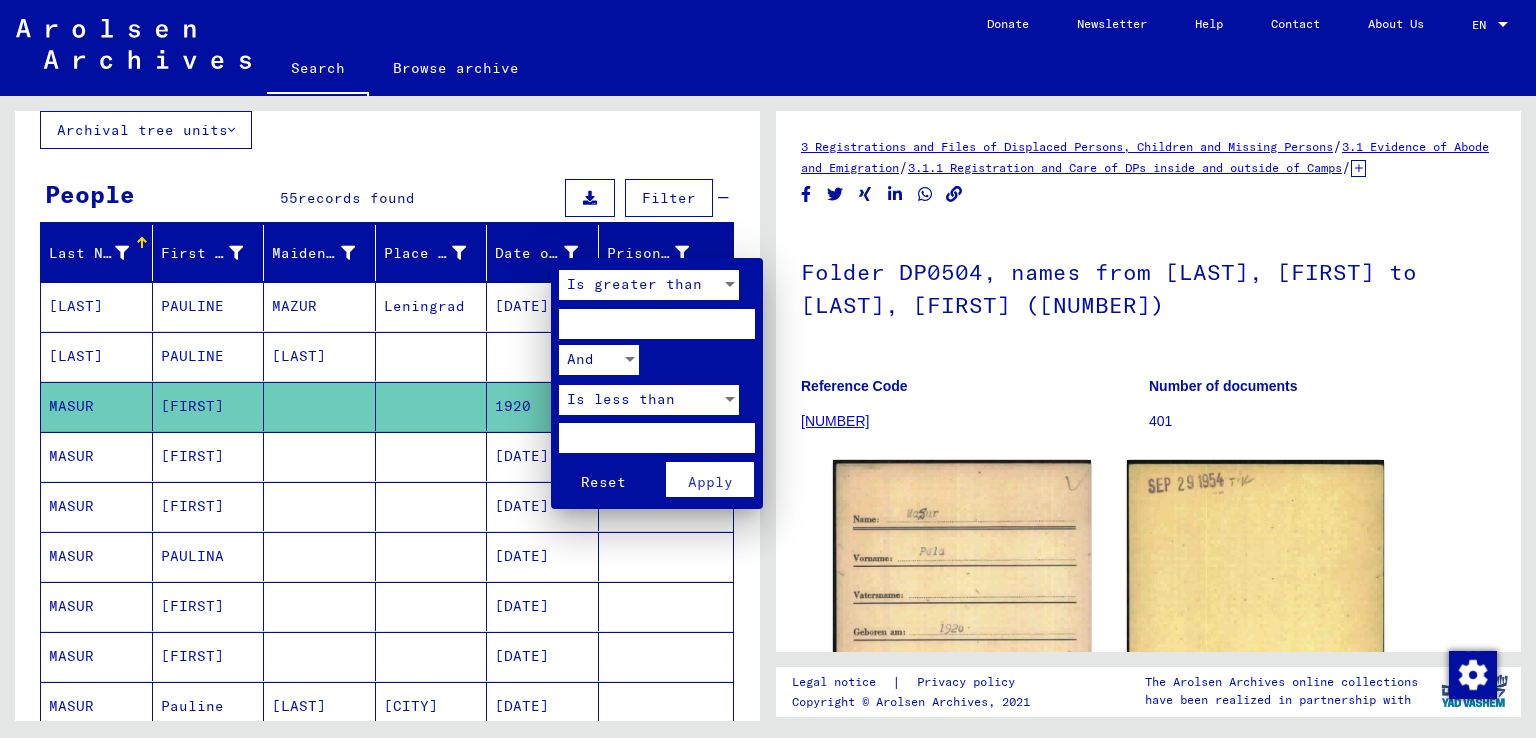 click on "Is greater than" at bounding box center [634, 284] 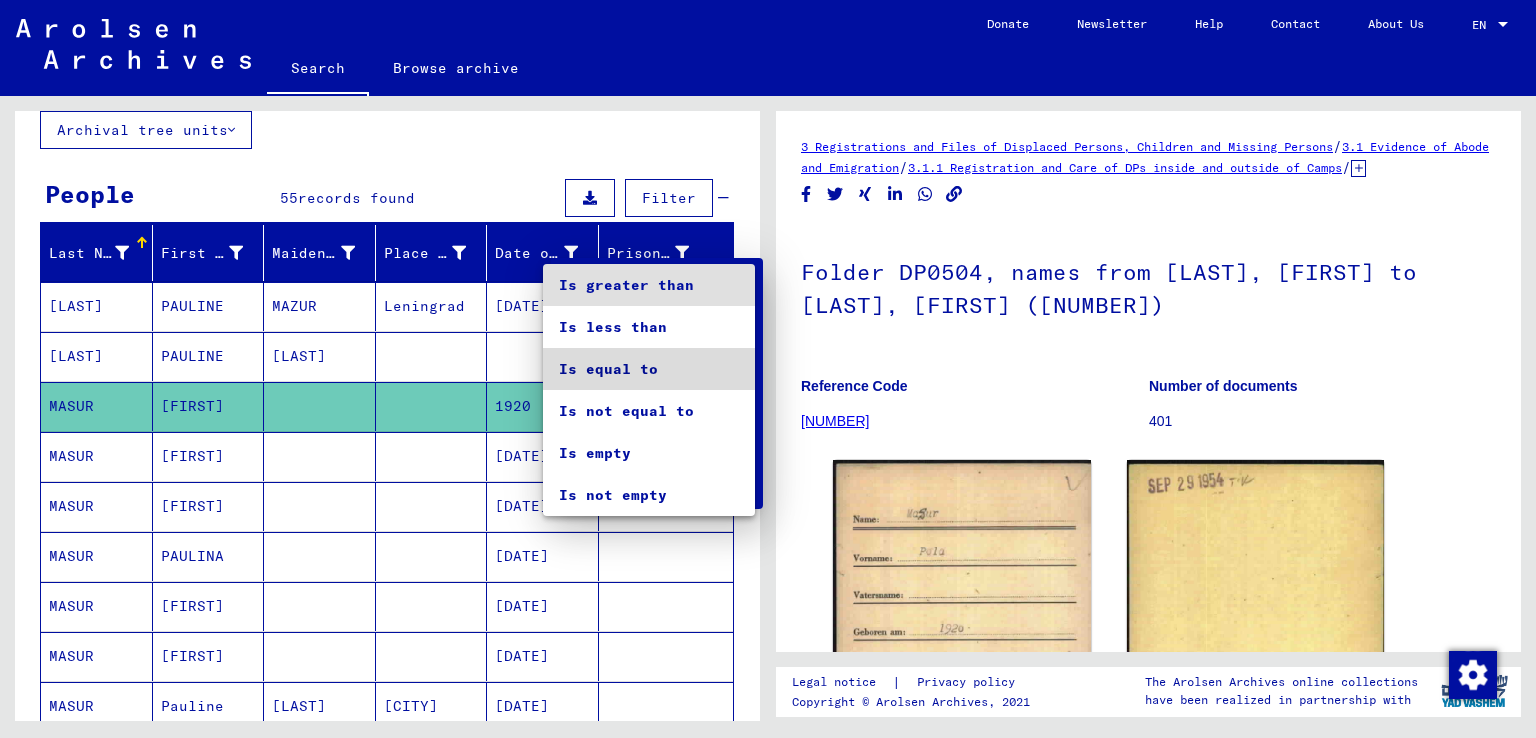 click on "Is equal to" at bounding box center (649, 369) 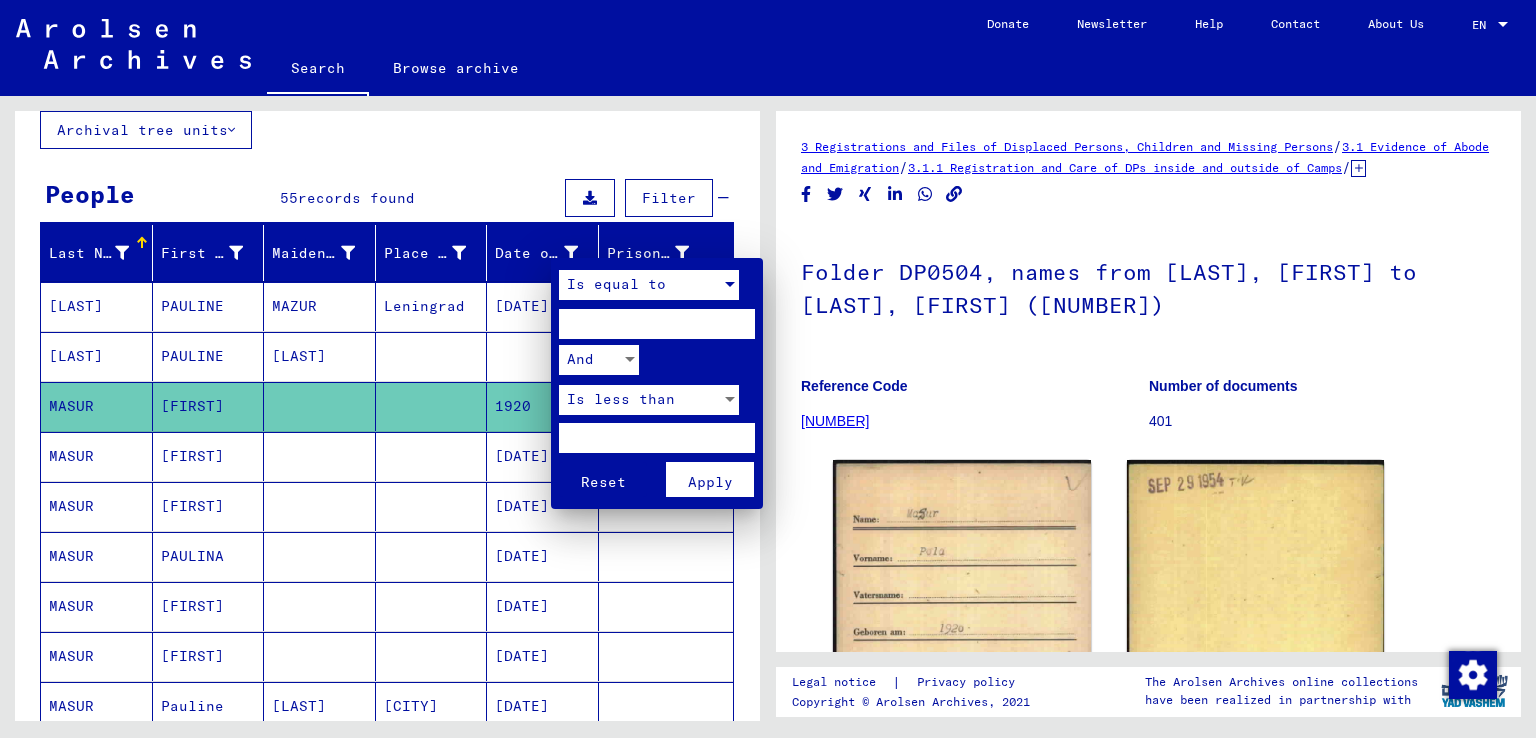 click at bounding box center [657, 324] 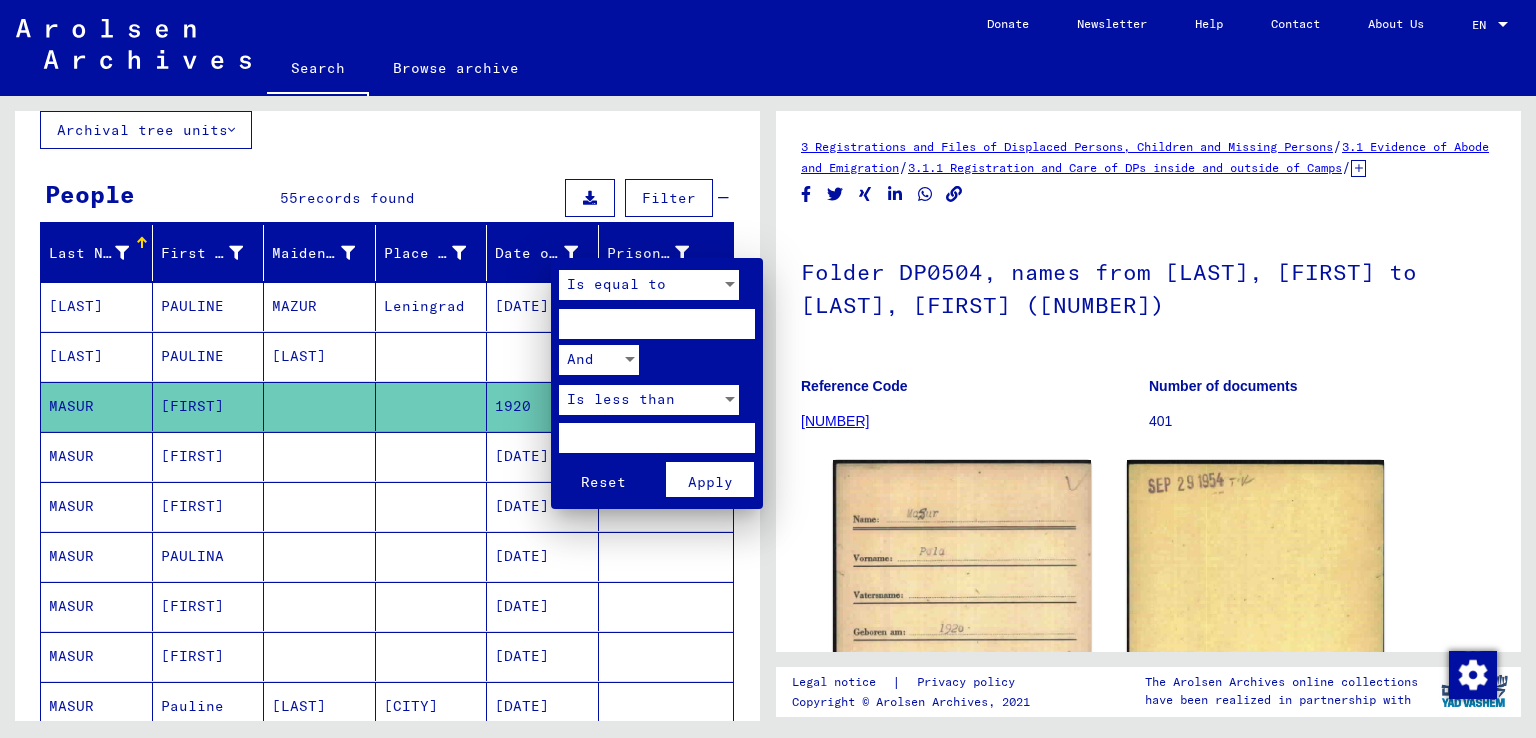 type on "****" 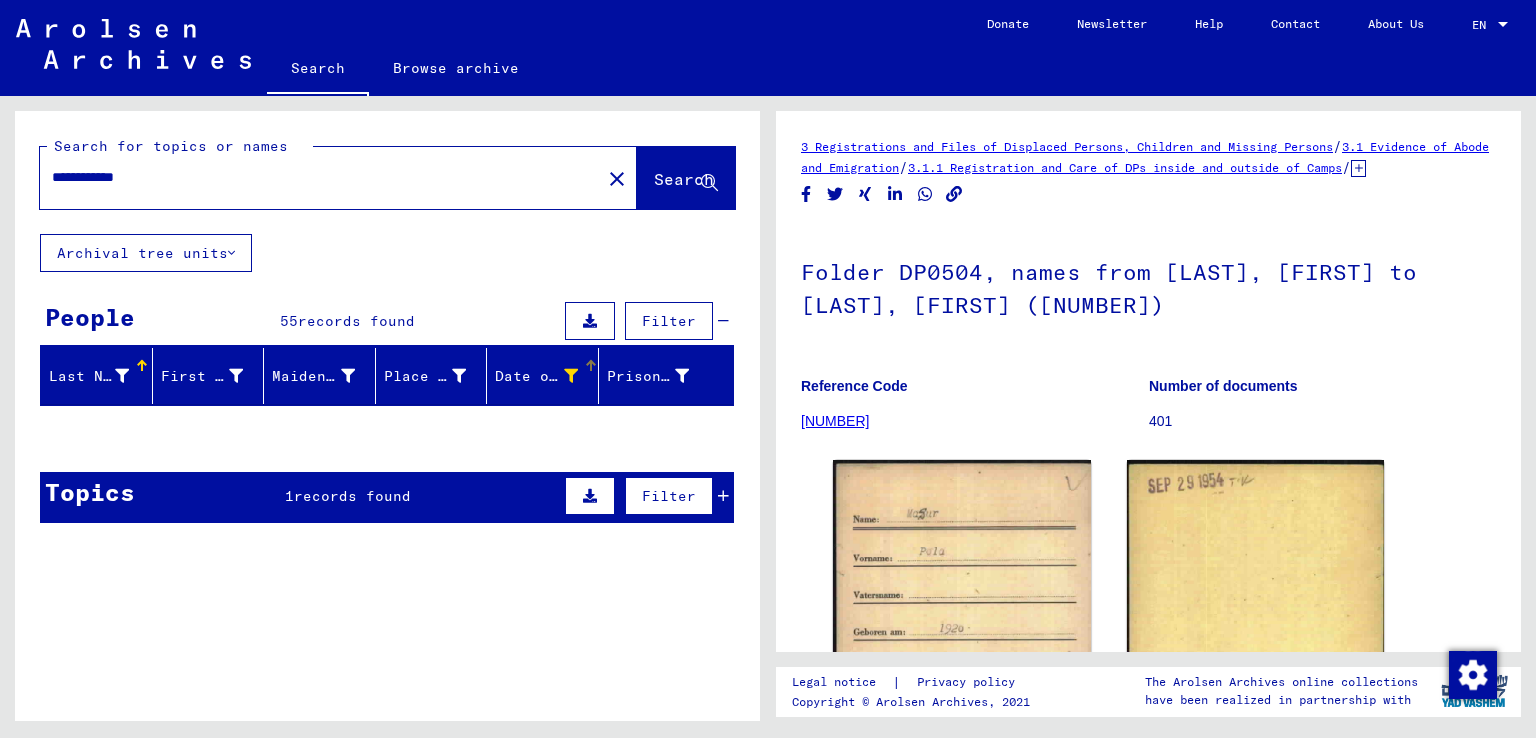 scroll, scrollTop: 0, scrollLeft: 0, axis: both 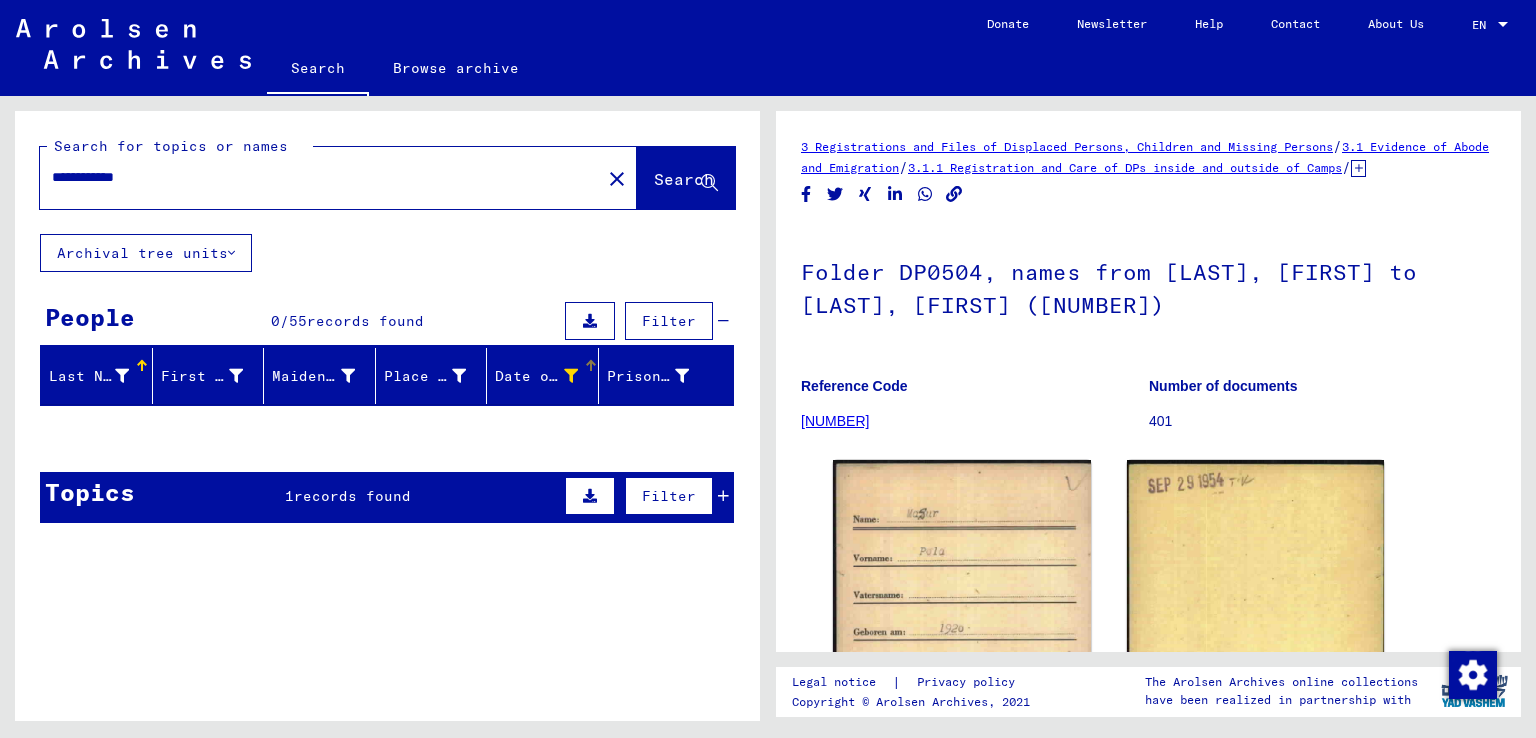 click at bounding box center (571, 376) 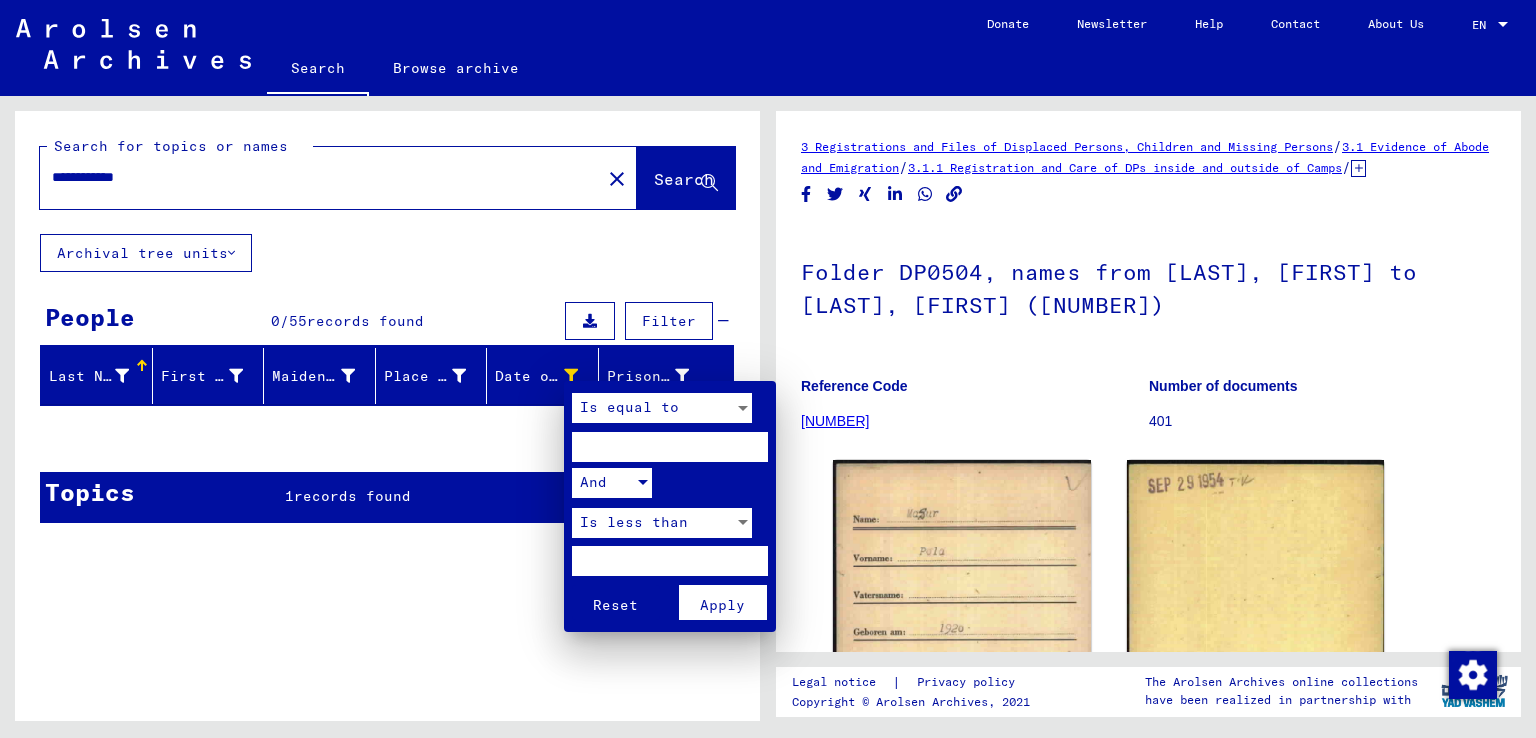 click on "And" at bounding box center [603, 483] 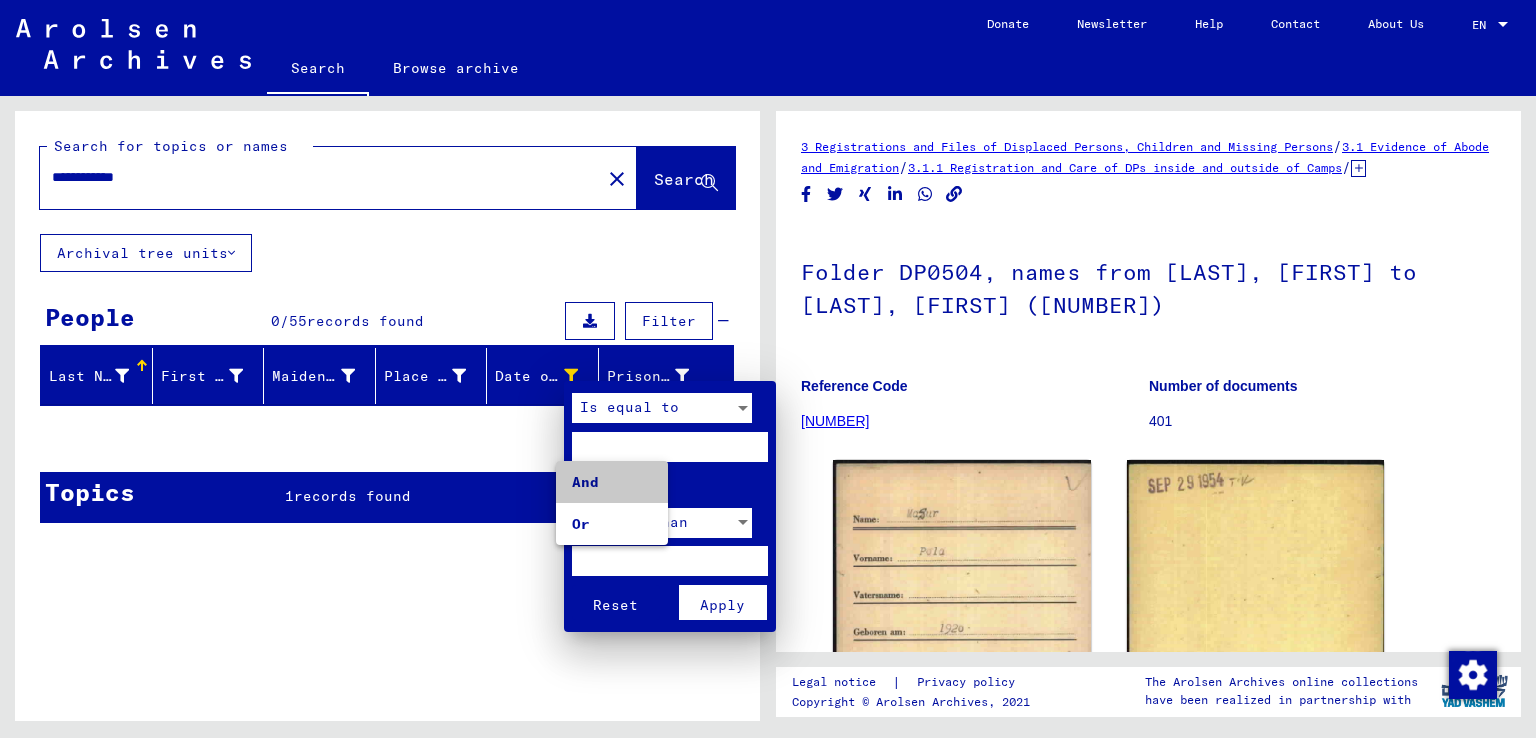click on "And" at bounding box center [612, 482] 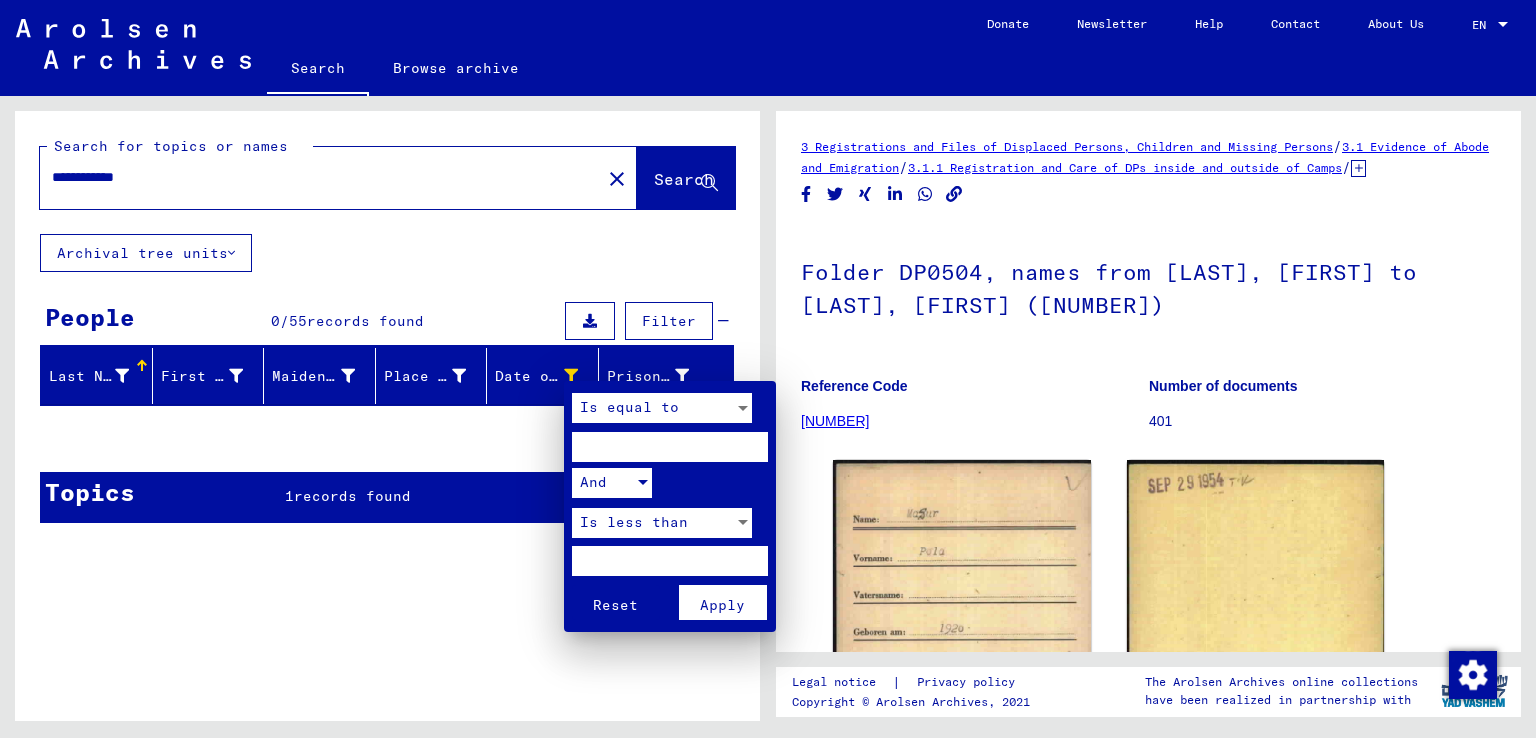 click at bounding box center [670, 561] 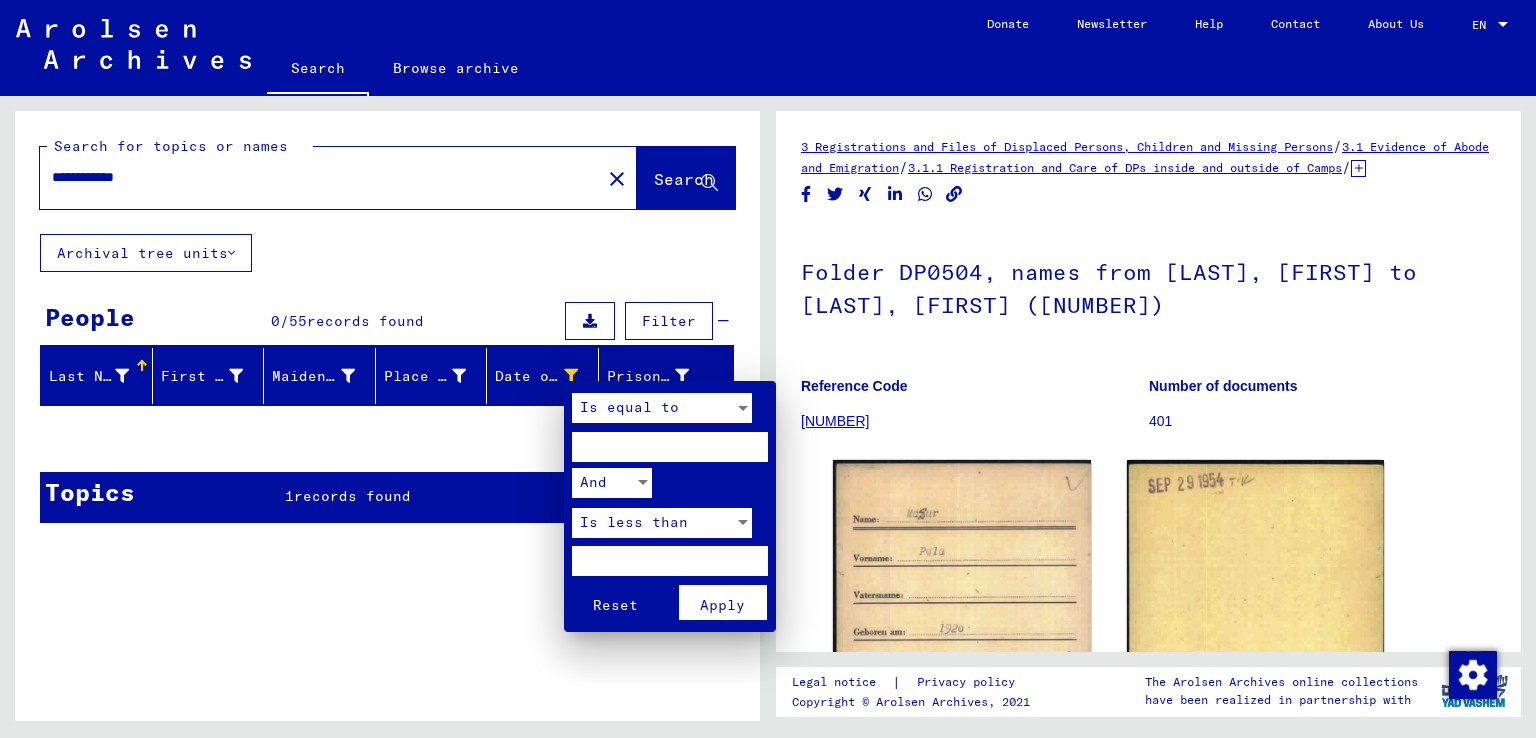 click on "And" at bounding box center (593, 482) 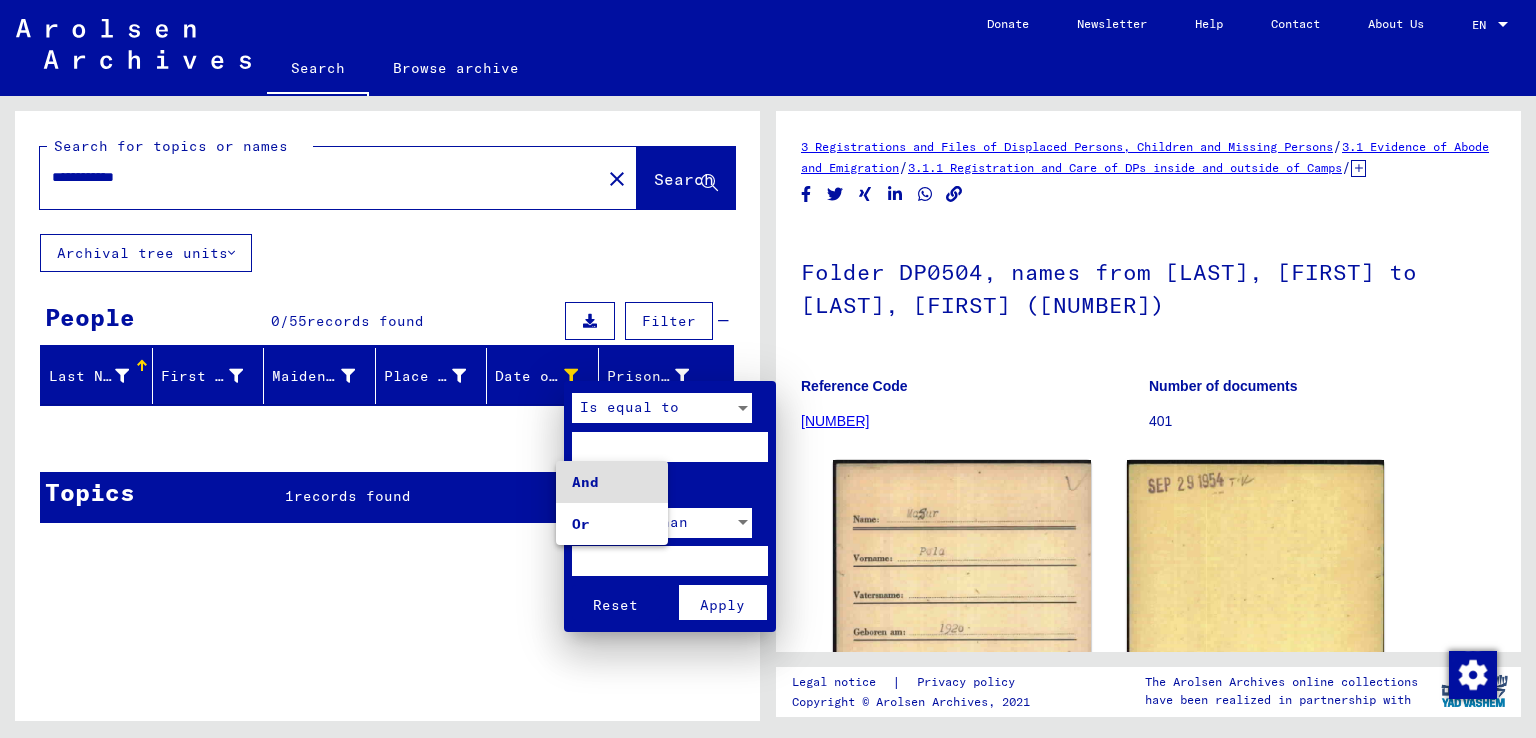 click at bounding box center (768, 369) 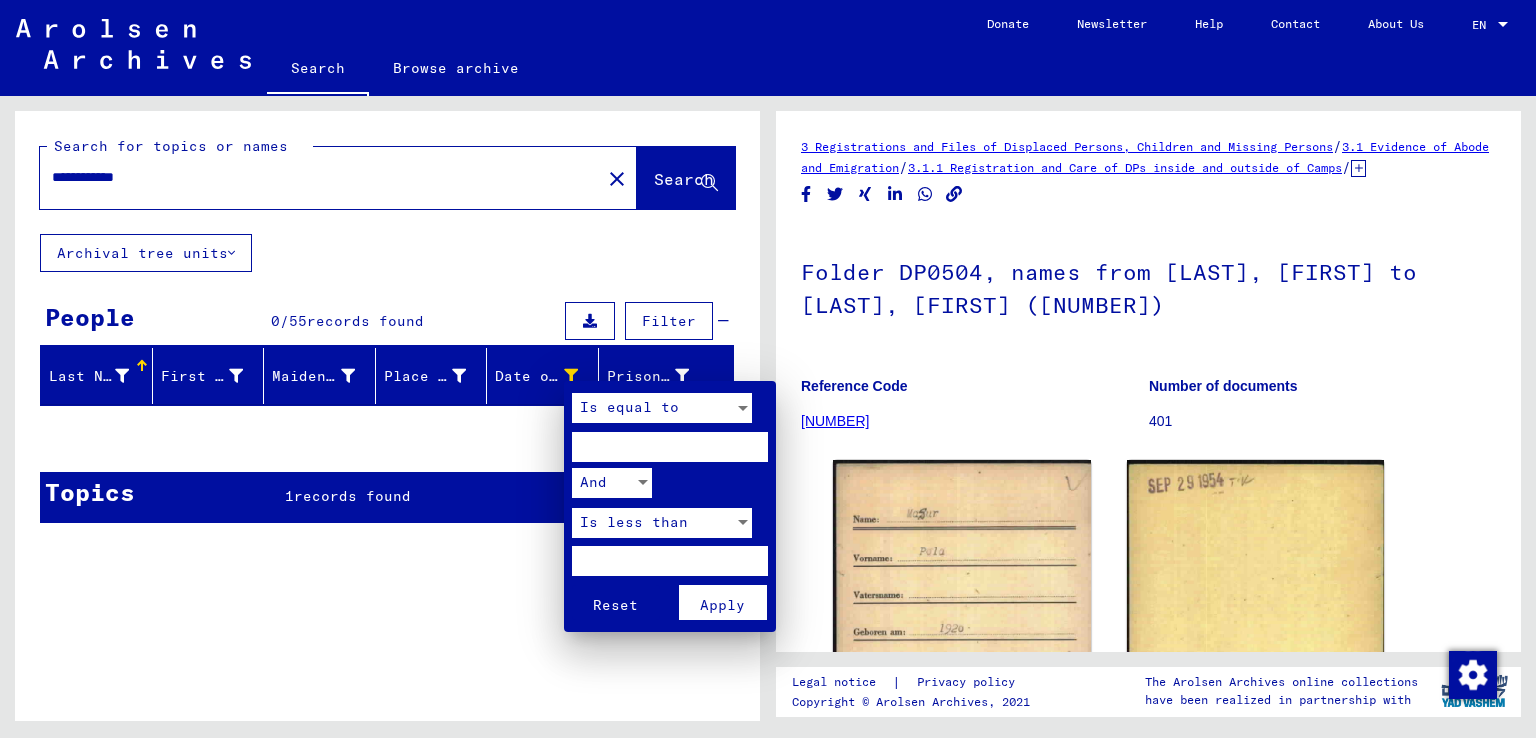 click on "Is less than" at bounding box center [653, 523] 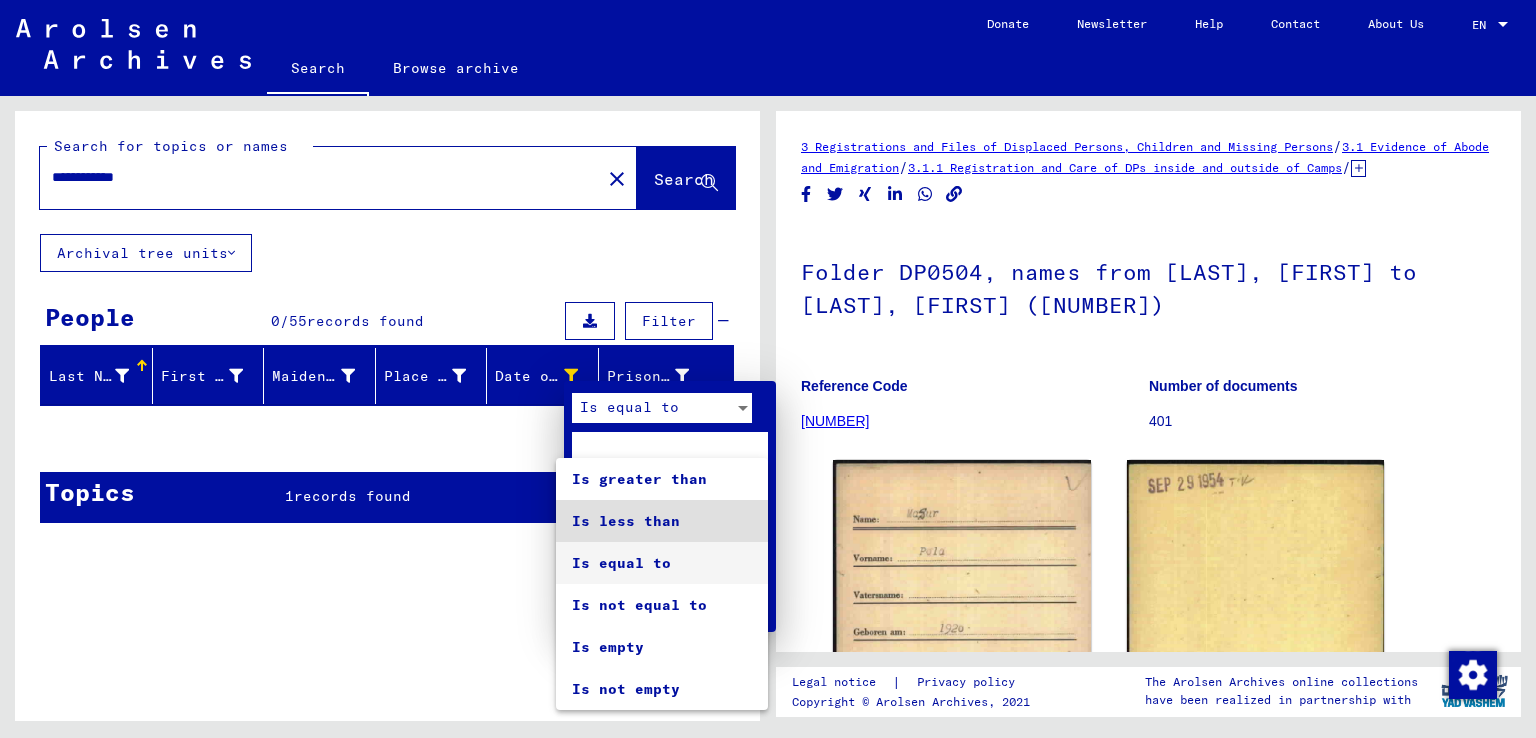 click on "Is equal to" at bounding box center [662, 563] 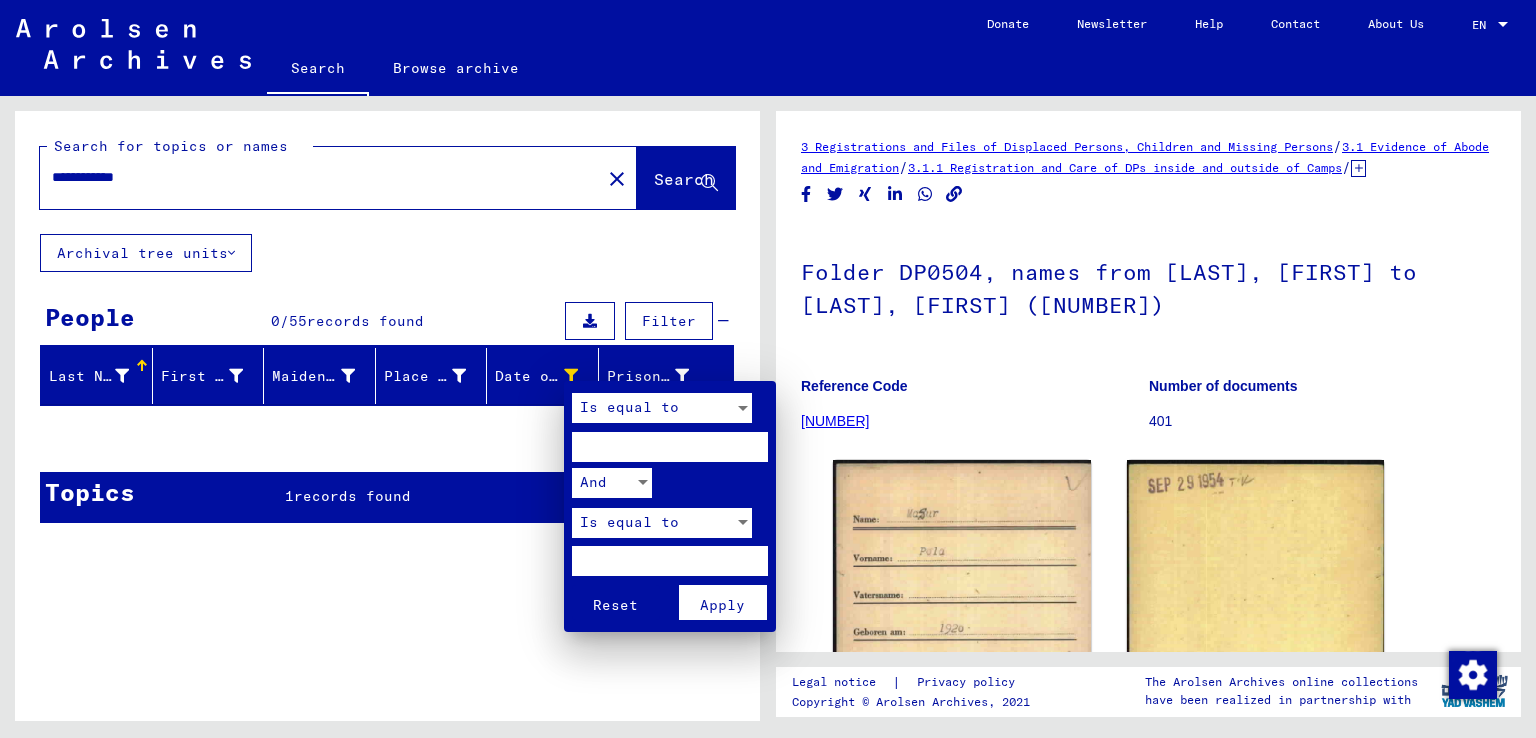 click at bounding box center [670, 561] 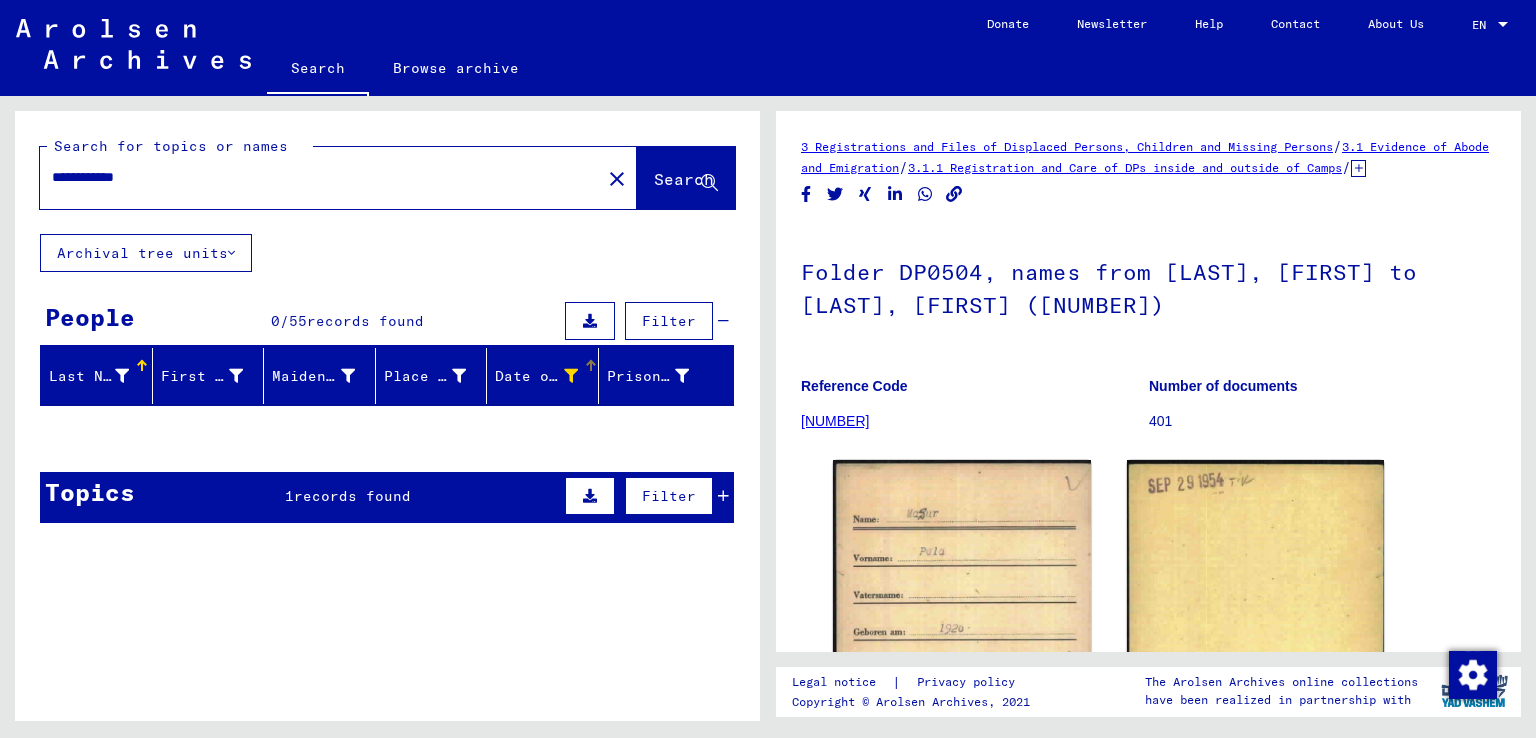 click at bounding box center [571, 376] 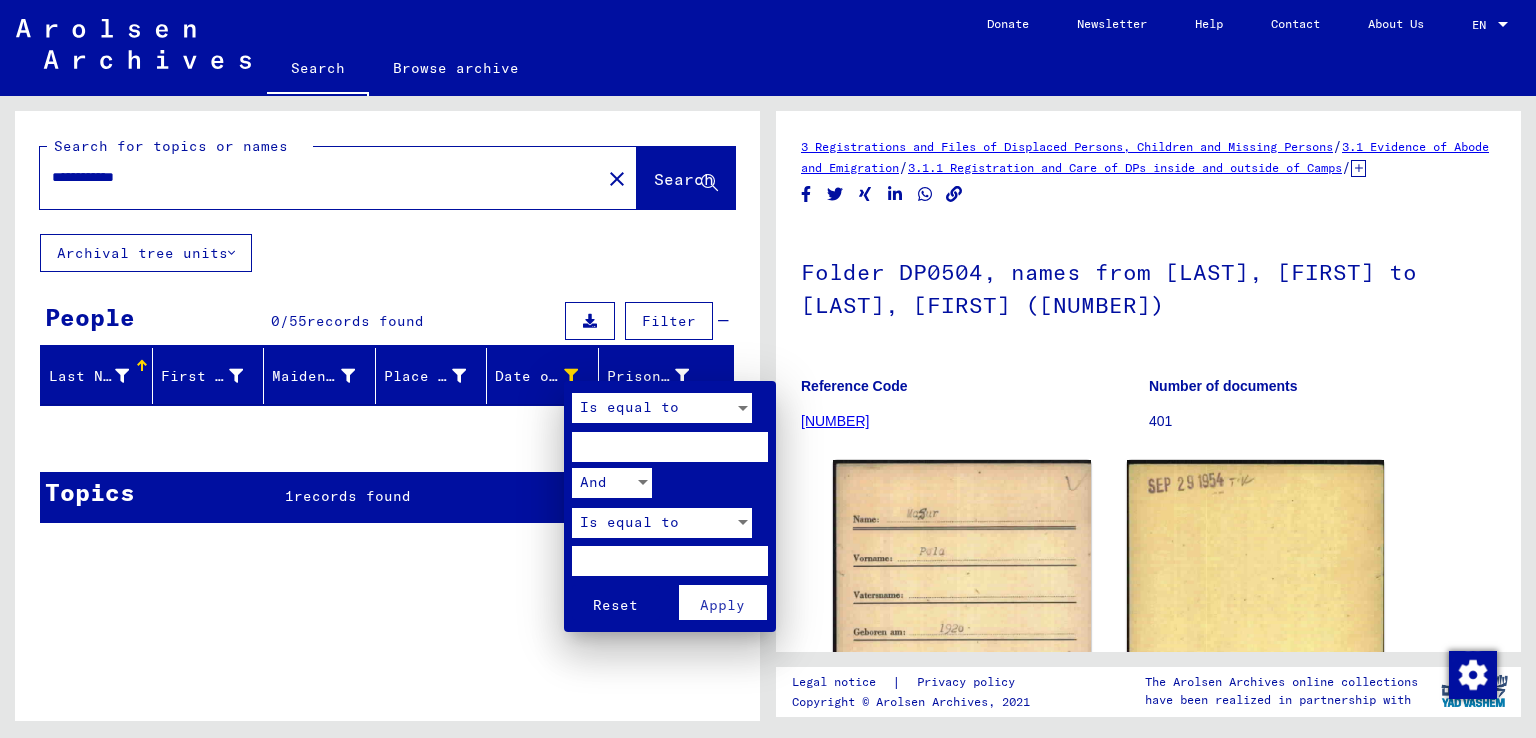 click on "Reset" at bounding box center [616, 602] 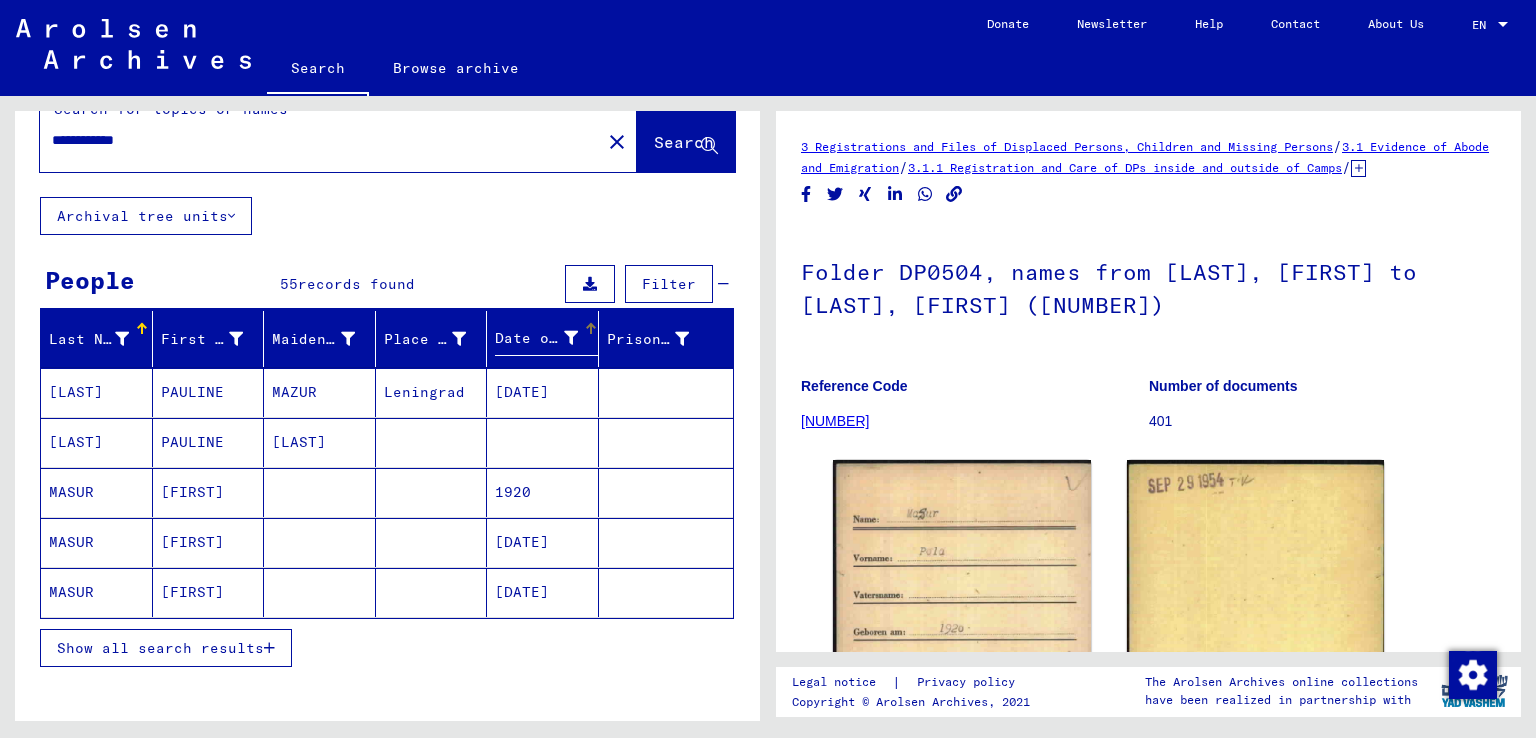 scroll, scrollTop: 100, scrollLeft: 0, axis: vertical 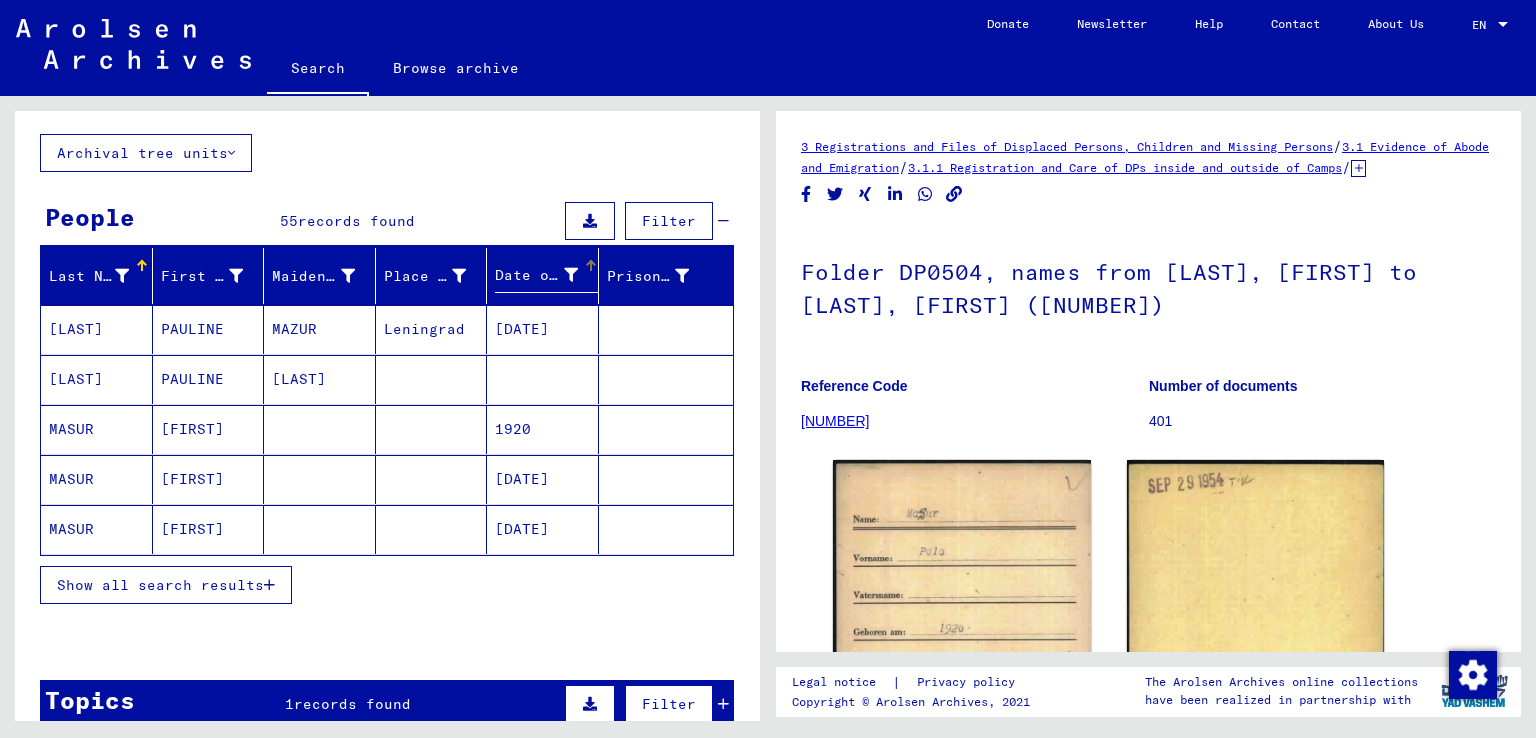 click on "Show all search results" at bounding box center [160, 585] 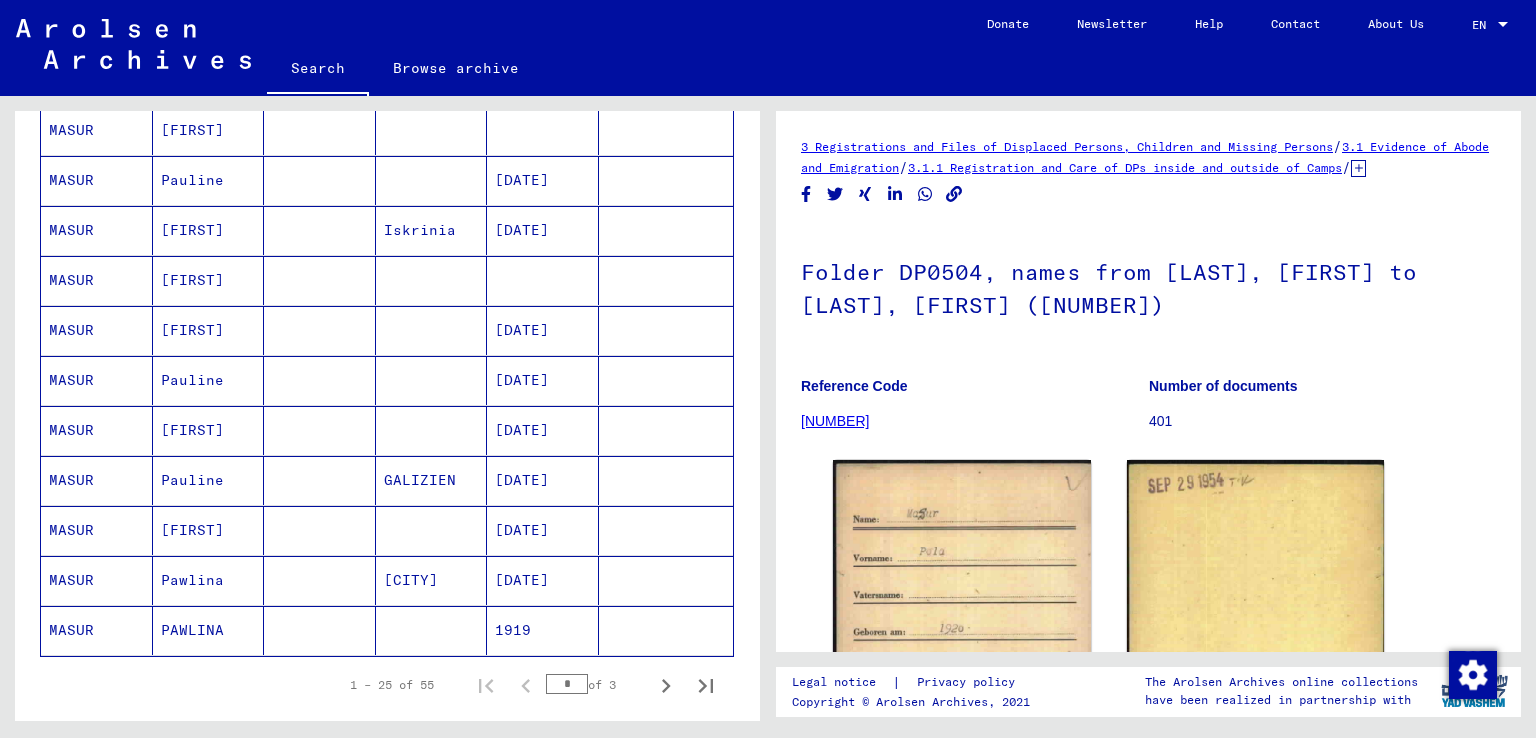 scroll, scrollTop: 1000, scrollLeft: 0, axis: vertical 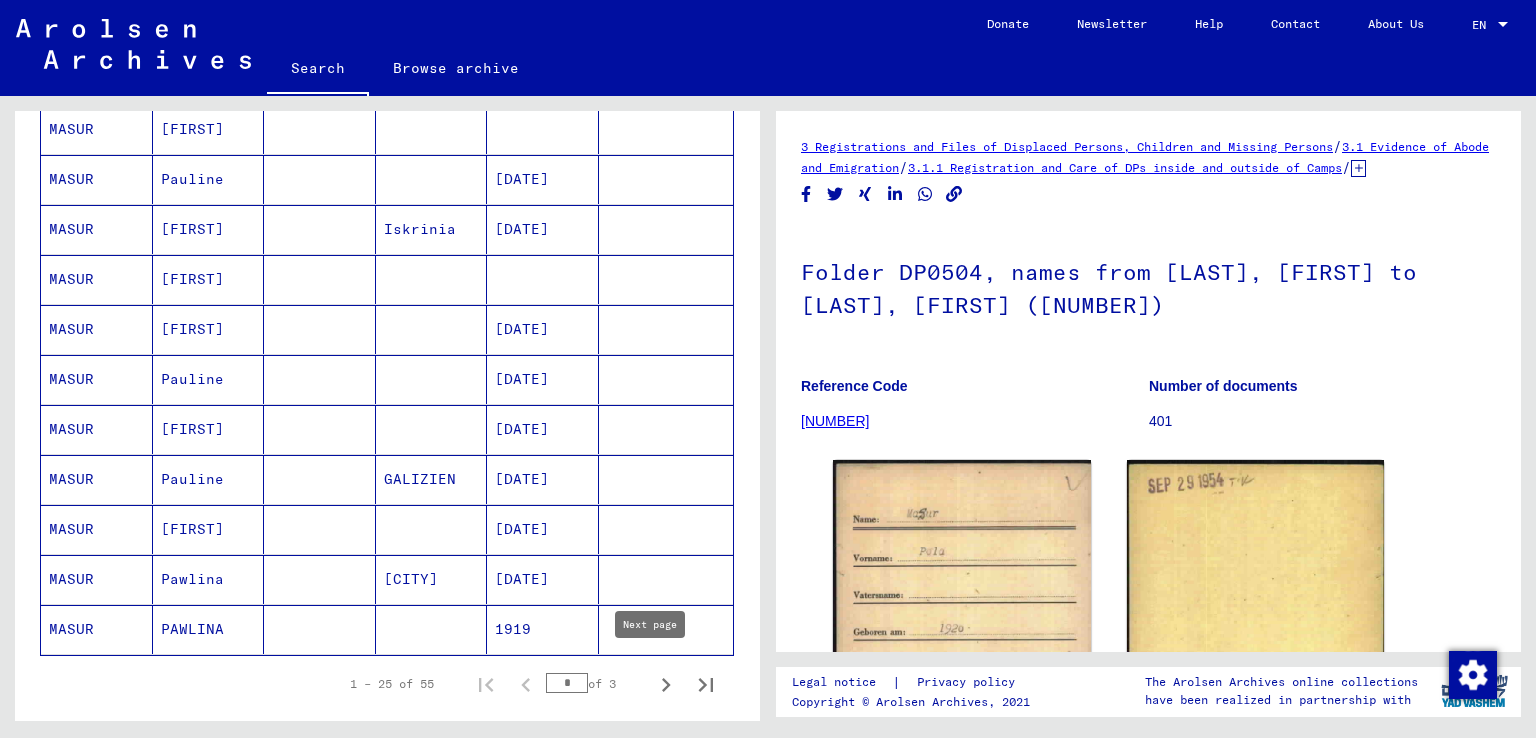 click 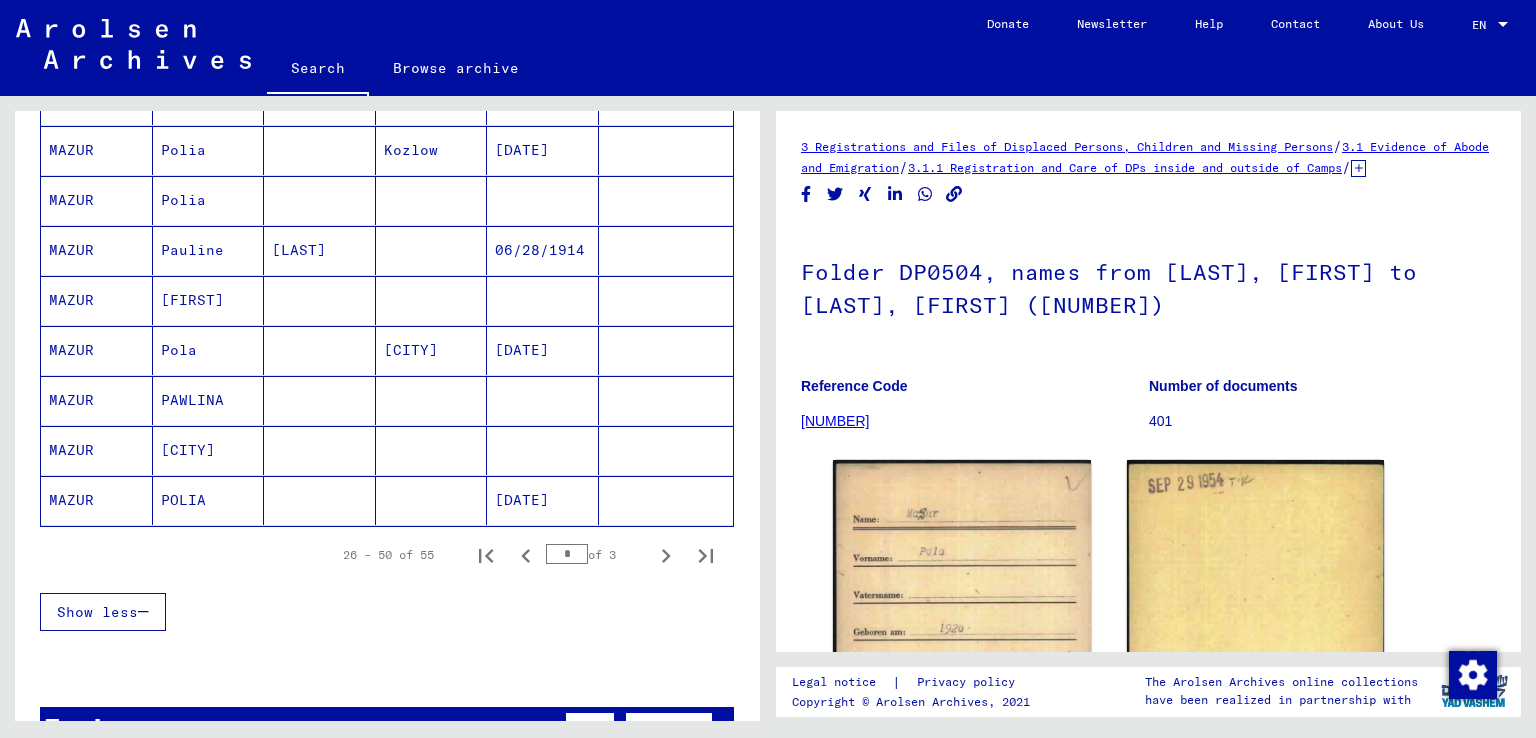 scroll, scrollTop: 1300, scrollLeft: 0, axis: vertical 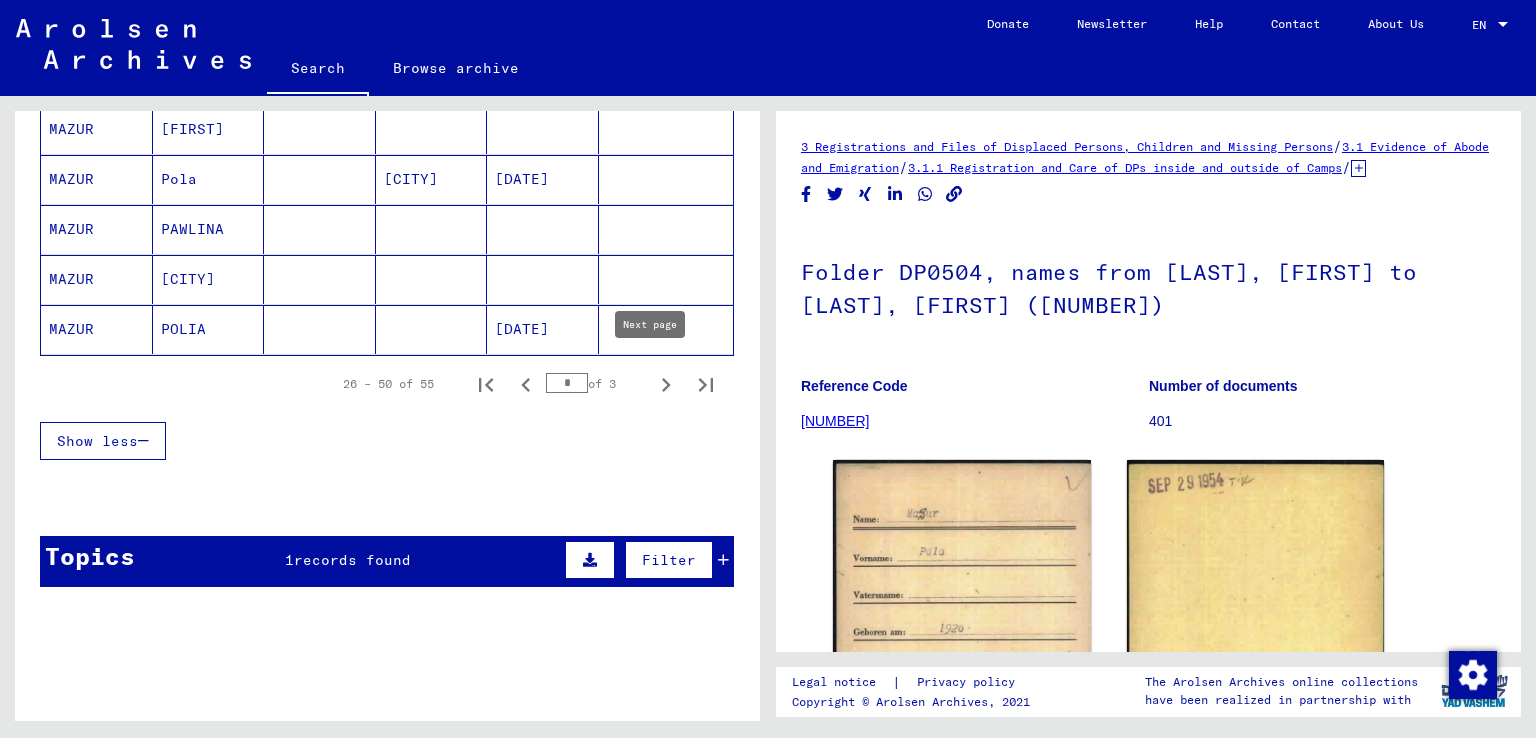 click 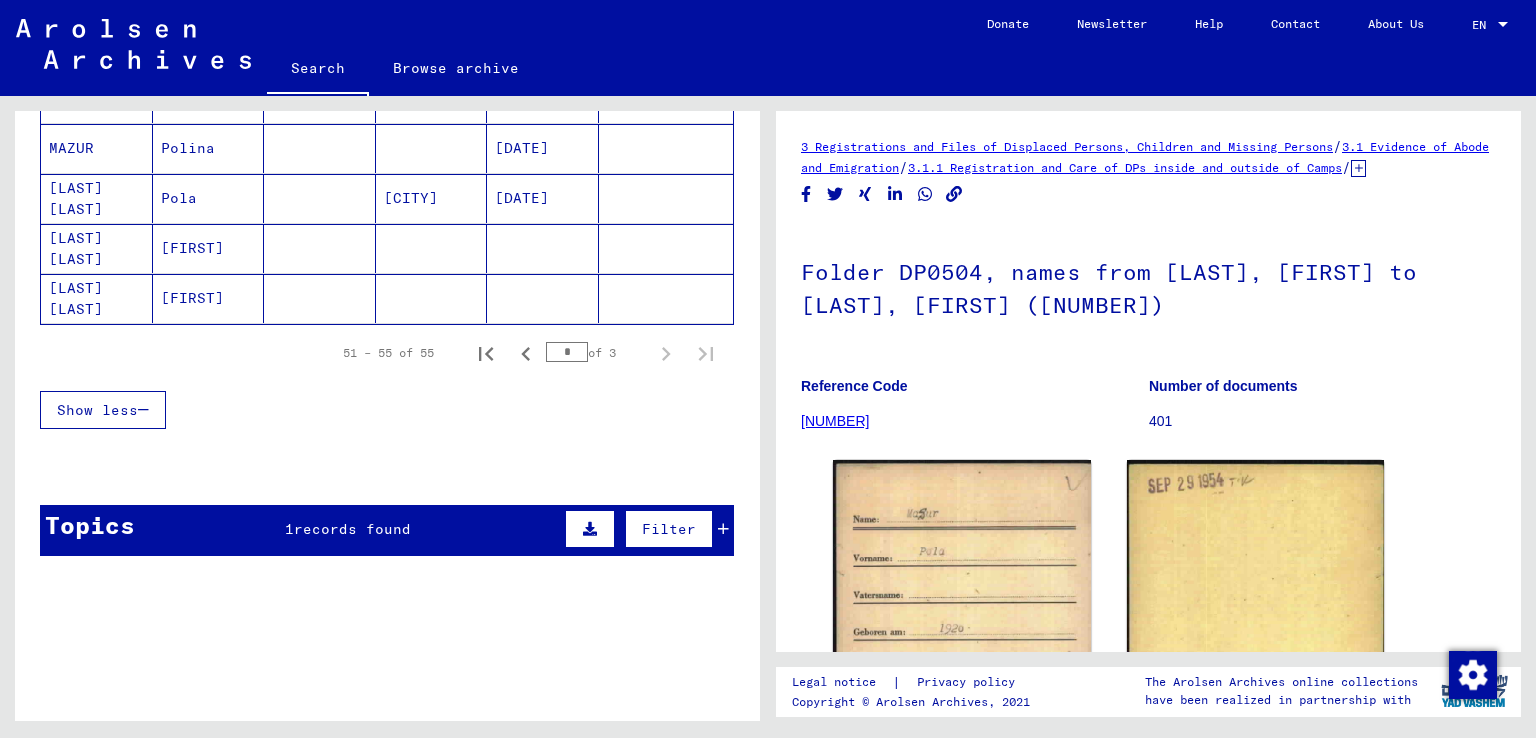 scroll, scrollTop: 0, scrollLeft: 0, axis: both 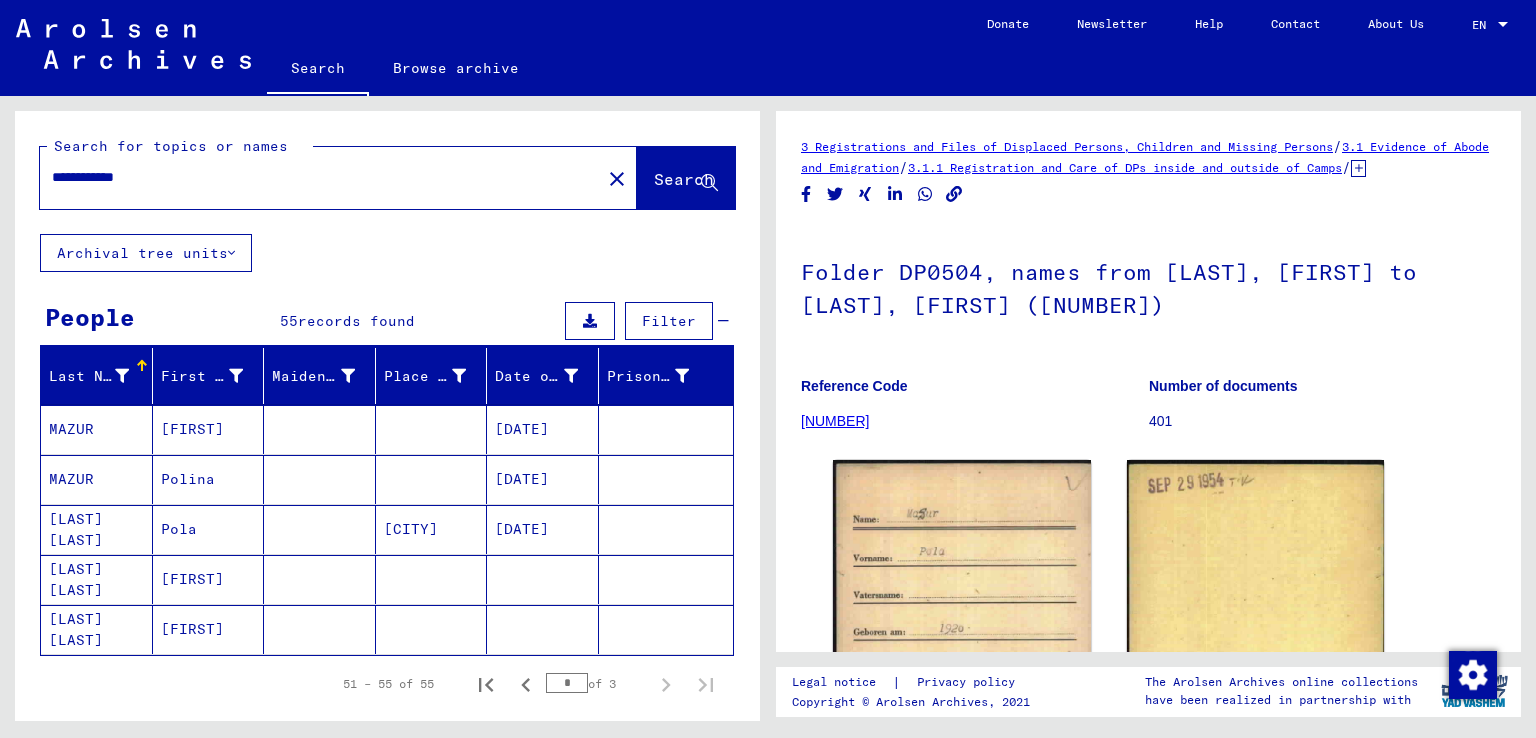 click on "MAZUR" at bounding box center (97, 529) 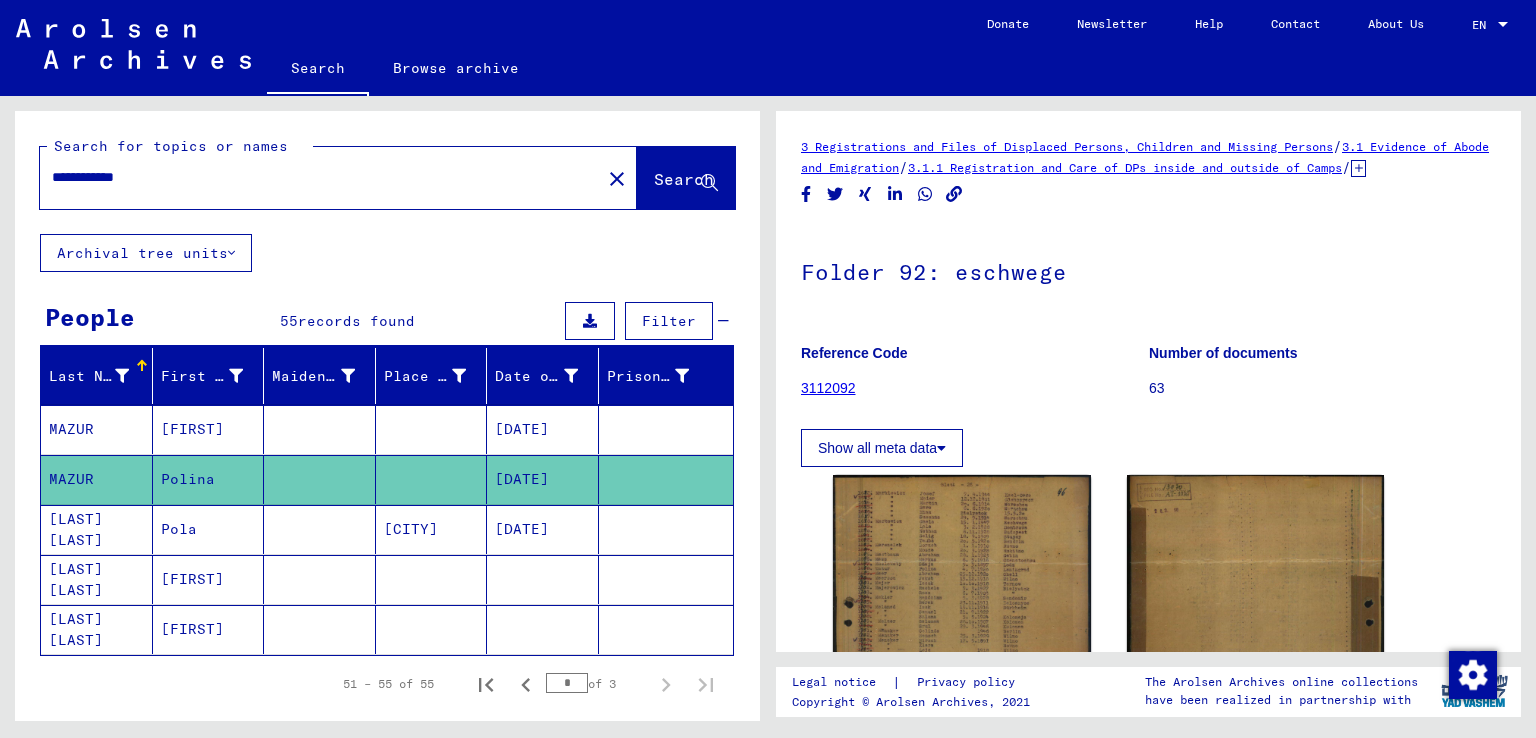 scroll, scrollTop: 0, scrollLeft: 0, axis: both 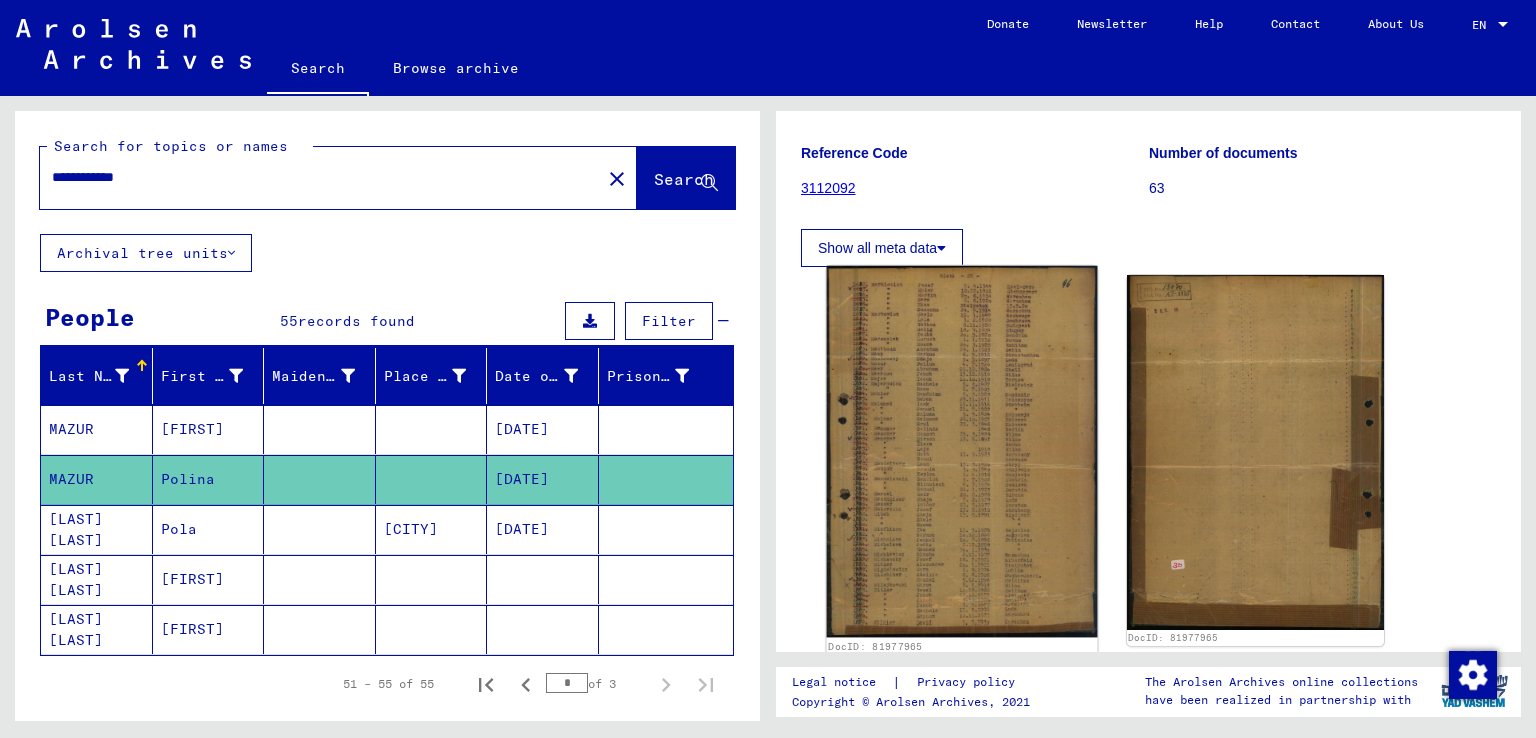 click 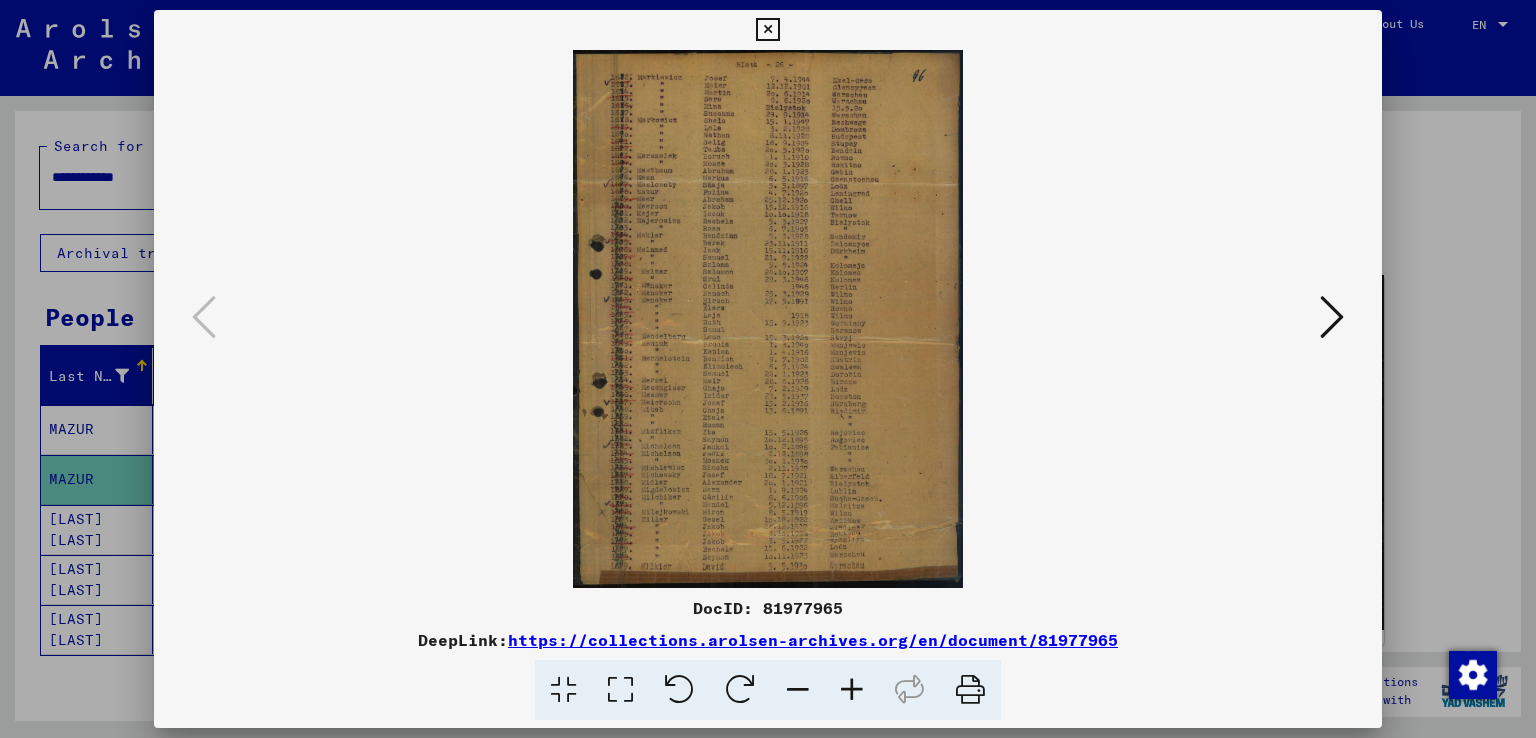 click at bounding box center (852, 690) 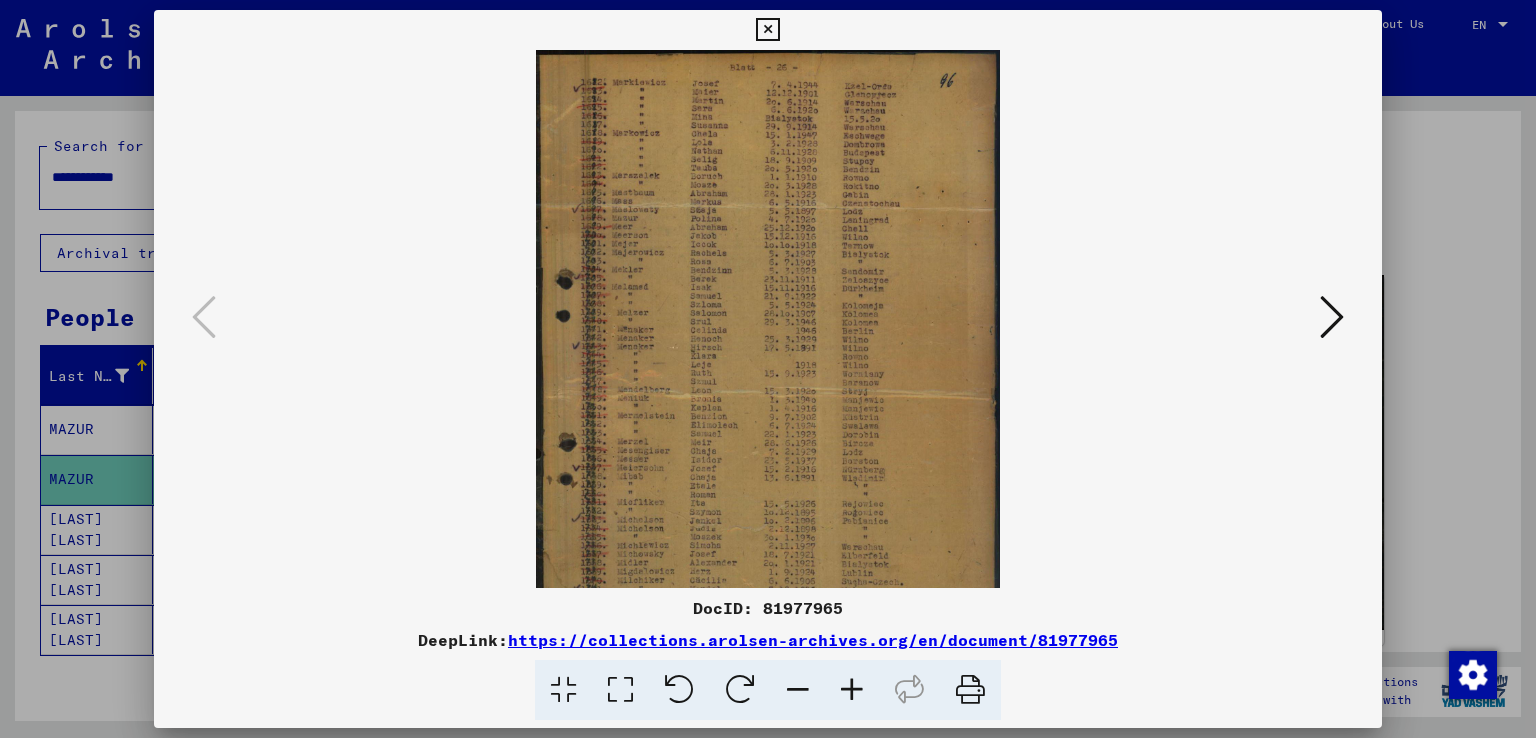 click at bounding box center [852, 690] 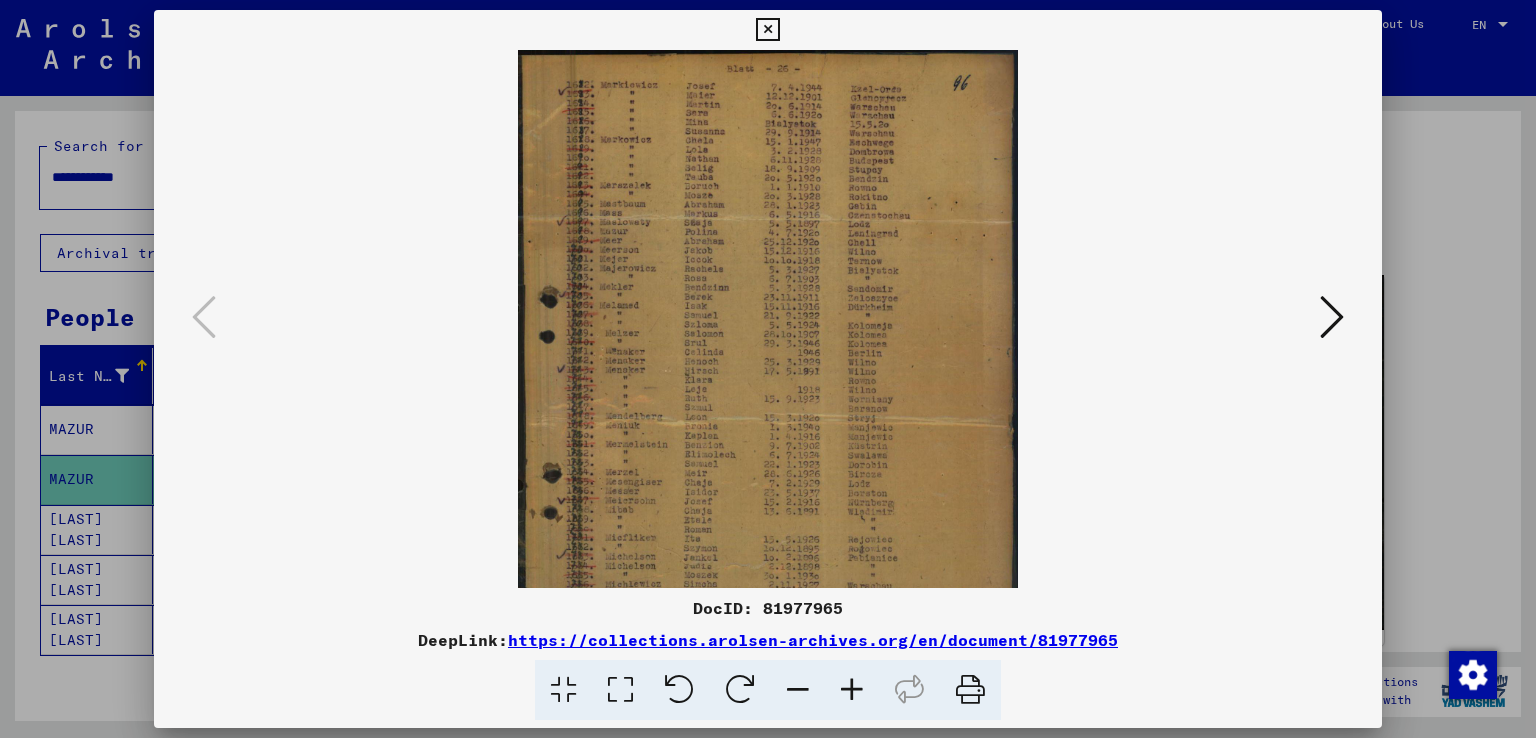 click at bounding box center (852, 690) 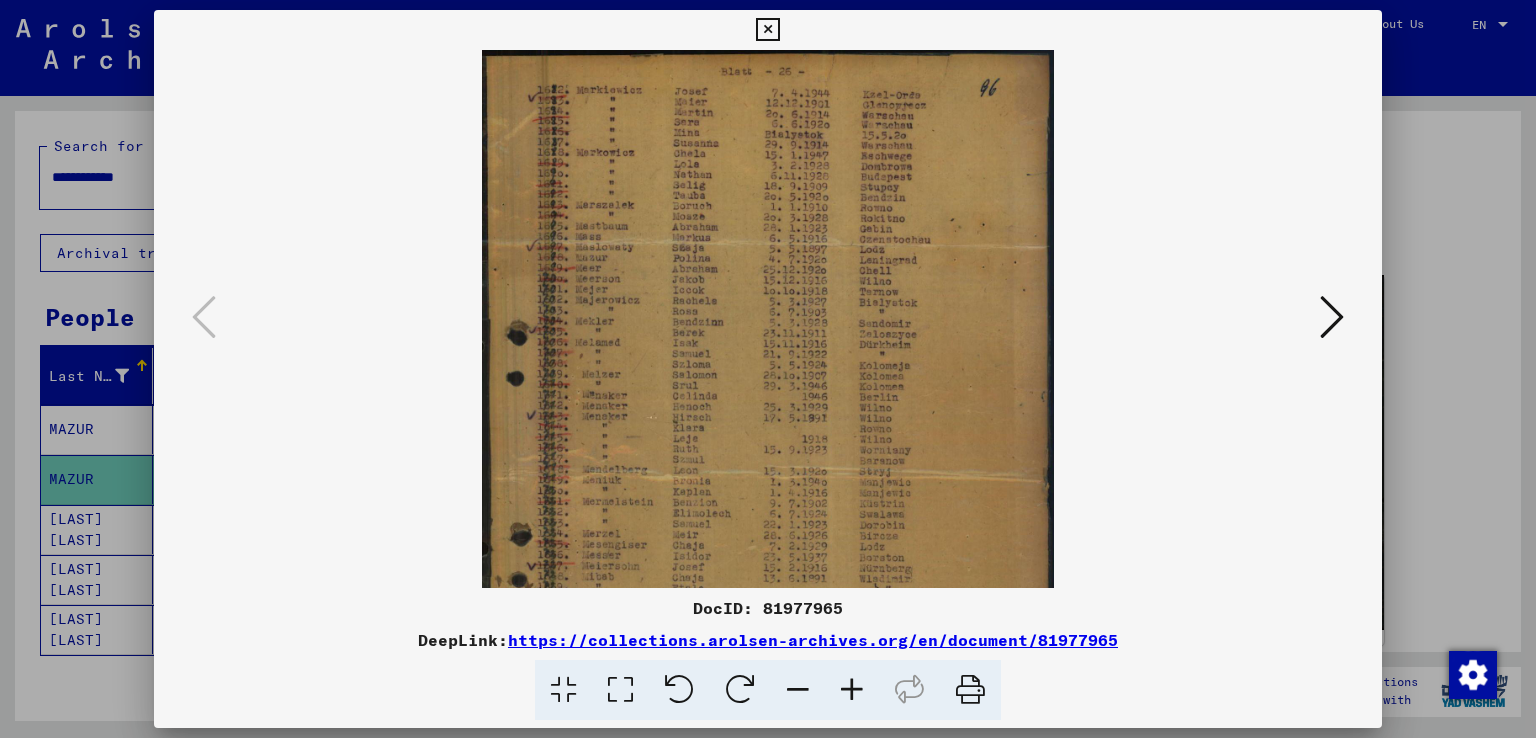 click at bounding box center (852, 690) 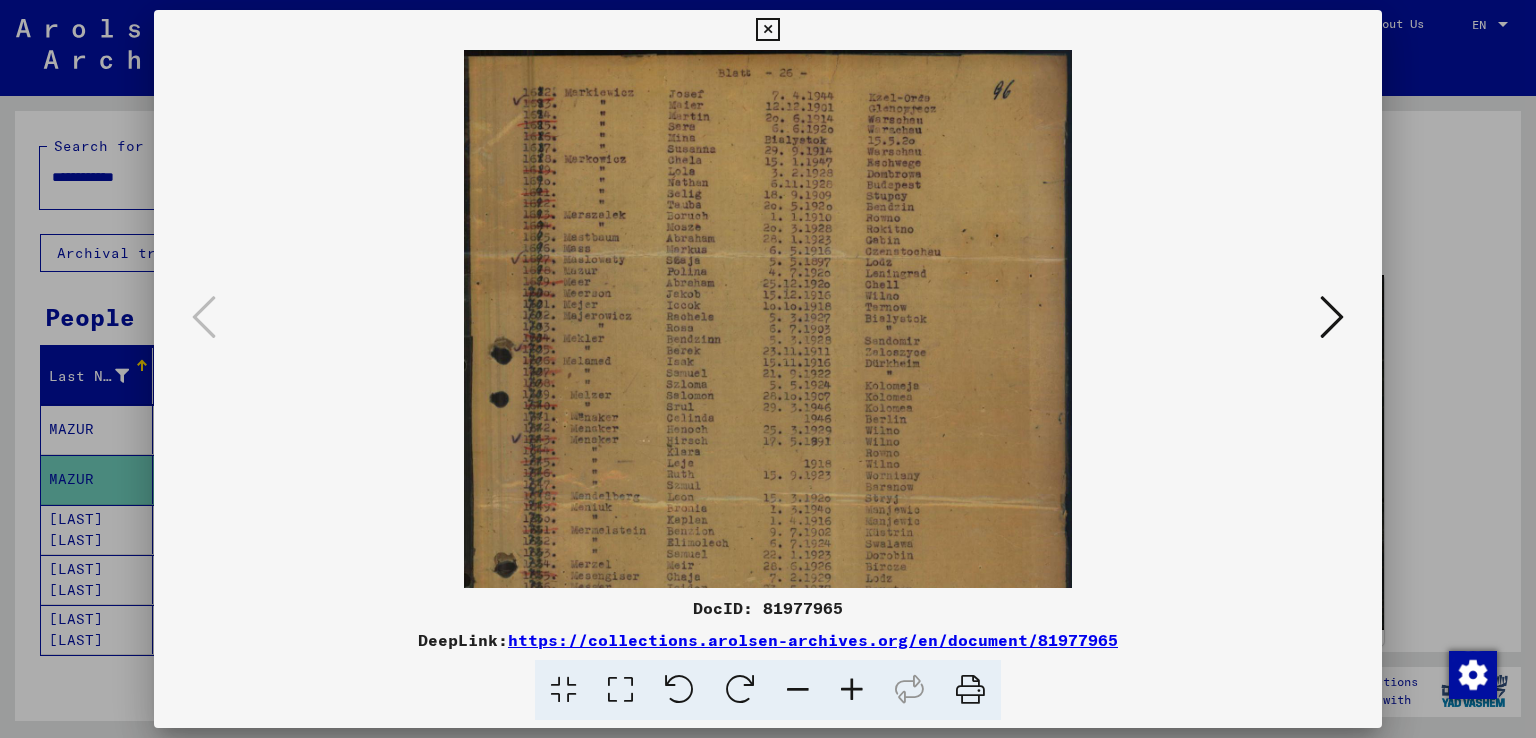 click at bounding box center [852, 690] 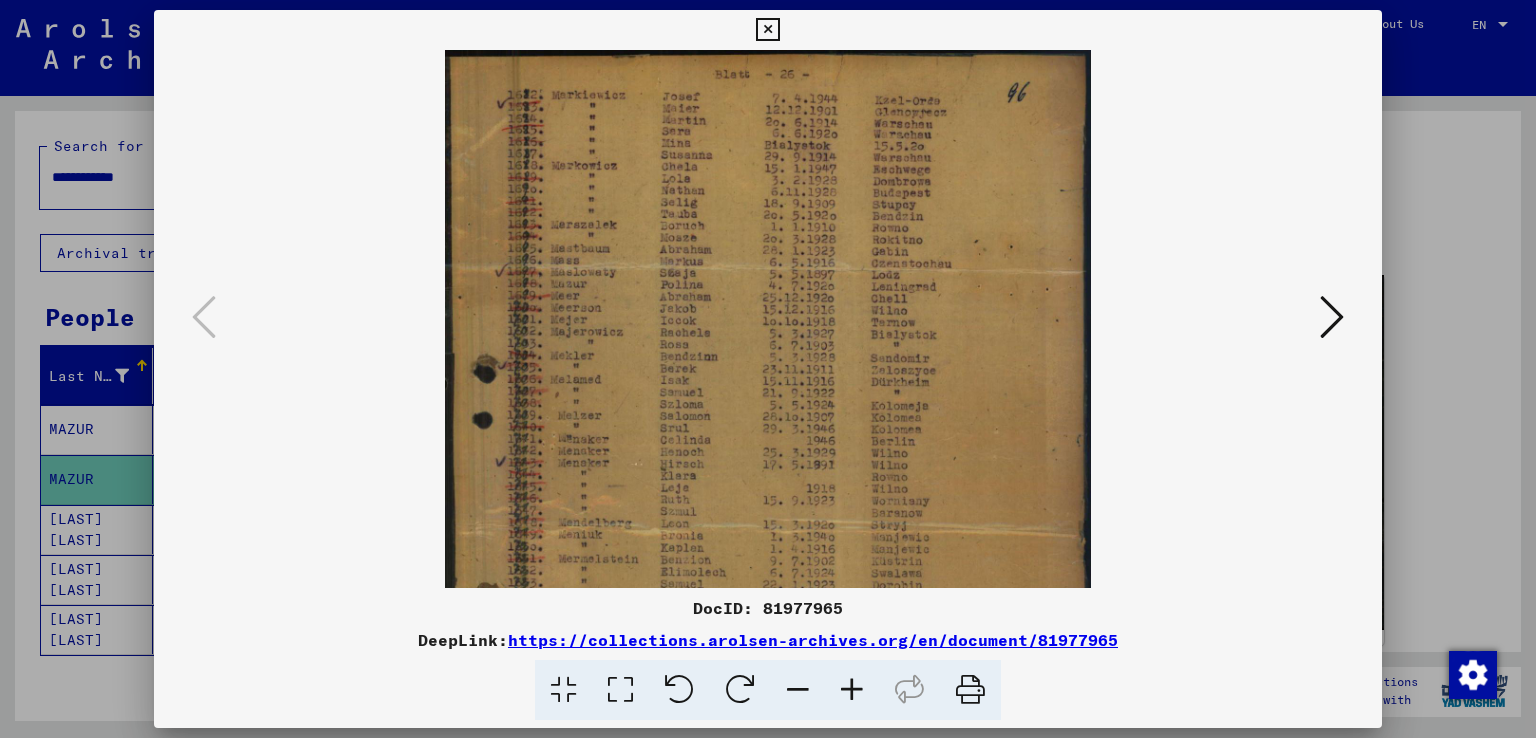 click at bounding box center [852, 690] 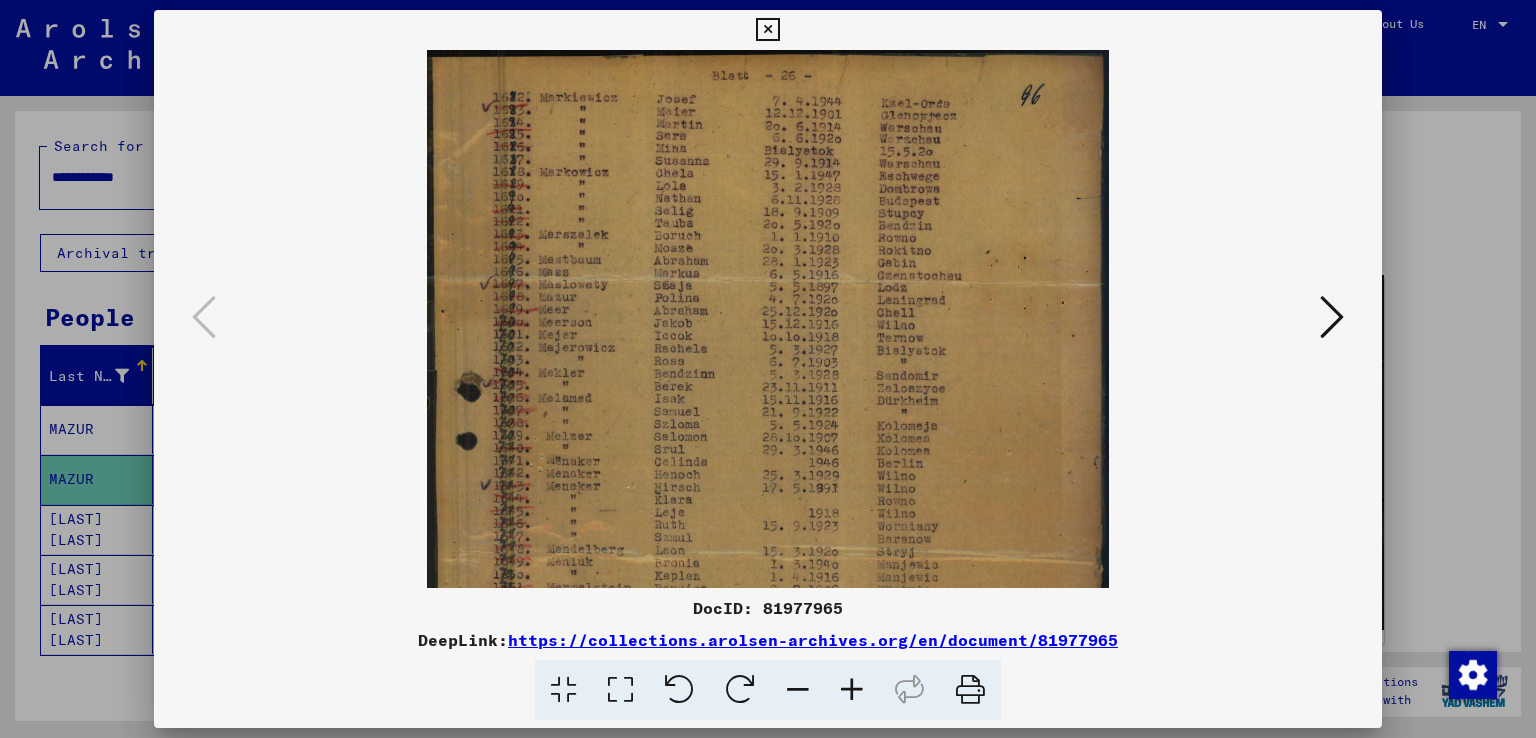click at bounding box center [1332, 317] 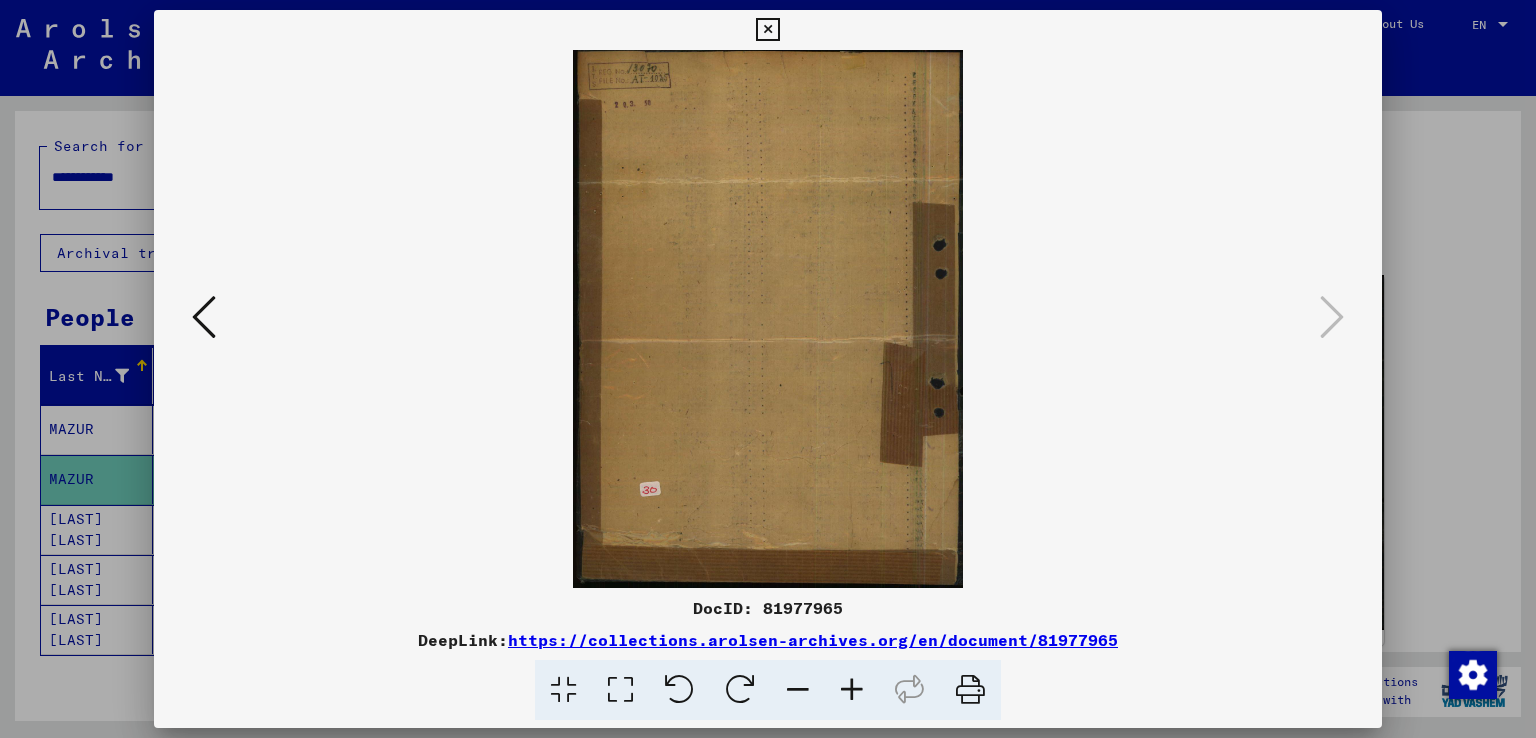 click at bounding box center [768, 369] 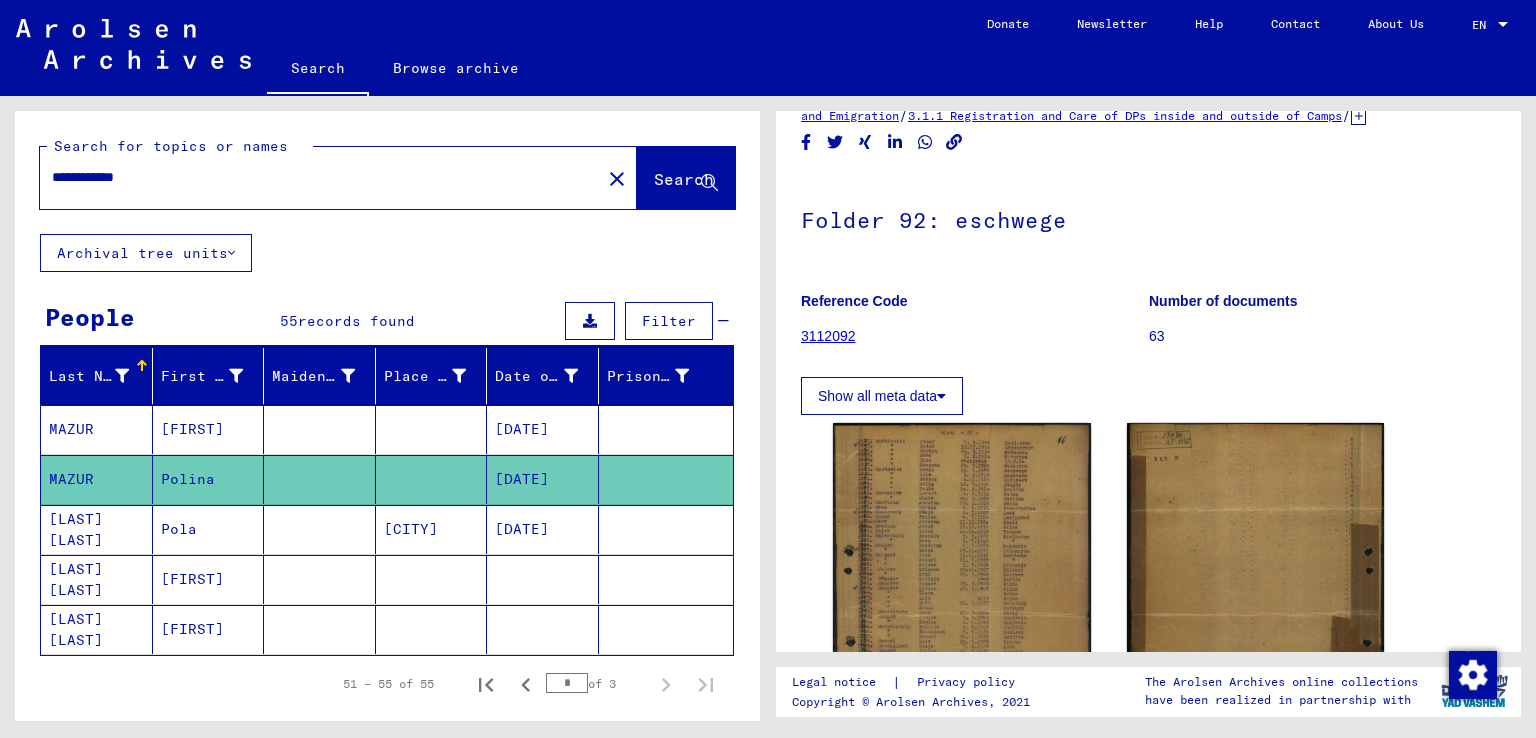 scroll, scrollTop: 100, scrollLeft: 0, axis: vertical 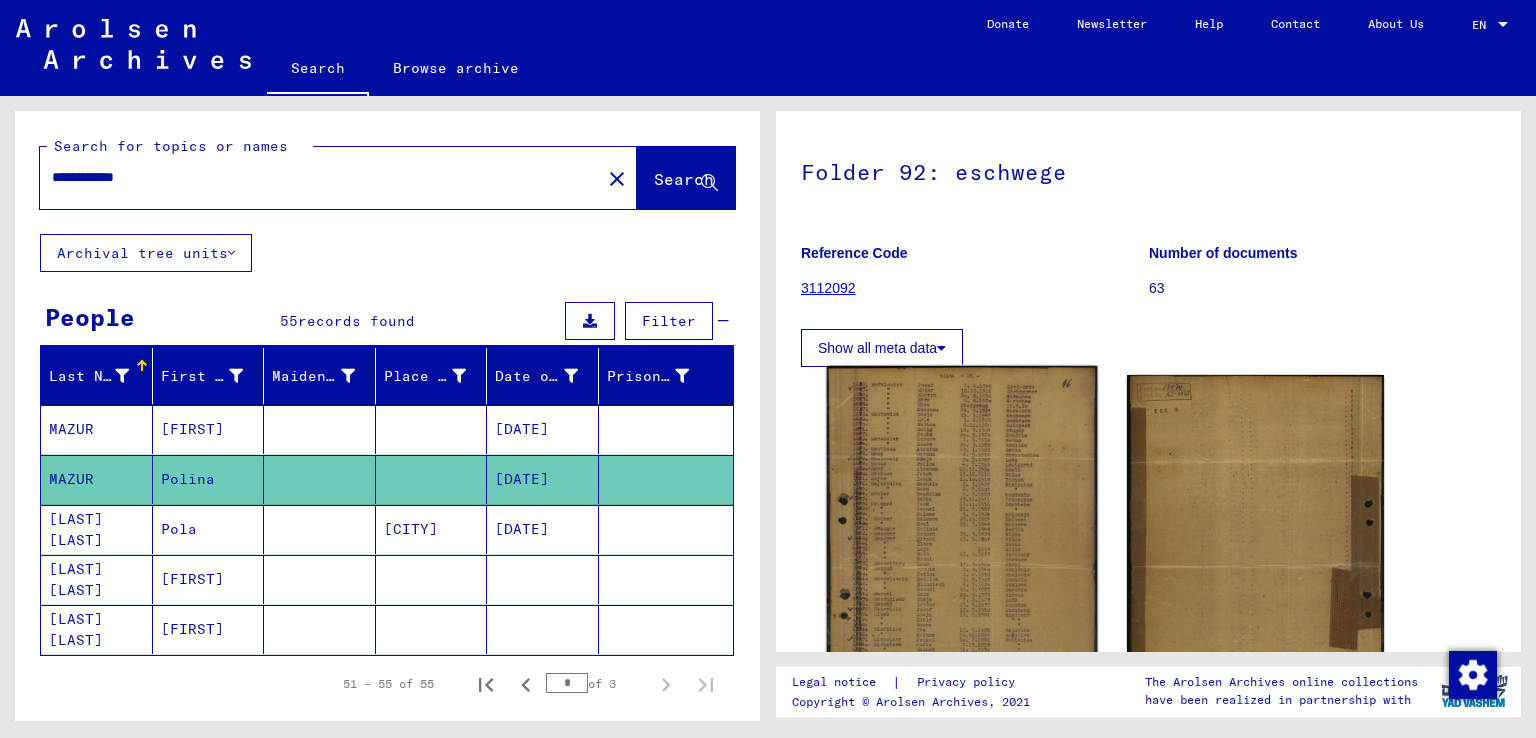 click 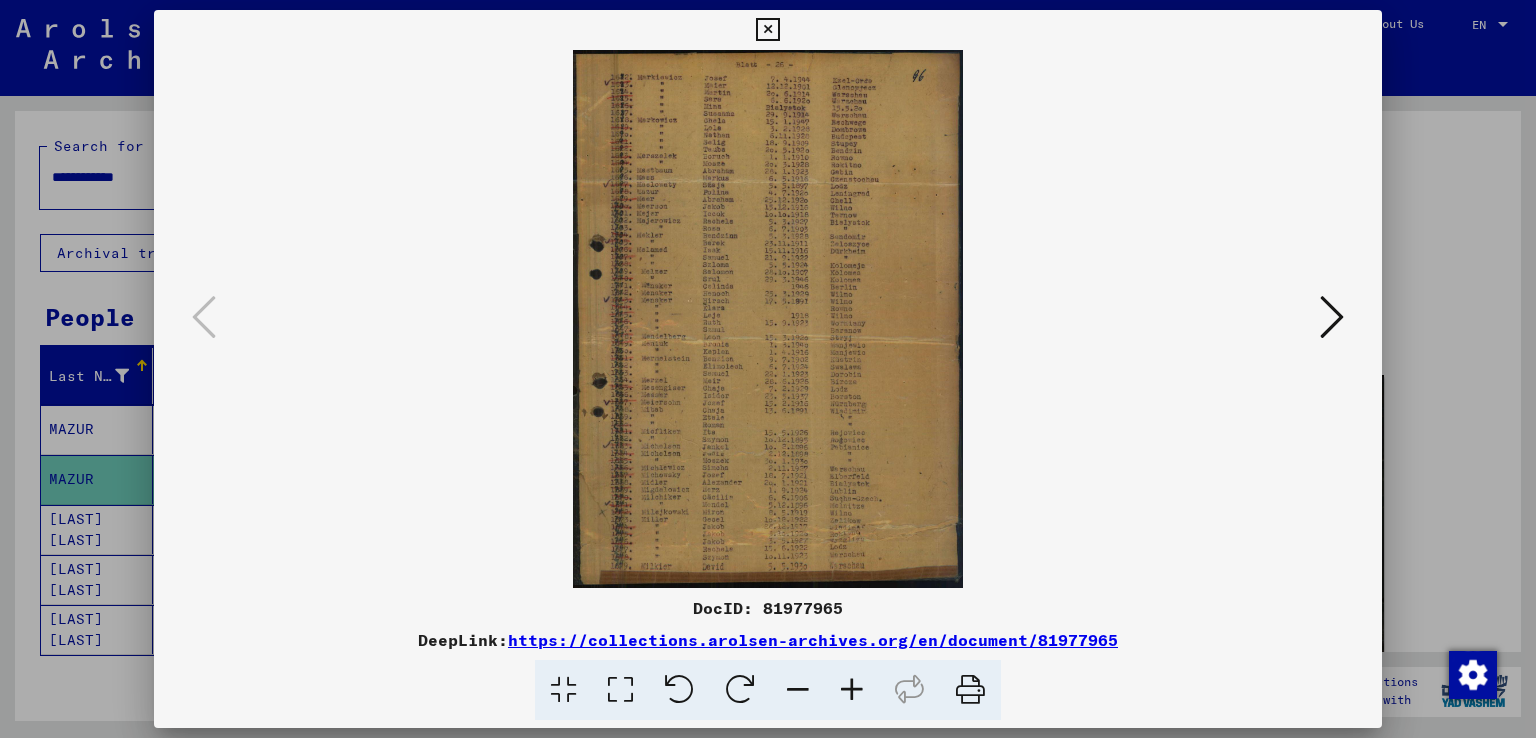 click at bounding box center (767, 30) 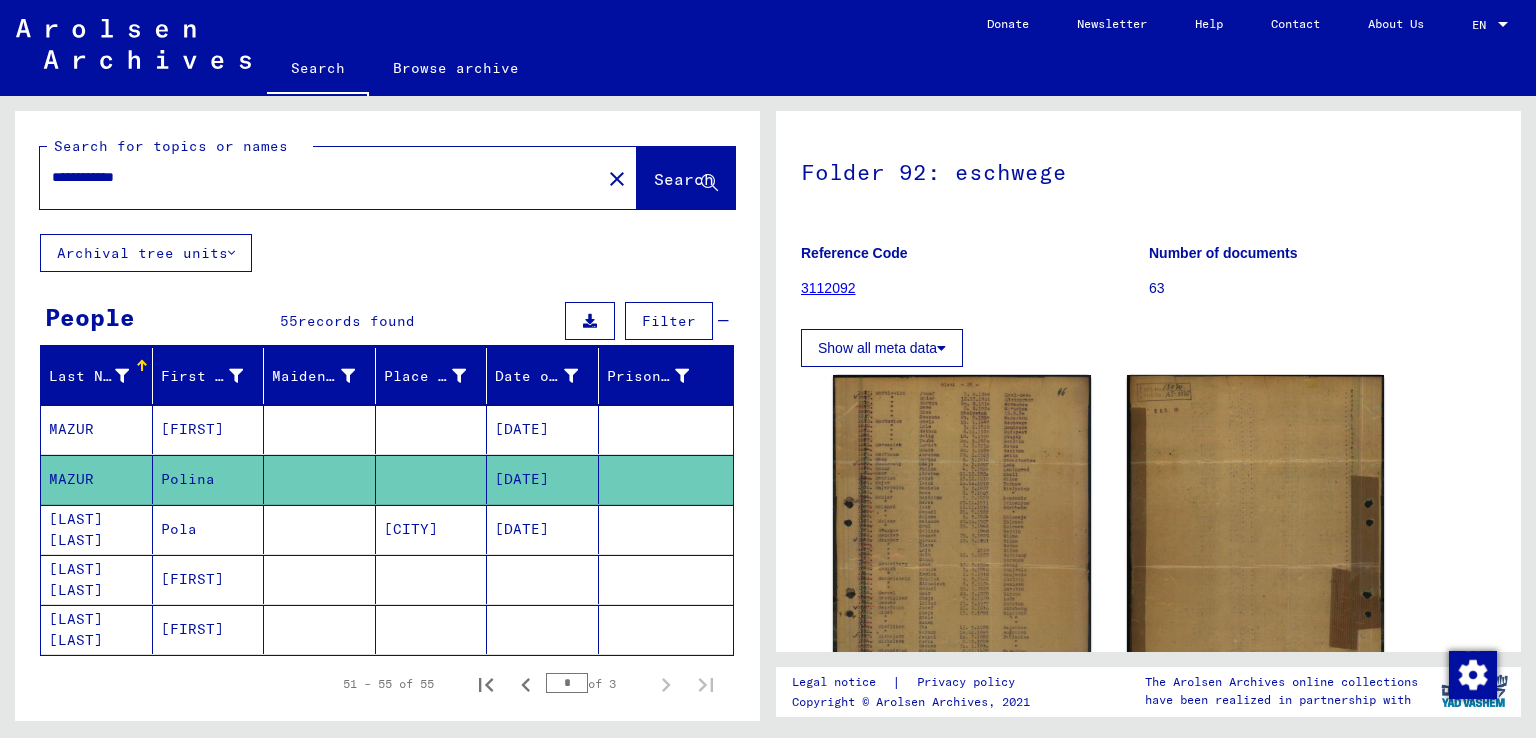 click on "**********" at bounding box center (320, 177) 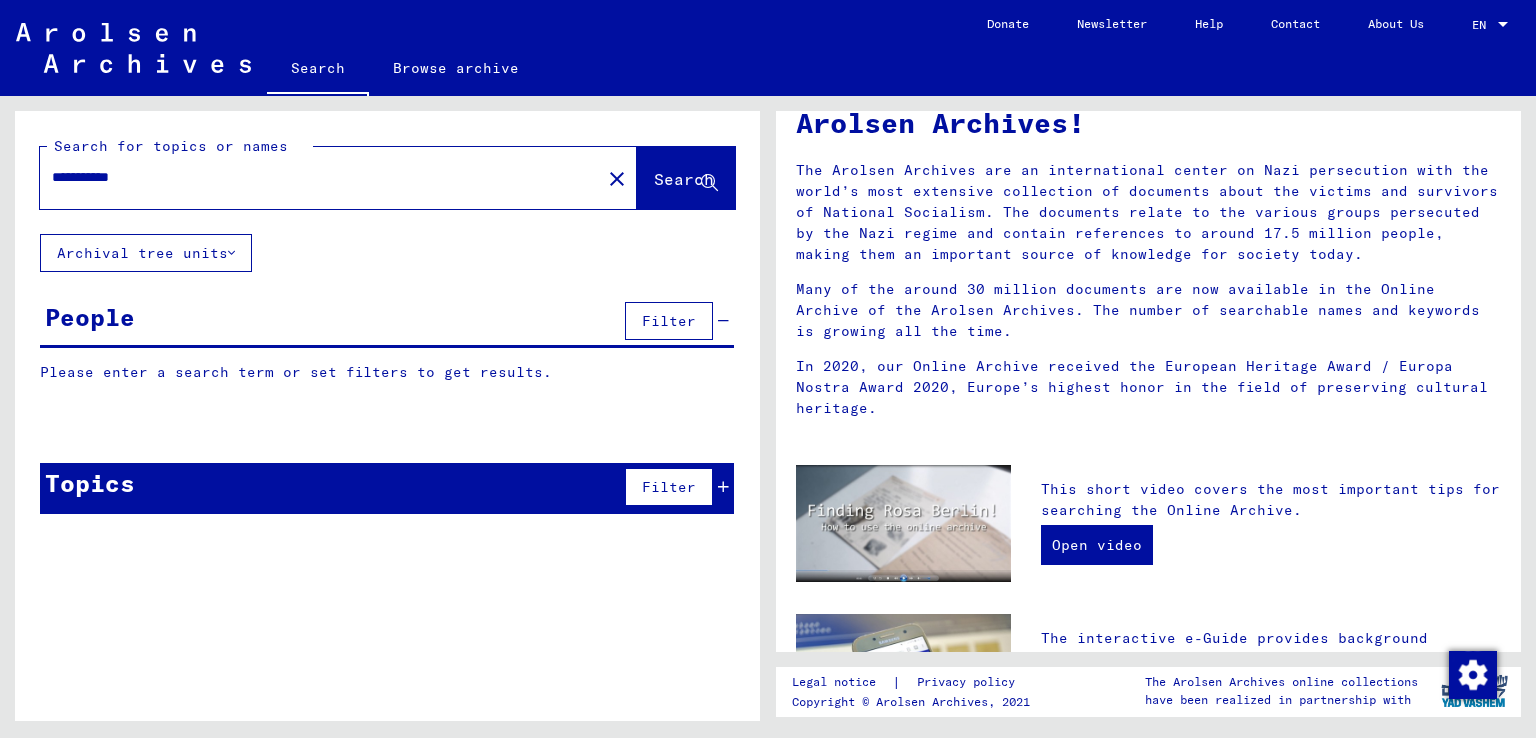 scroll, scrollTop: 0, scrollLeft: 0, axis: both 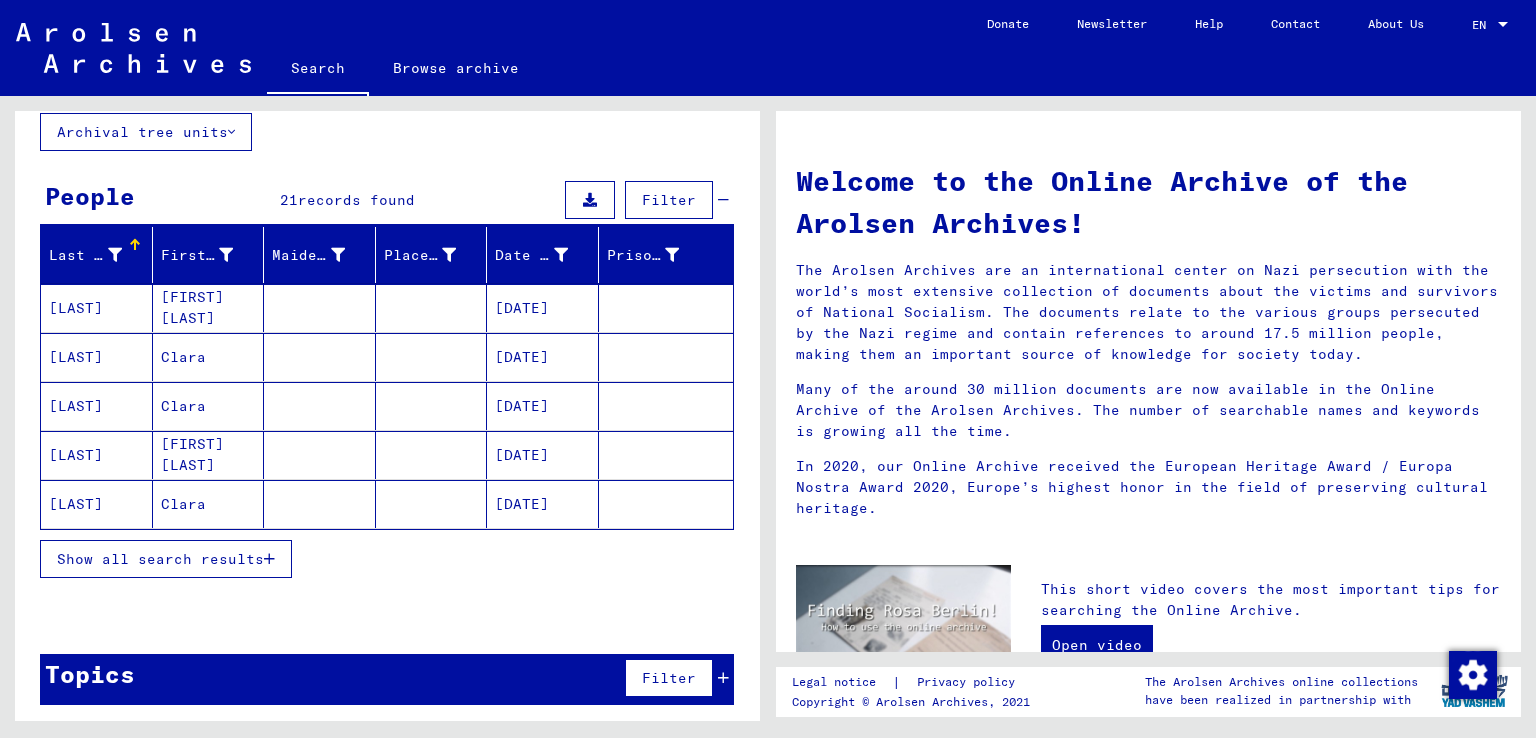 click on "Show all search results" at bounding box center [160, 559] 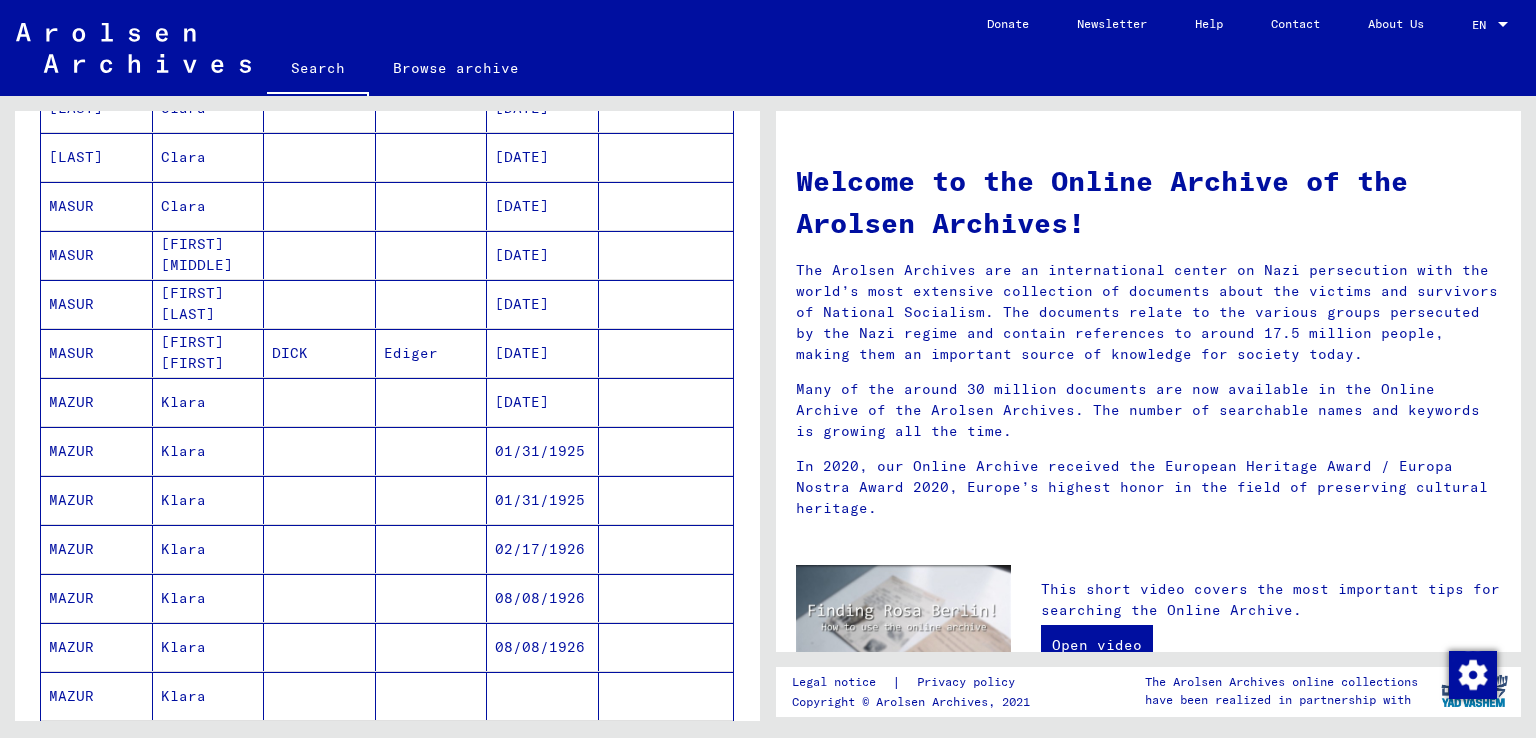 scroll, scrollTop: 521, scrollLeft: 0, axis: vertical 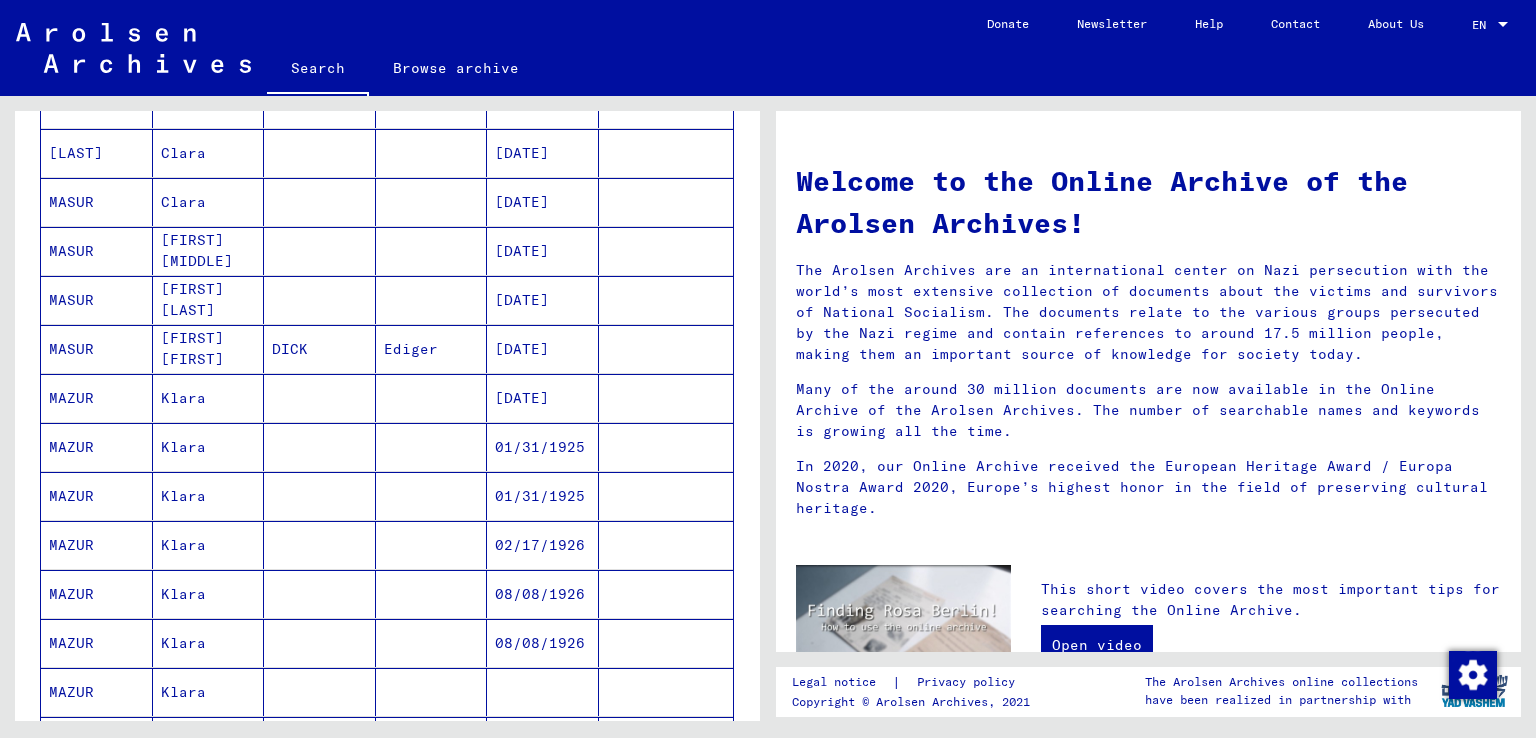click on "MAZUR" at bounding box center (97, 496) 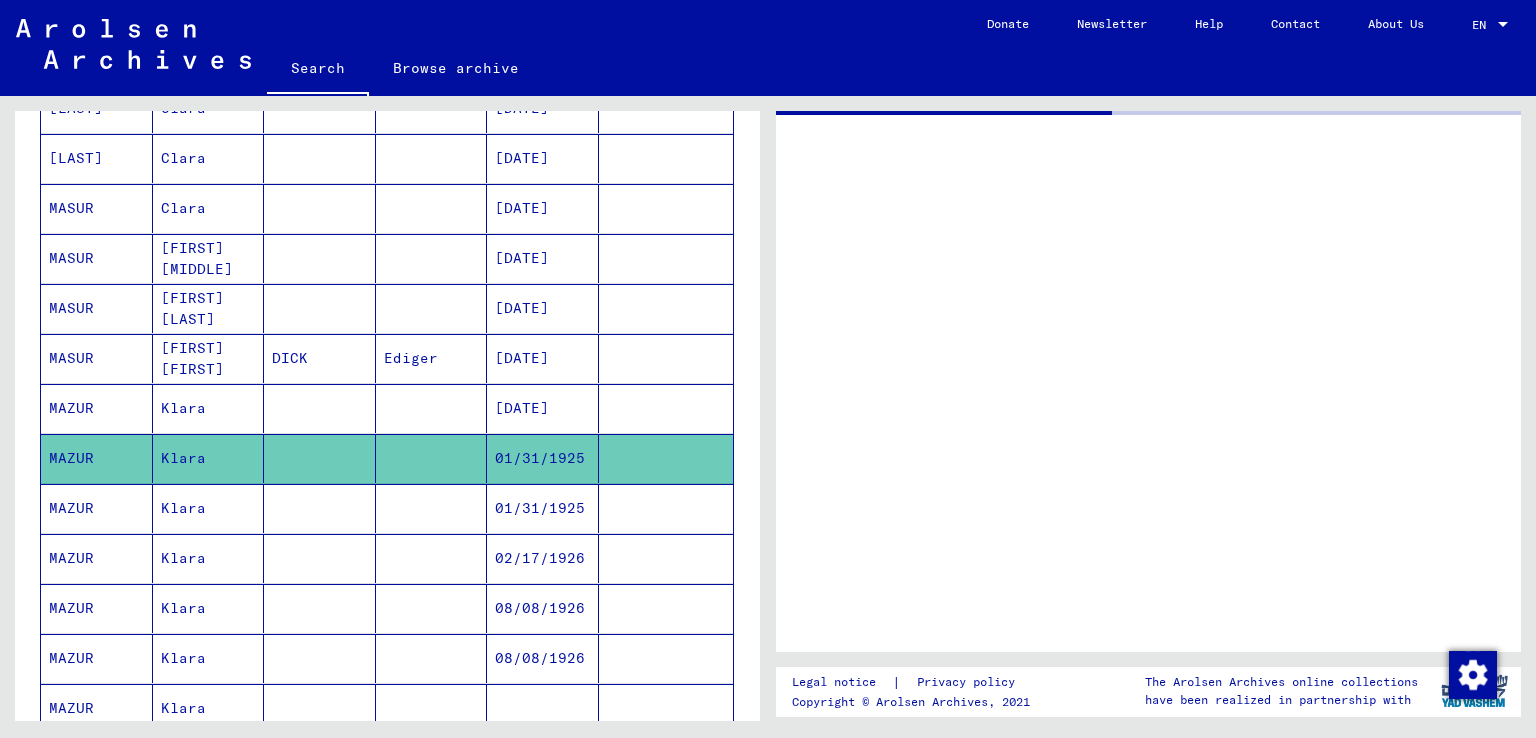 scroll, scrollTop: 524, scrollLeft: 0, axis: vertical 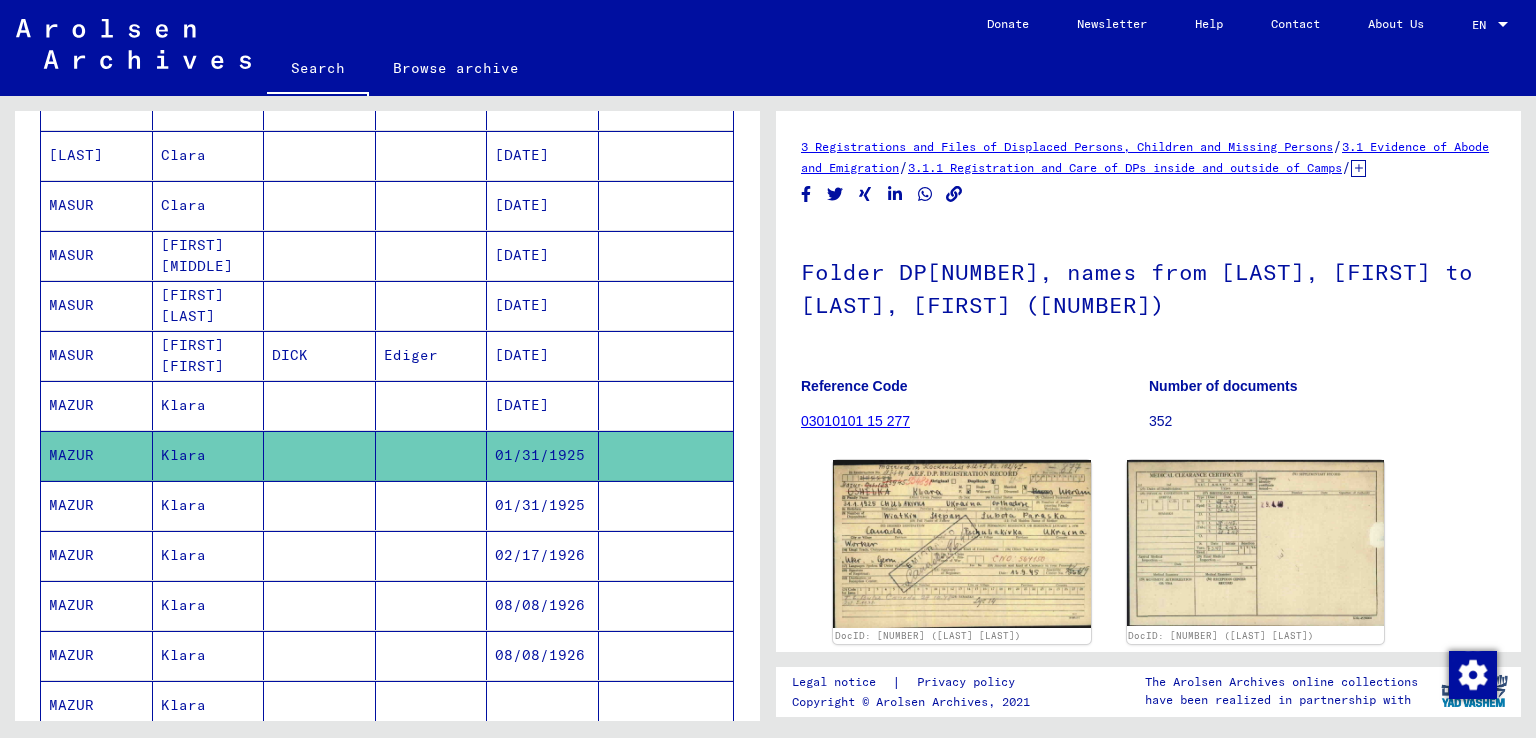 click on "MAZUR" at bounding box center (97, 605) 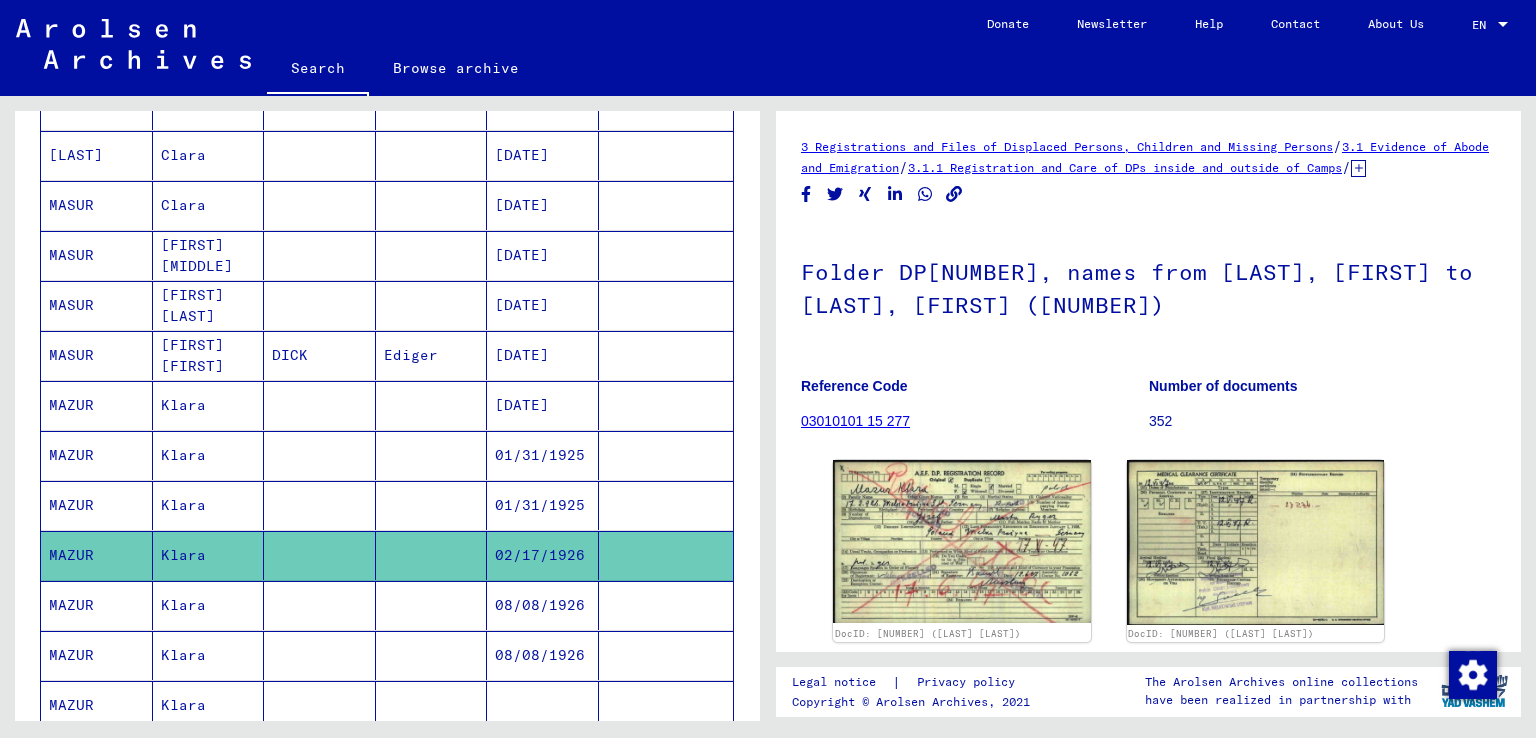 scroll, scrollTop: 0, scrollLeft: 0, axis: both 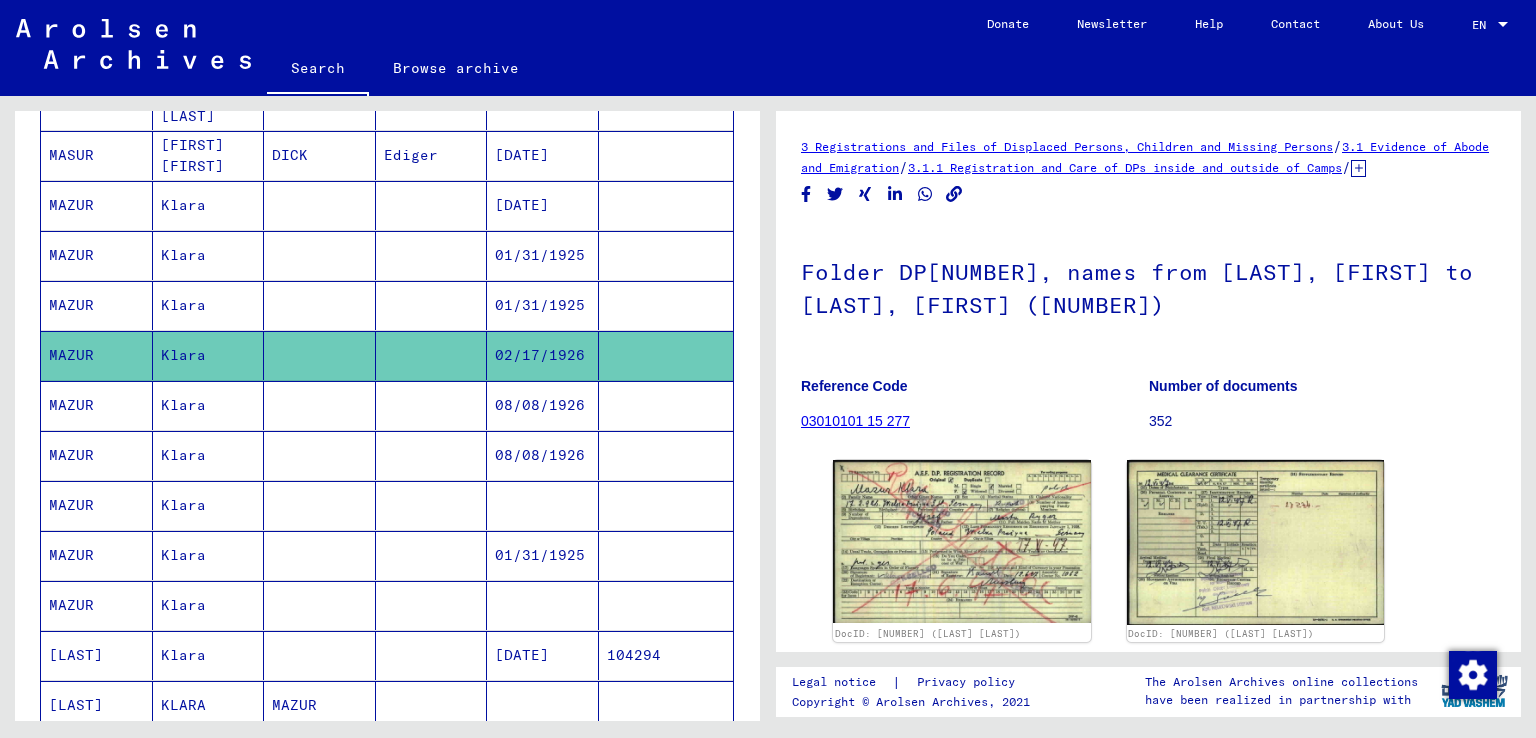 click 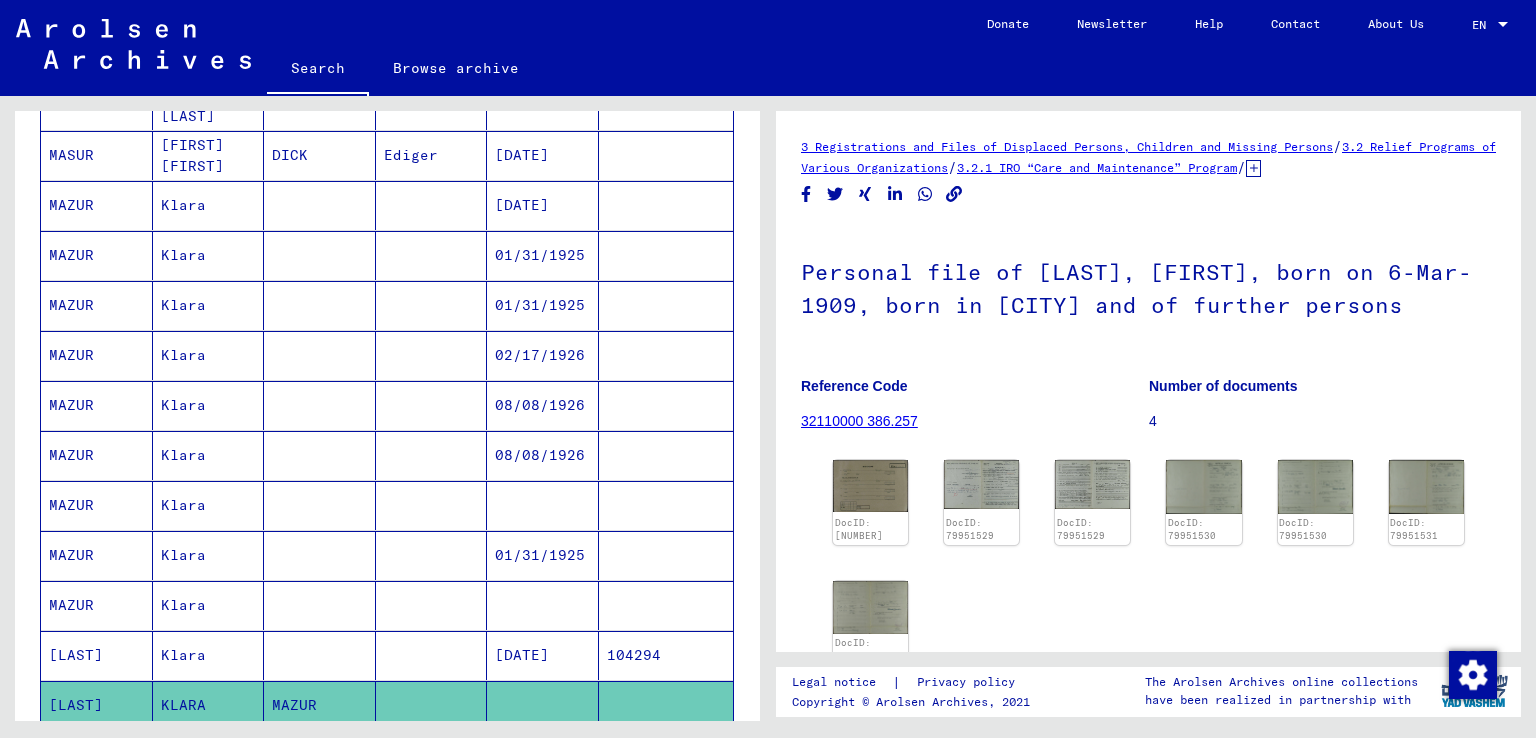 scroll, scrollTop: 0, scrollLeft: 0, axis: both 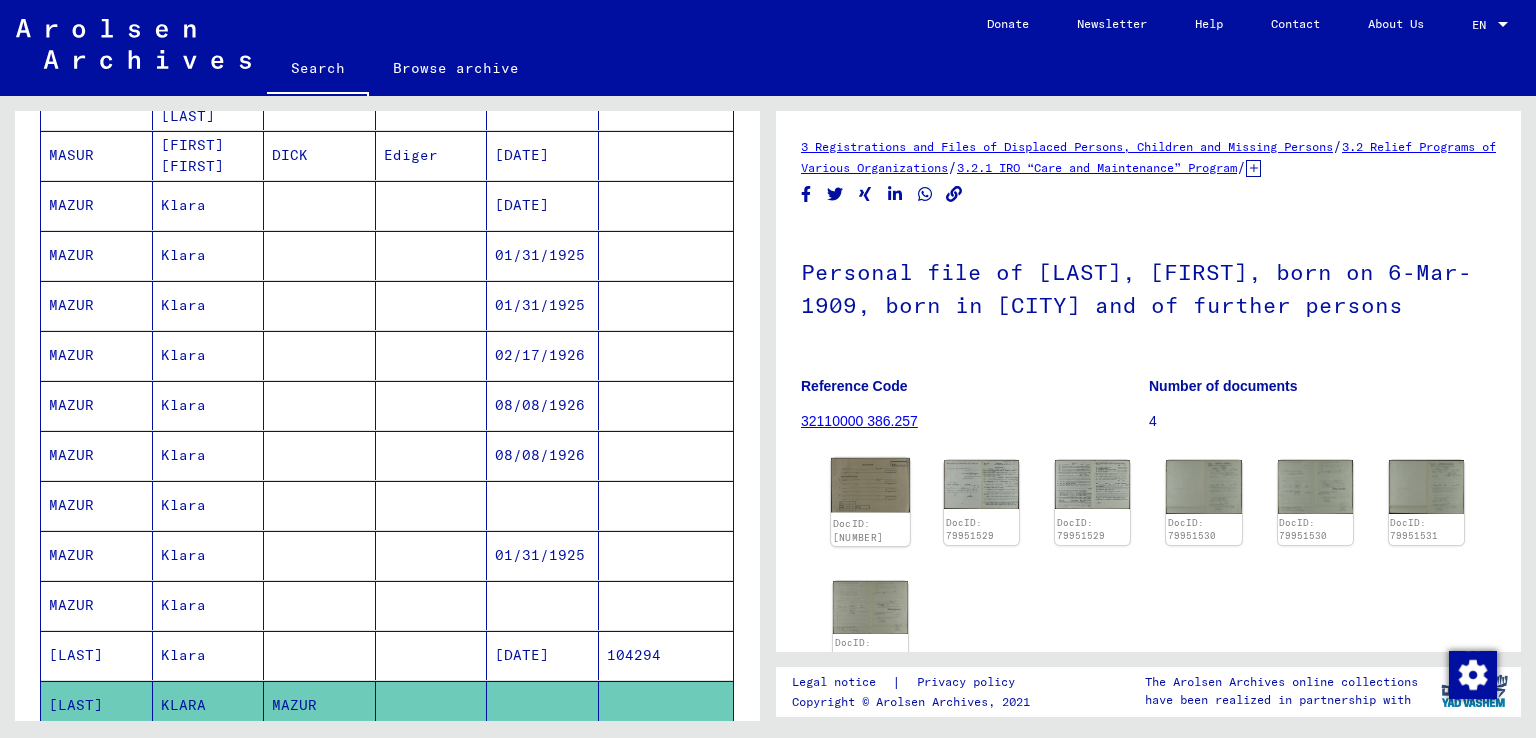 click 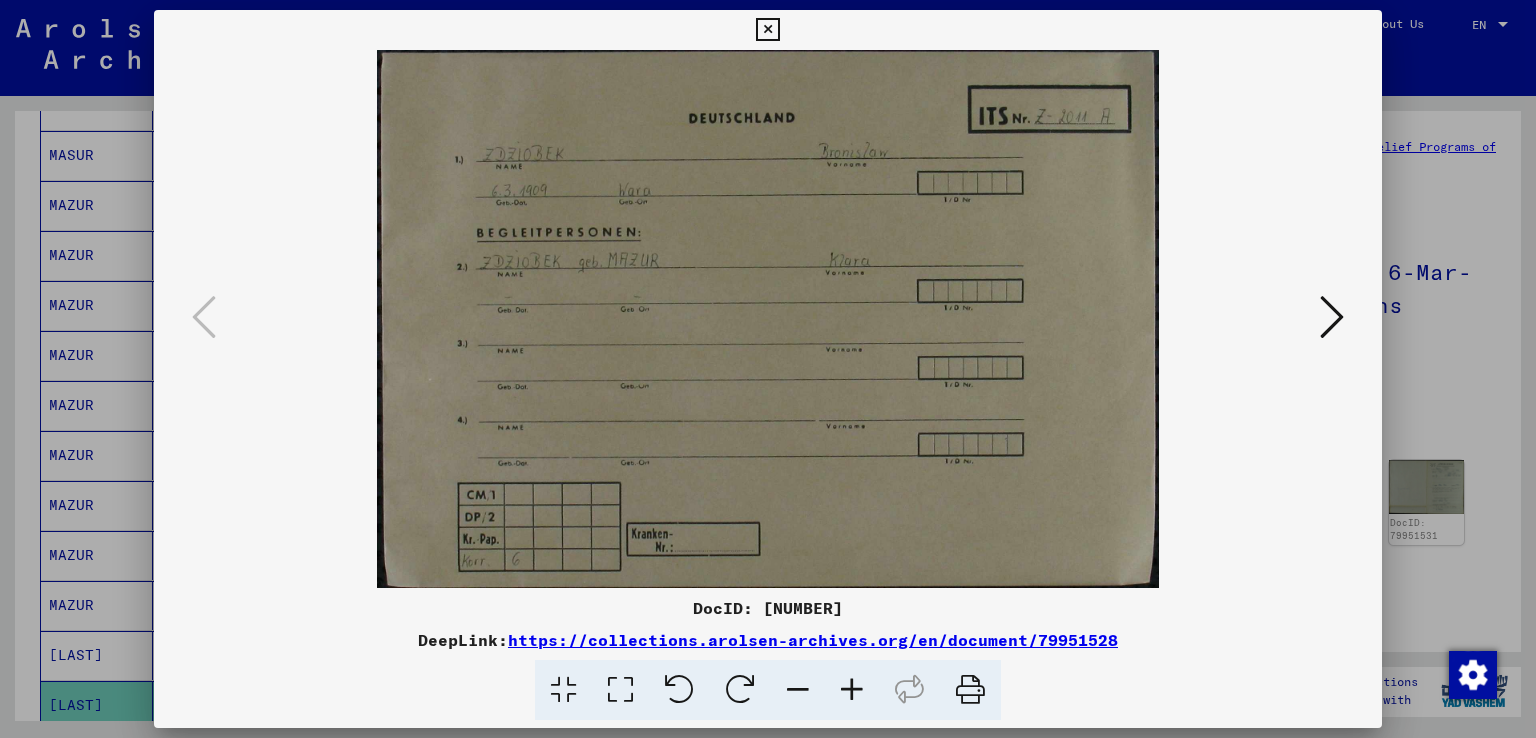 click at bounding box center (1332, 317) 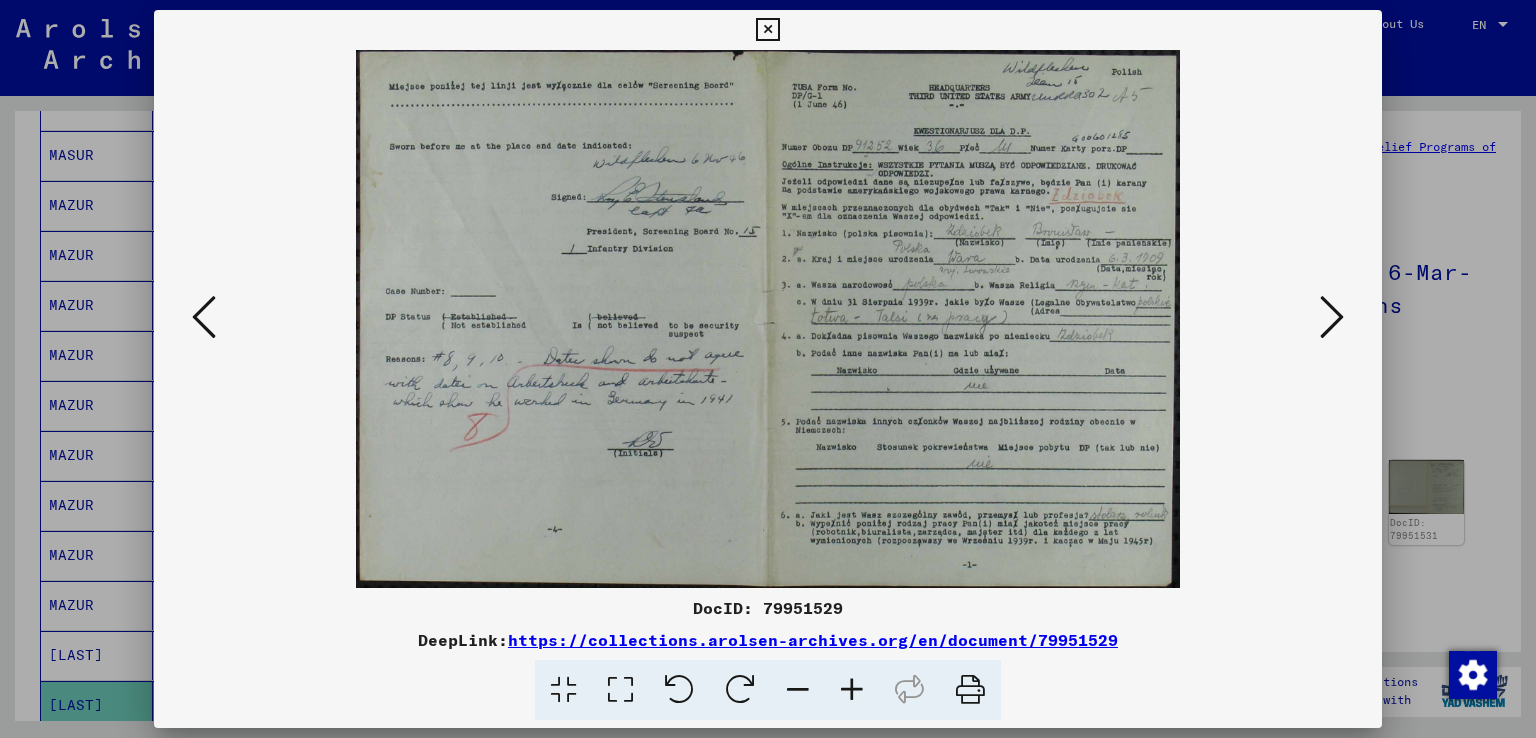 click at bounding box center (852, 690) 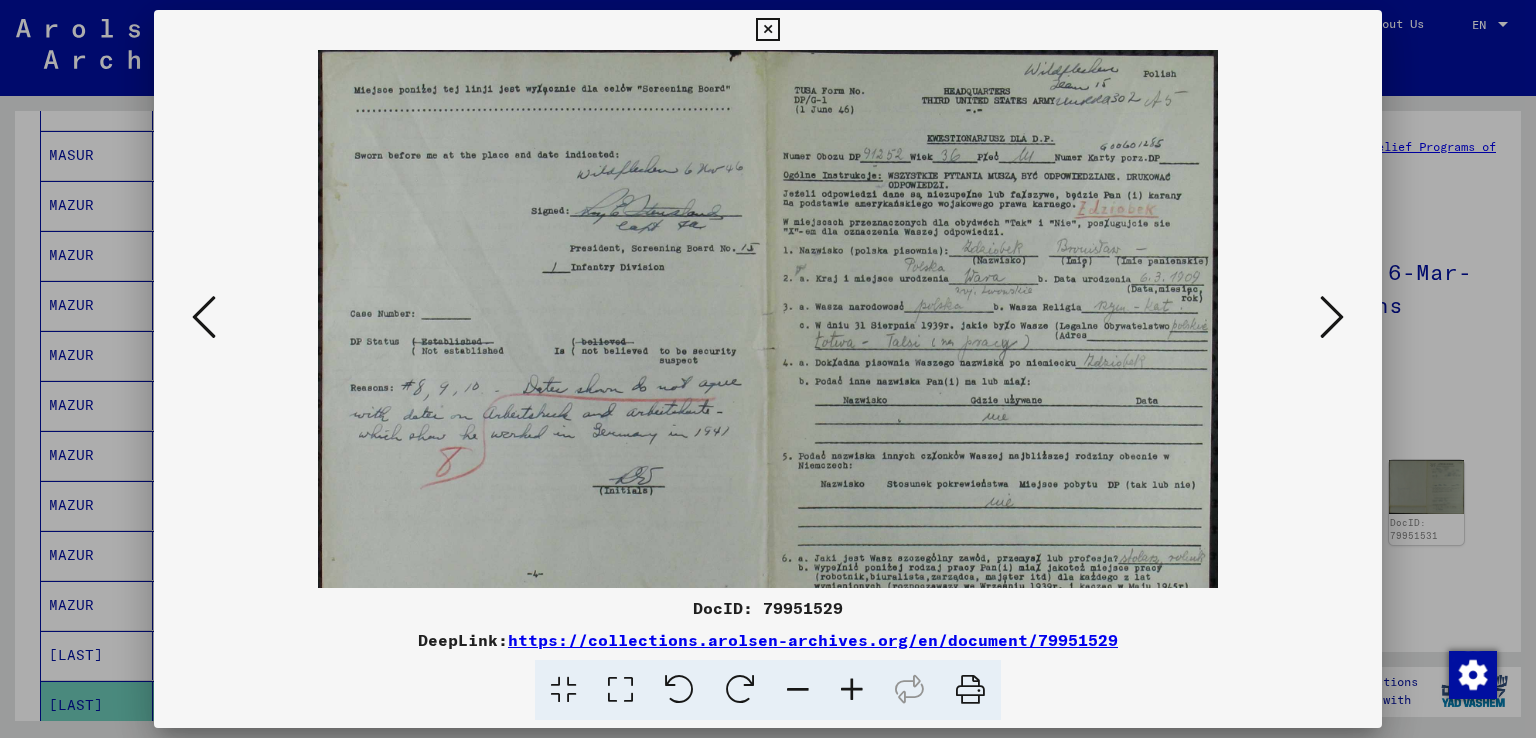 click at bounding box center [852, 690] 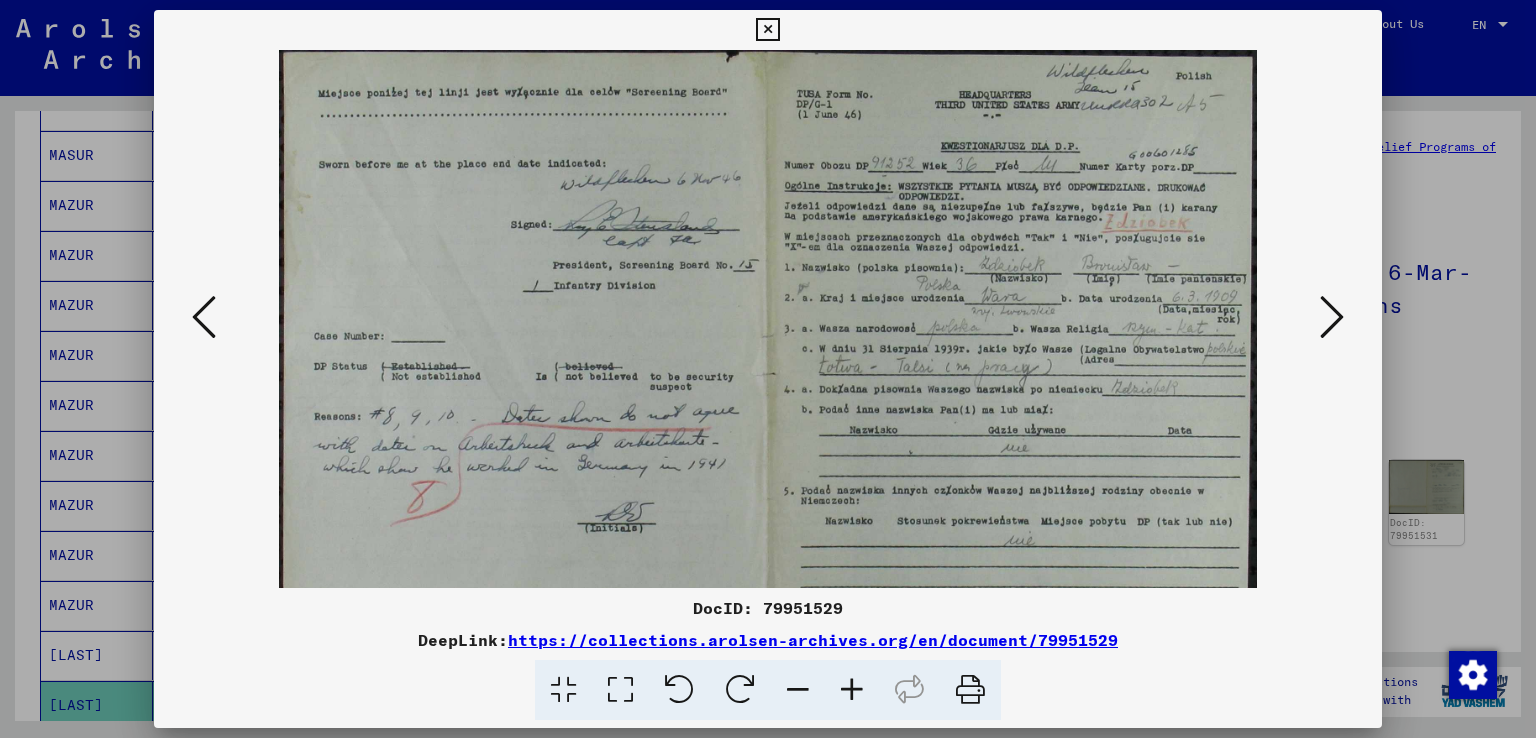 click at bounding box center [1332, 318] 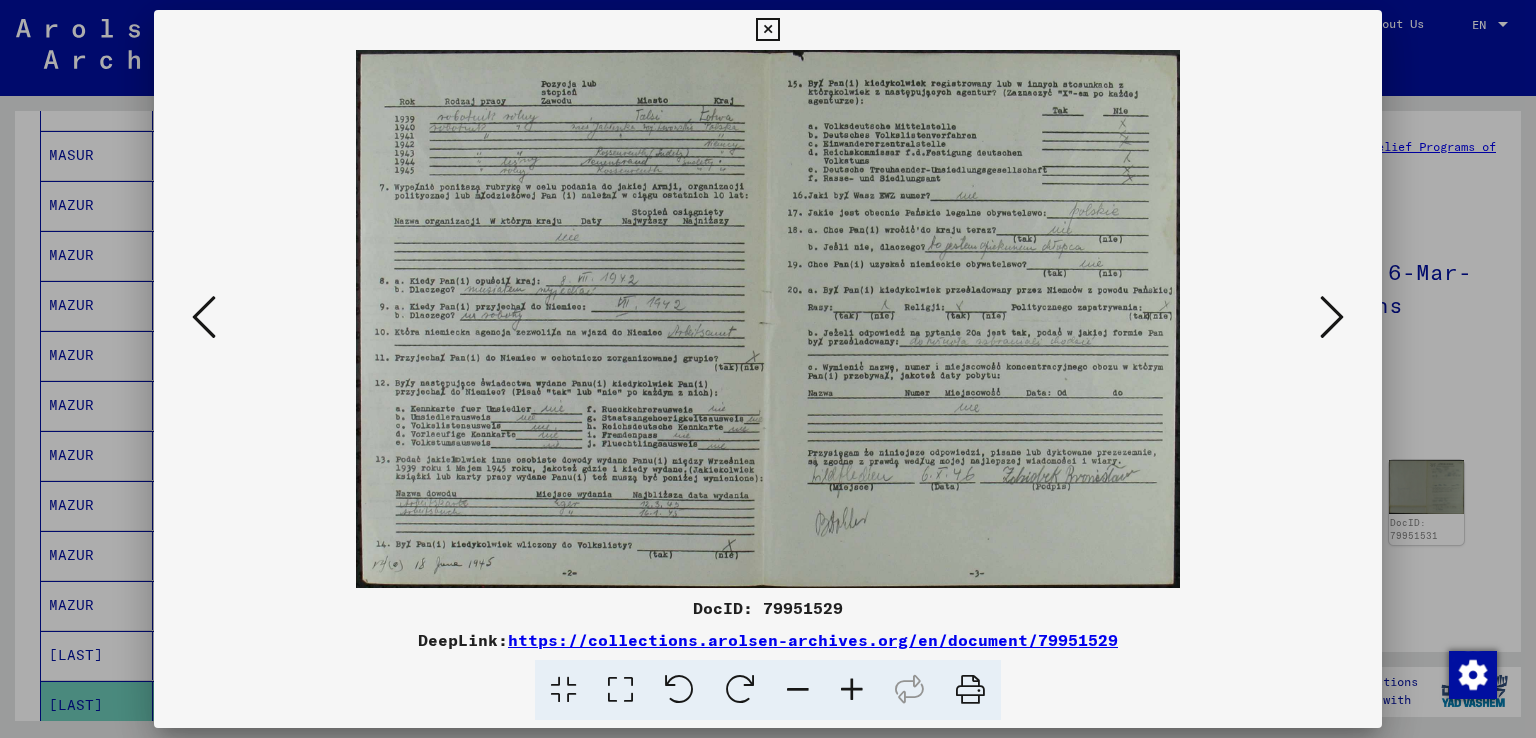click at bounding box center [852, 690] 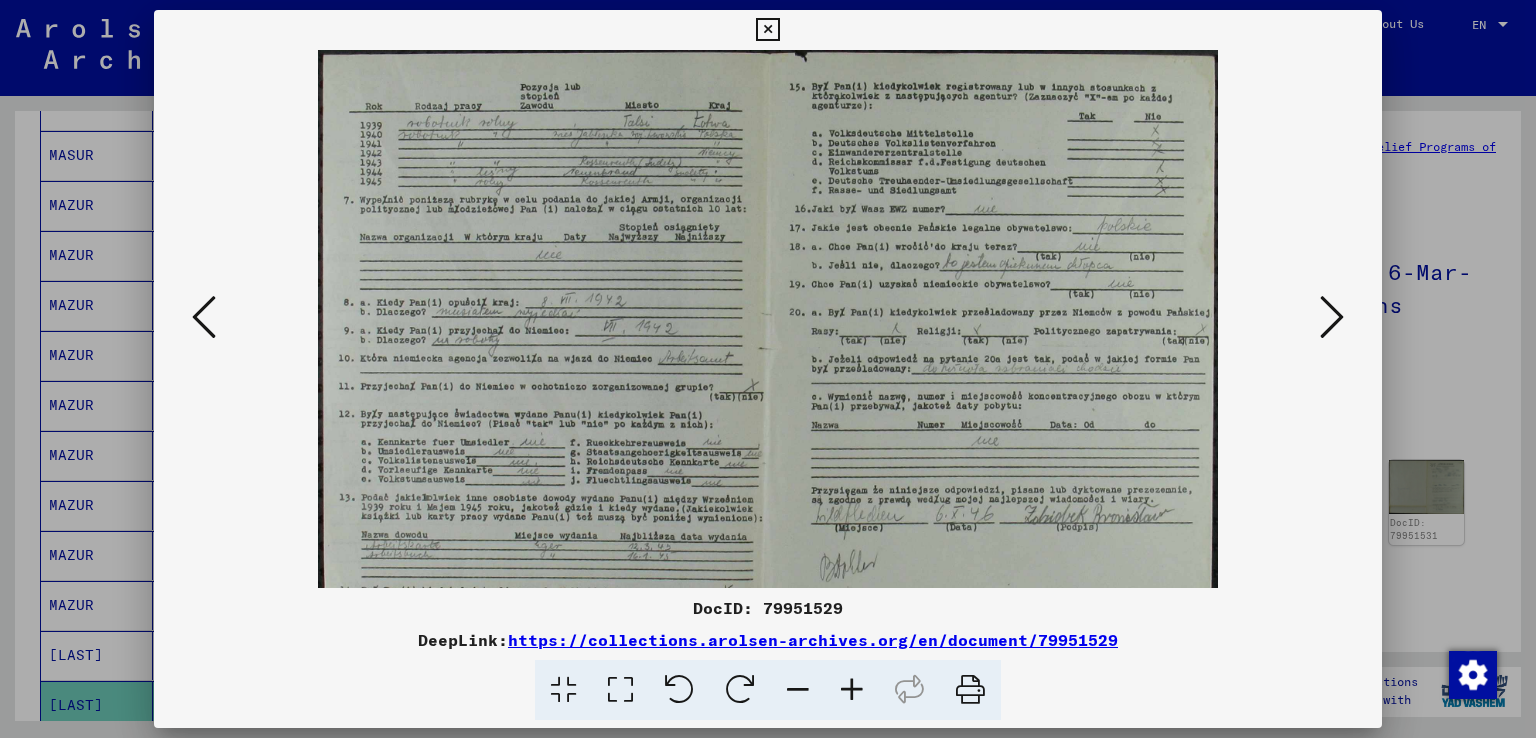 click at bounding box center (852, 690) 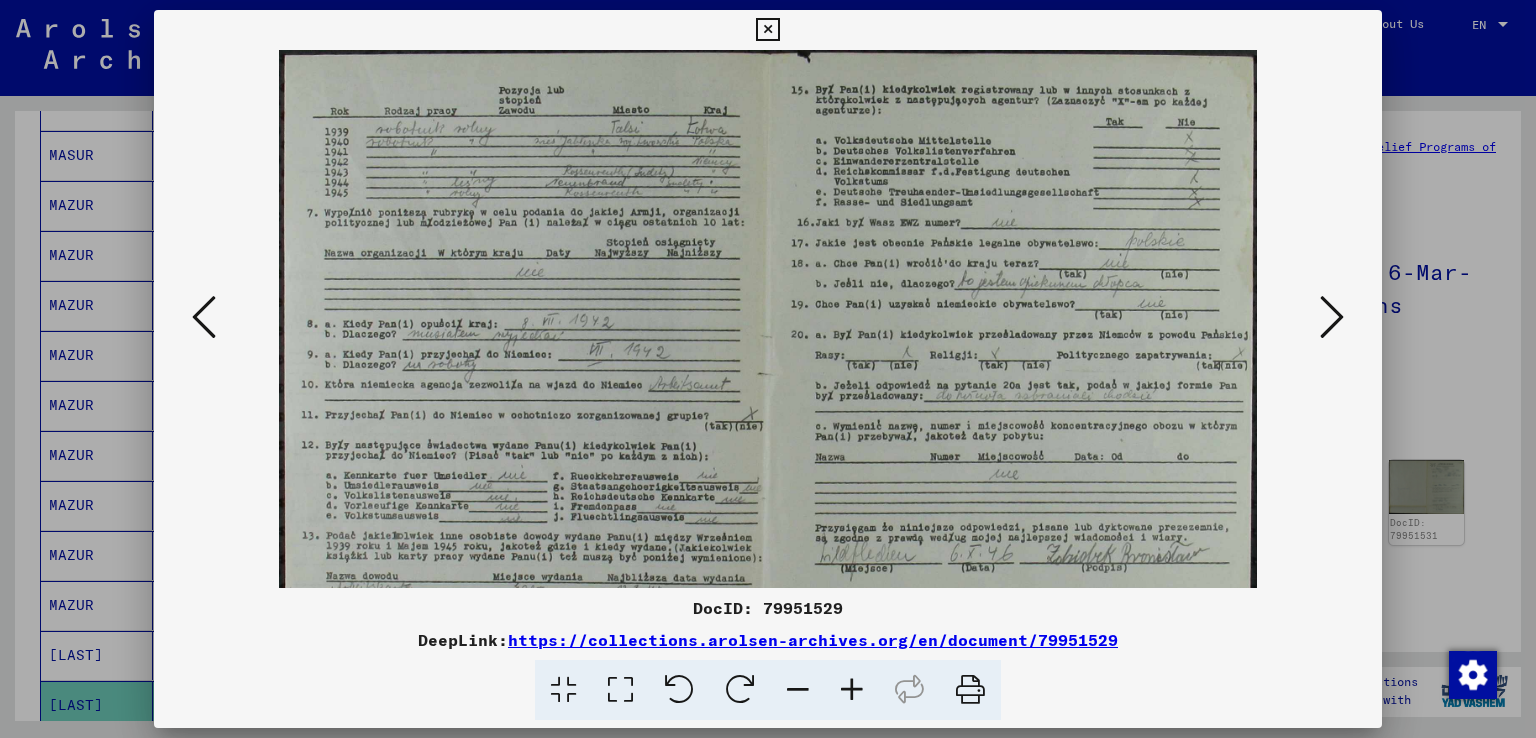 click at bounding box center [852, 690] 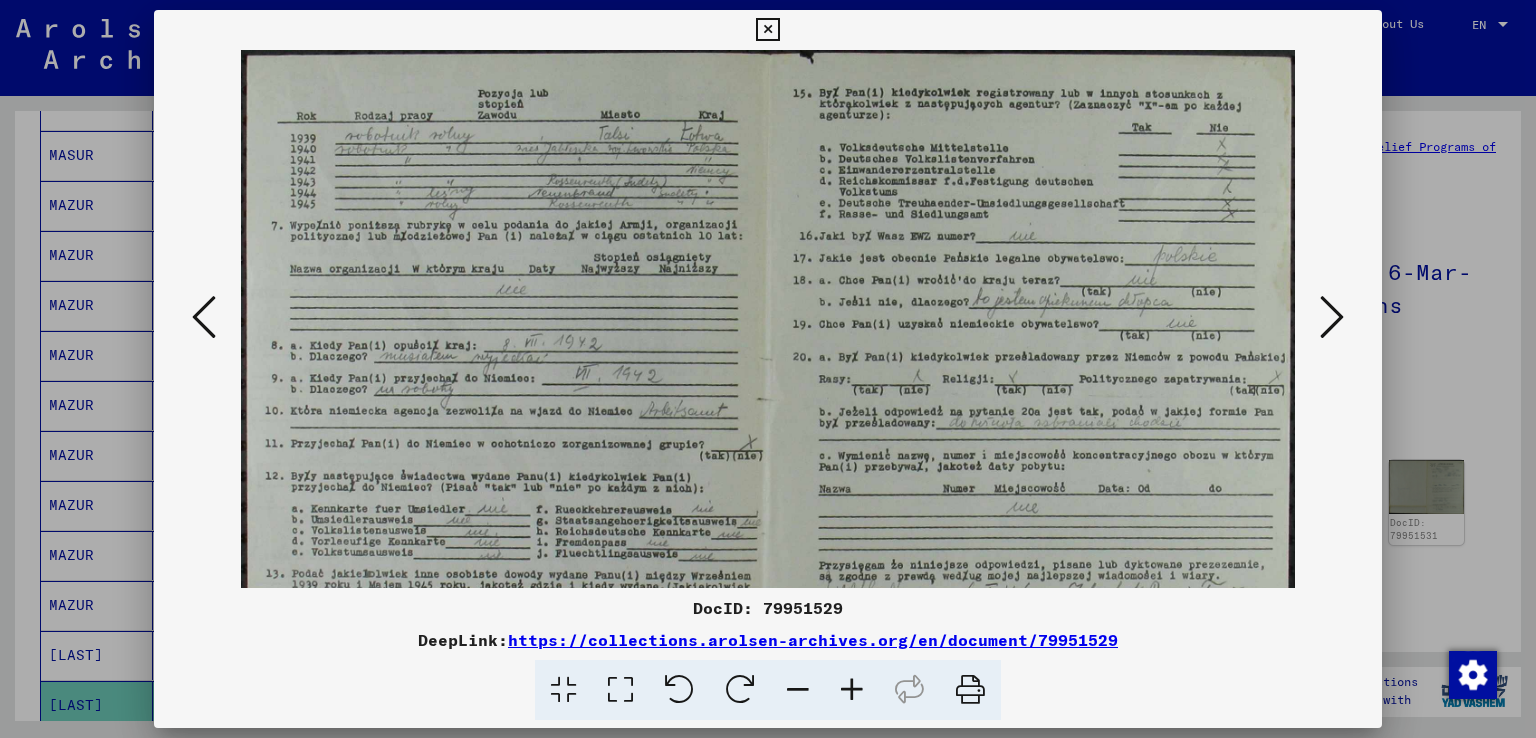 click at bounding box center (852, 690) 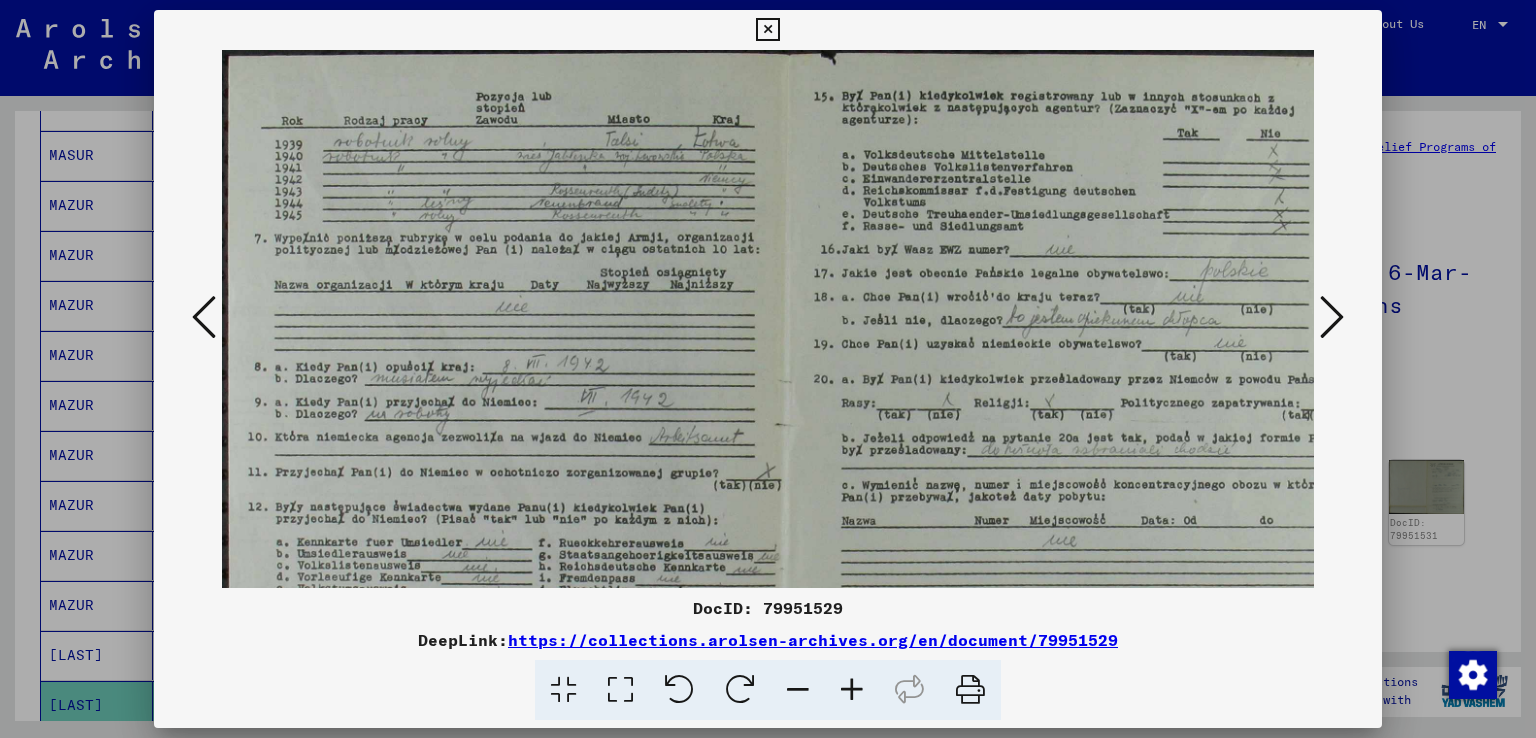 click at bounding box center (1332, 317) 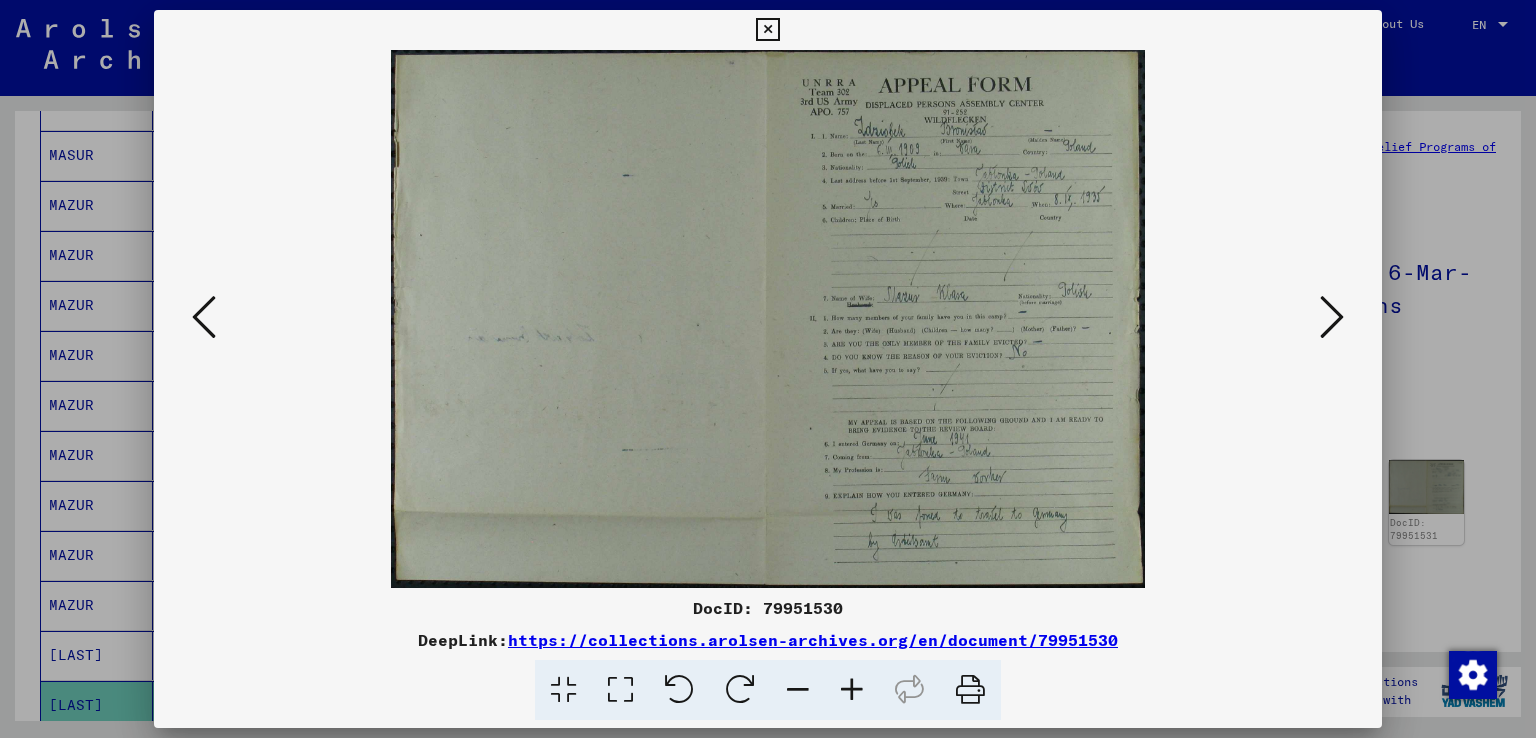 click at bounding box center [852, 690] 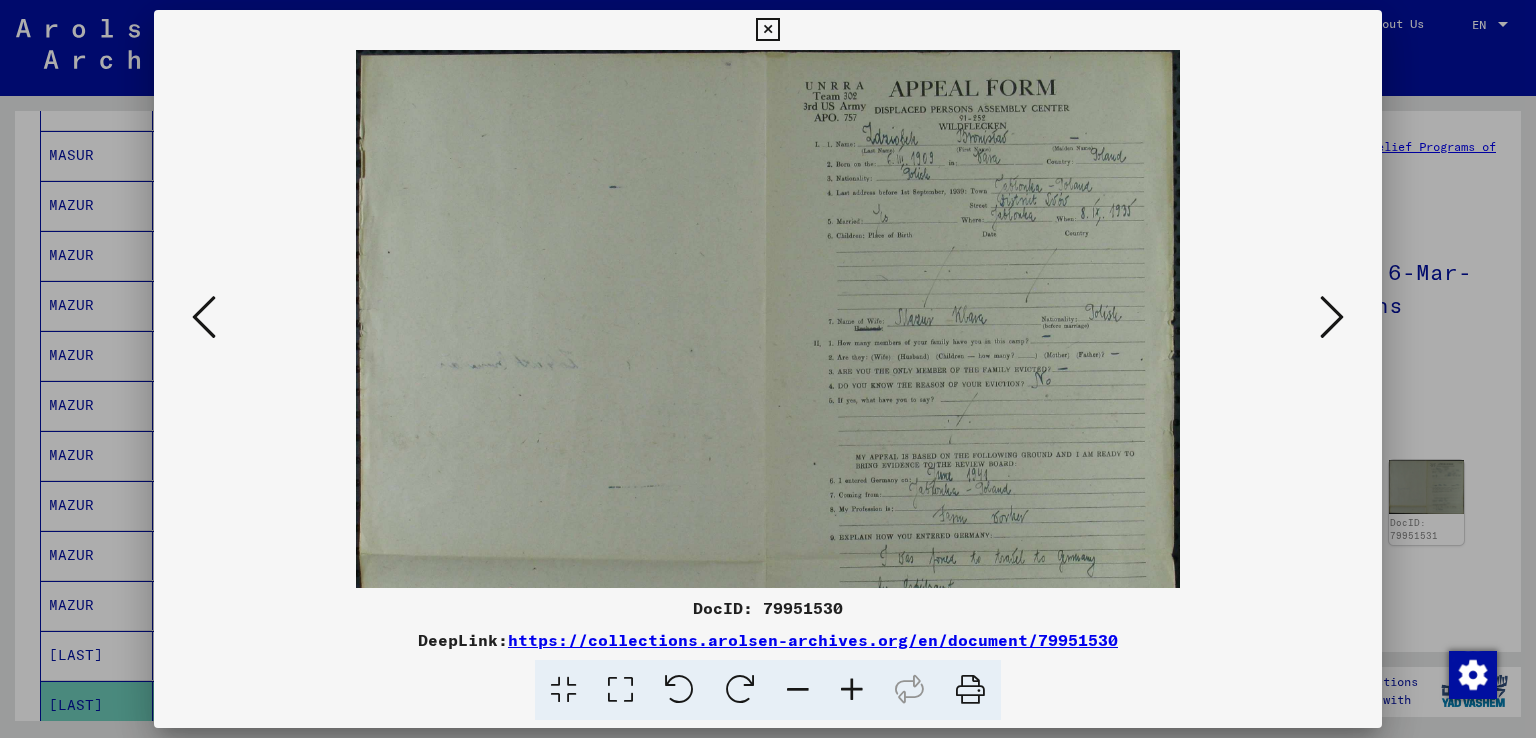 click at bounding box center [852, 690] 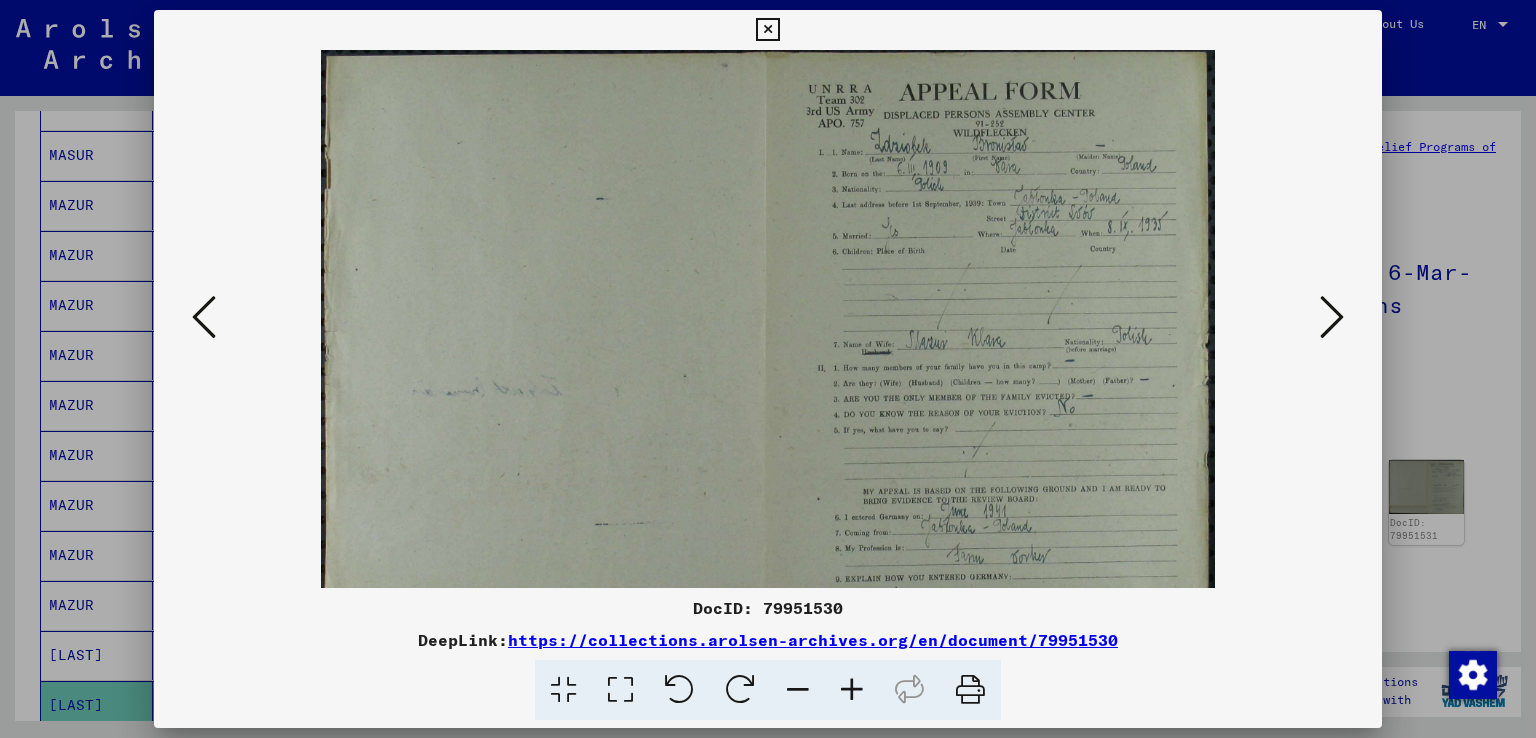 click at bounding box center (852, 690) 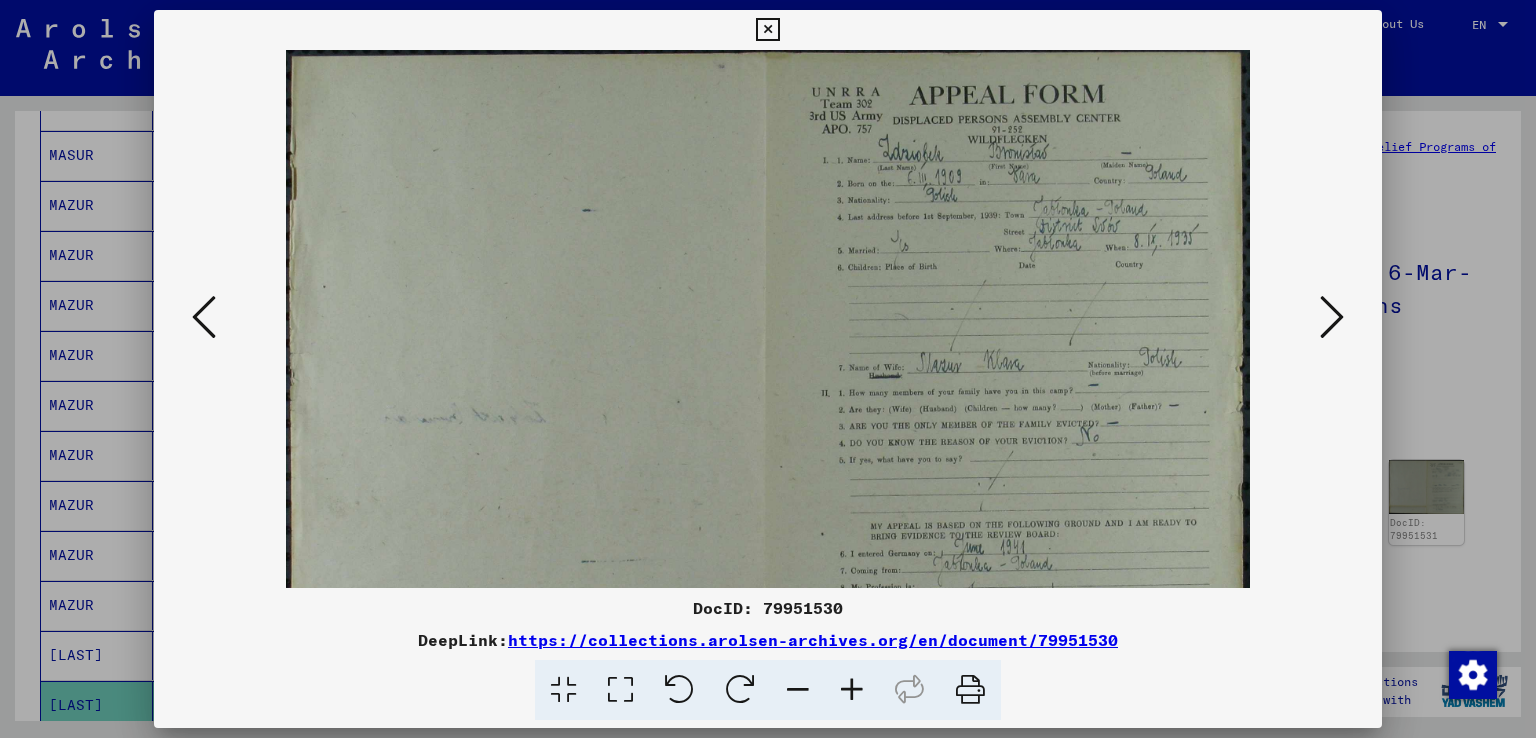 click at bounding box center [852, 690] 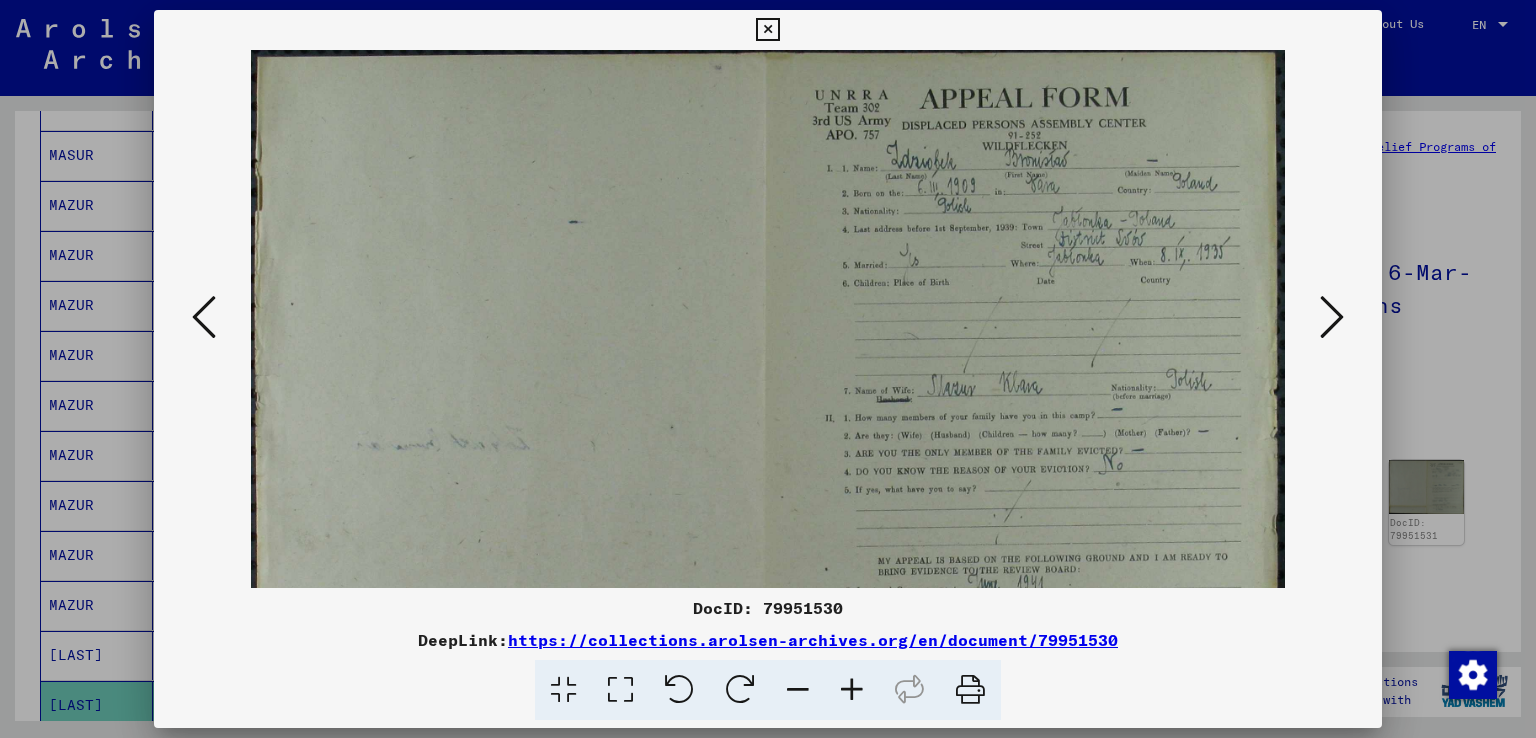 click at bounding box center [1332, 317] 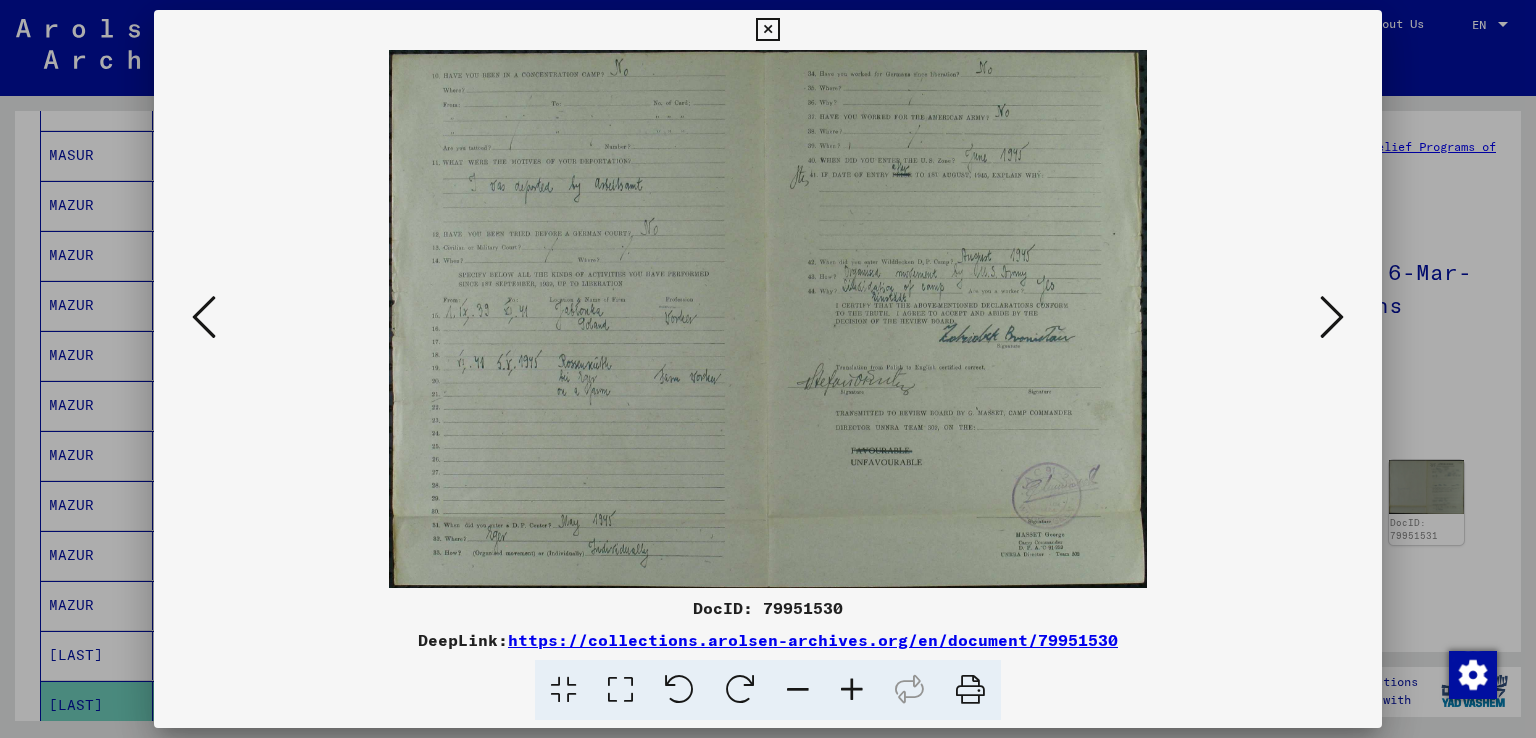 click at bounding box center (767, 30) 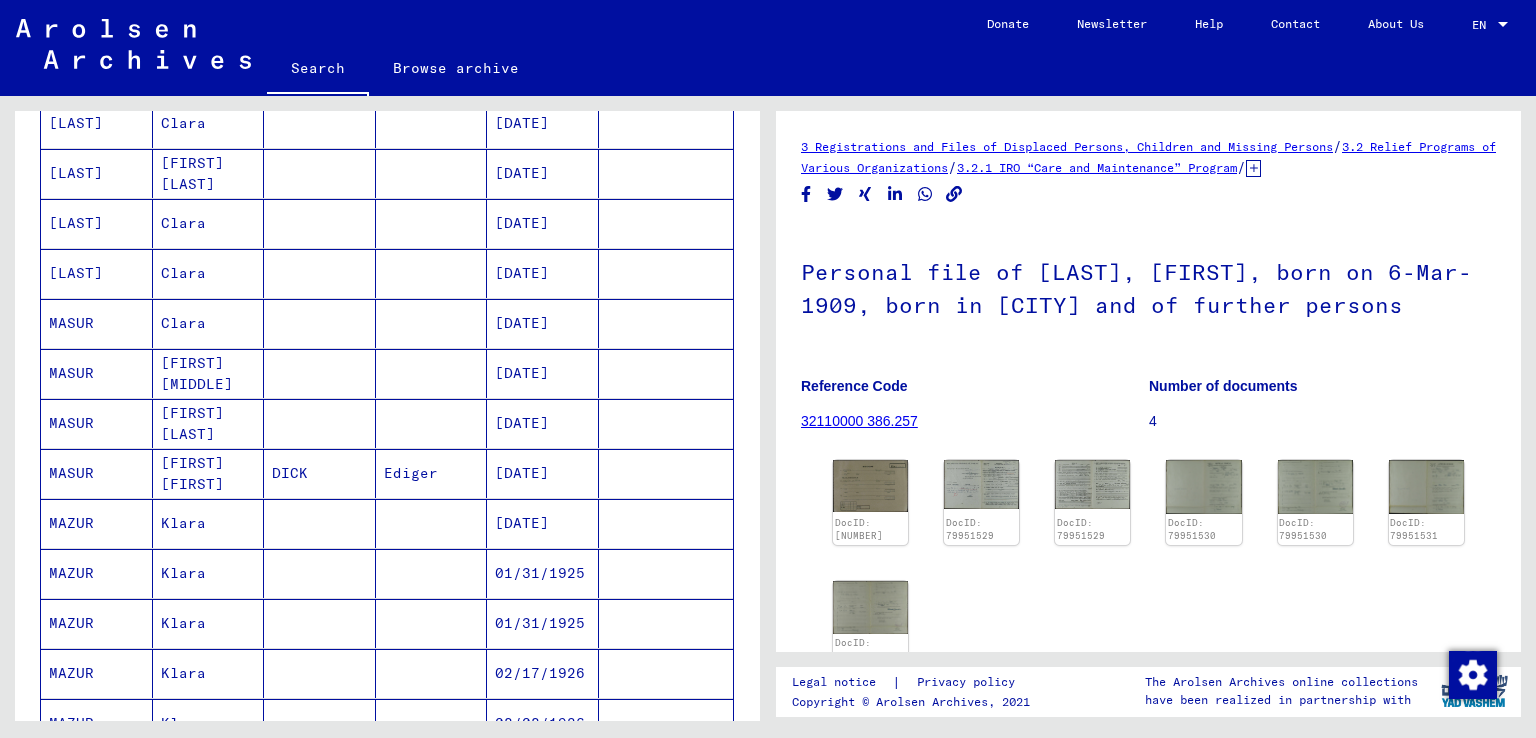 scroll, scrollTop: 724, scrollLeft: 0, axis: vertical 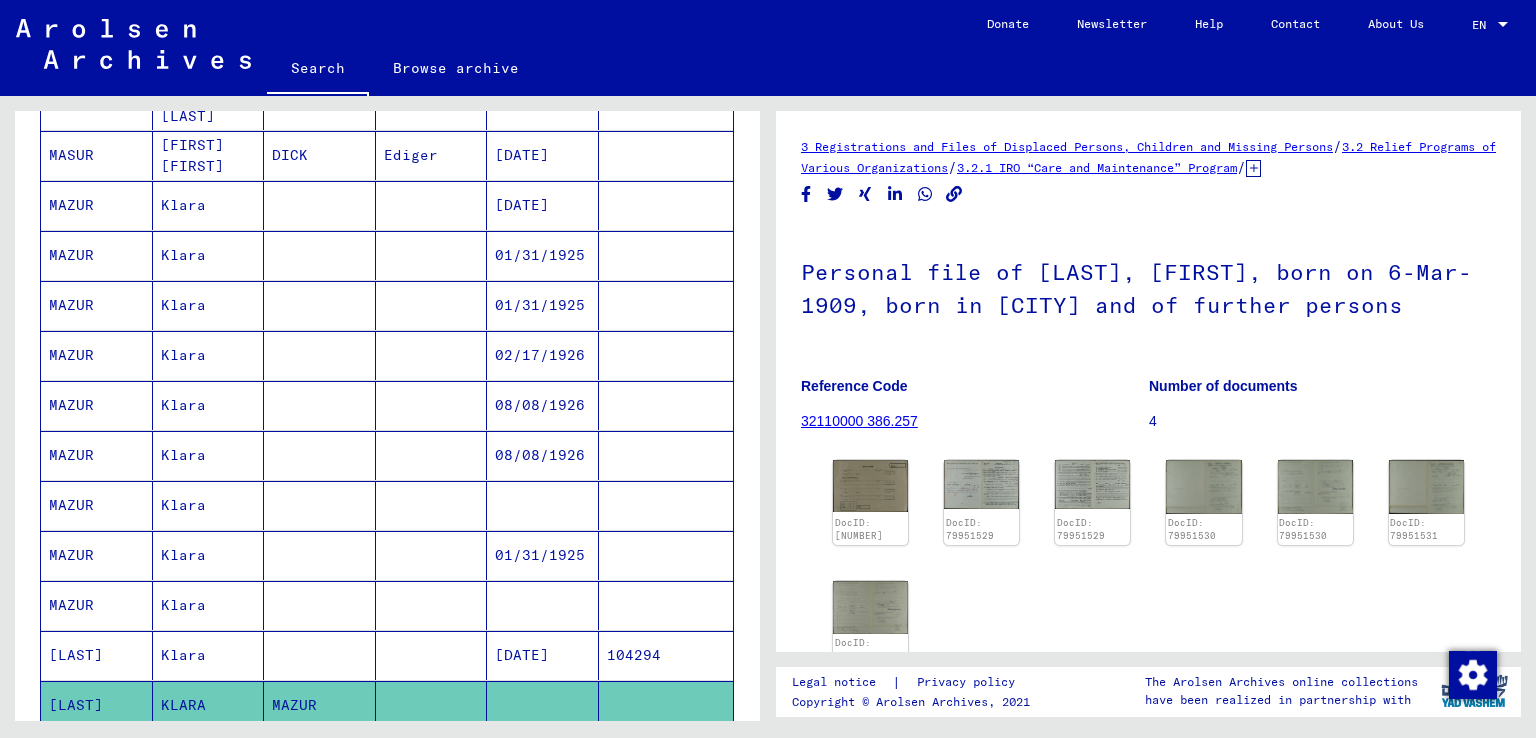 click on "[DATE]" at bounding box center [543, 705] 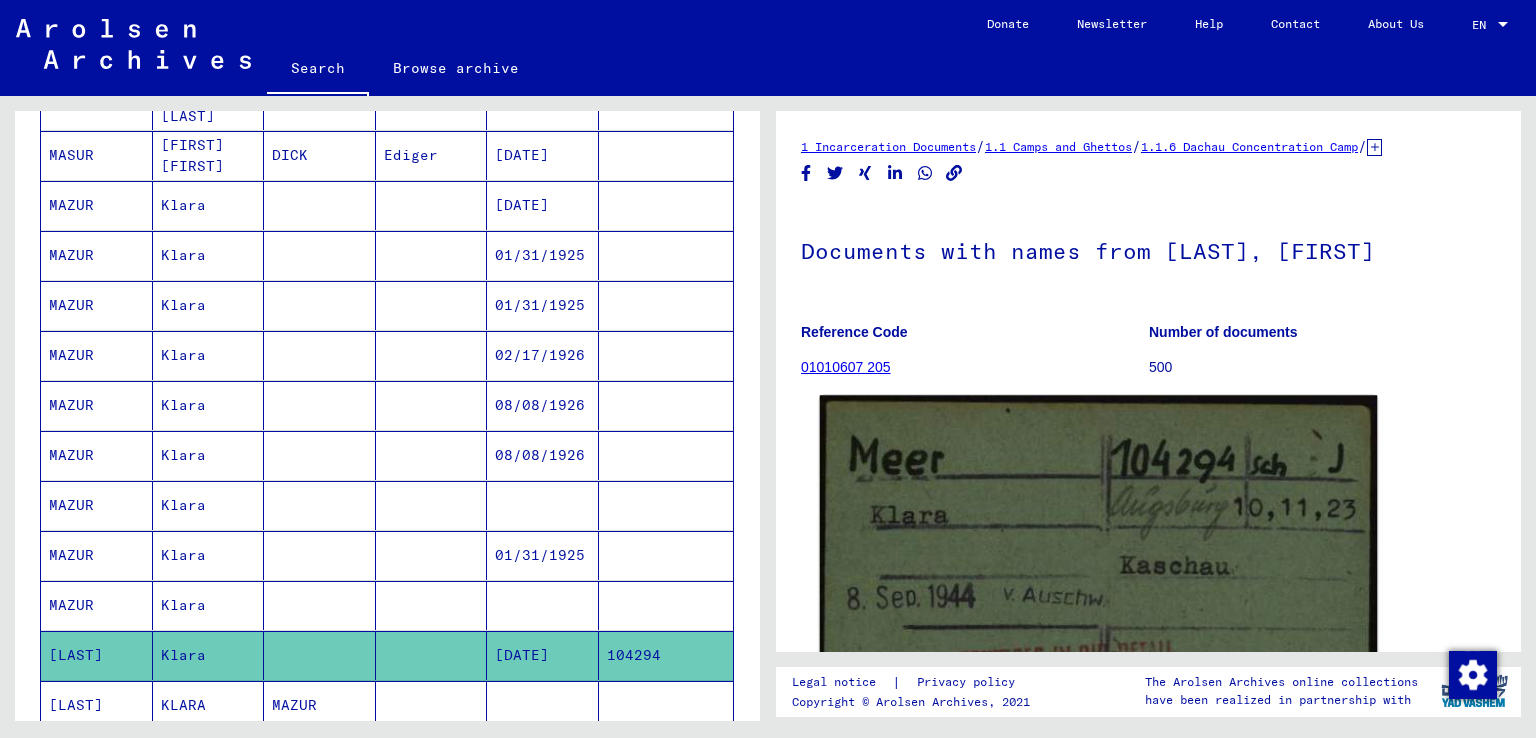 scroll, scrollTop: 0, scrollLeft: 0, axis: both 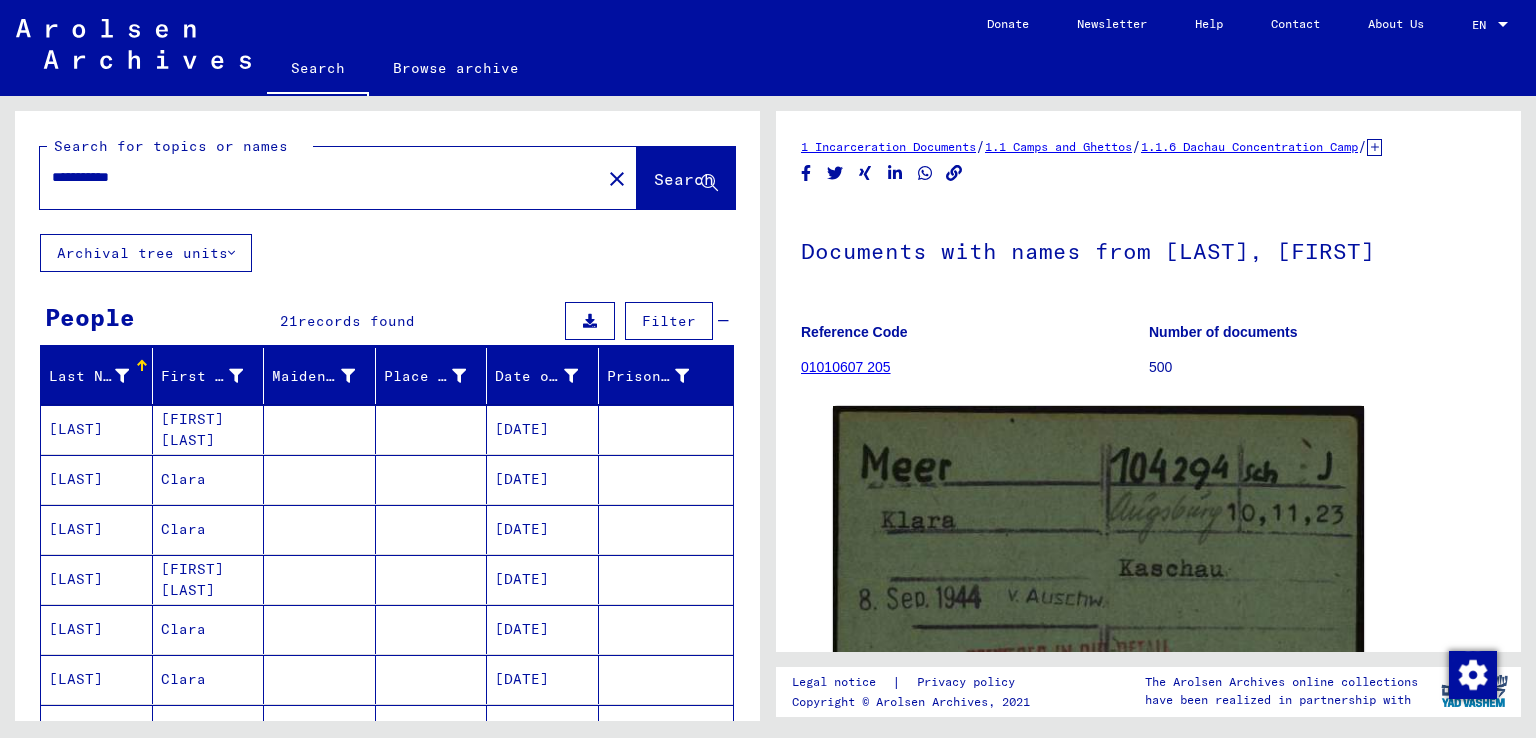 click on "**********" at bounding box center [320, 177] 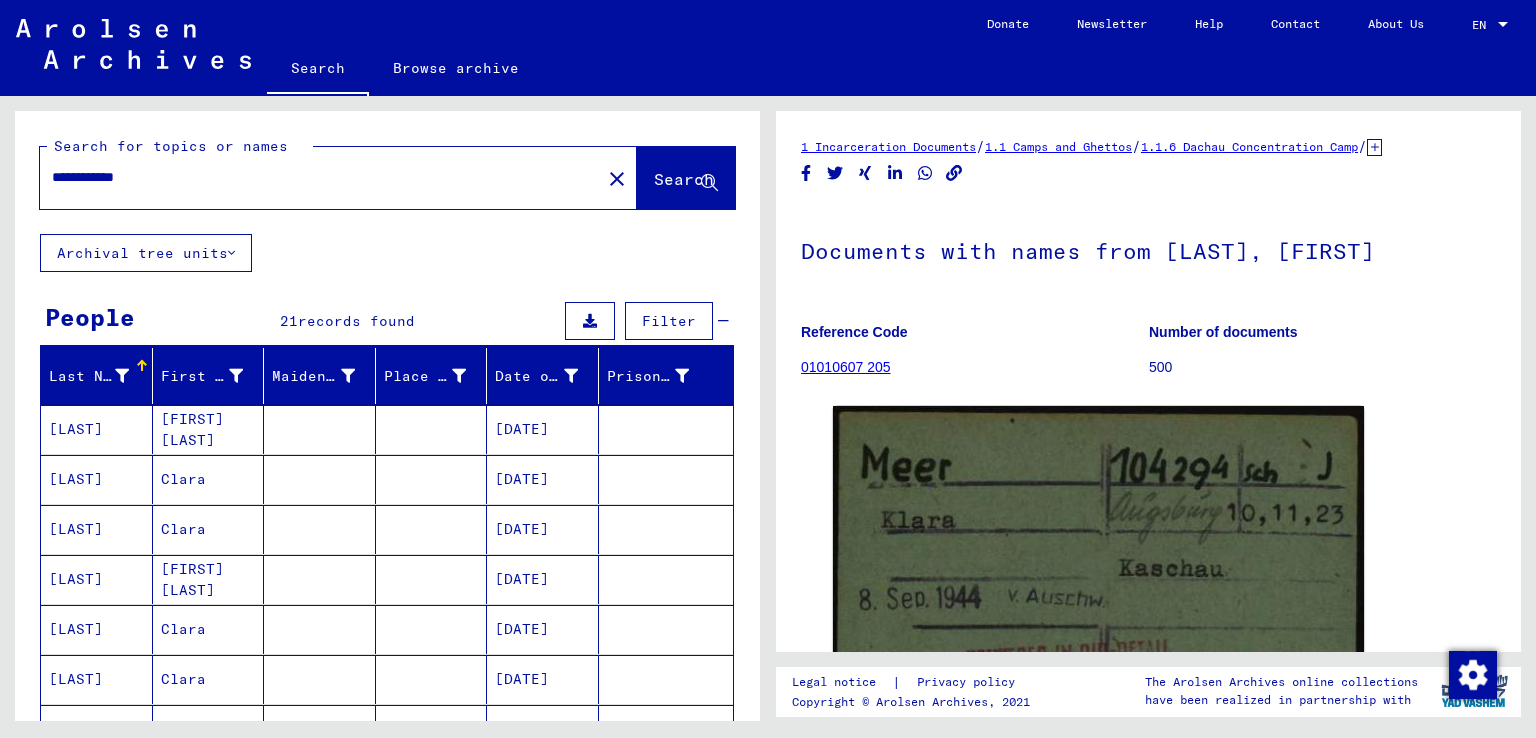 type on "**********" 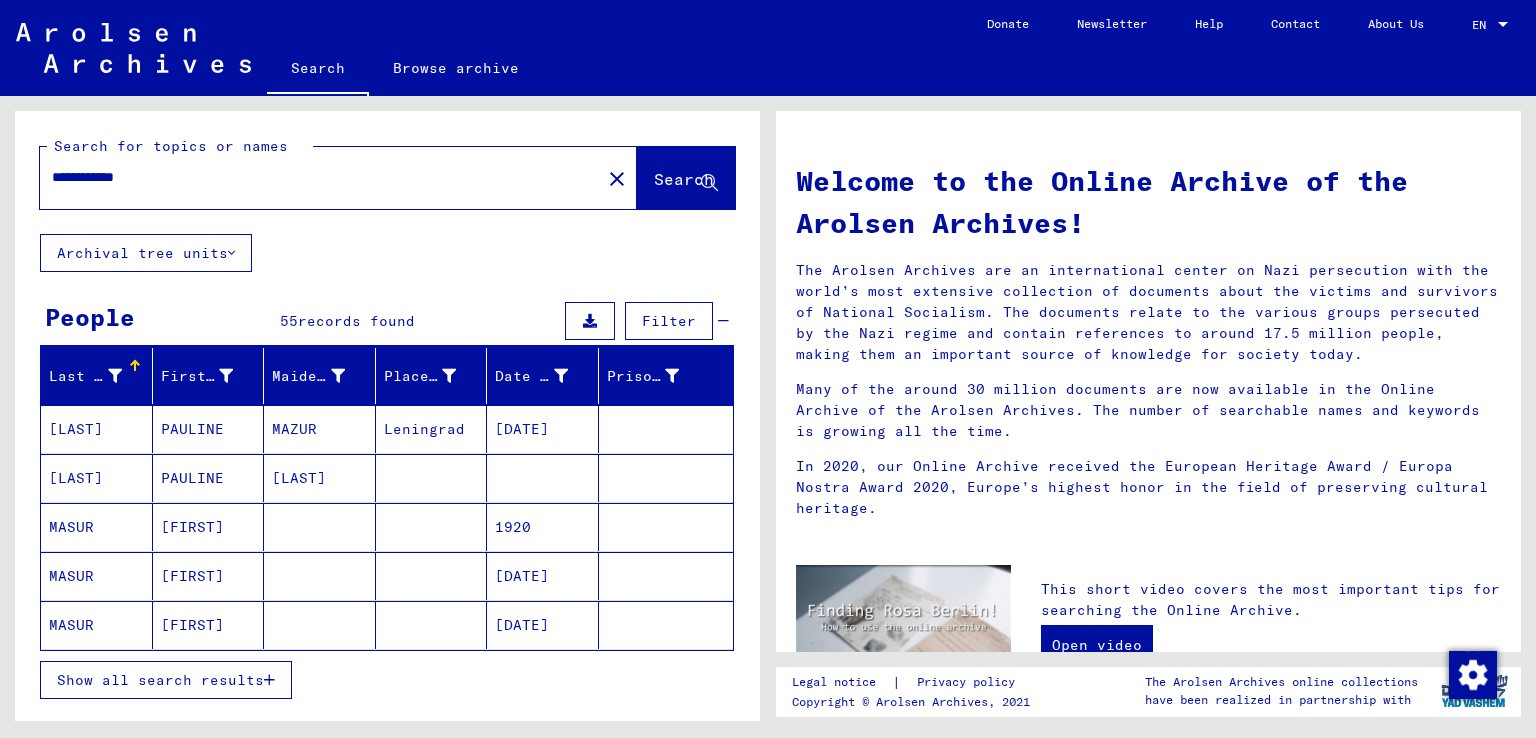click on "[LAST]" at bounding box center (97, 478) 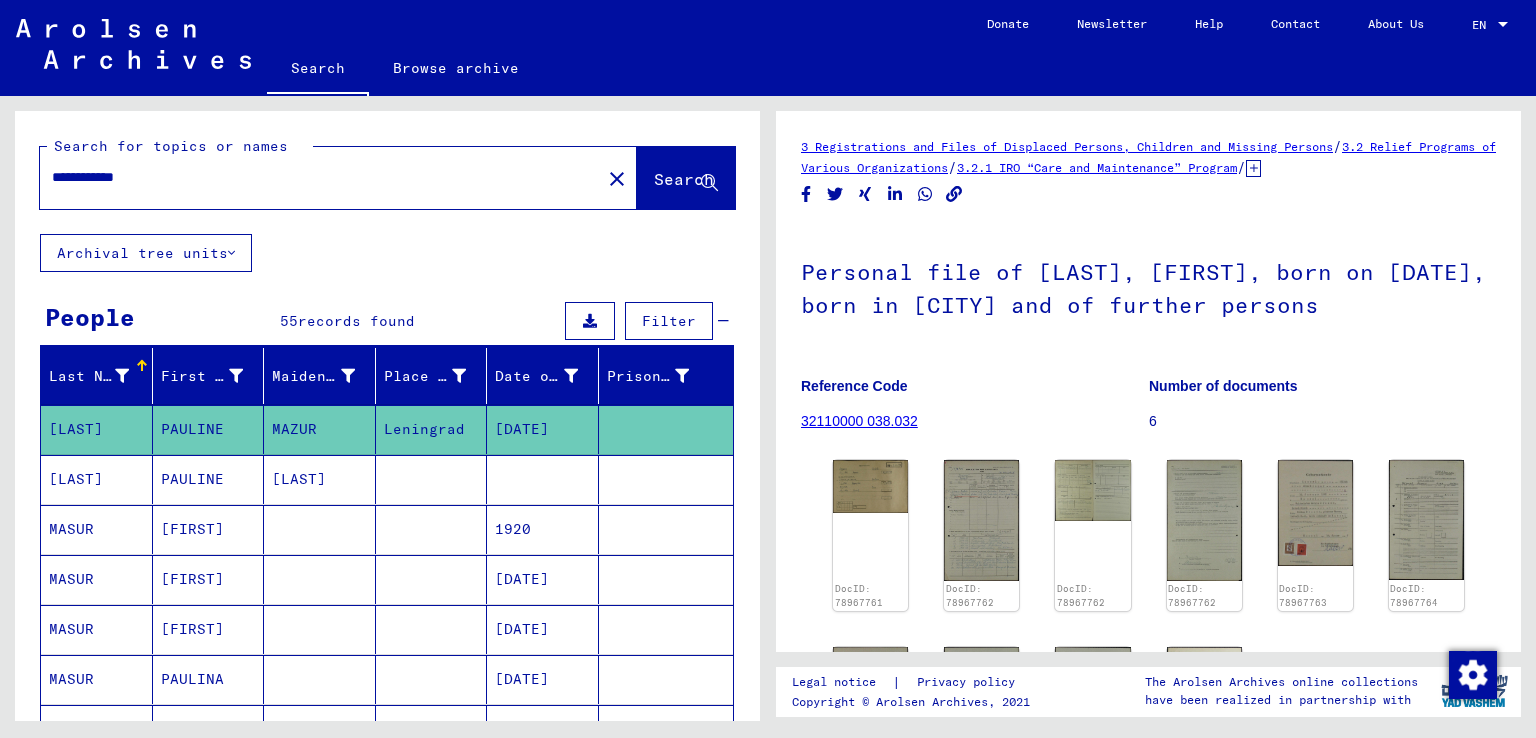 scroll, scrollTop: 0, scrollLeft: 0, axis: both 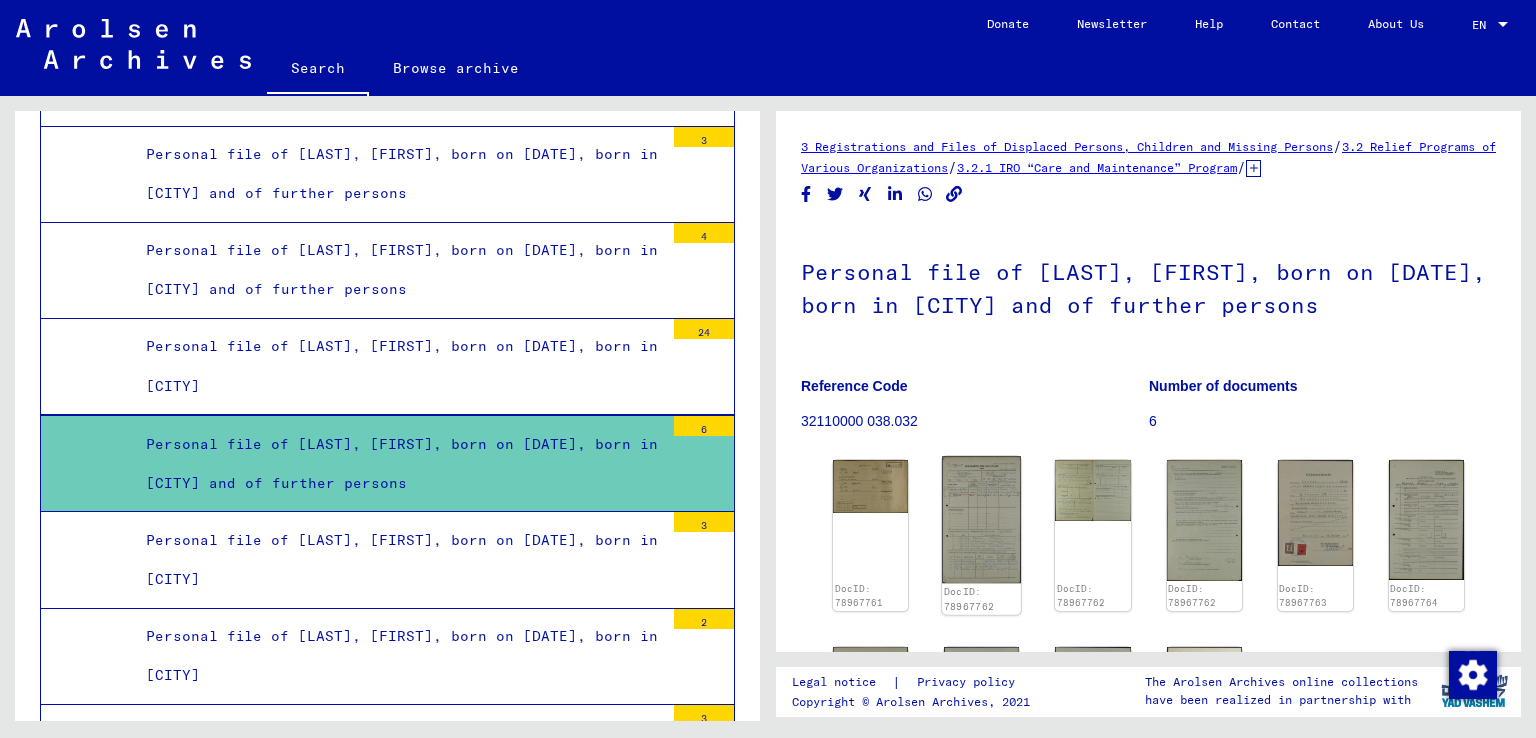 click 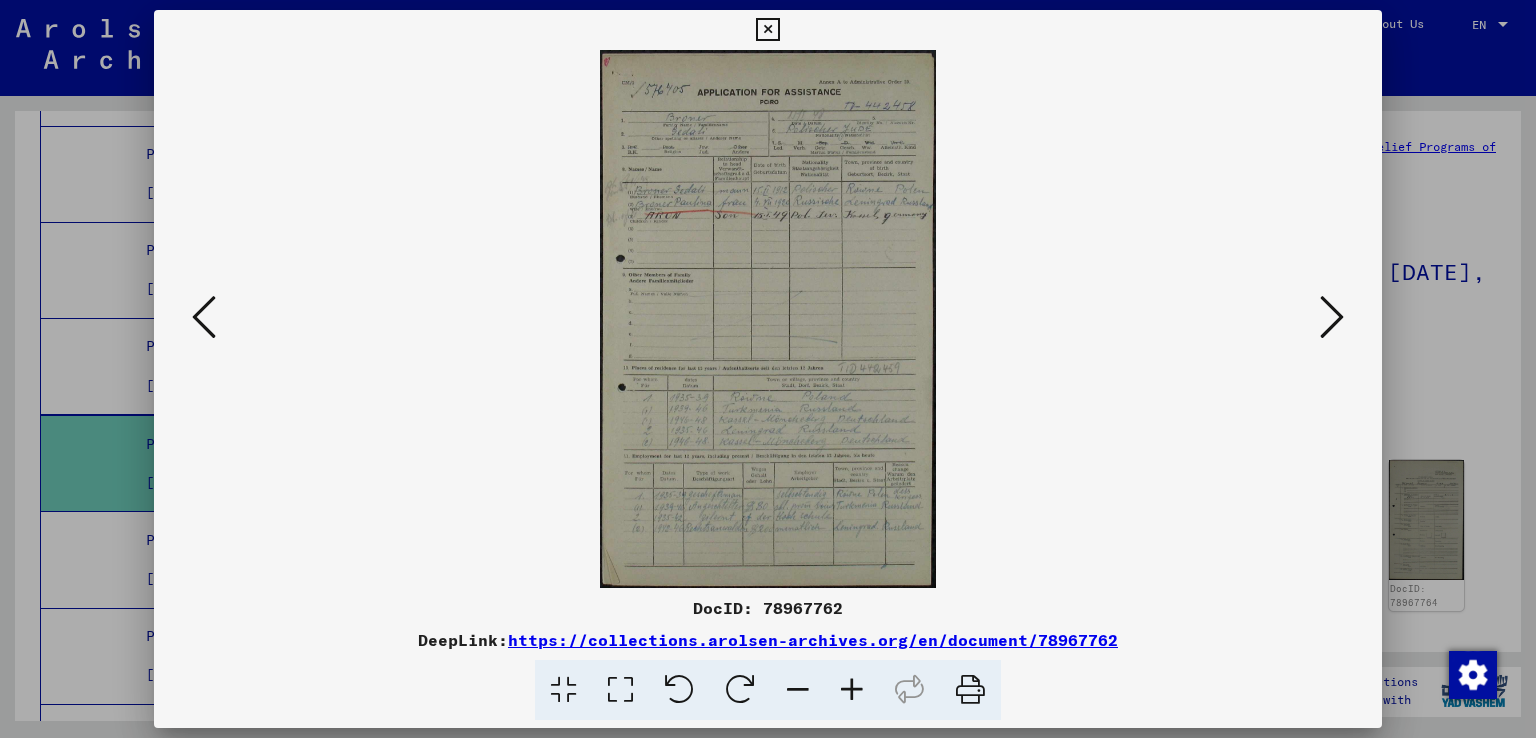 click at bounding box center (852, 690) 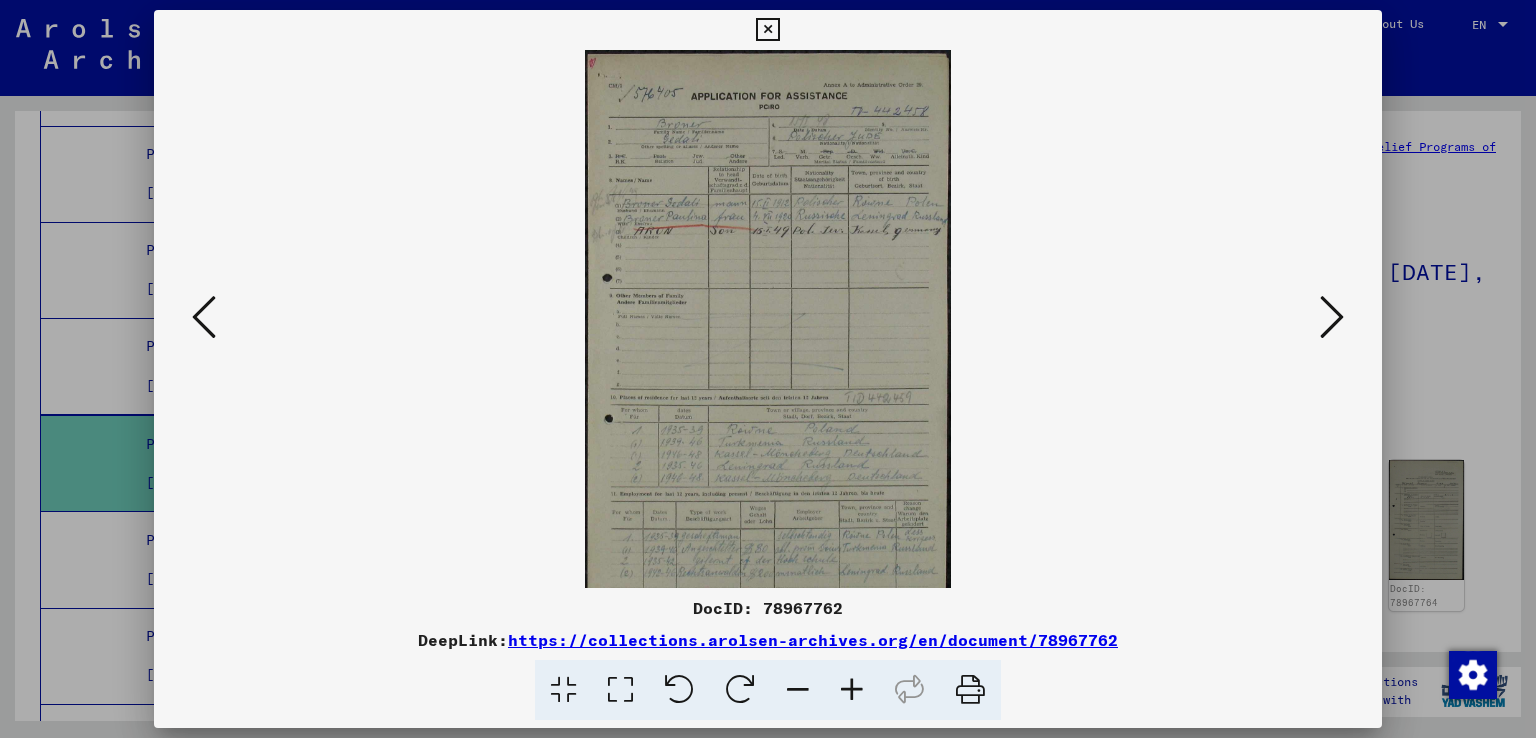 click at bounding box center [852, 690] 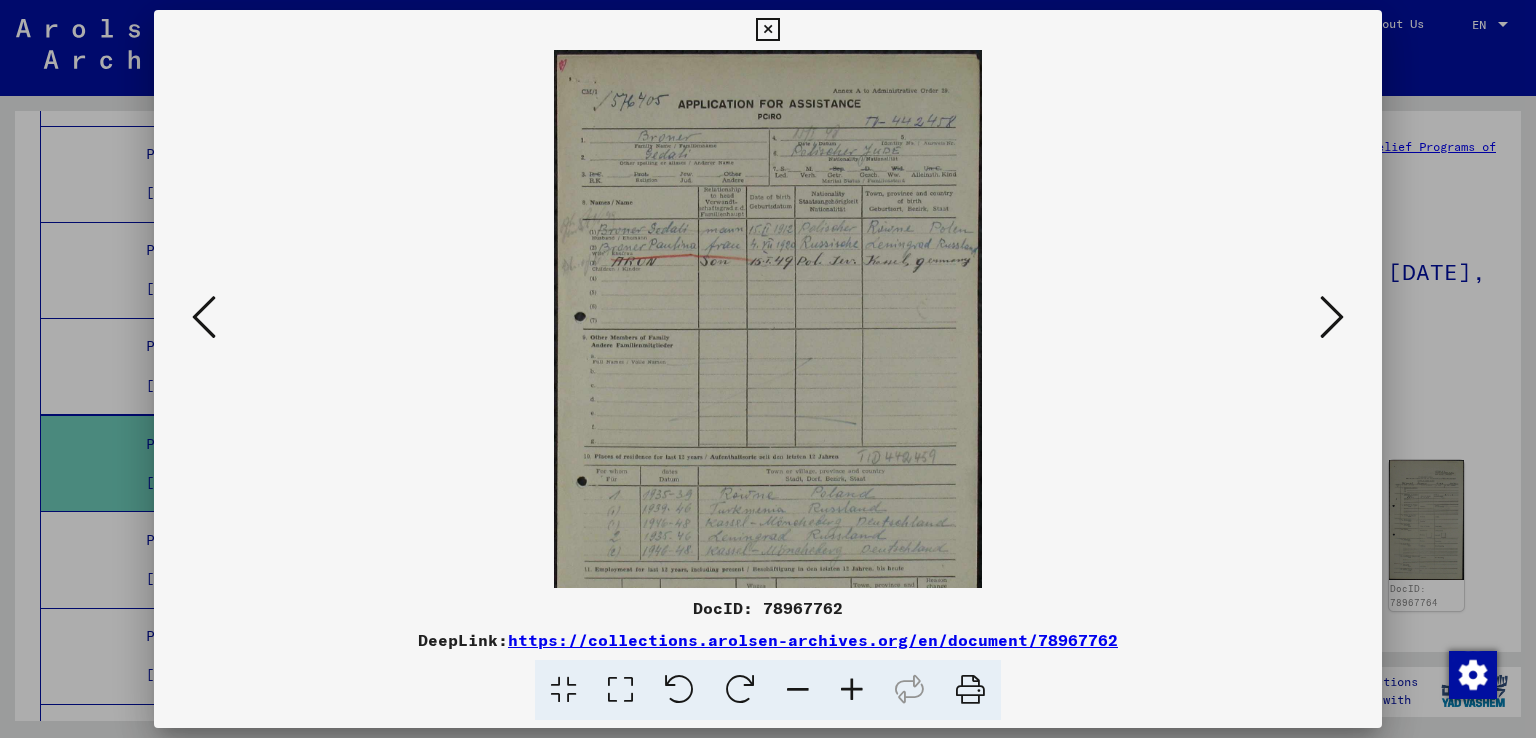click at bounding box center [852, 690] 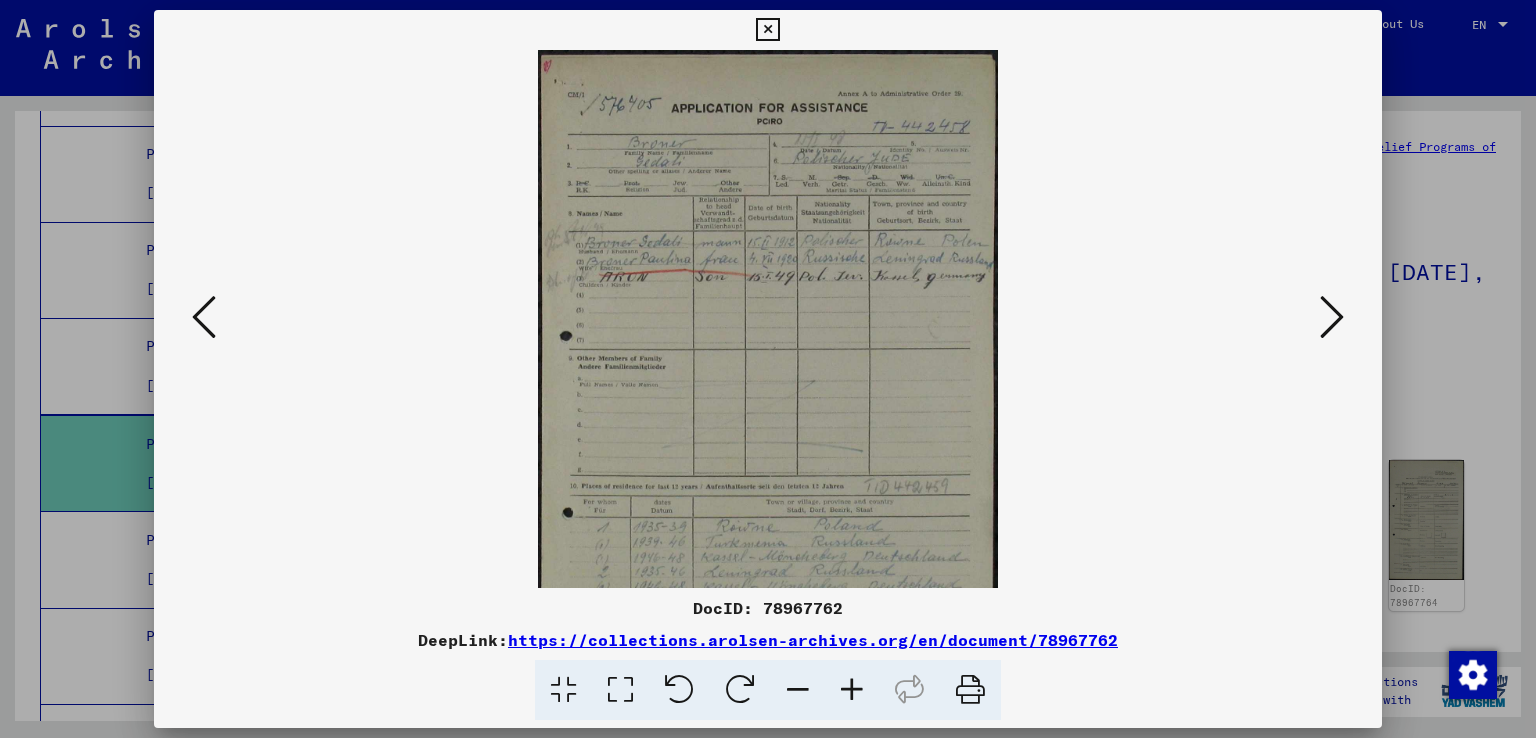 click at bounding box center (852, 690) 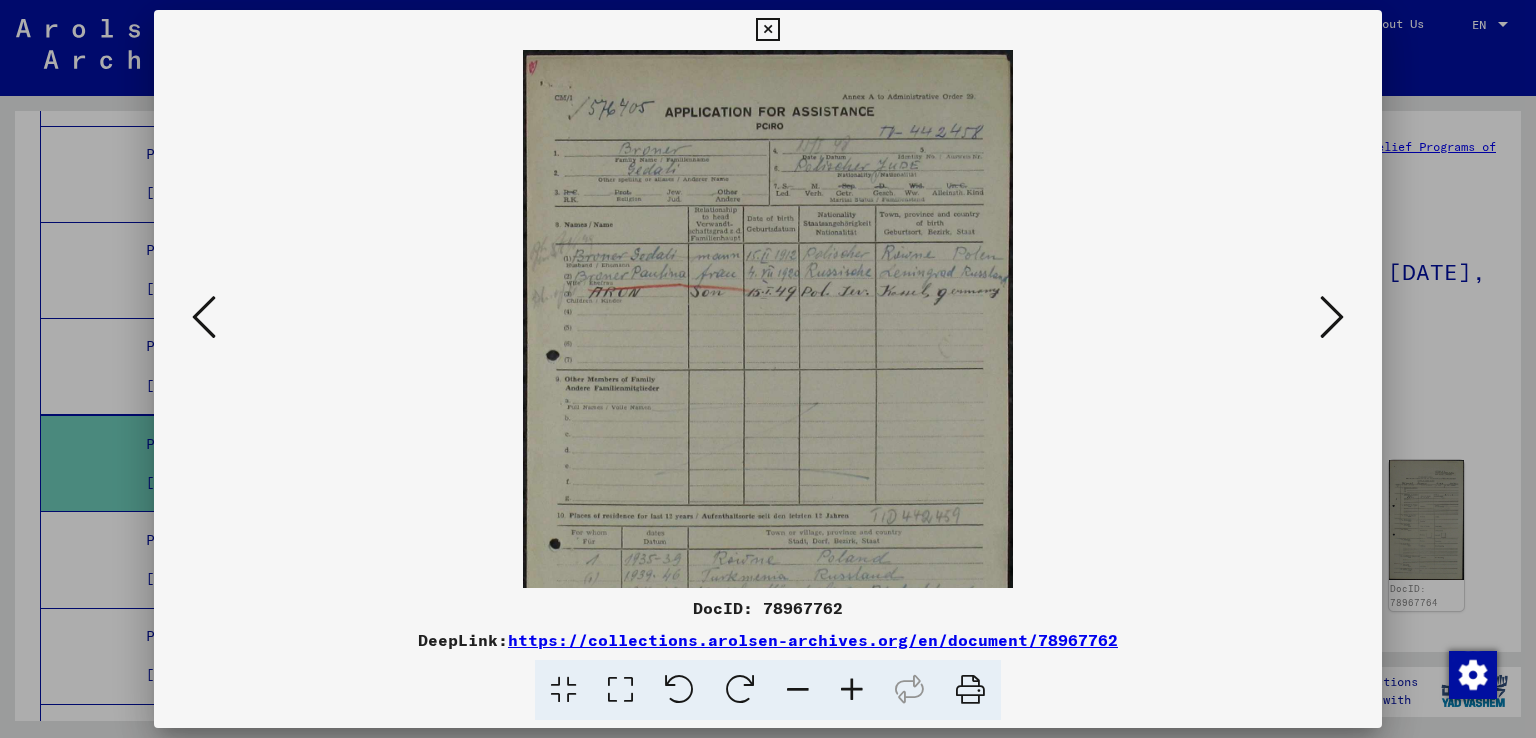 click at bounding box center (852, 690) 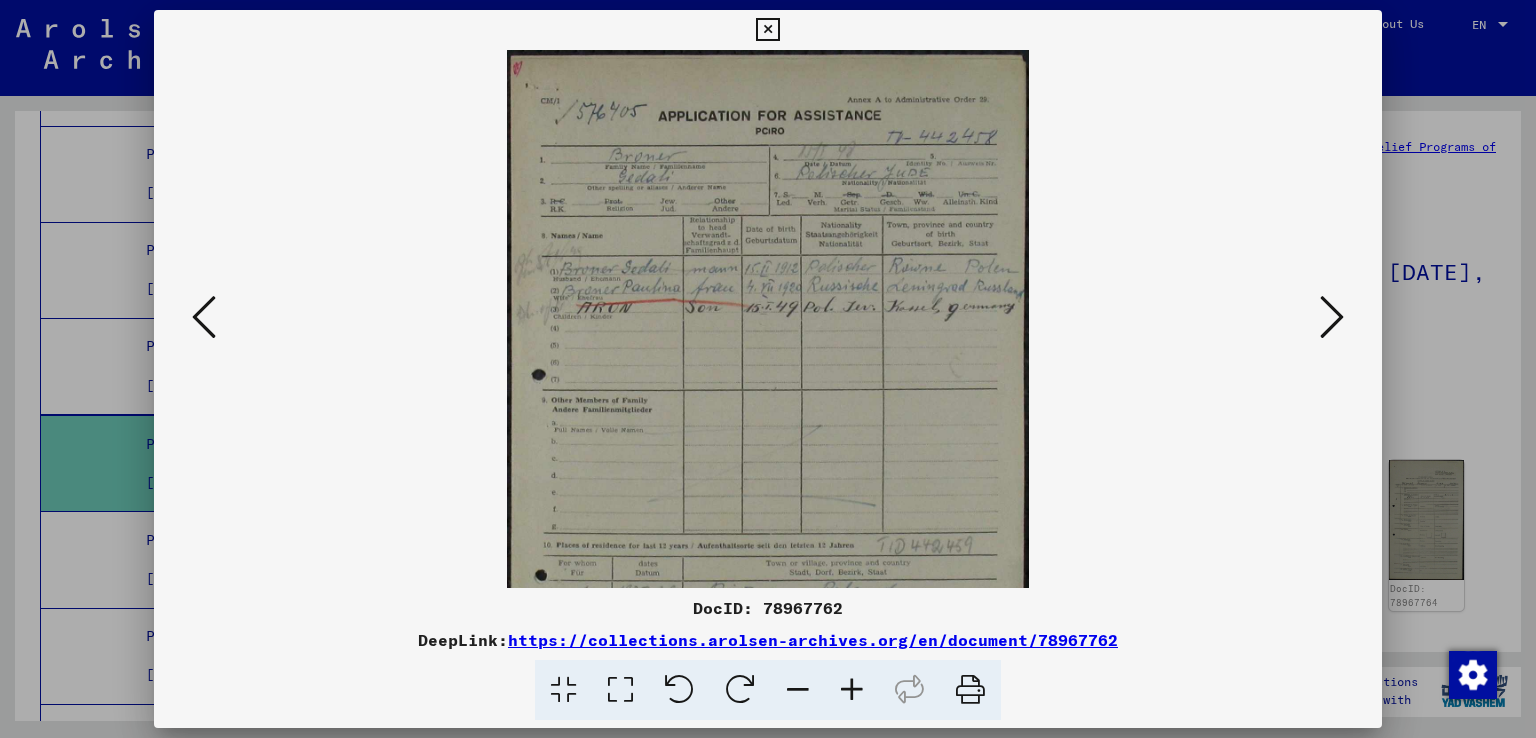 click at bounding box center [852, 690] 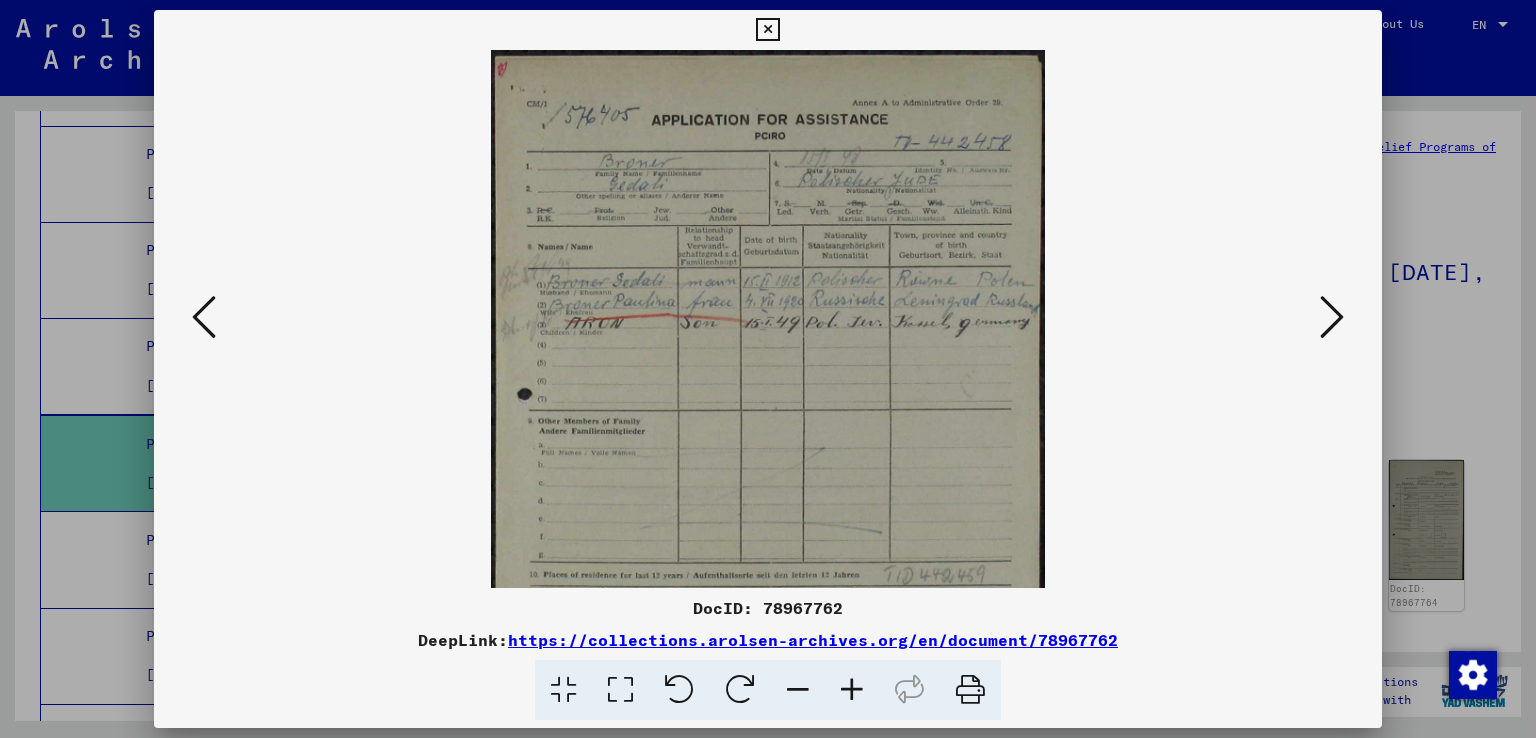 click at bounding box center [852, 690] 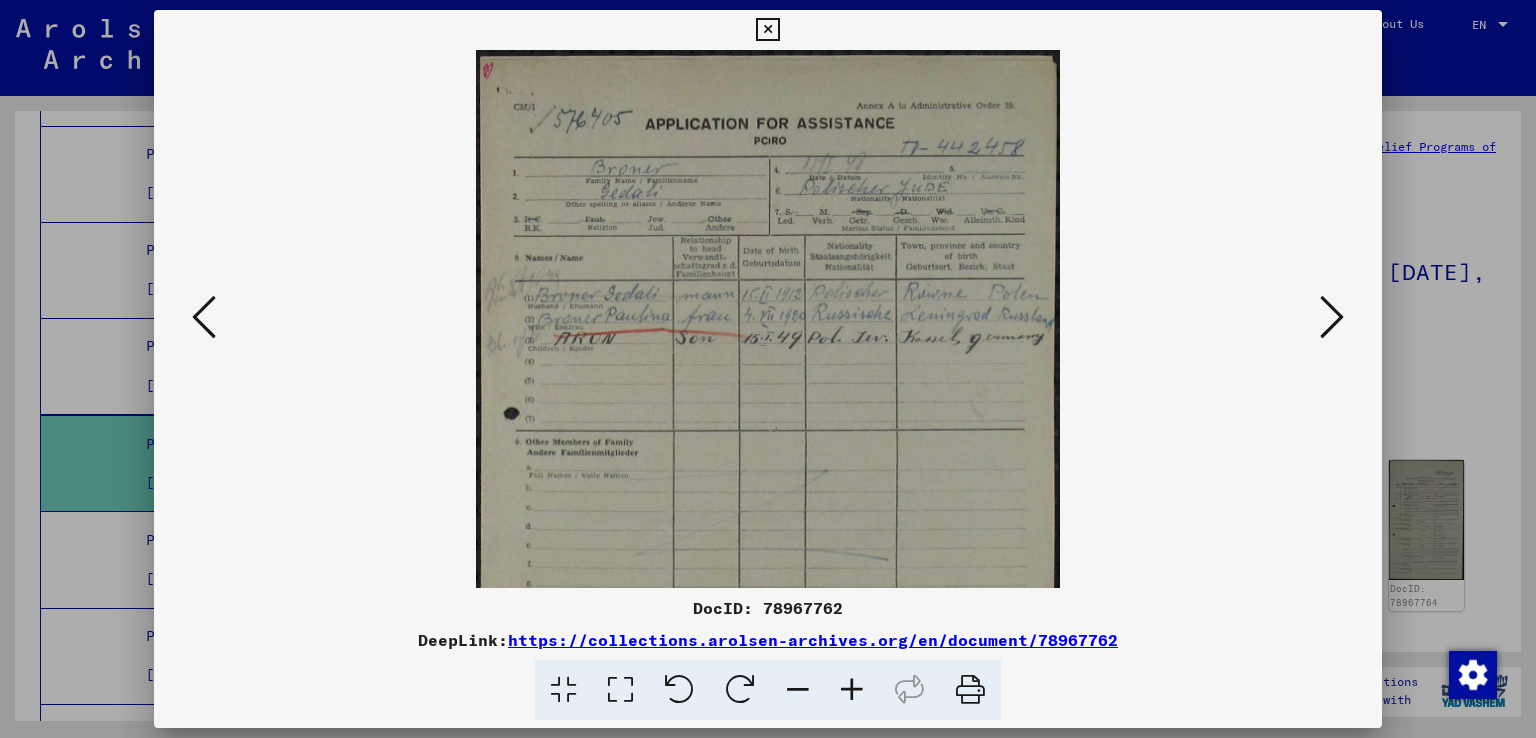 click at bounding box center [852, 690] 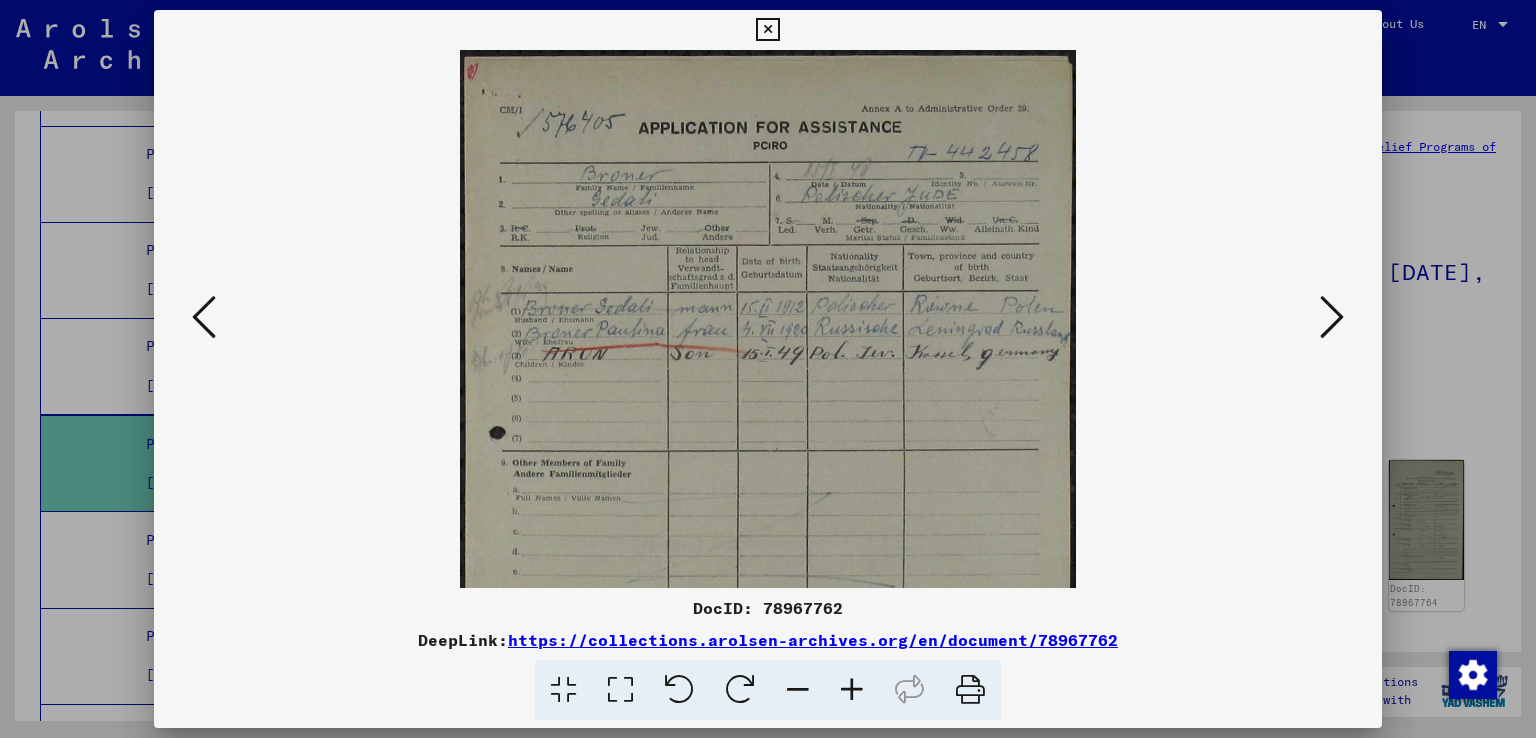 click at bounding box center (852, 690) 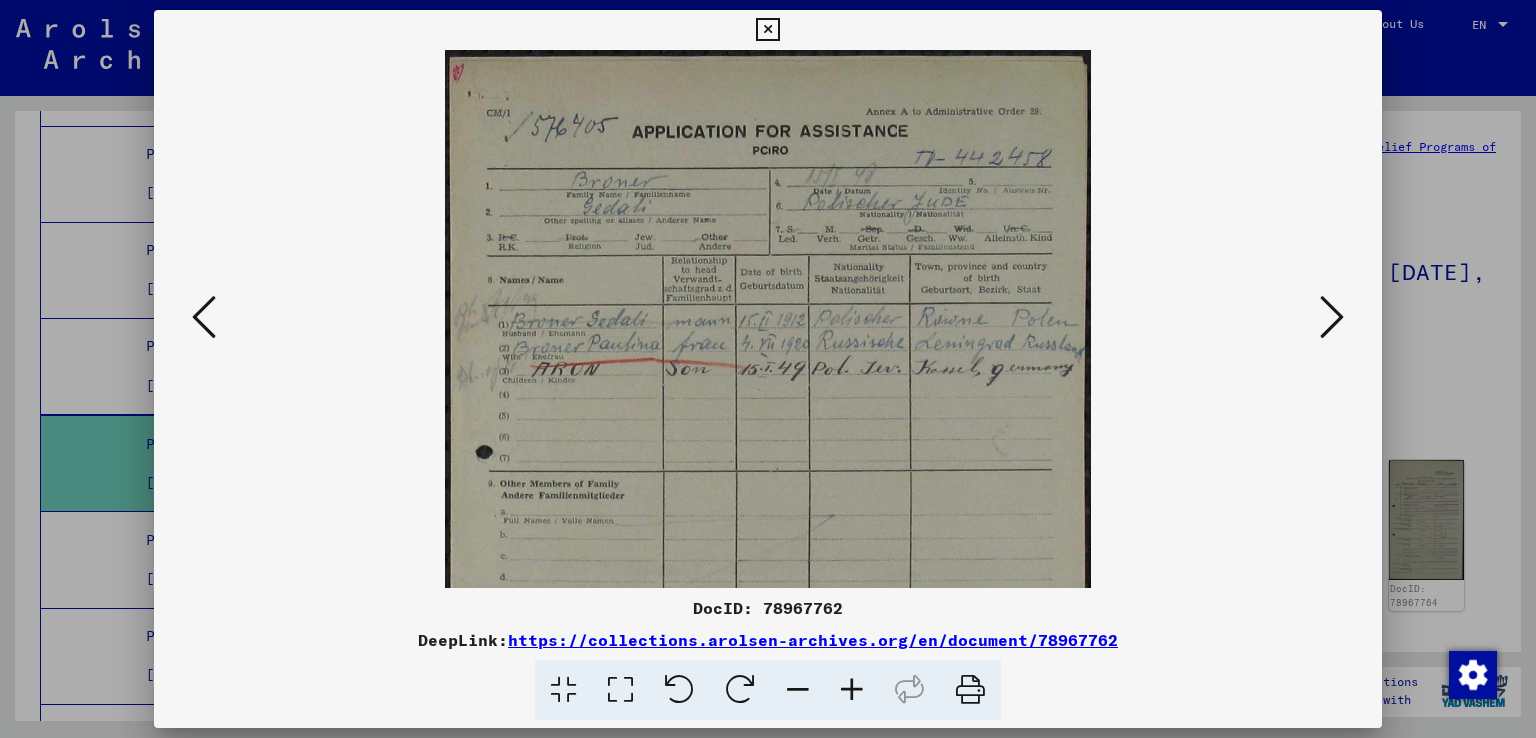 click at bounding box center (852, 690) 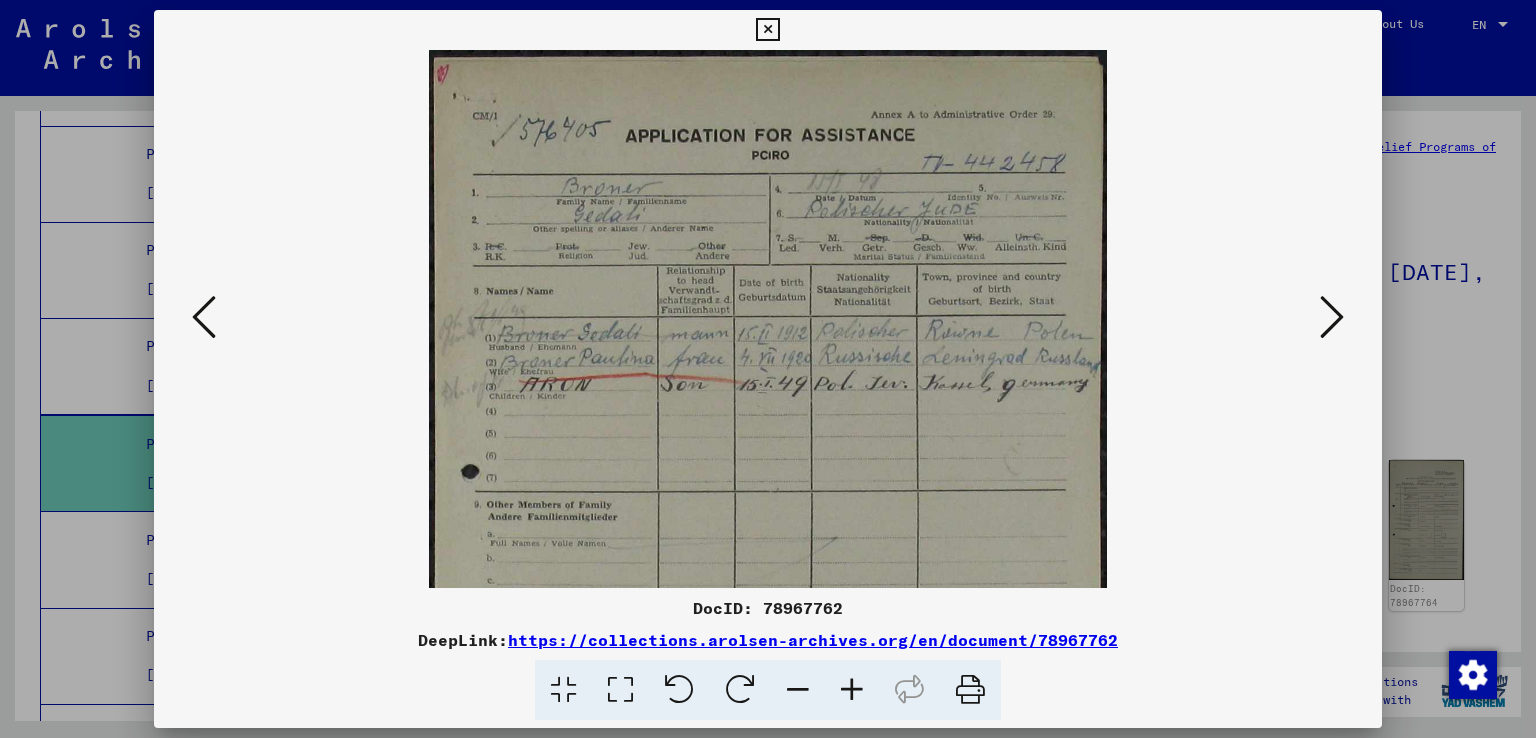 click at bounding box center [852, 690] 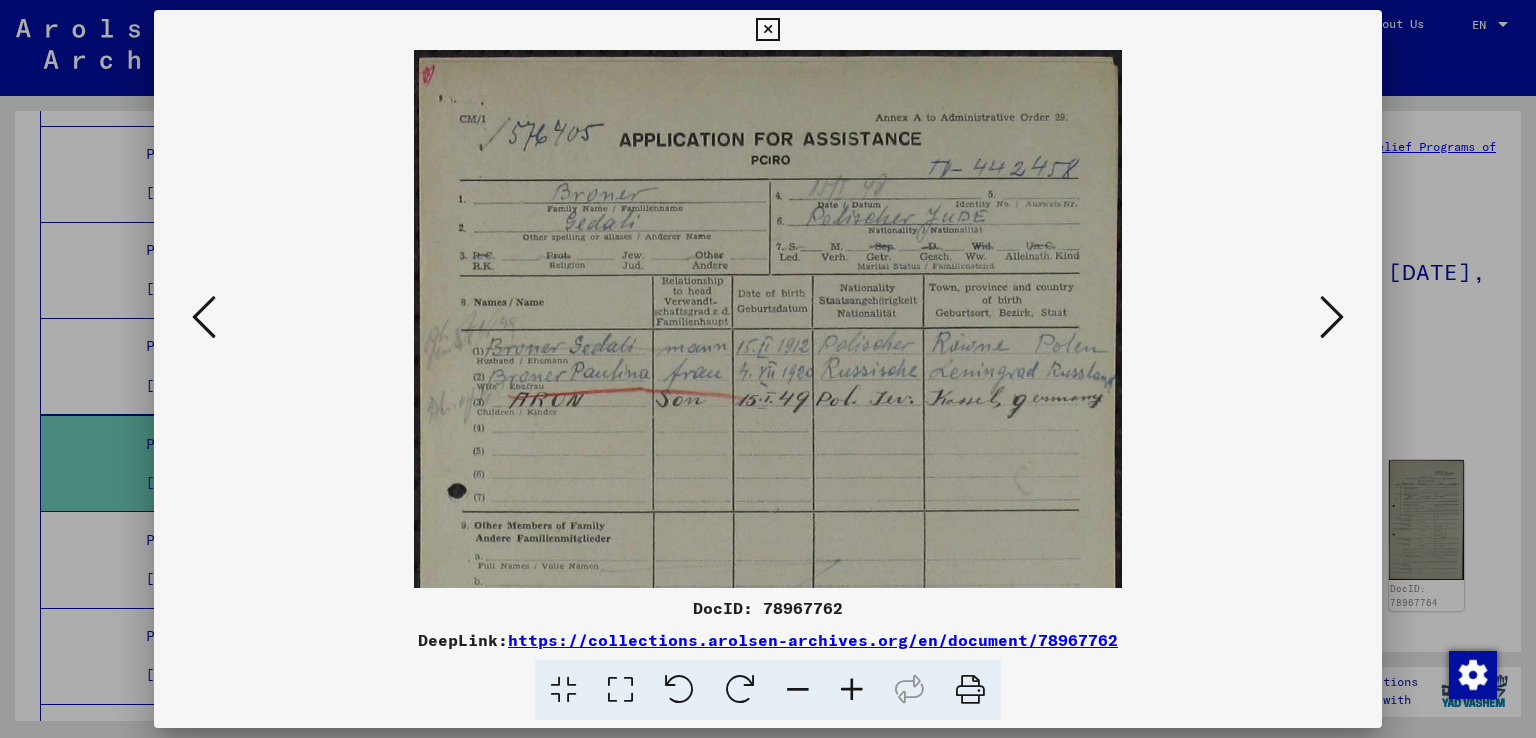click at bounding box center (852, 690) 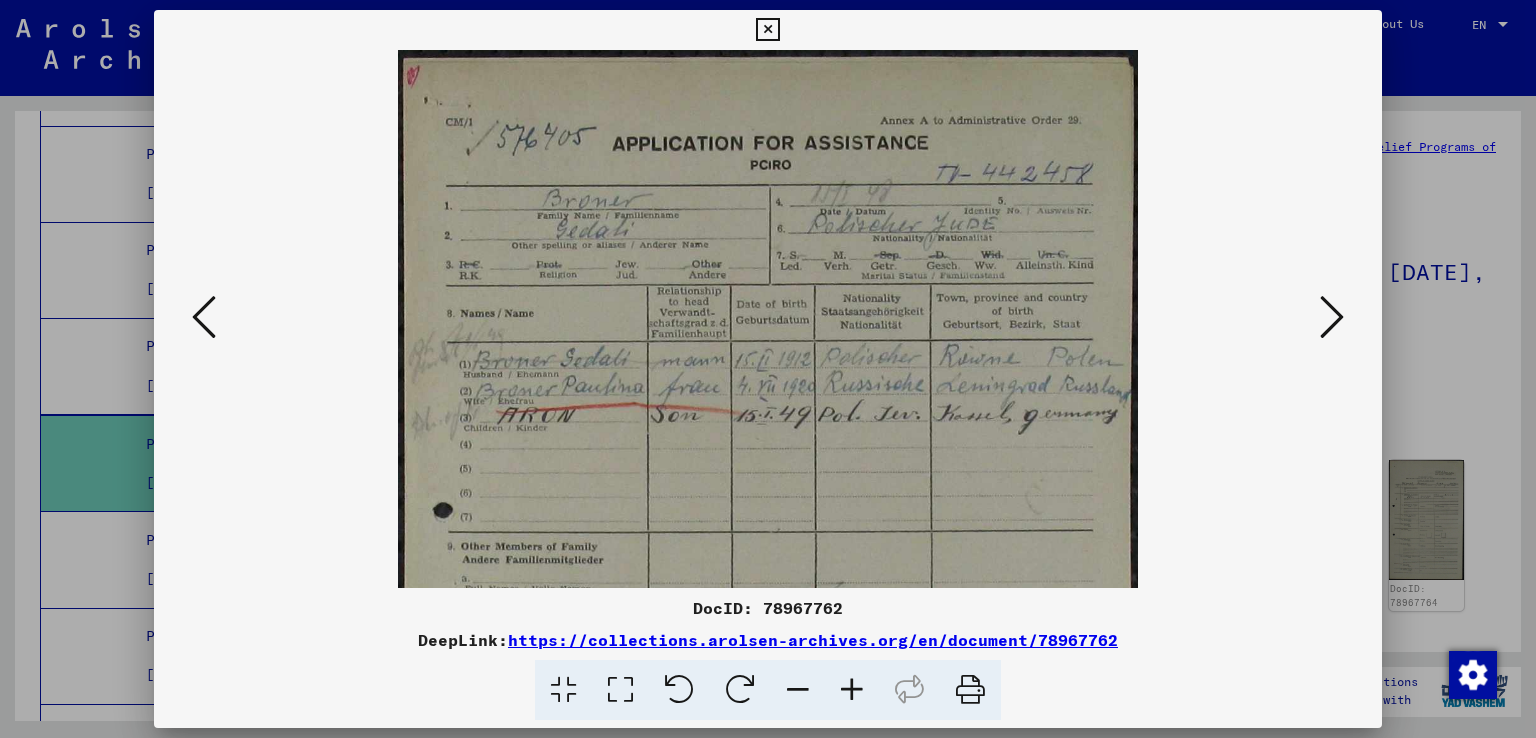 click at bounding box center [1332, 317] 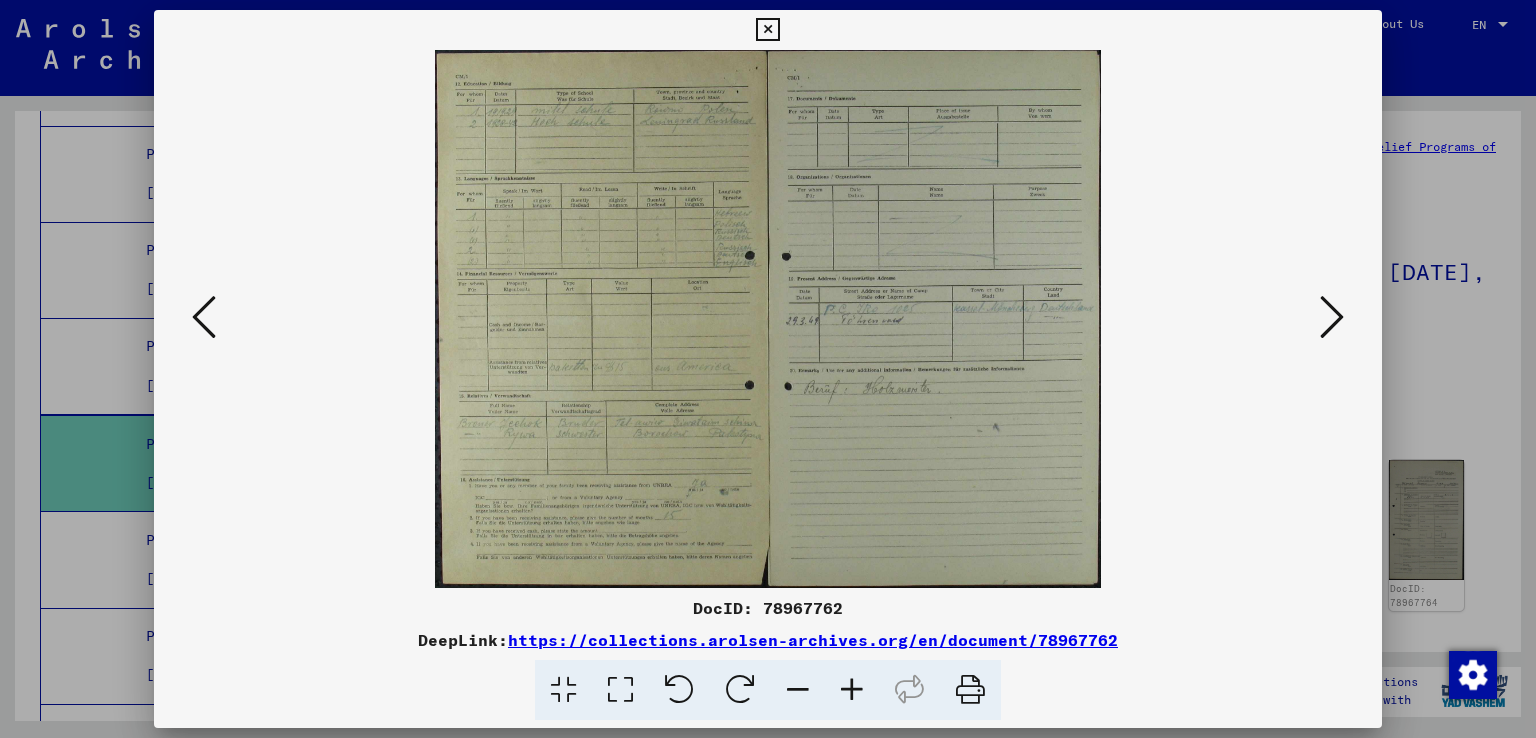 click at bounding box center [852, 690] 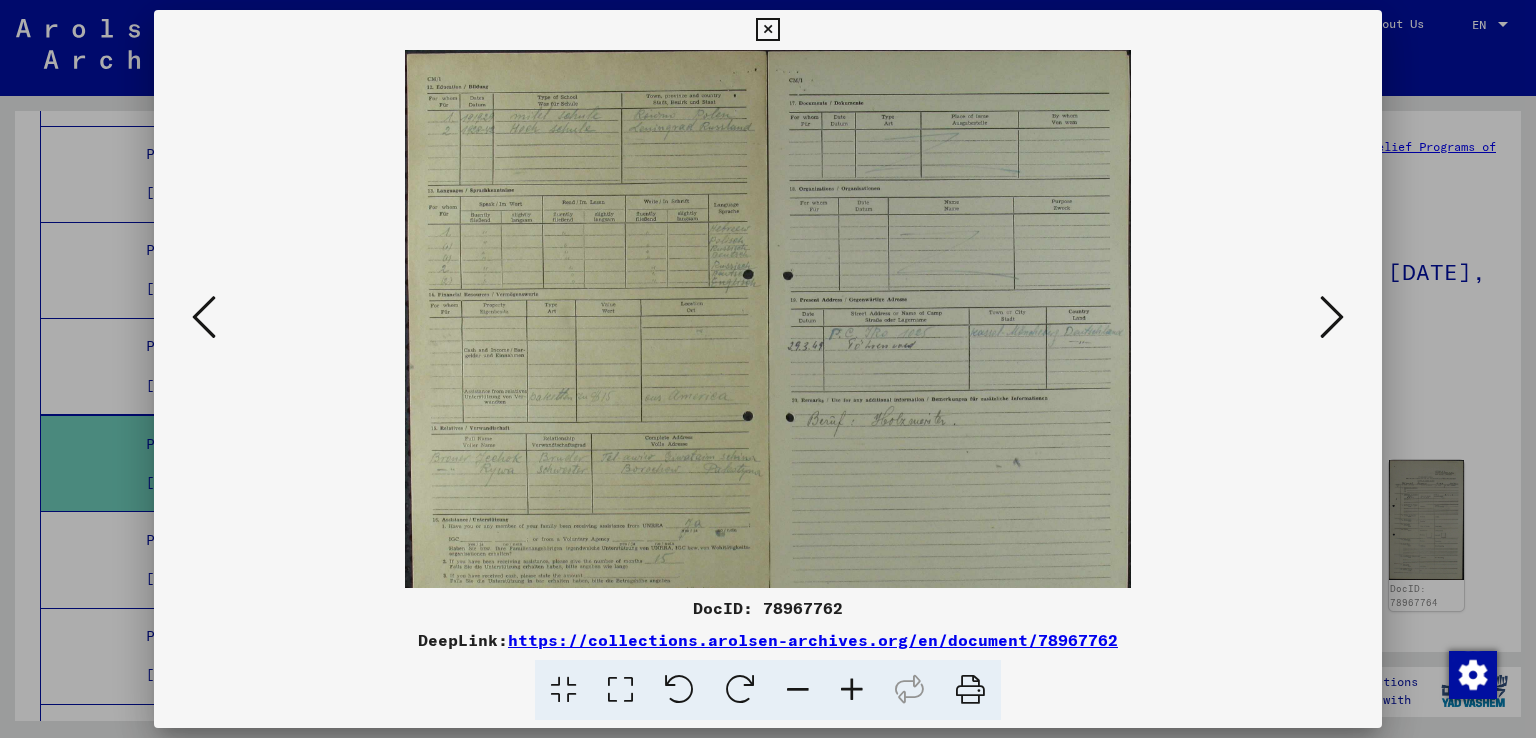 click at bounding box center (852, 690) 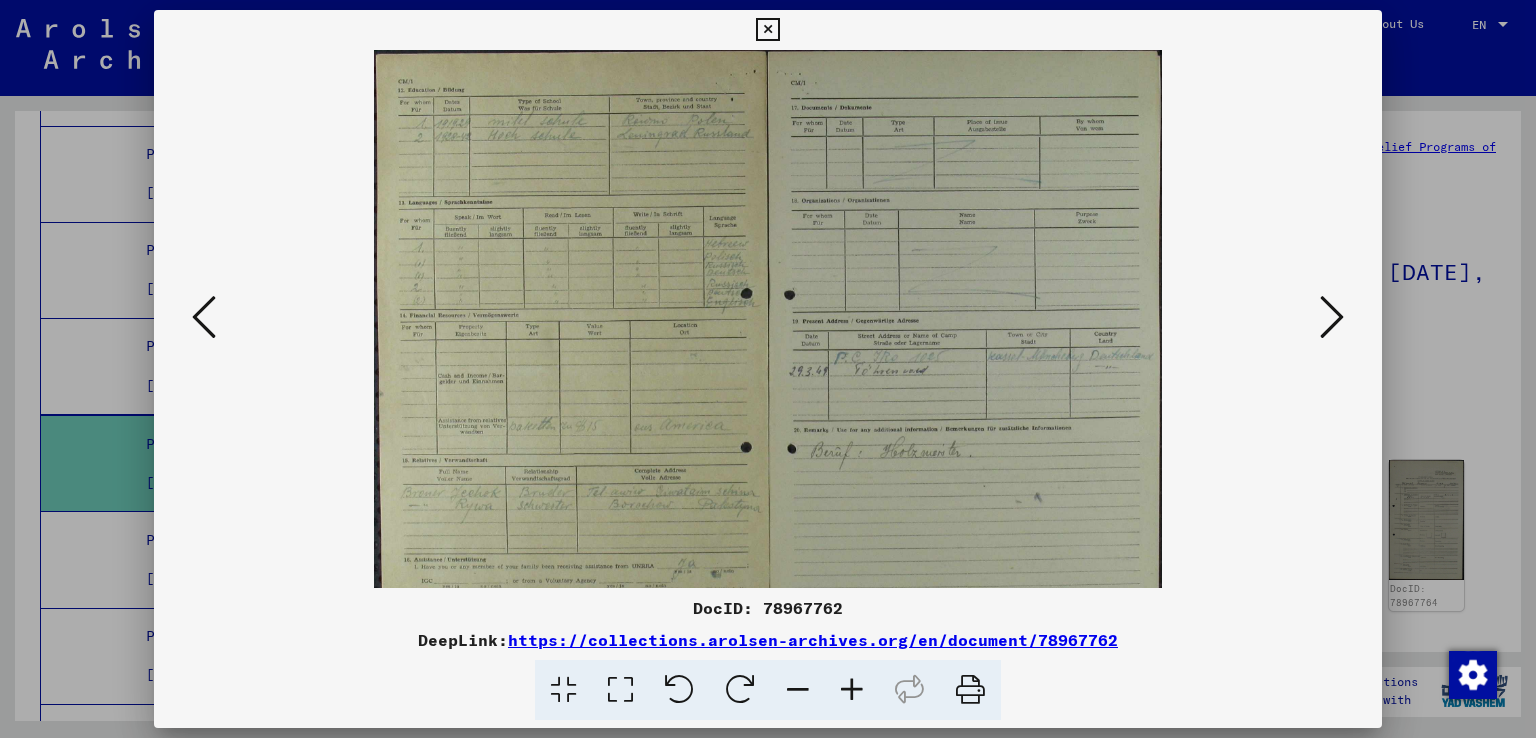 click at bounding box center [852, 690] 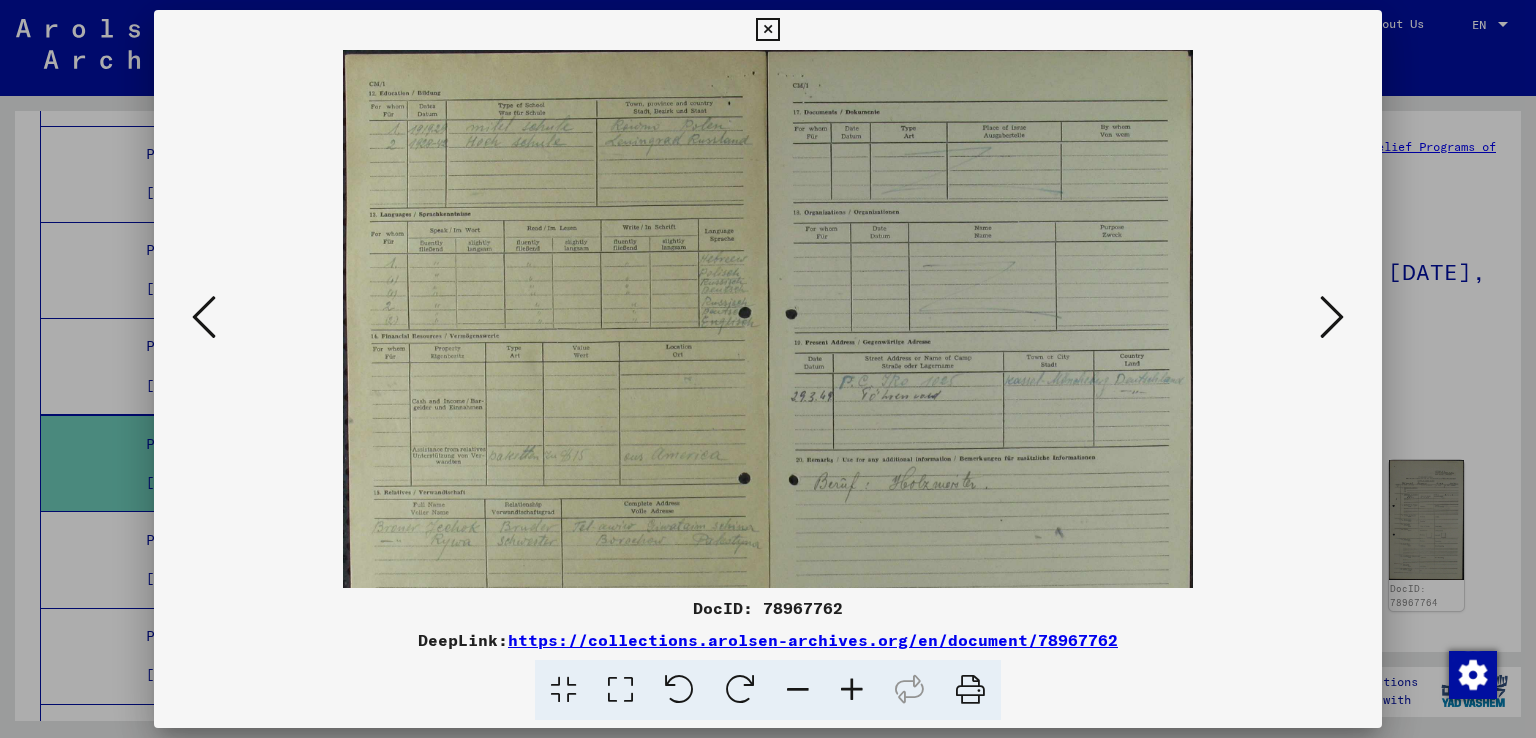 click at bounding box center (852, 690) 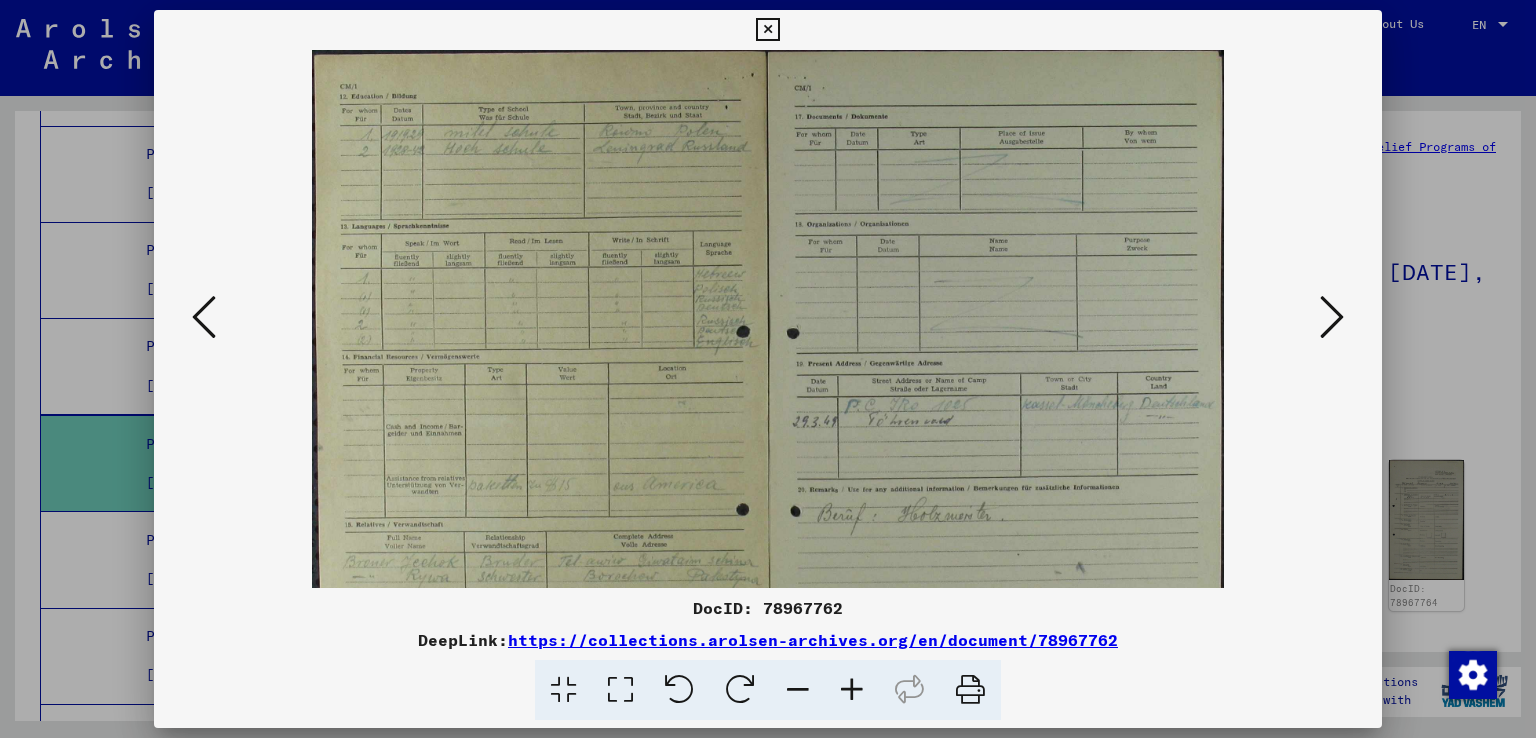 click at bounding box center (852, 690) 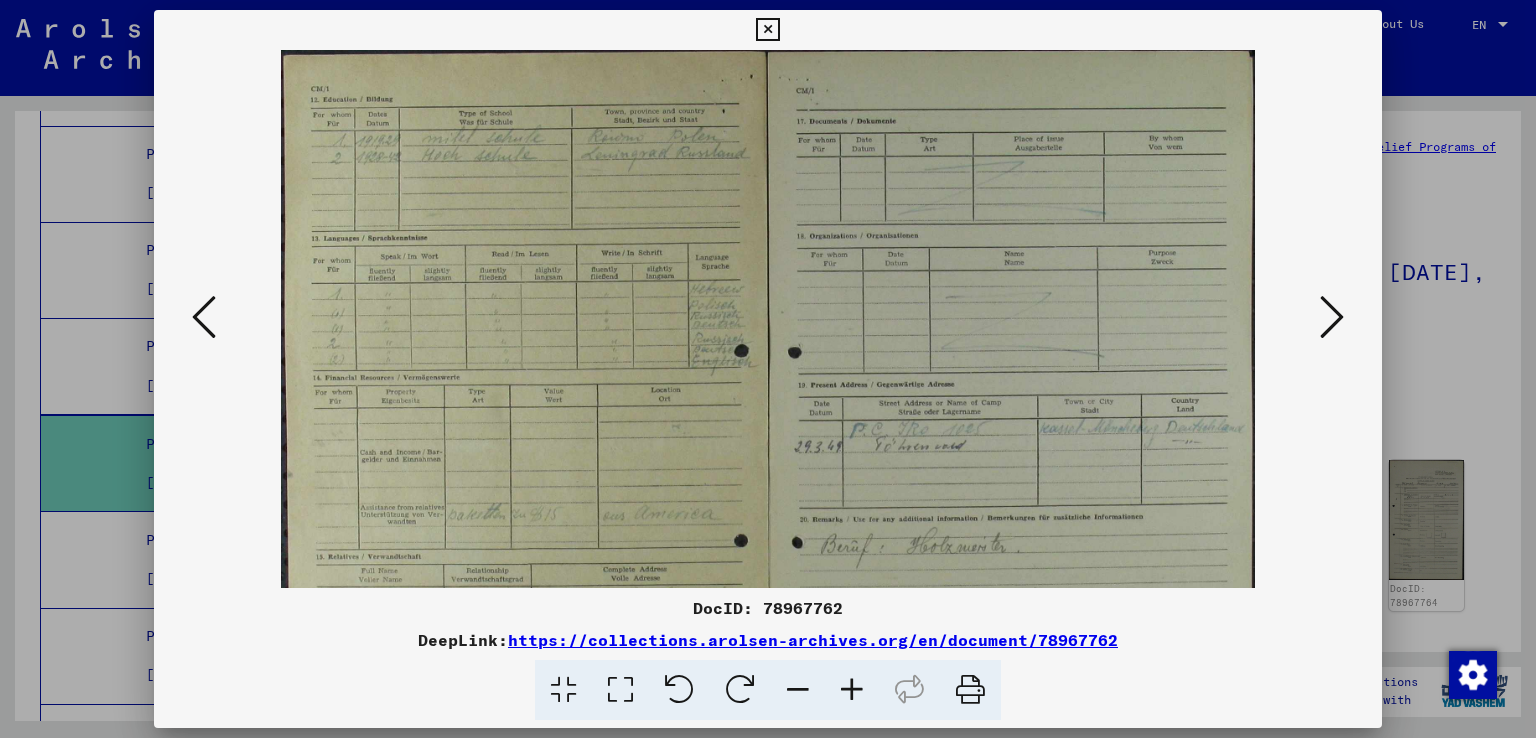 click at bounding box center (852, 690) 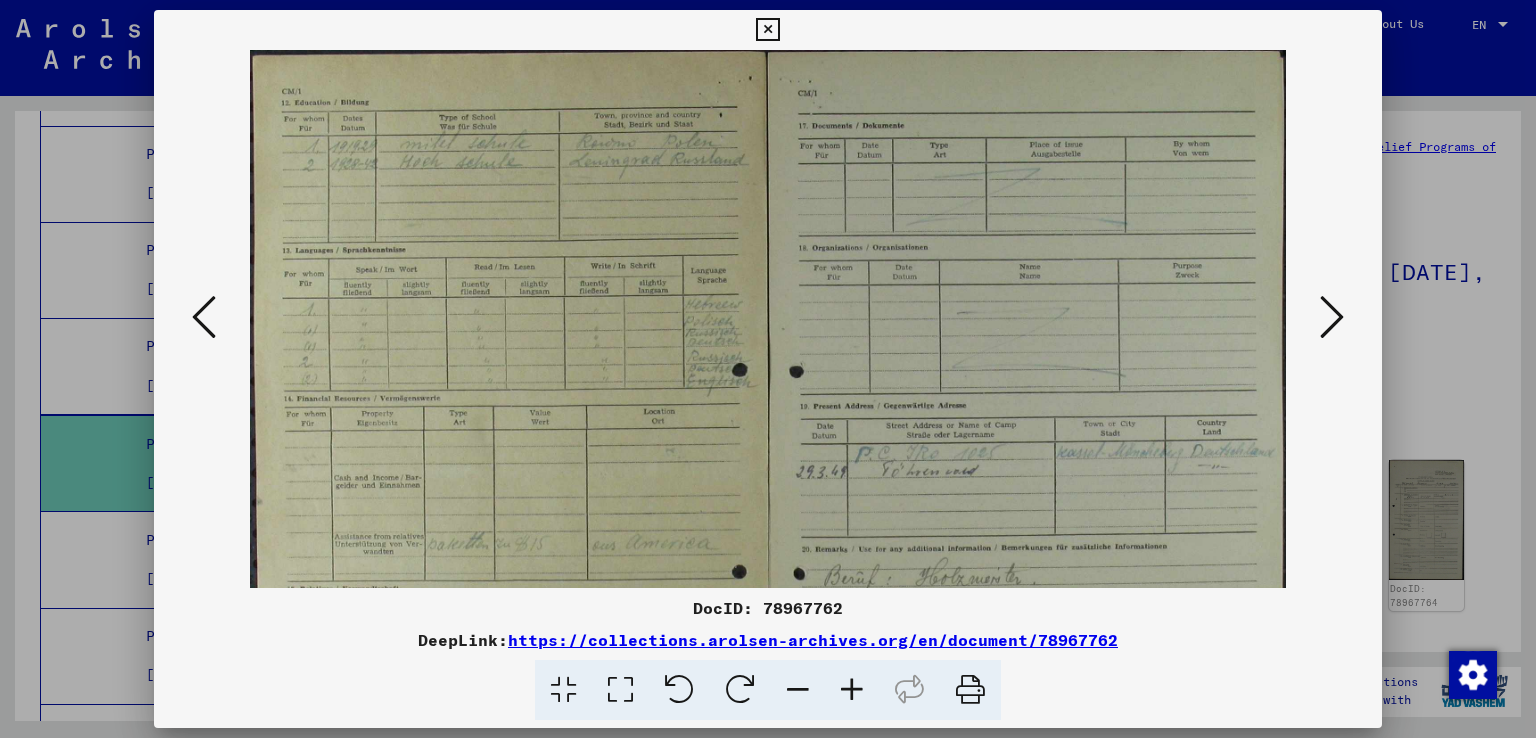 click at bounding box center (852, 690) 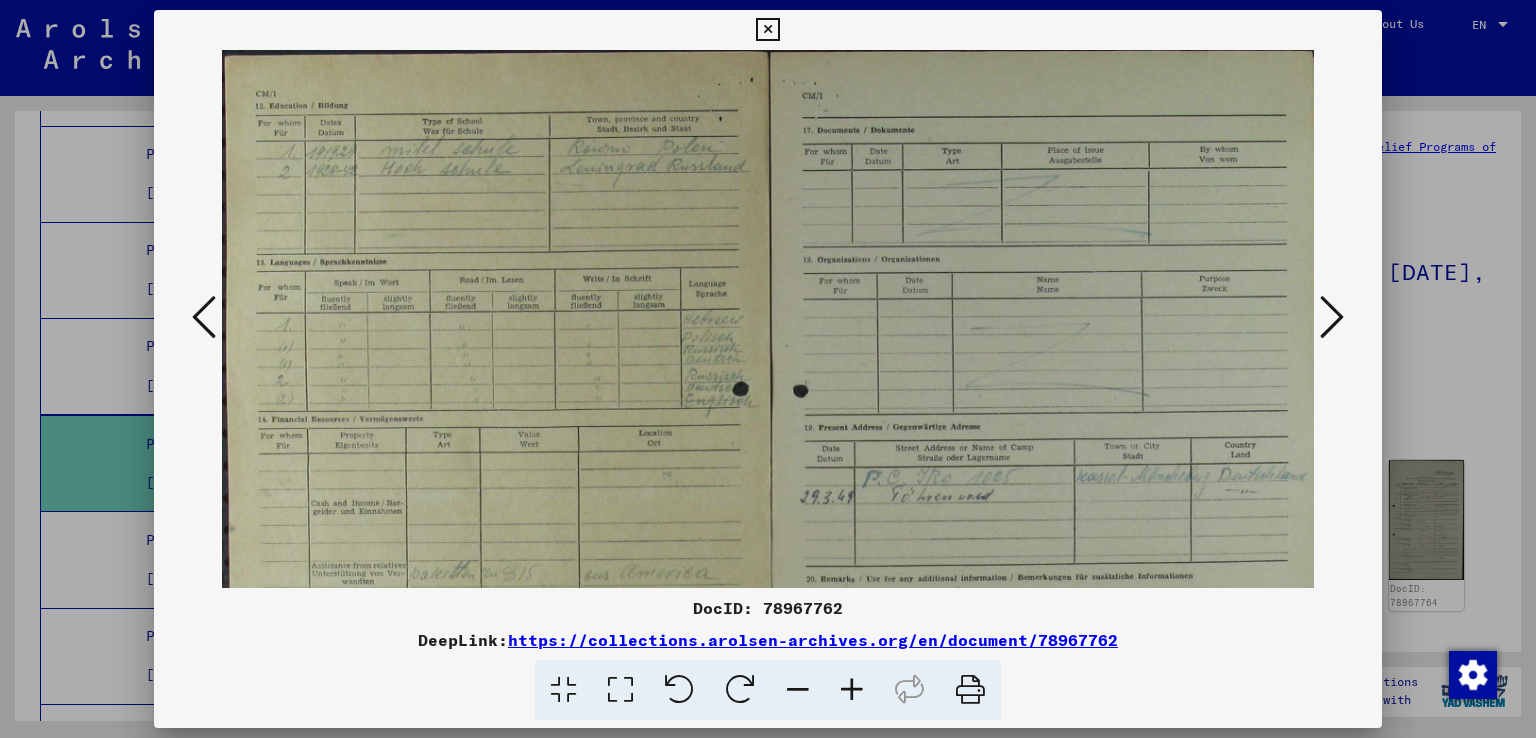 click at bounding box center [852, 690] 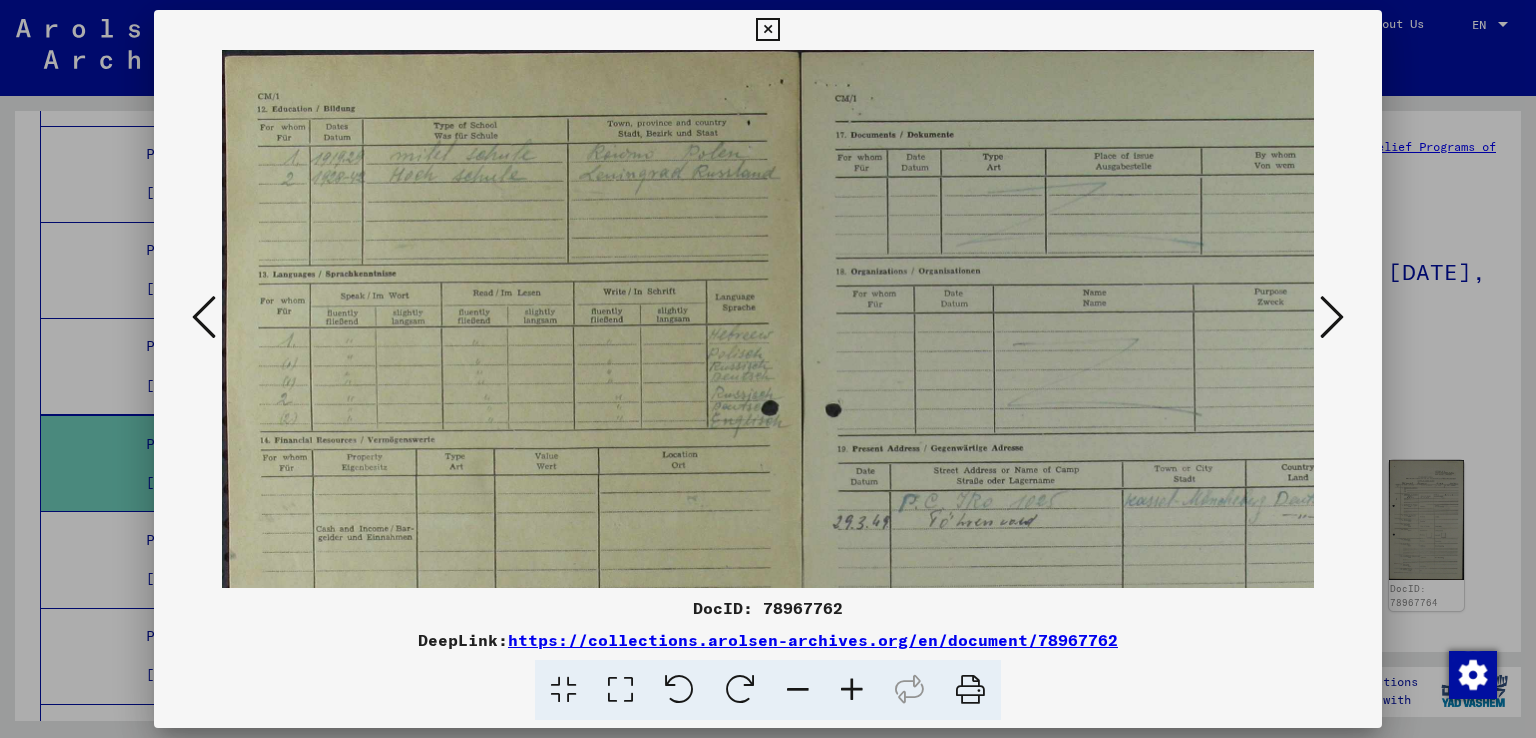 click at bounding box center (852, 690) 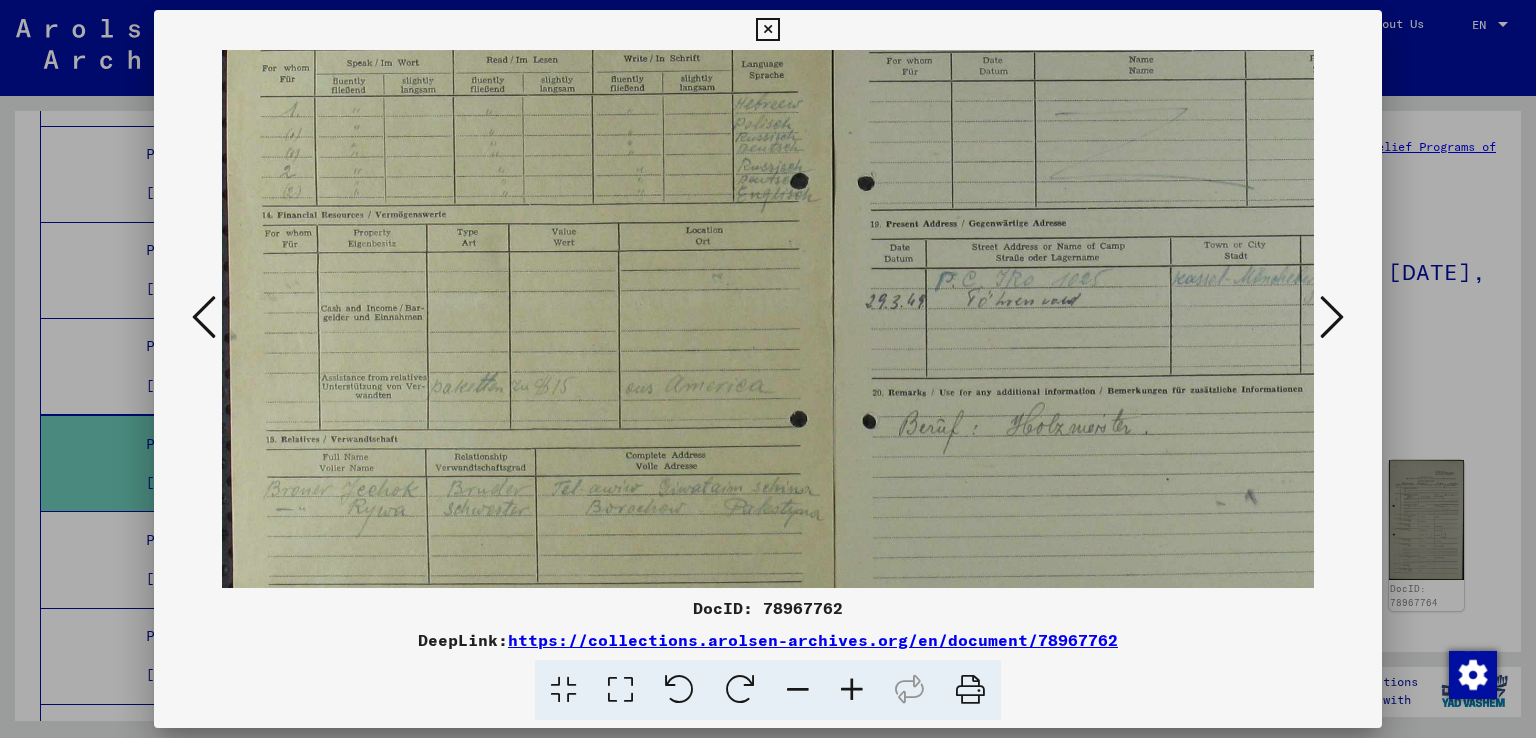 scroll, scrollTop: 247, scrollLeft: 0, axis: vertical 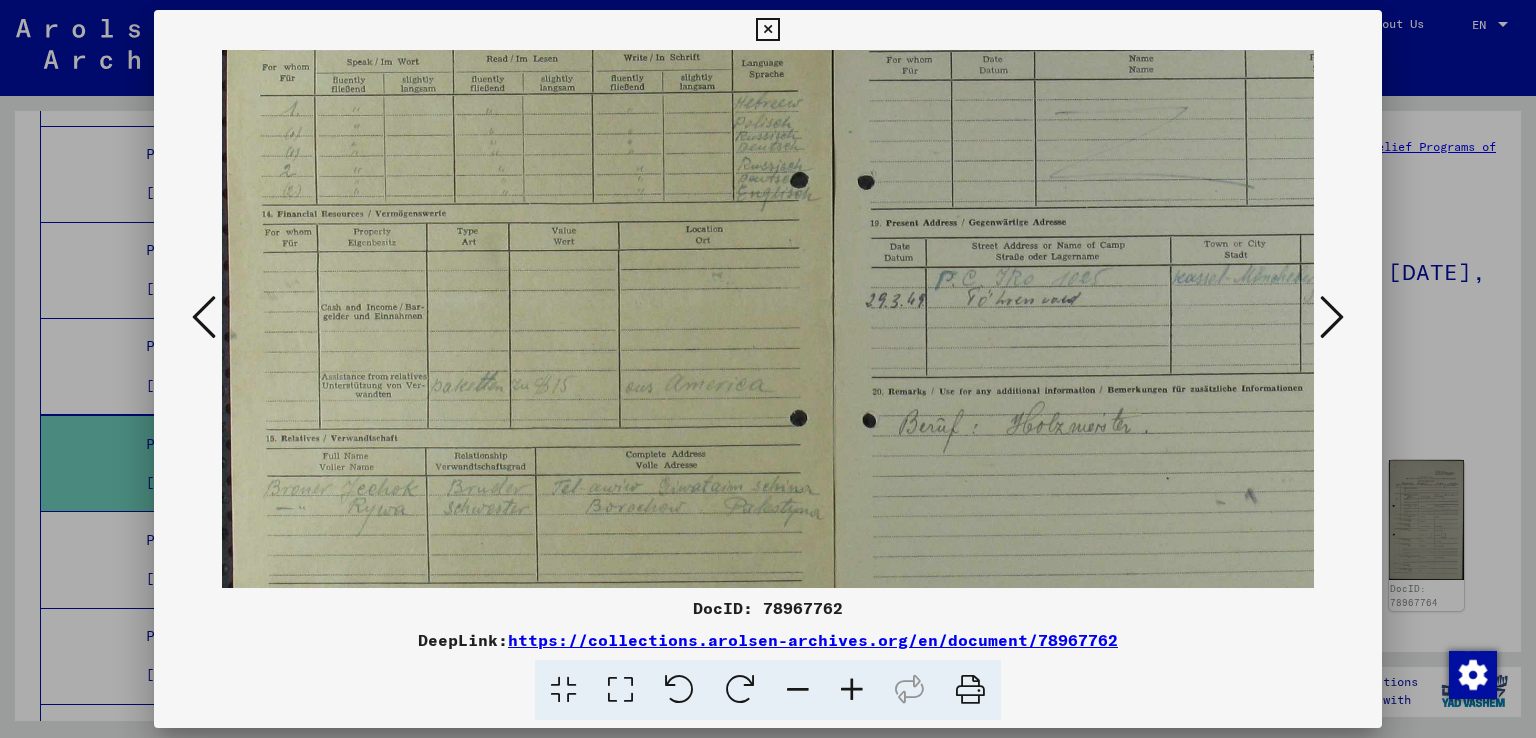 drag, startPoint x: 600, startPoint y: 474, endPoint x: 692, endPoint y: 228, distance: 262.64044 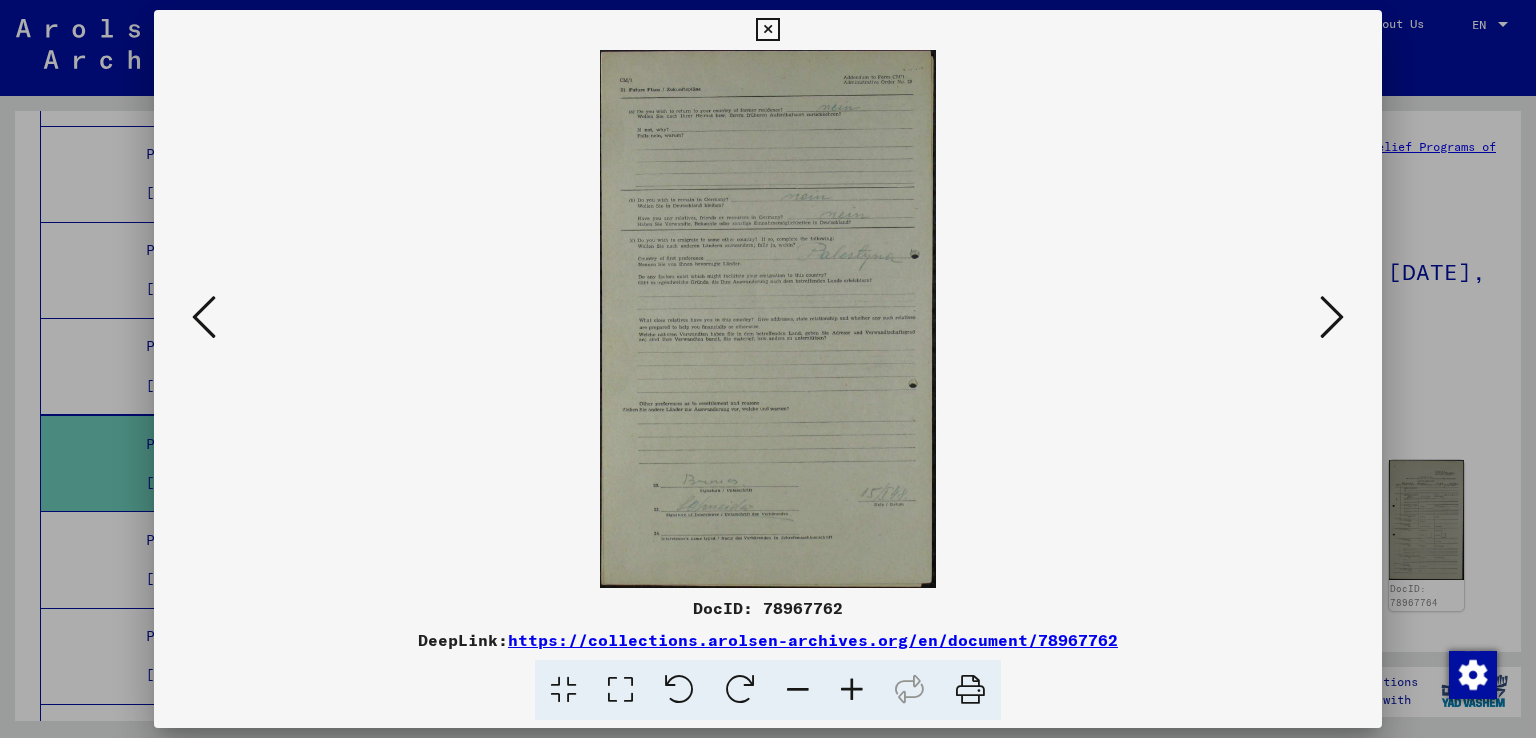 scroll, scrollTop: 0, scrollLeft: 0, axis: both 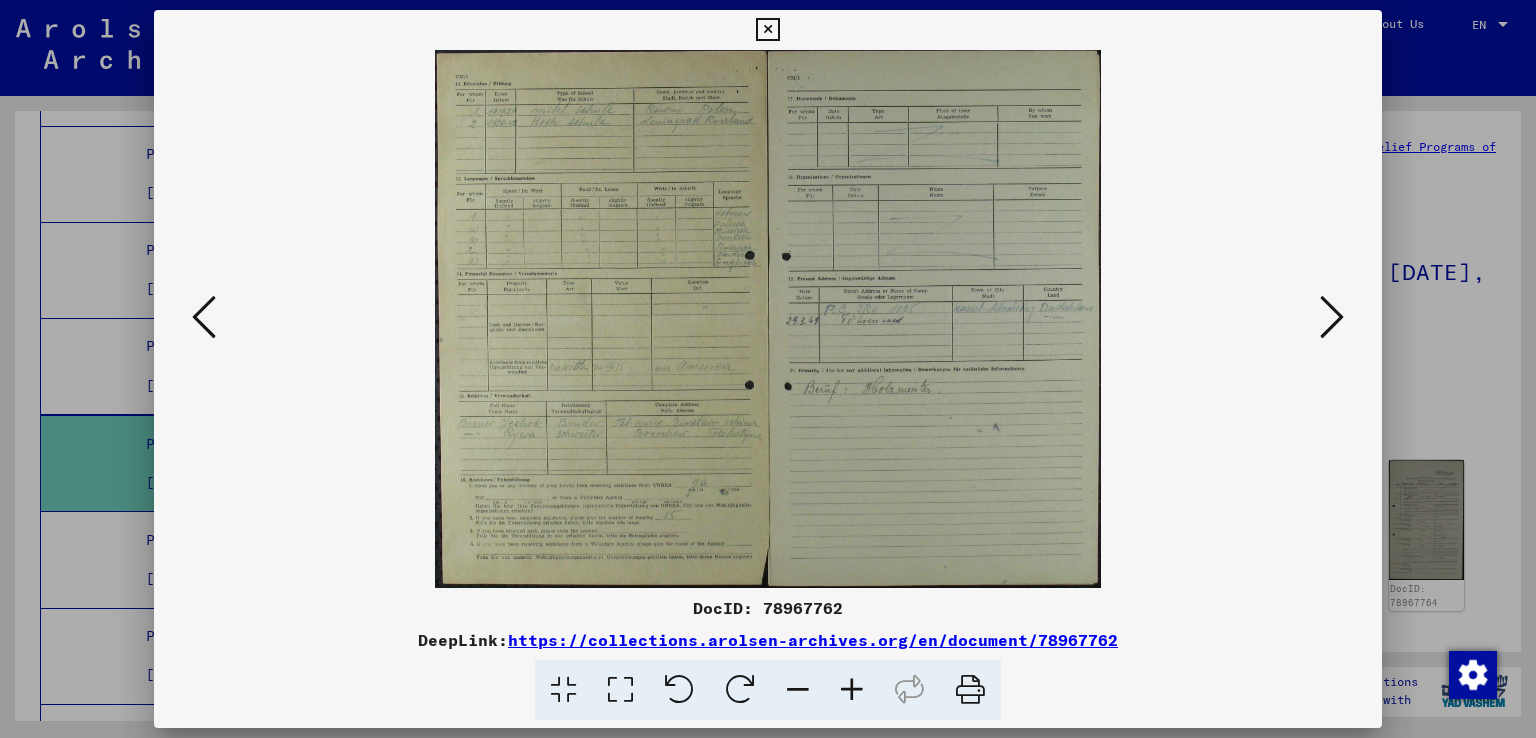 click at bounding box center (852, 690) 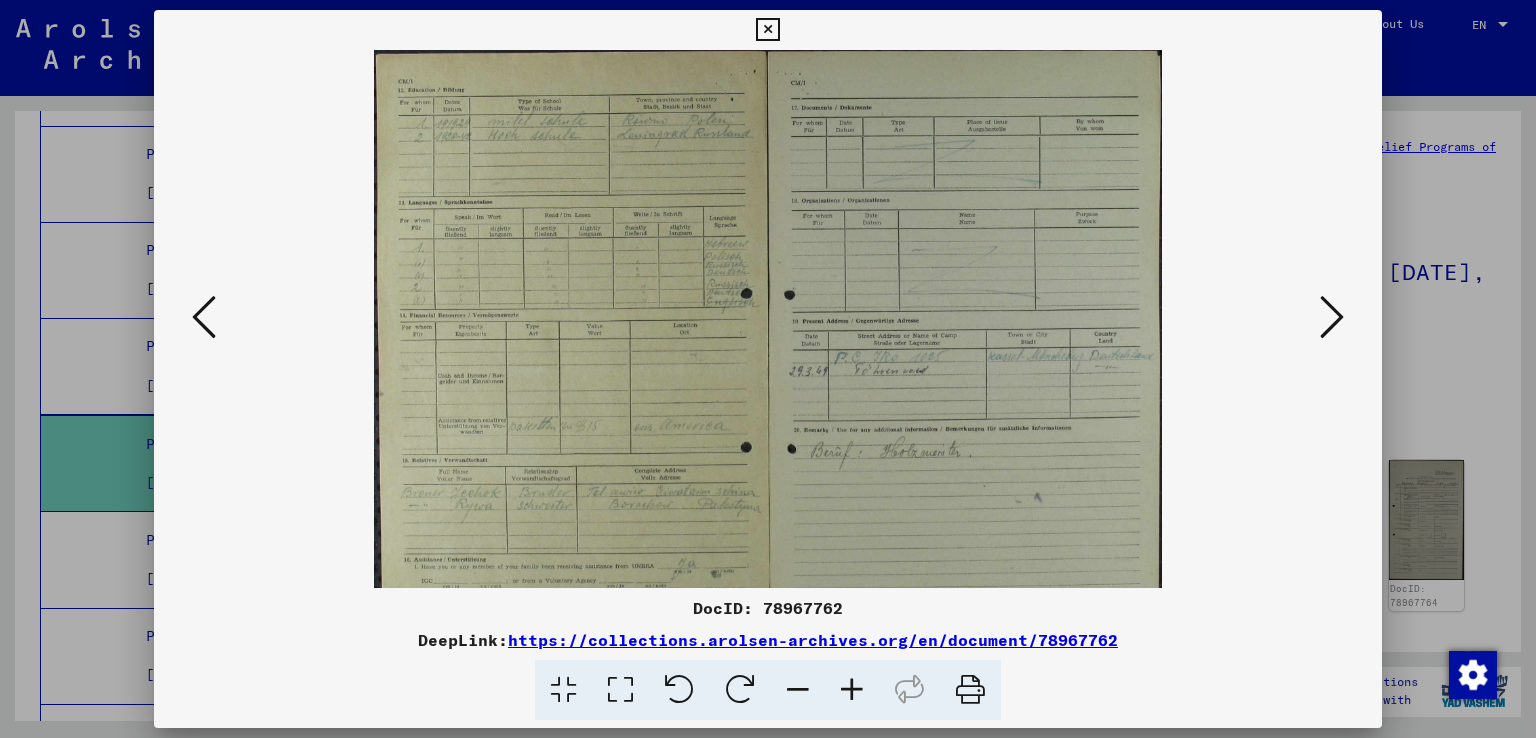 click at bounding box center (852, 690) 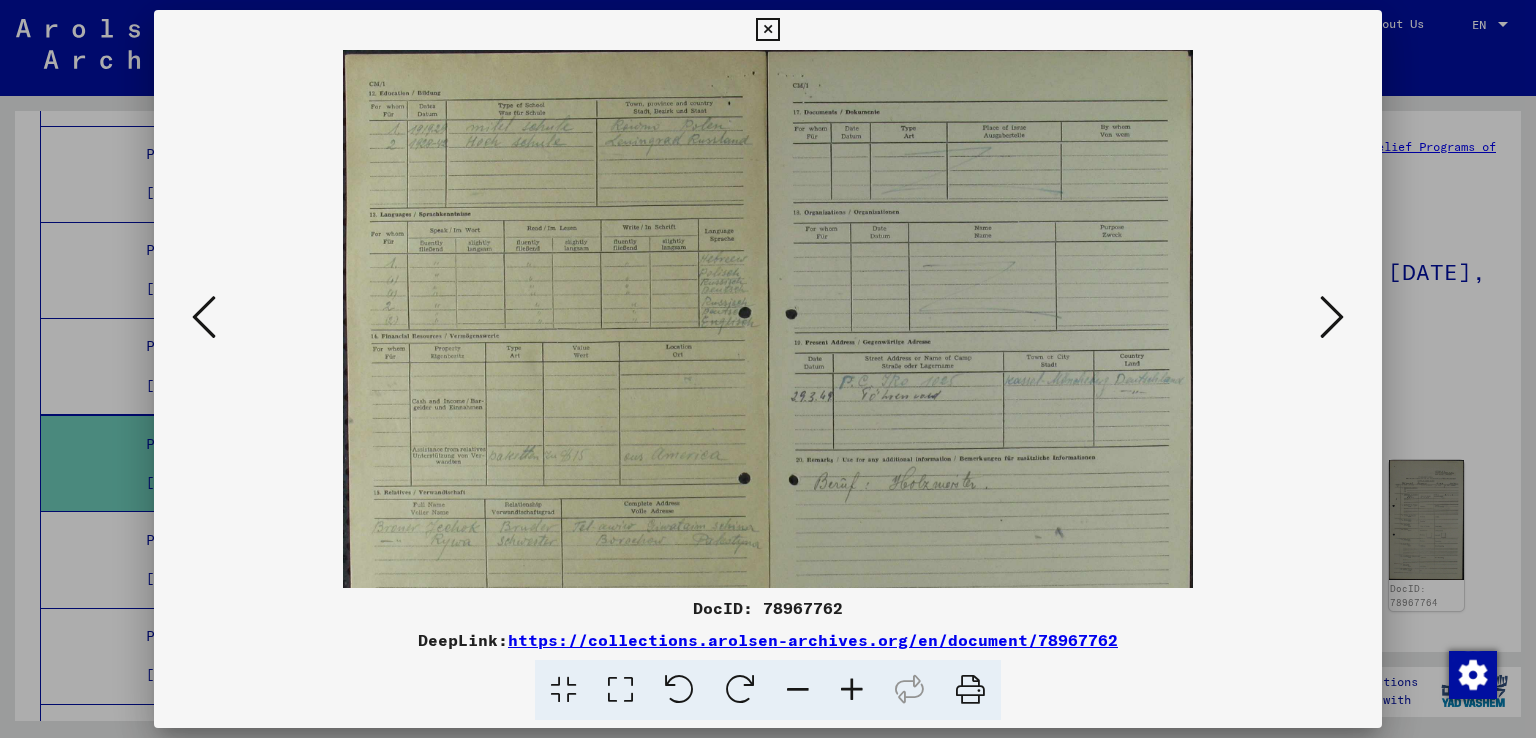 click at bounding box center (852, 690) 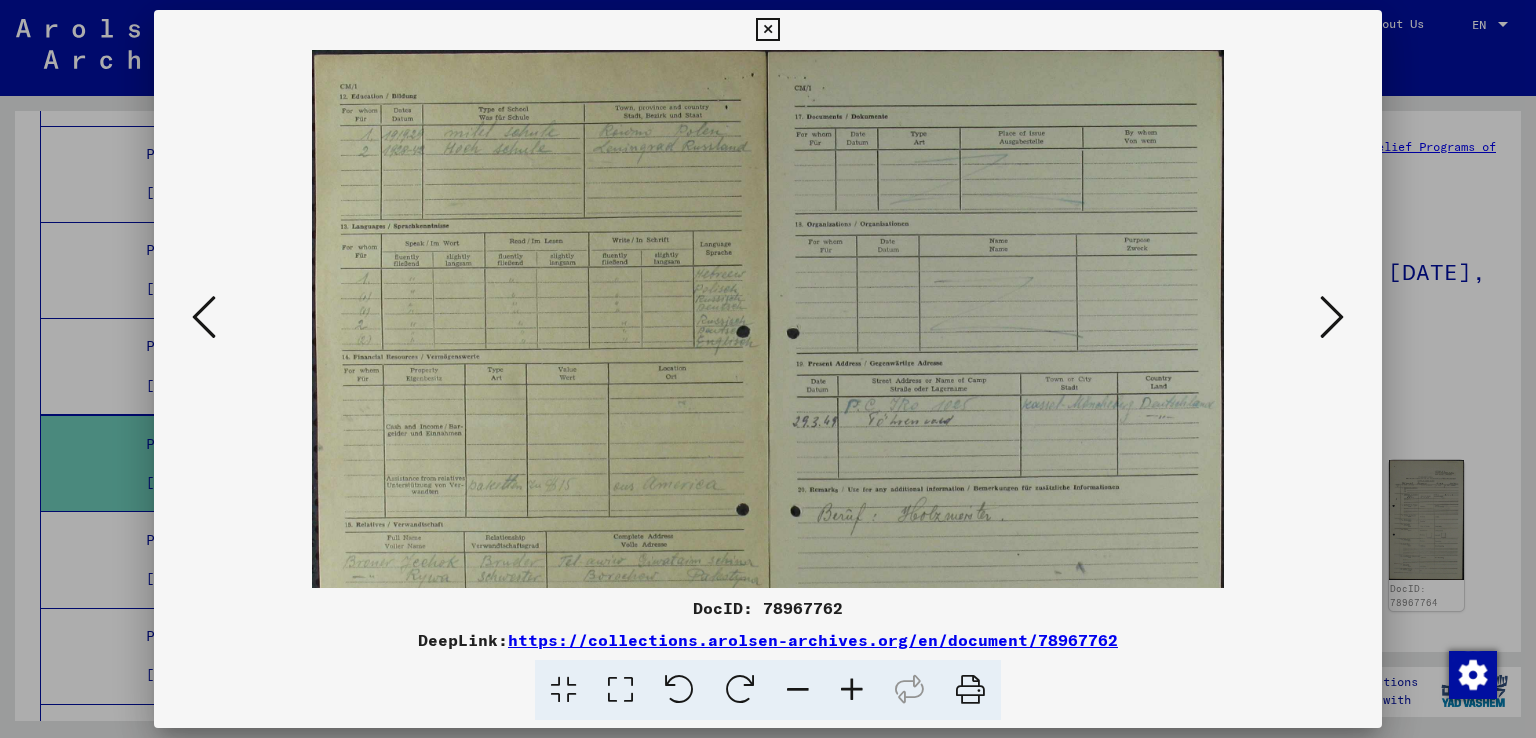 click at bounding box center (852, 690) 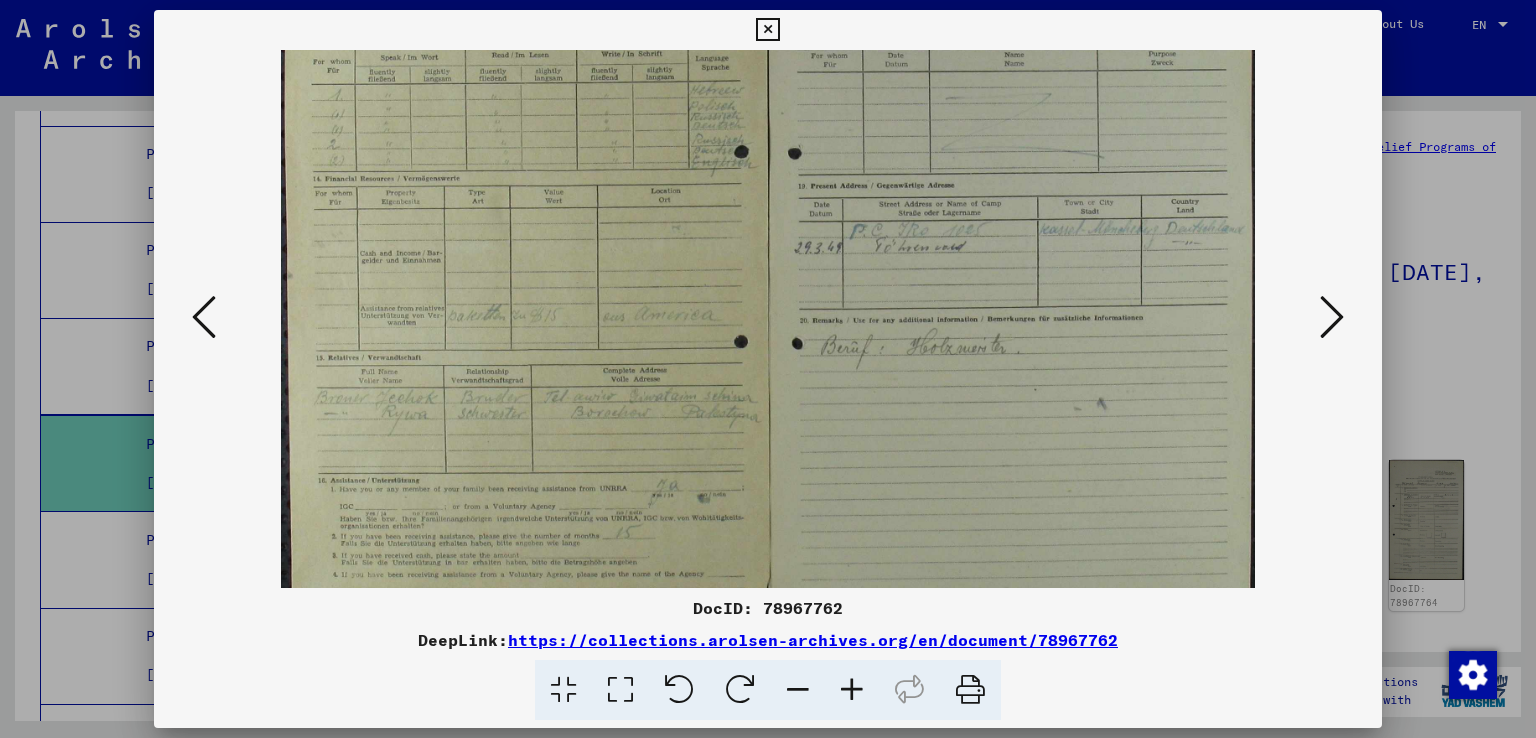 scroll, scrollTop: 203, scrollLeft: 0, axis: vertical 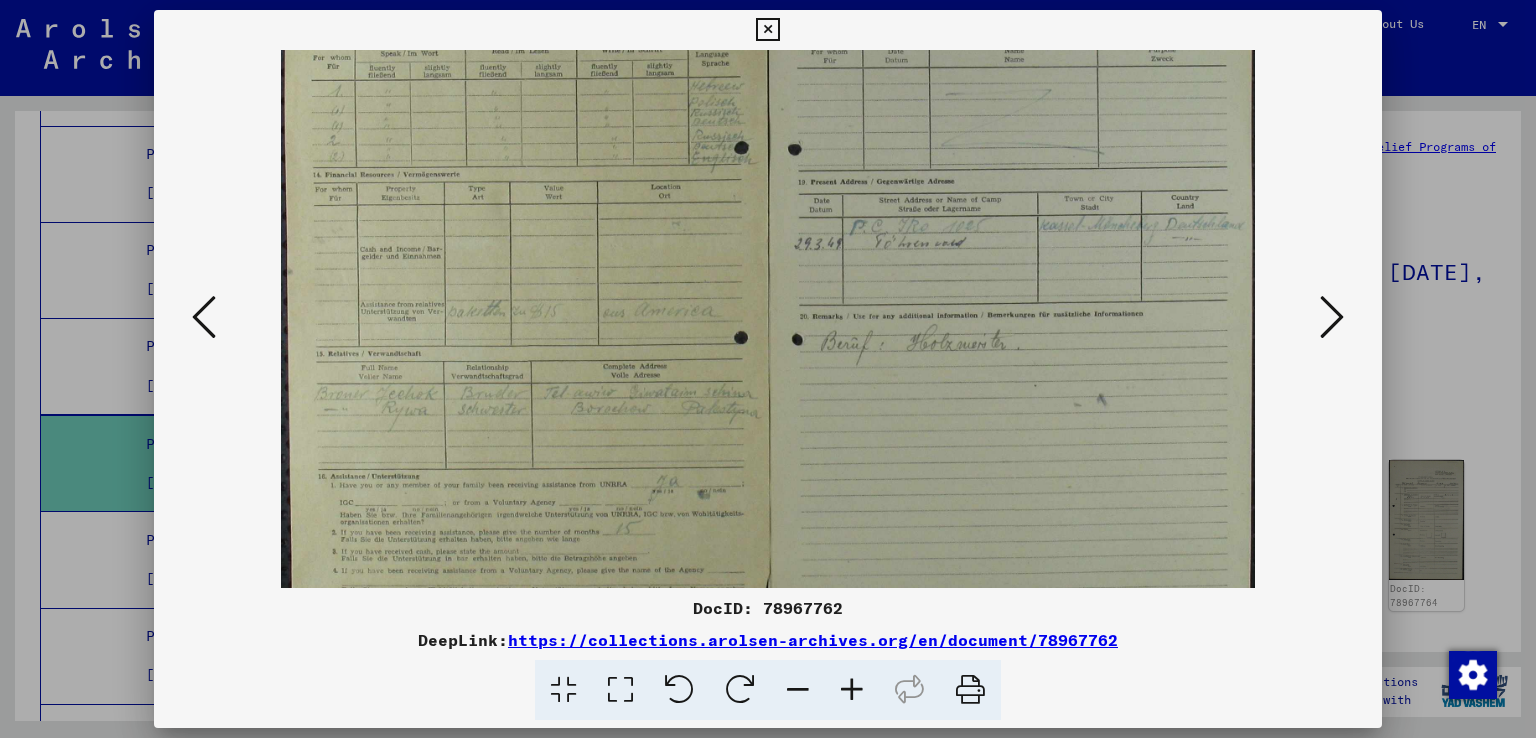 drag, startPoint x: 512, startPoint y: 448, endPoint x: 514, endPoint y: 246, distance: 202.0099 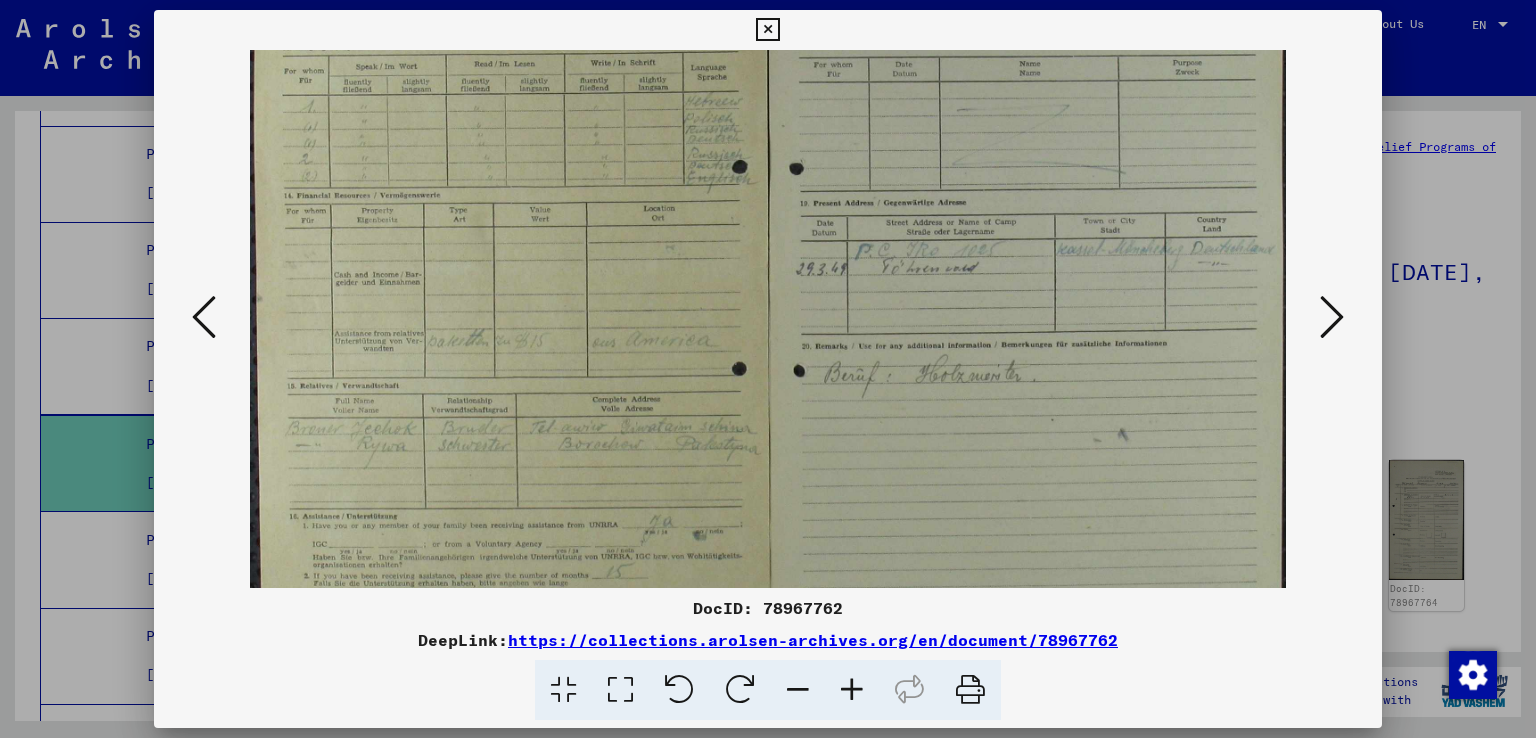 click at bounding box center [852, 690] 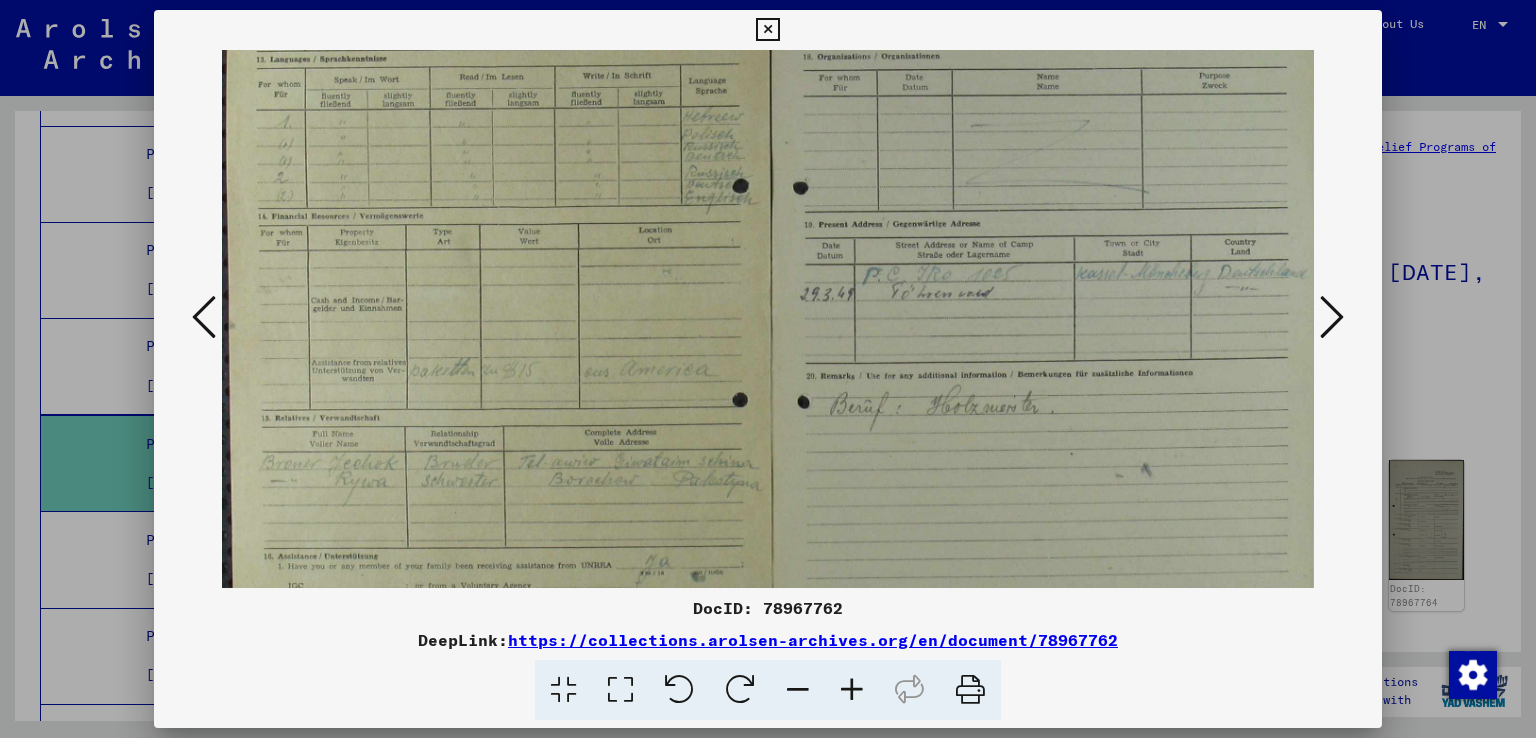 click at bounding box center [852, 690] 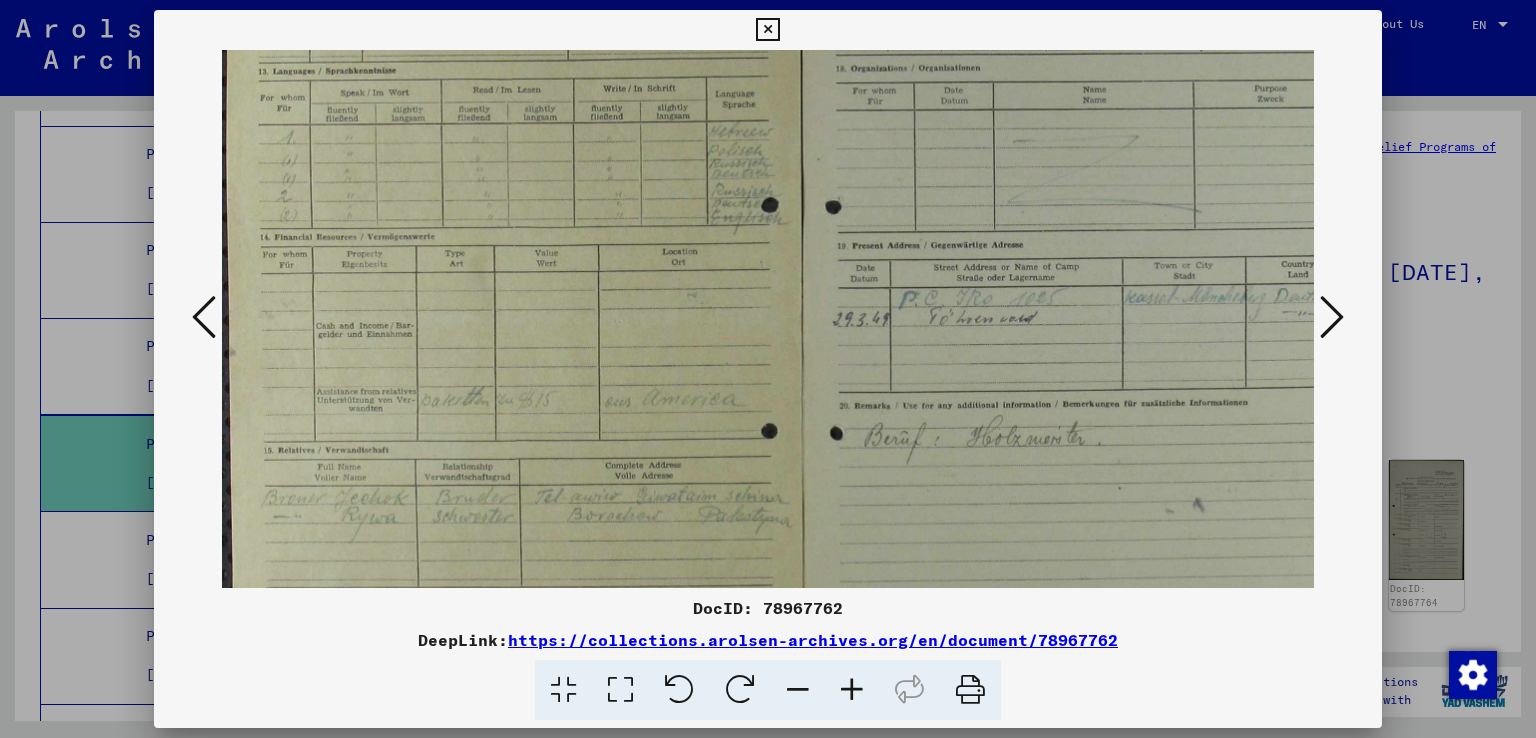 scroll, scrollTop: 400, scrollLeft: 0, axis: vertical 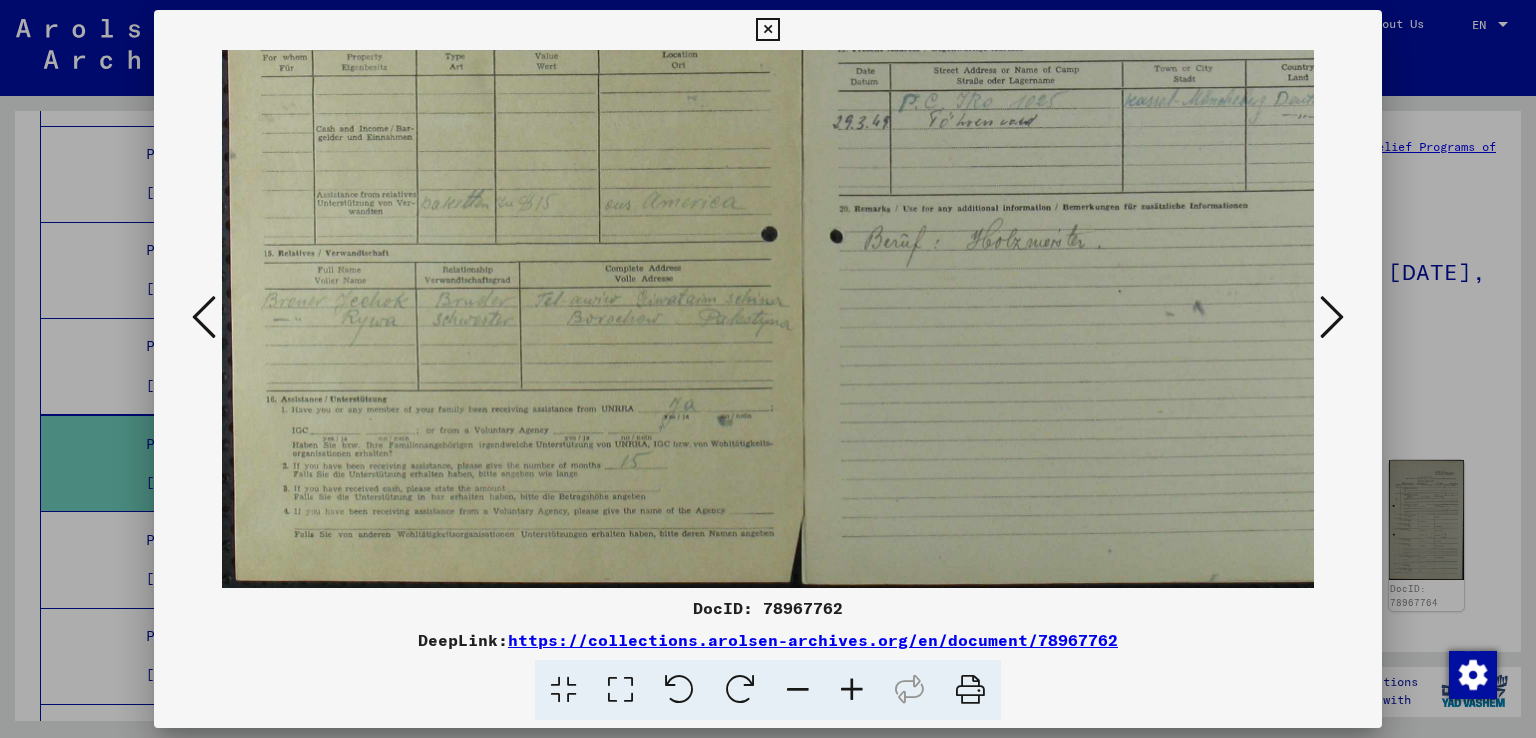 drag, startPoint x: 724, startPoint y: 324, endPoint x: 740, endPoint y: 189, distance: 135.94484 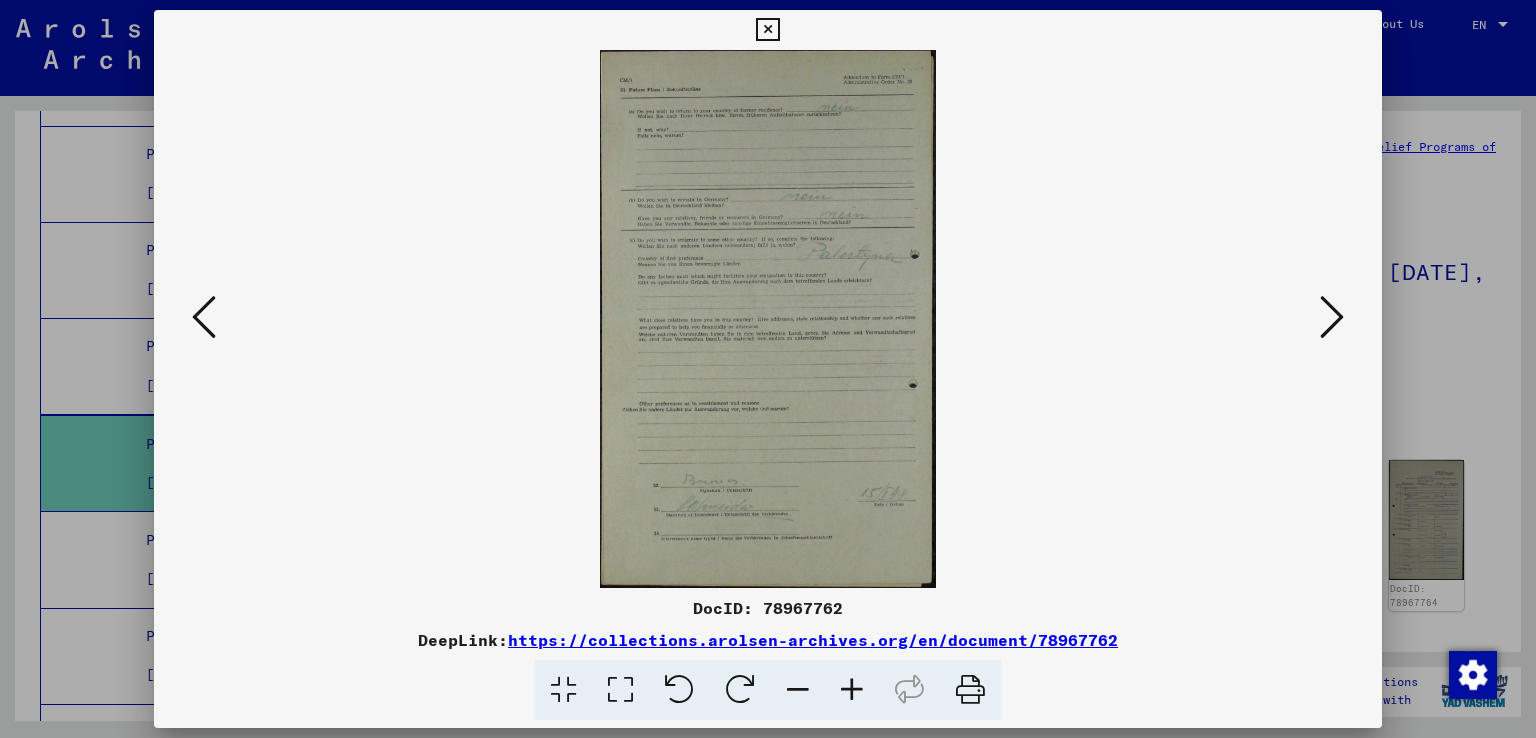 scroll, scrollTop: 0, scrollLeft: 0, axis: both 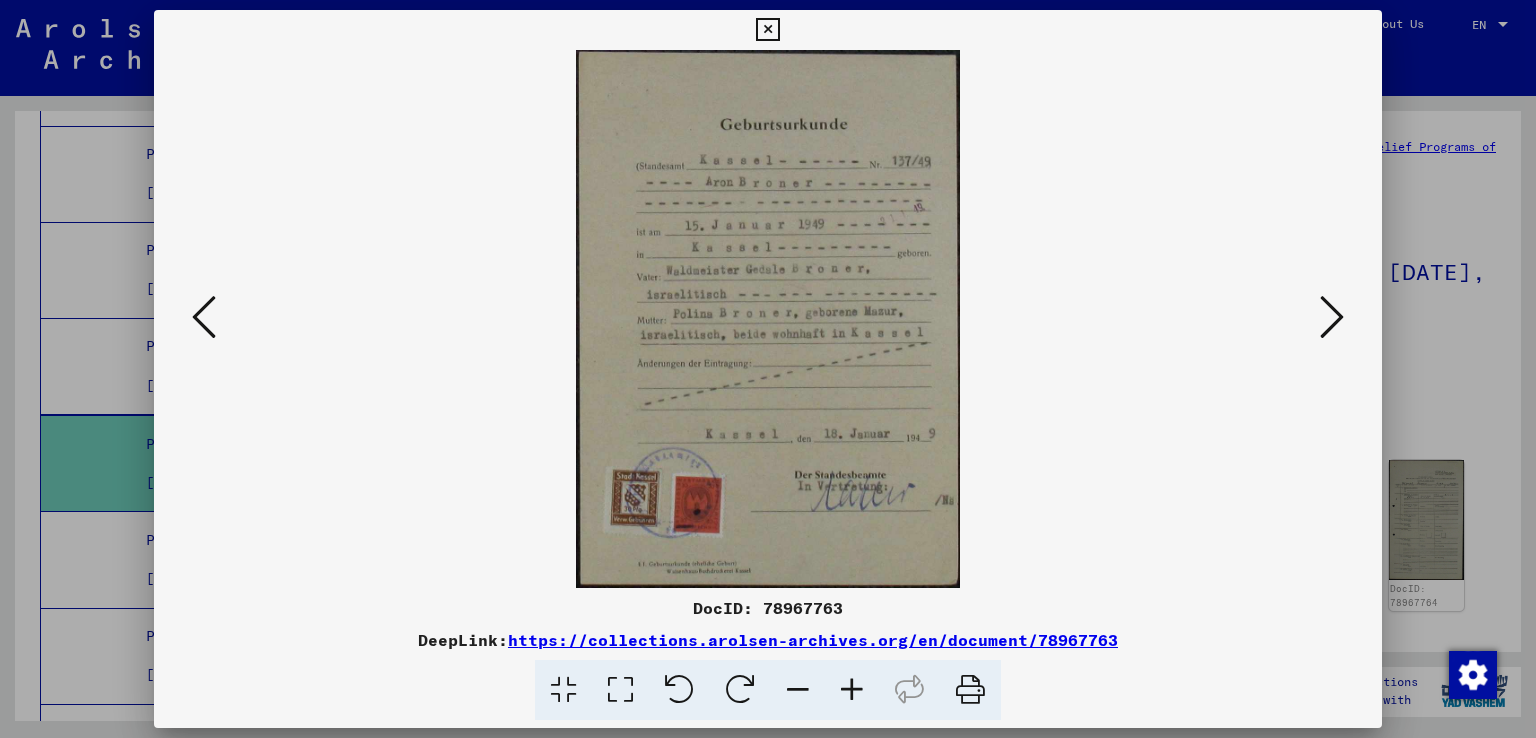 drag, startPoint x: 1332, startPoint y: 312, endPoint x: 1284, endPoint y: 230, distance: 95.015785 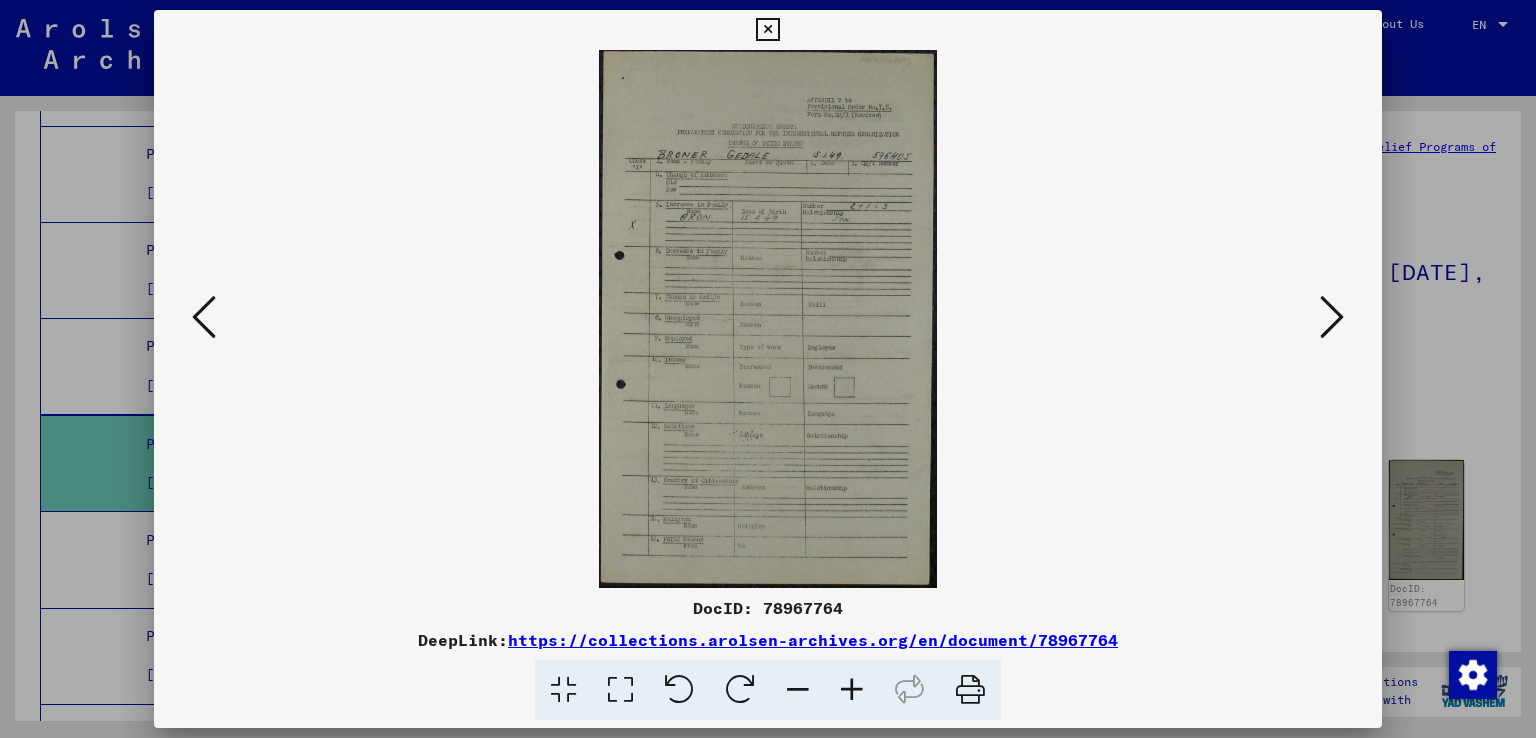 click at bounding box center [1332, 317] 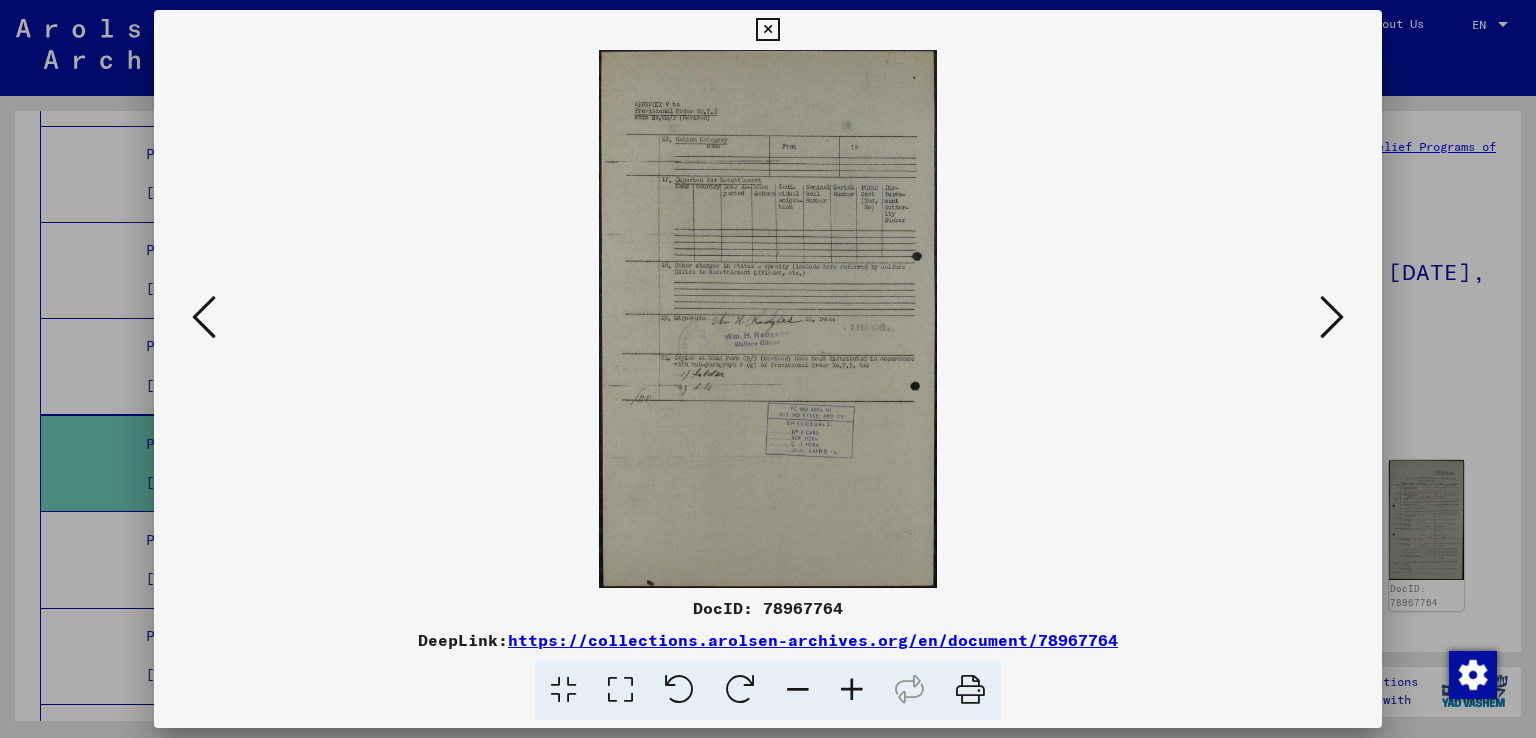 click at bounding box center (1332, 317) 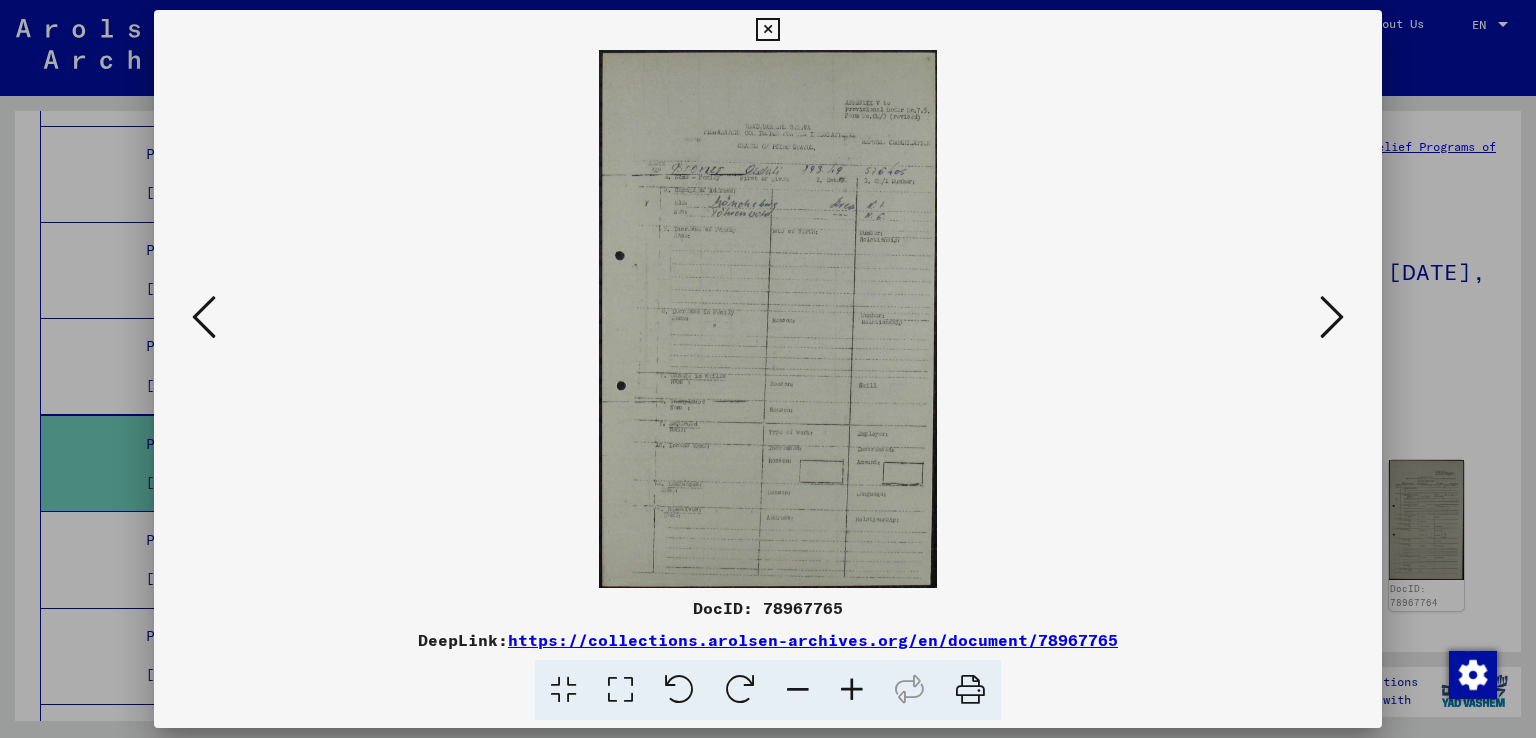 click at bounding box center [1332, 317] 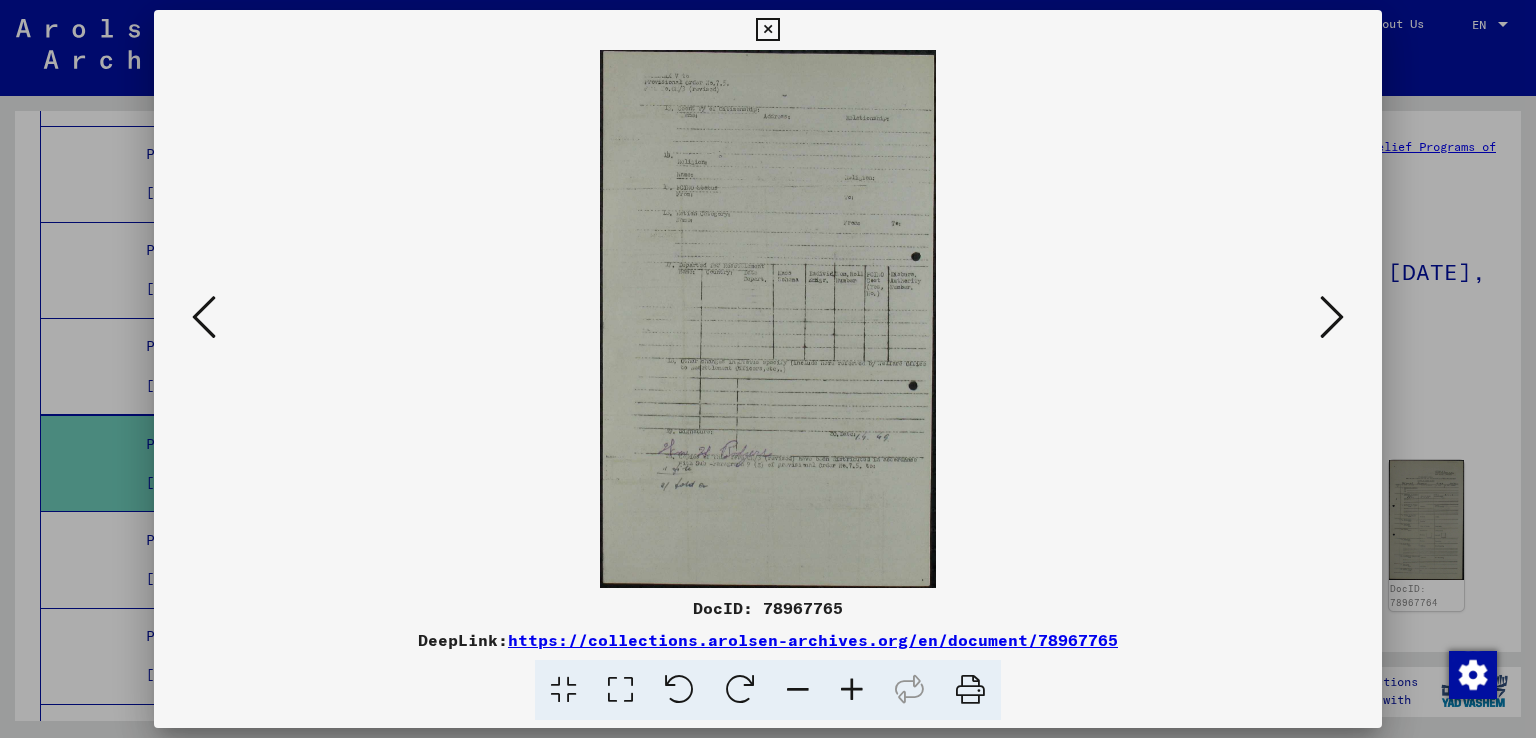 click at bounding box center (768, 369) 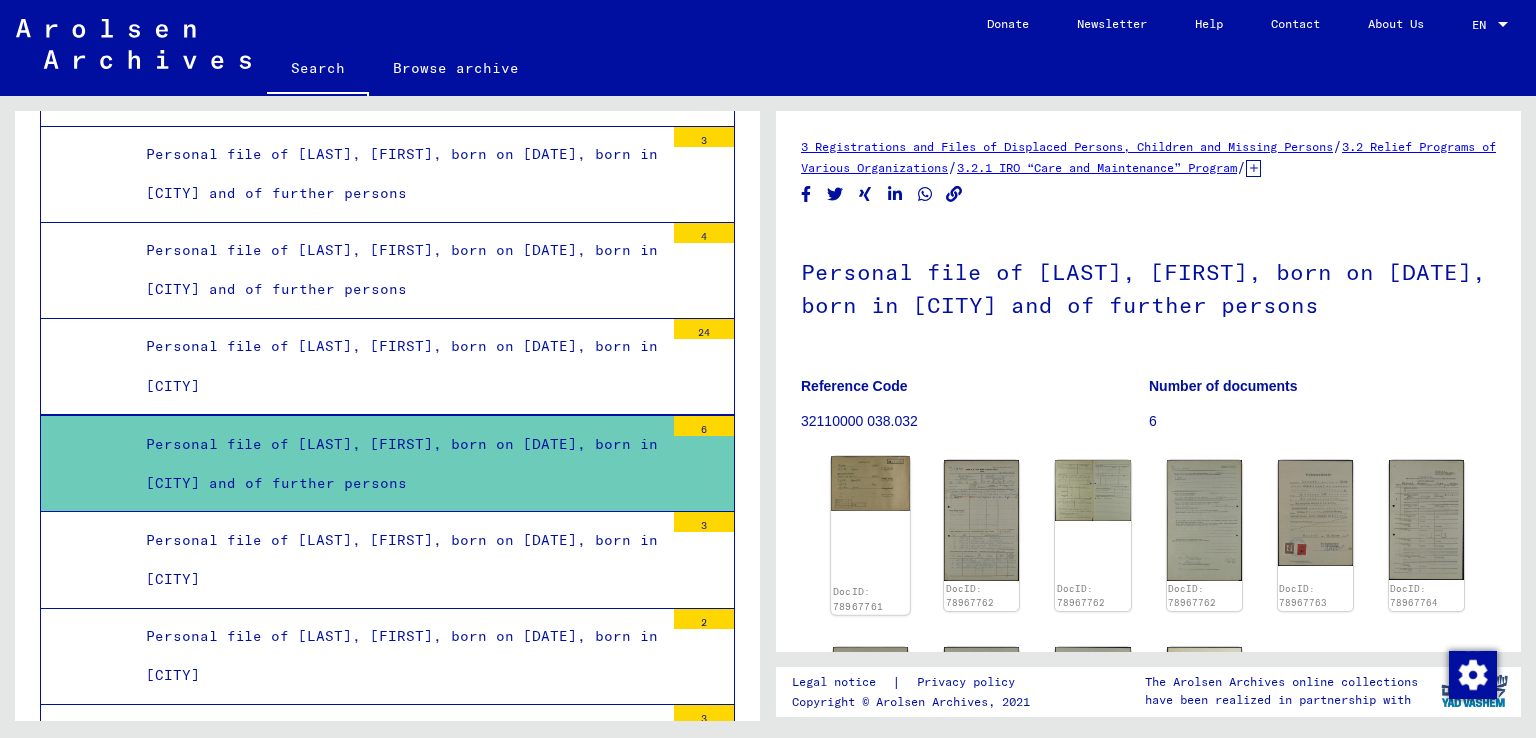 click 